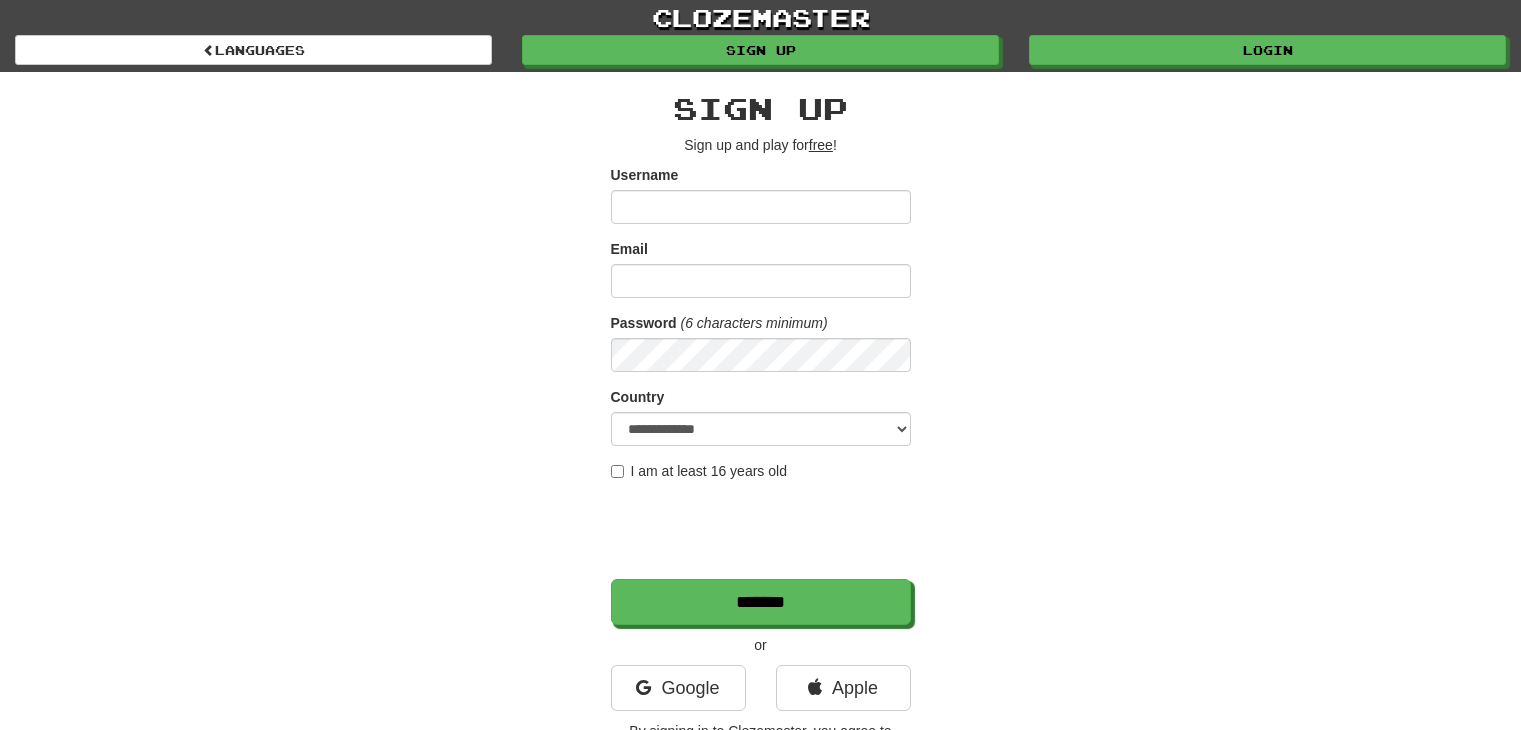 scroll, scrollTop: 0, scrollLeft: 0, axis: both 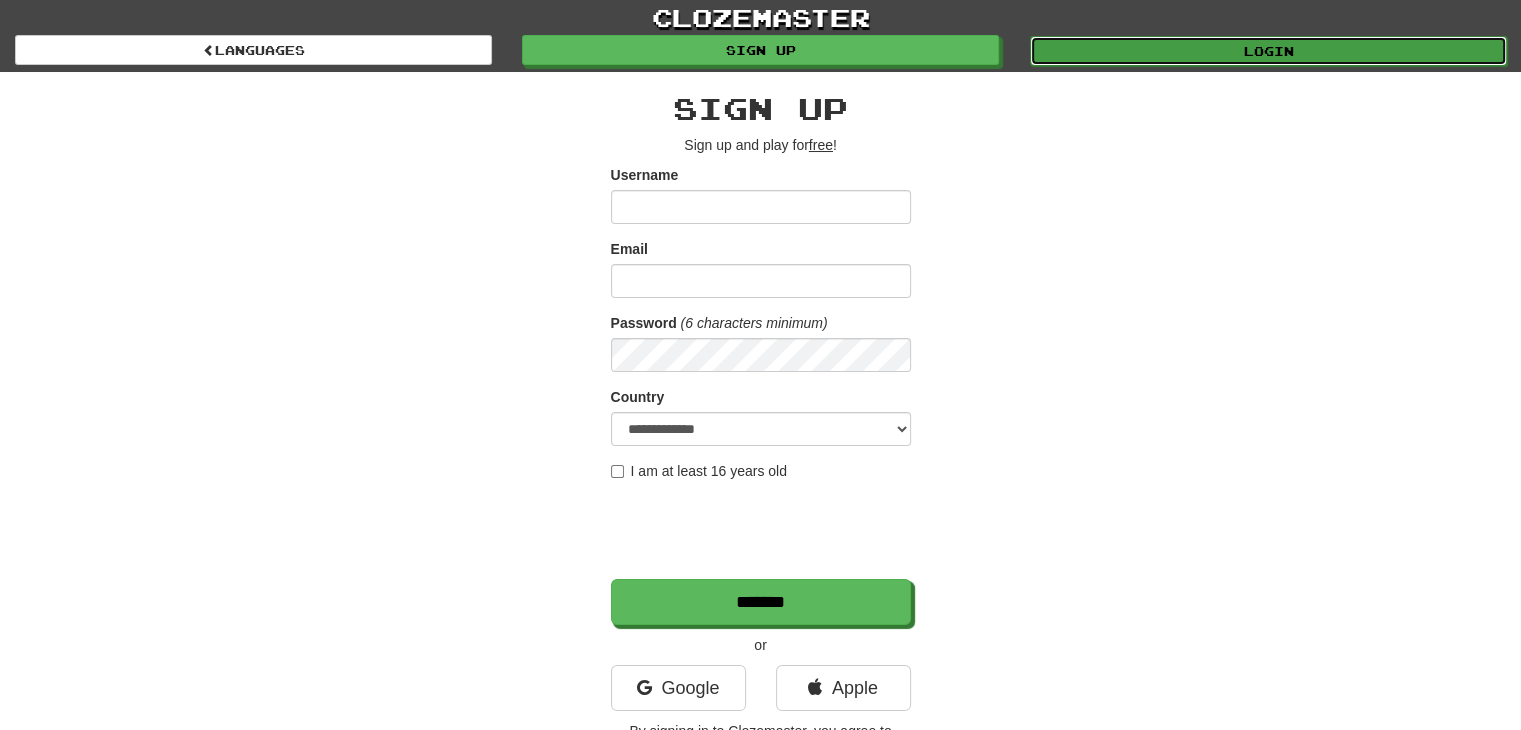 click on "Login" at bounding box center (1268, 51) 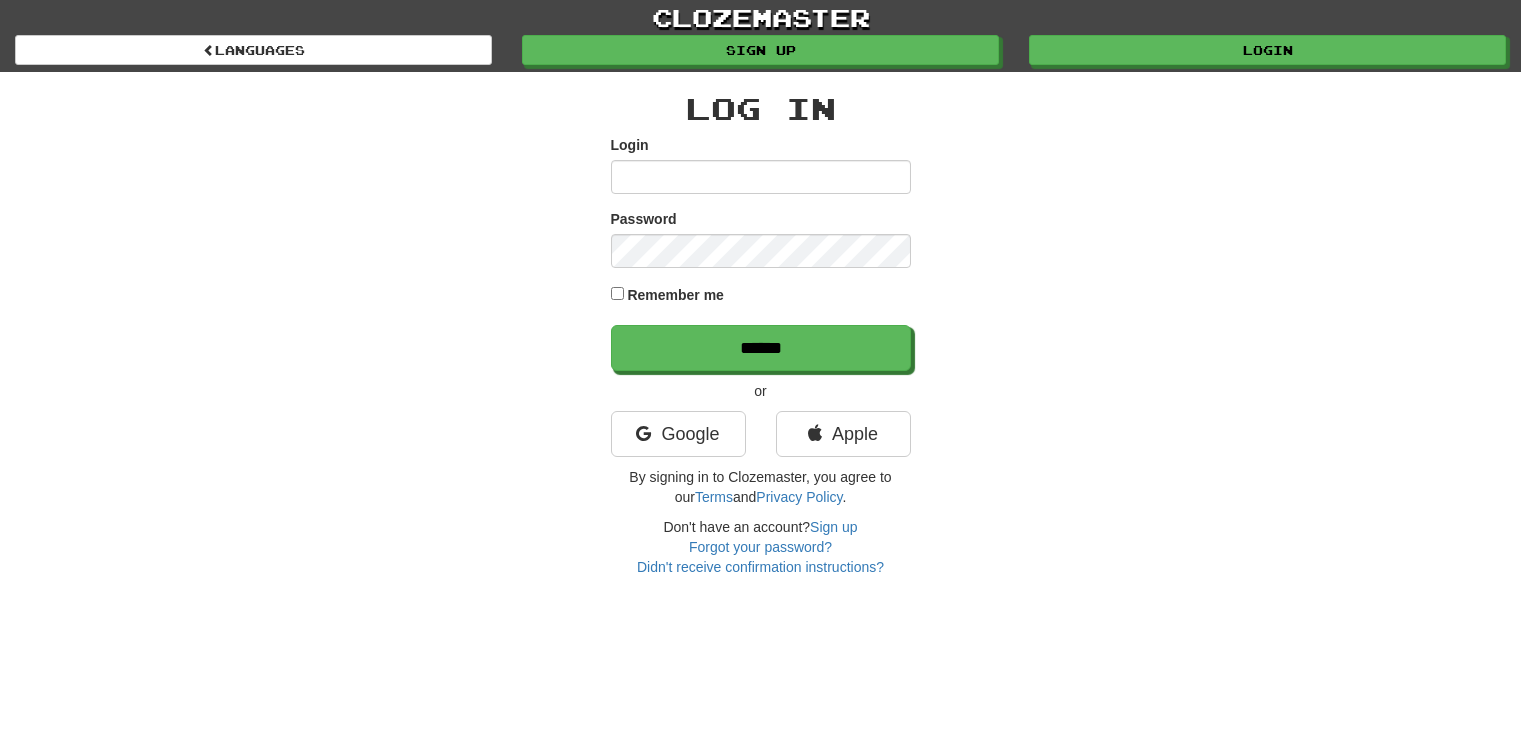 scroll, scrollTop: 0, scrollLeft: 0, axis: both 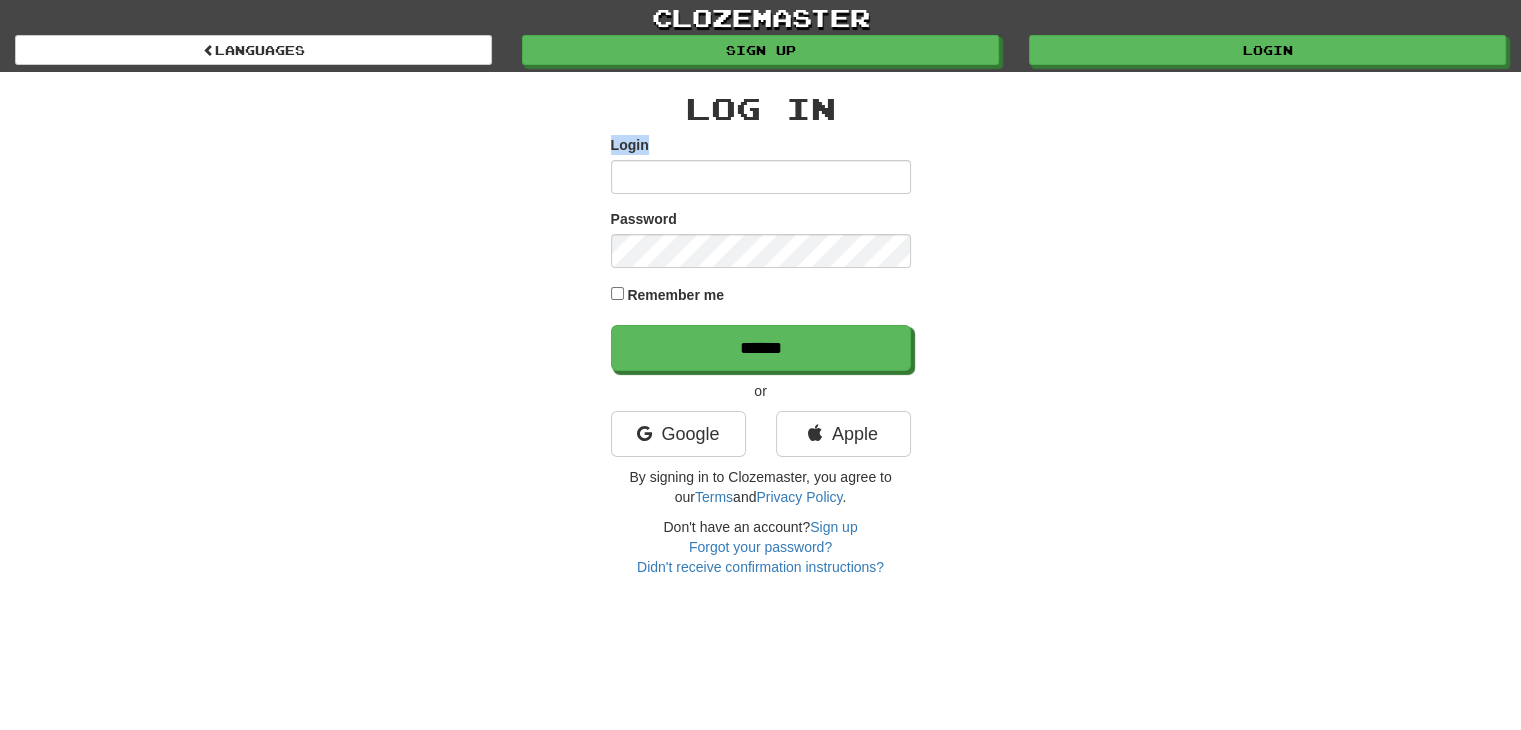 drag, startPoint x: 809, startPoint y: 156, endPoint x: 965, endPoint y: 105, distance: 164.12495 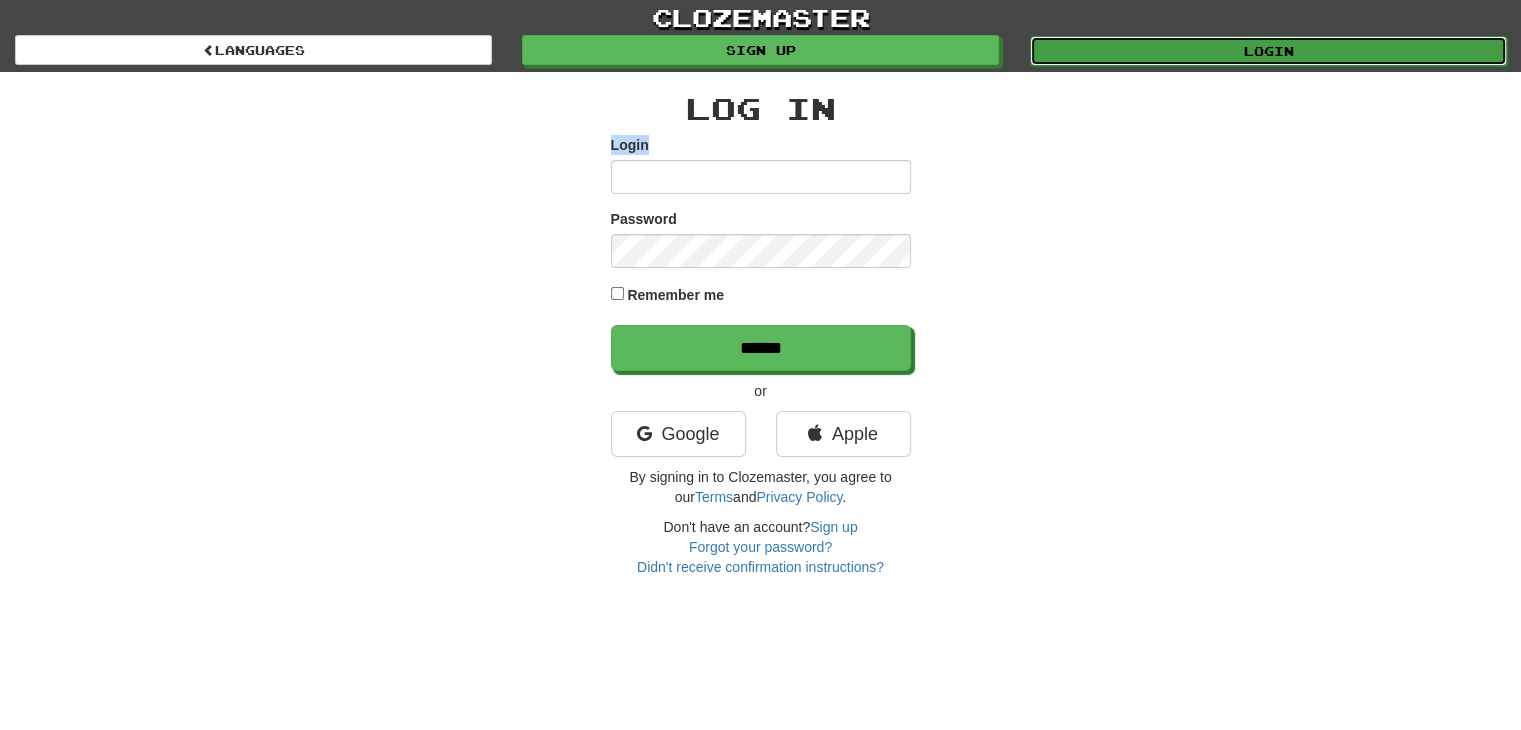 click on "Login" at bounding box center (1268, 51) 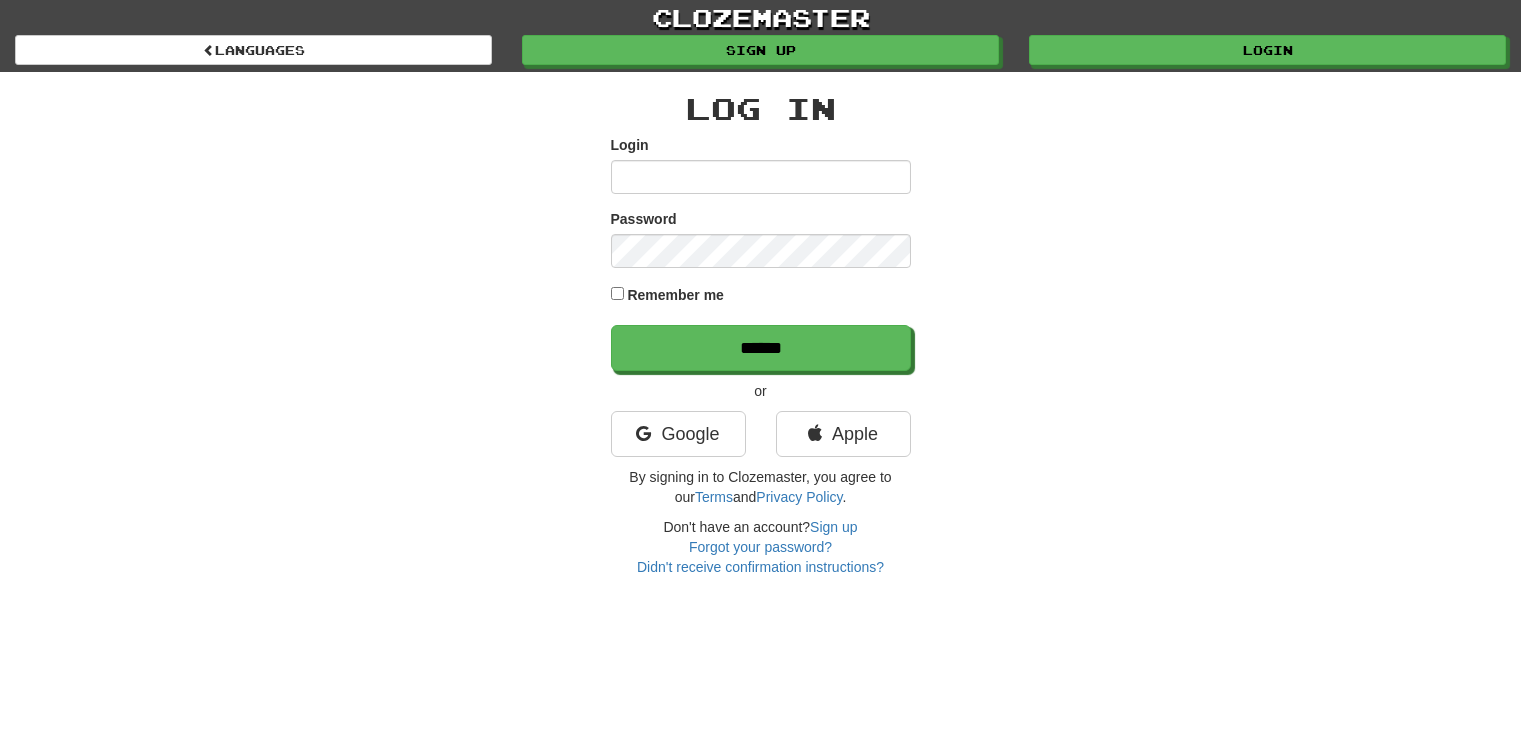 scroll, scrollTop: 0, scrollLeft: 0, axis: both 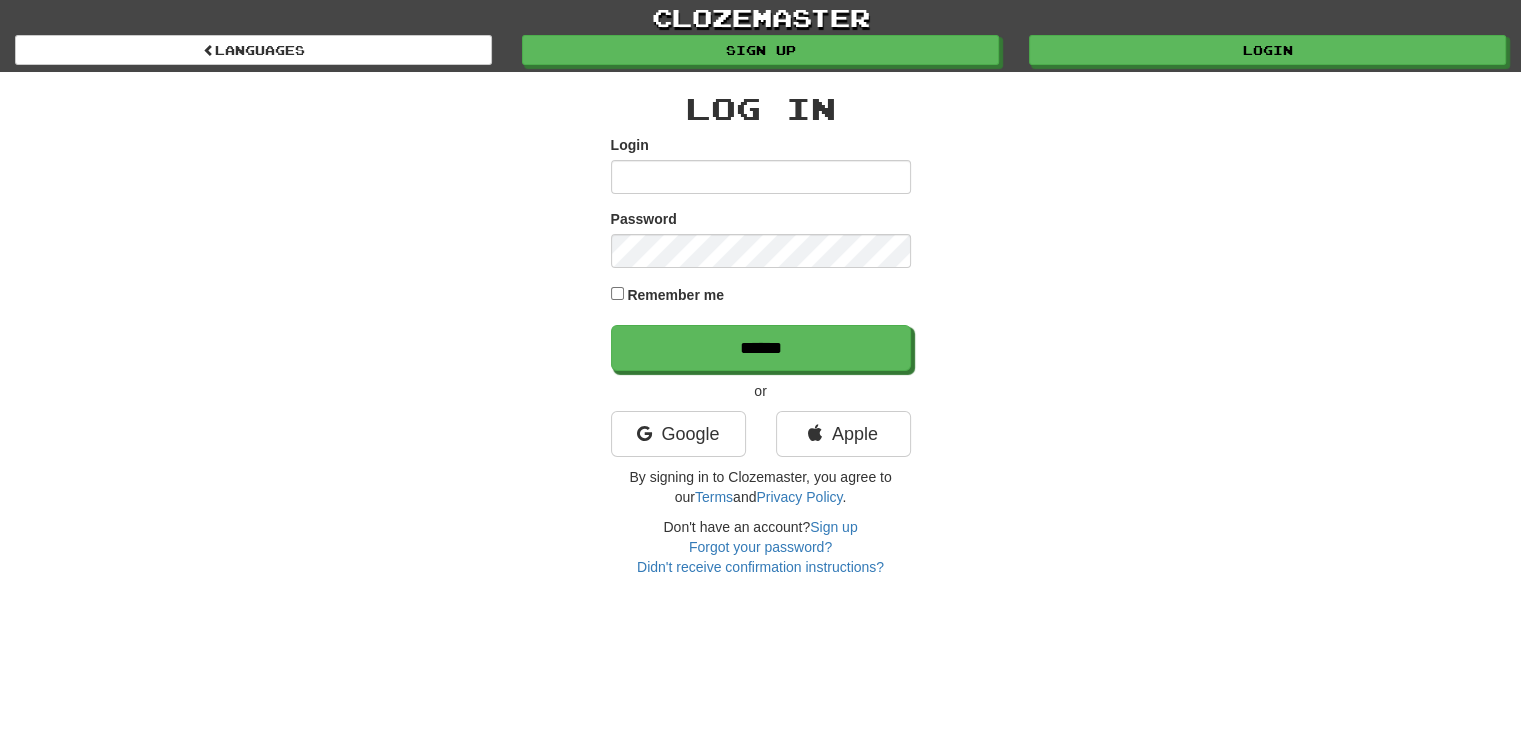 click on "Login" at bounding box center [761, 177] 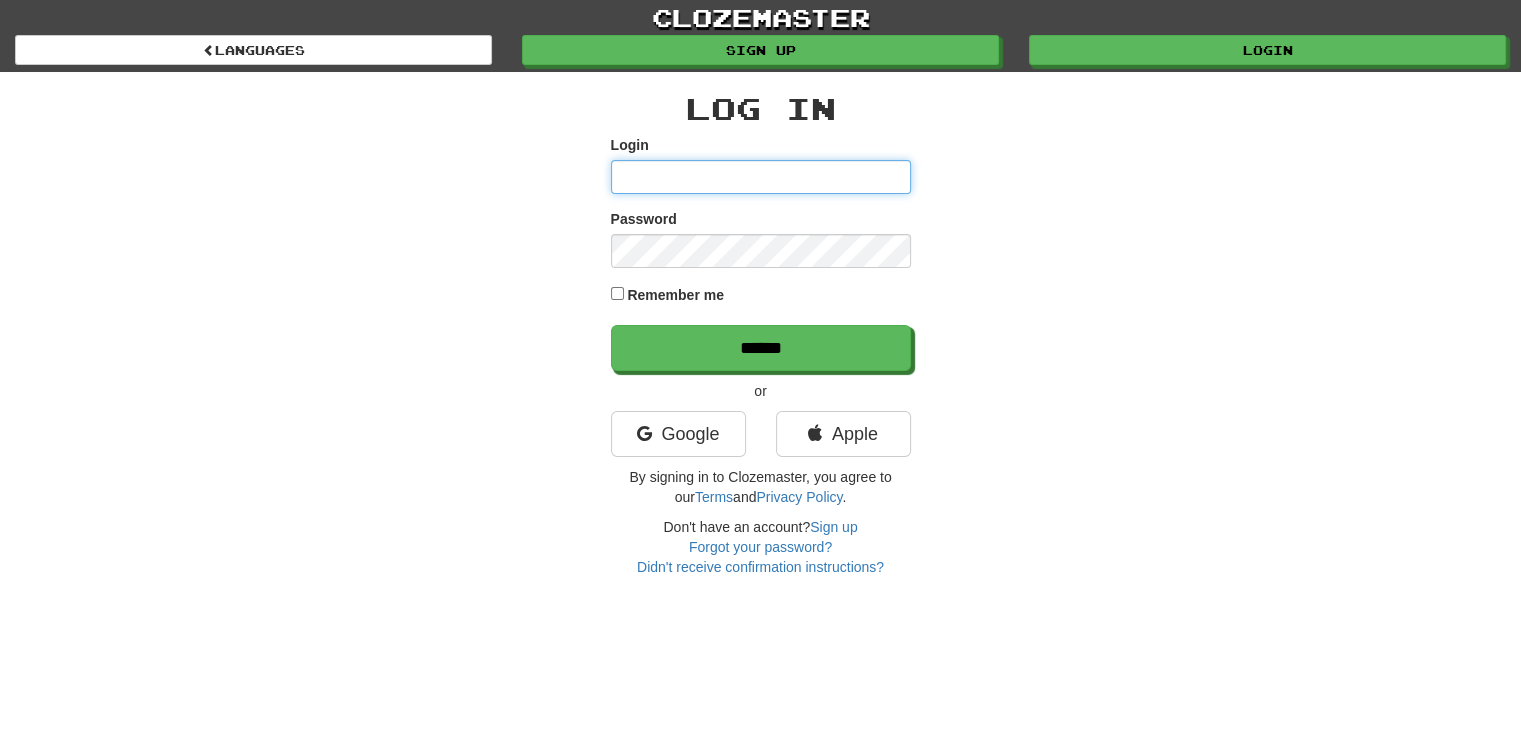 type on "********" 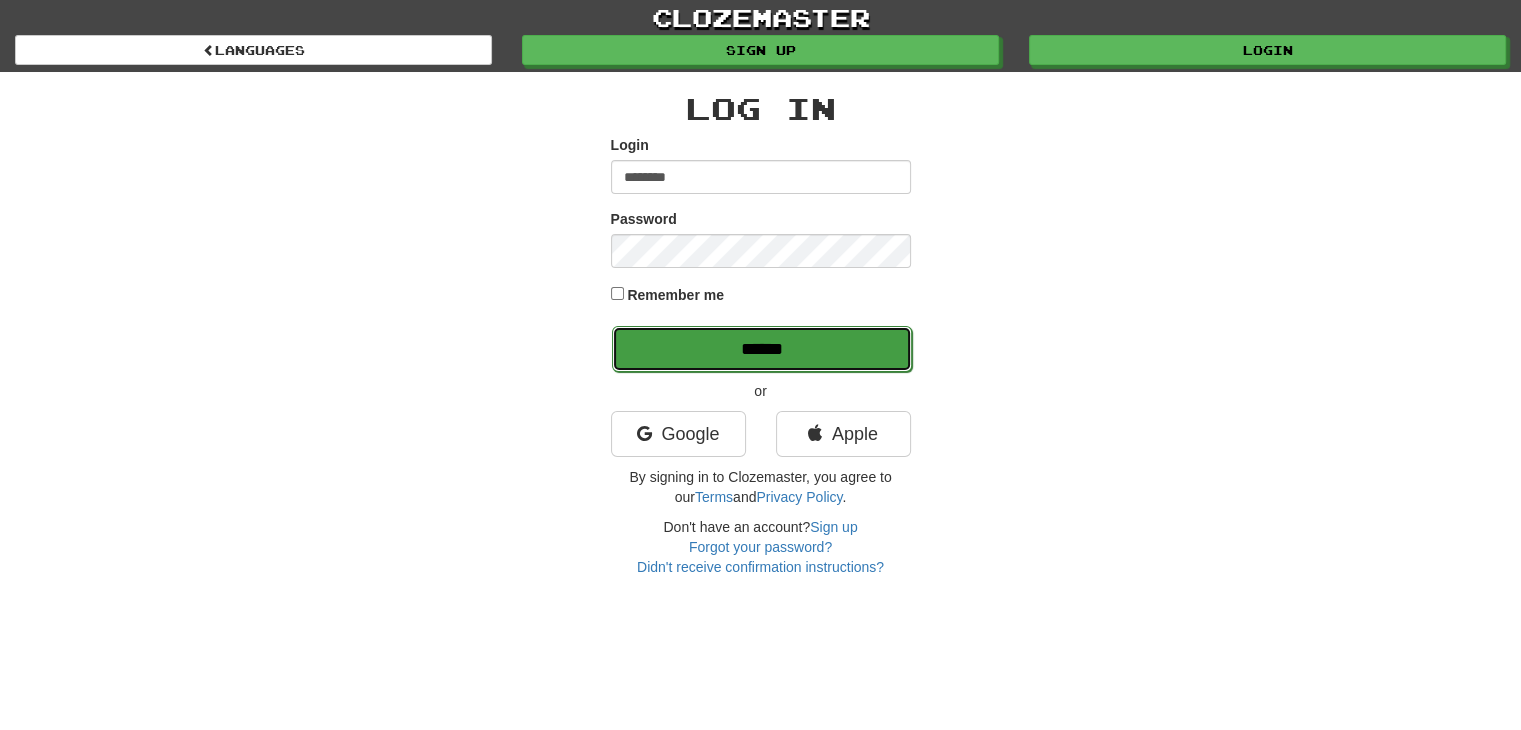 click on "******" at bounding box center [762, 349] 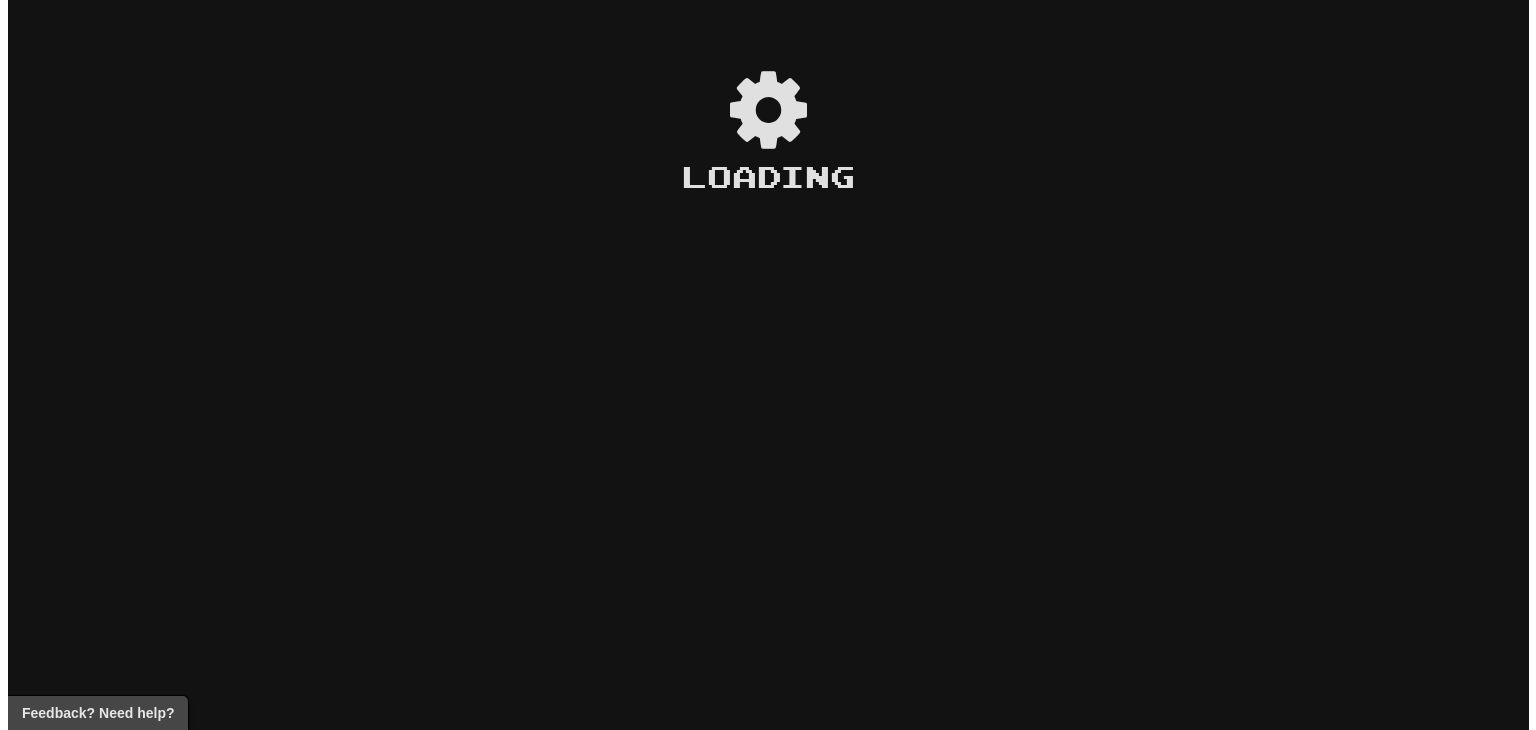 scroll, scrollTop: 0, scrollLeft: 0, axis: both 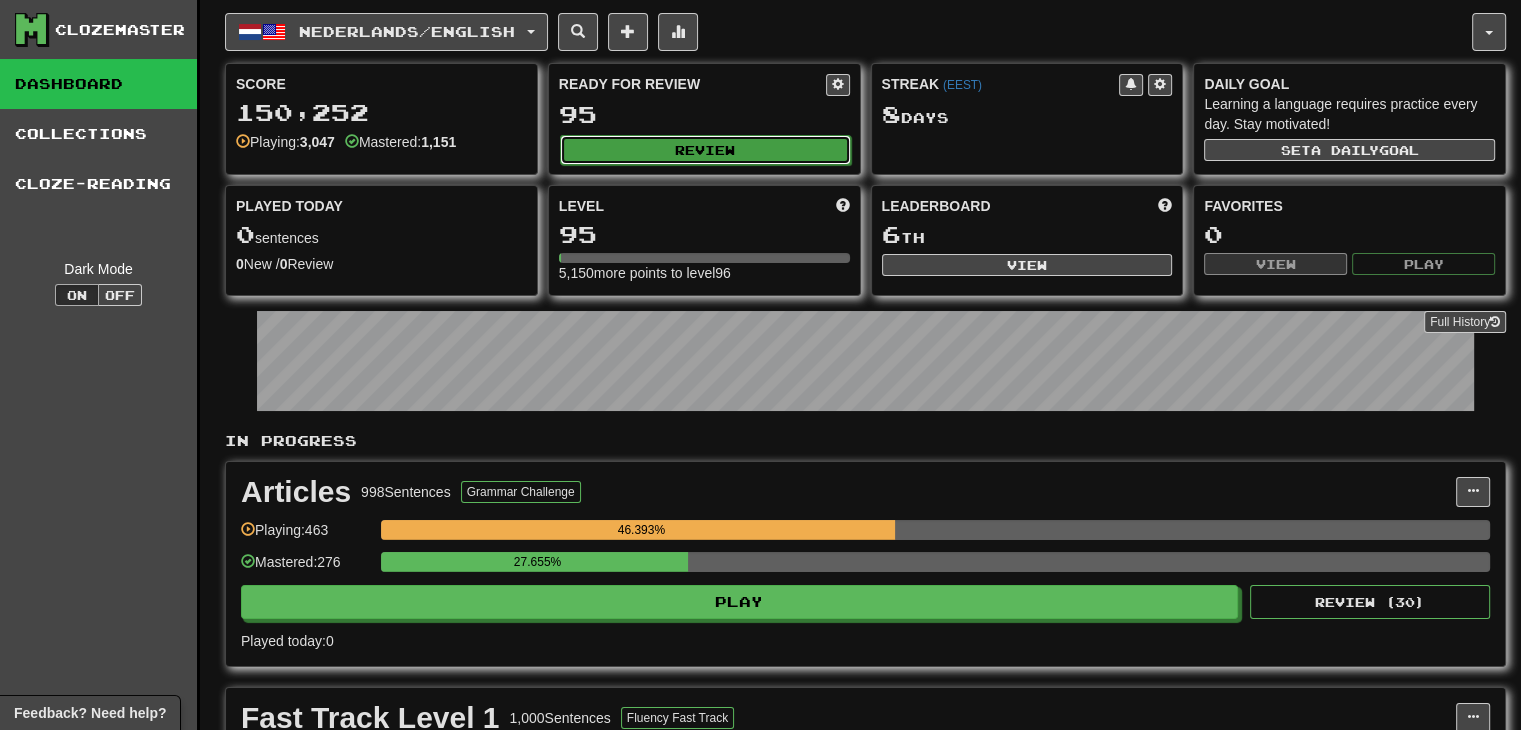 click on "Review" at bounding box center [705, 150] 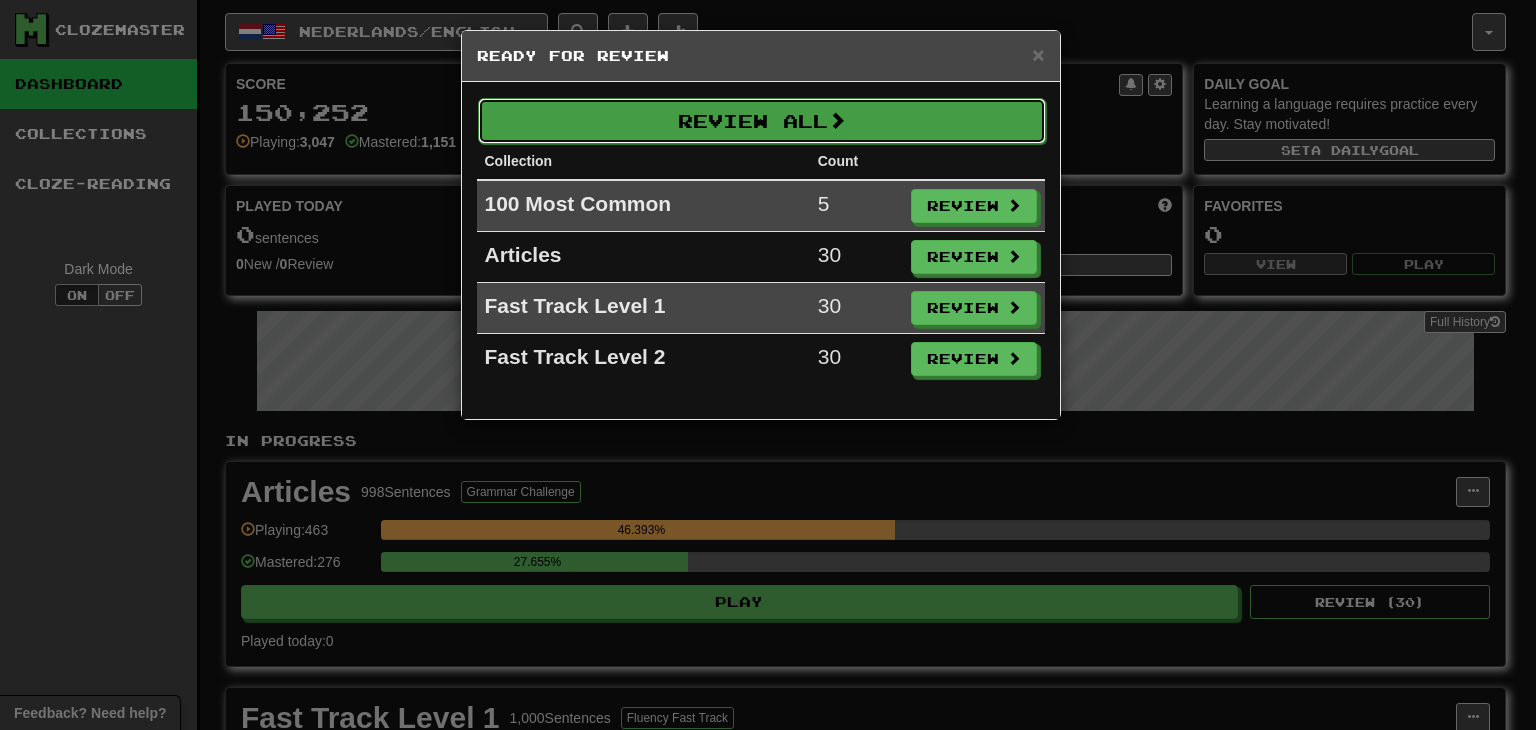 click at bounding box center (837, 120) 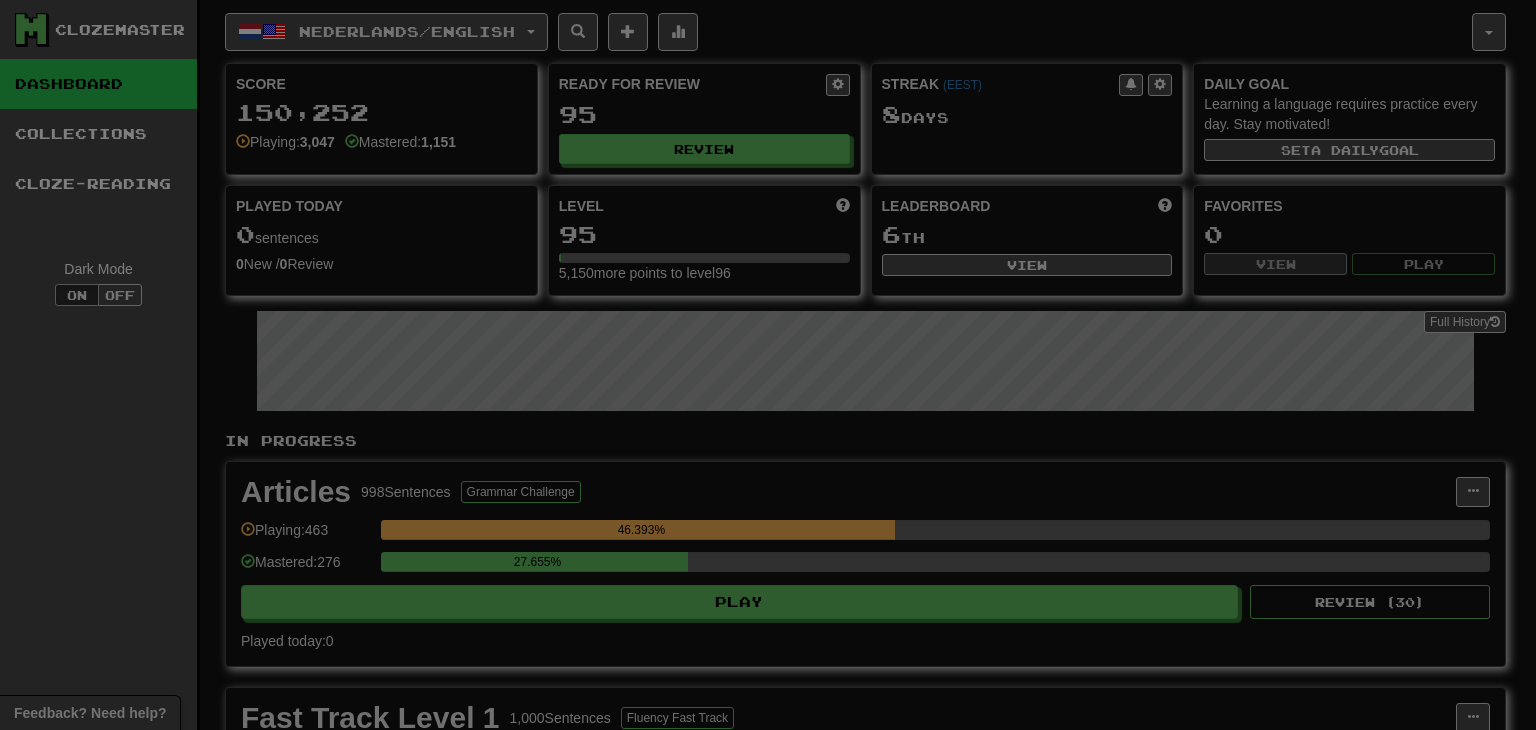select on "**" 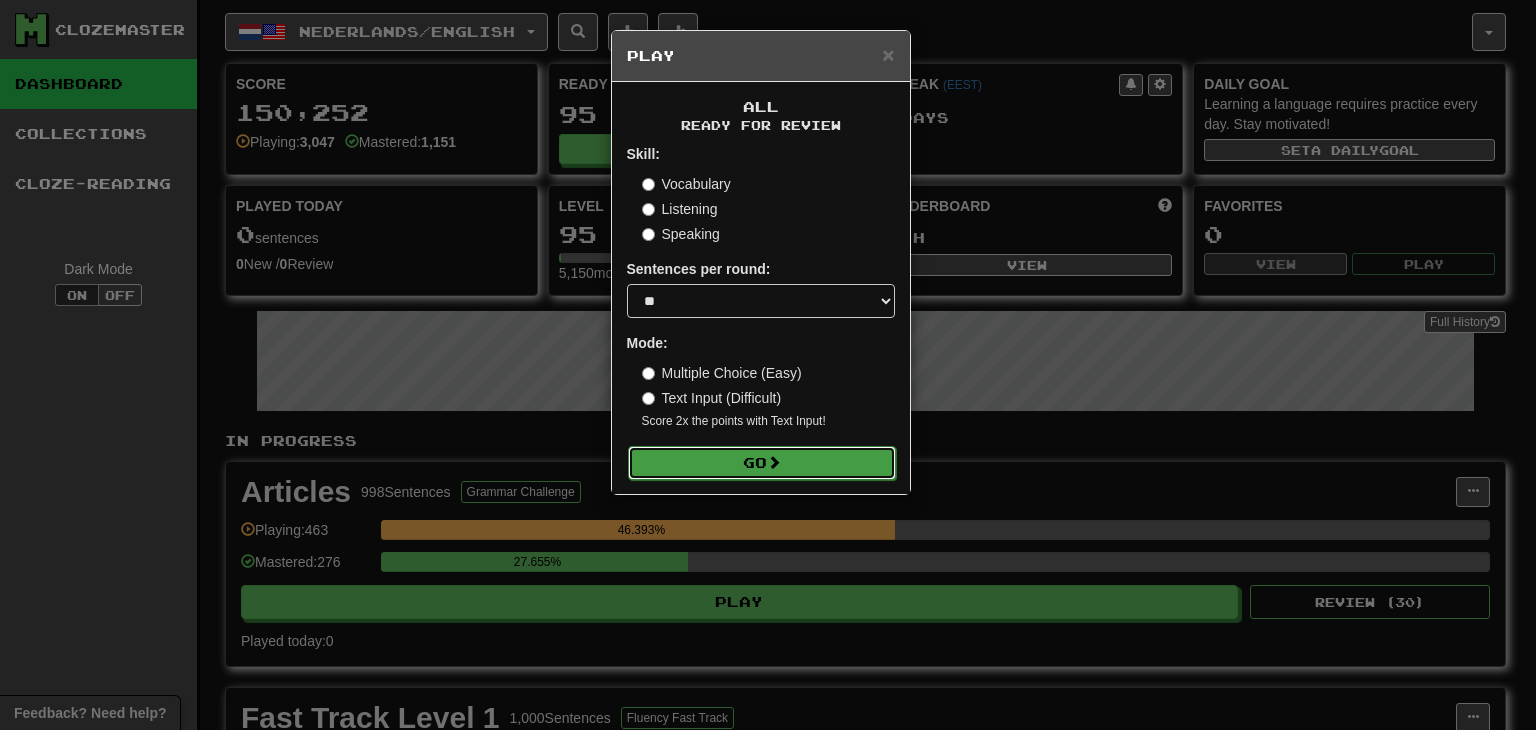 click on "Go" at bounding box center [762, 463] 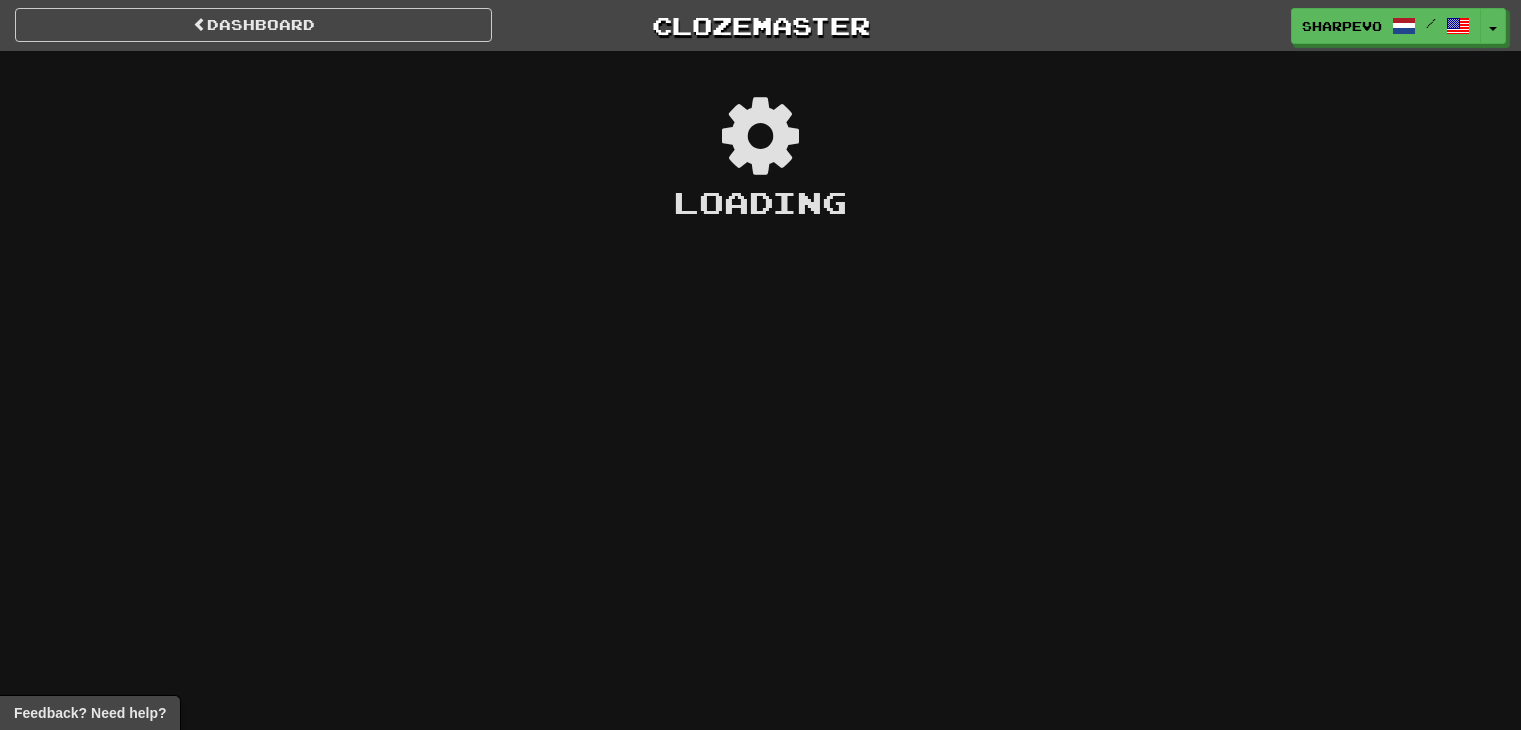 scroll, scrollTop: 0, scrollLeft: 0, axis: both 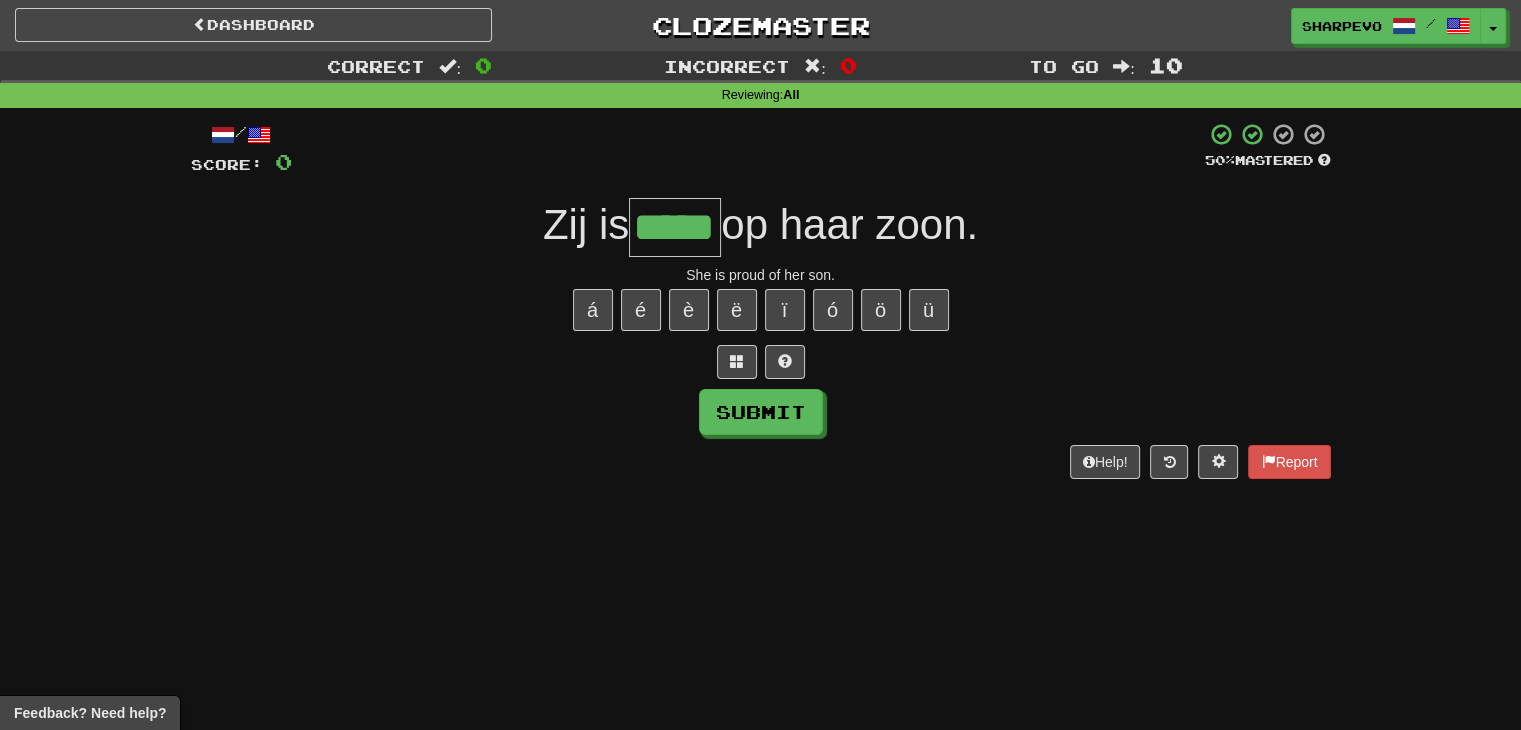type on "*****" 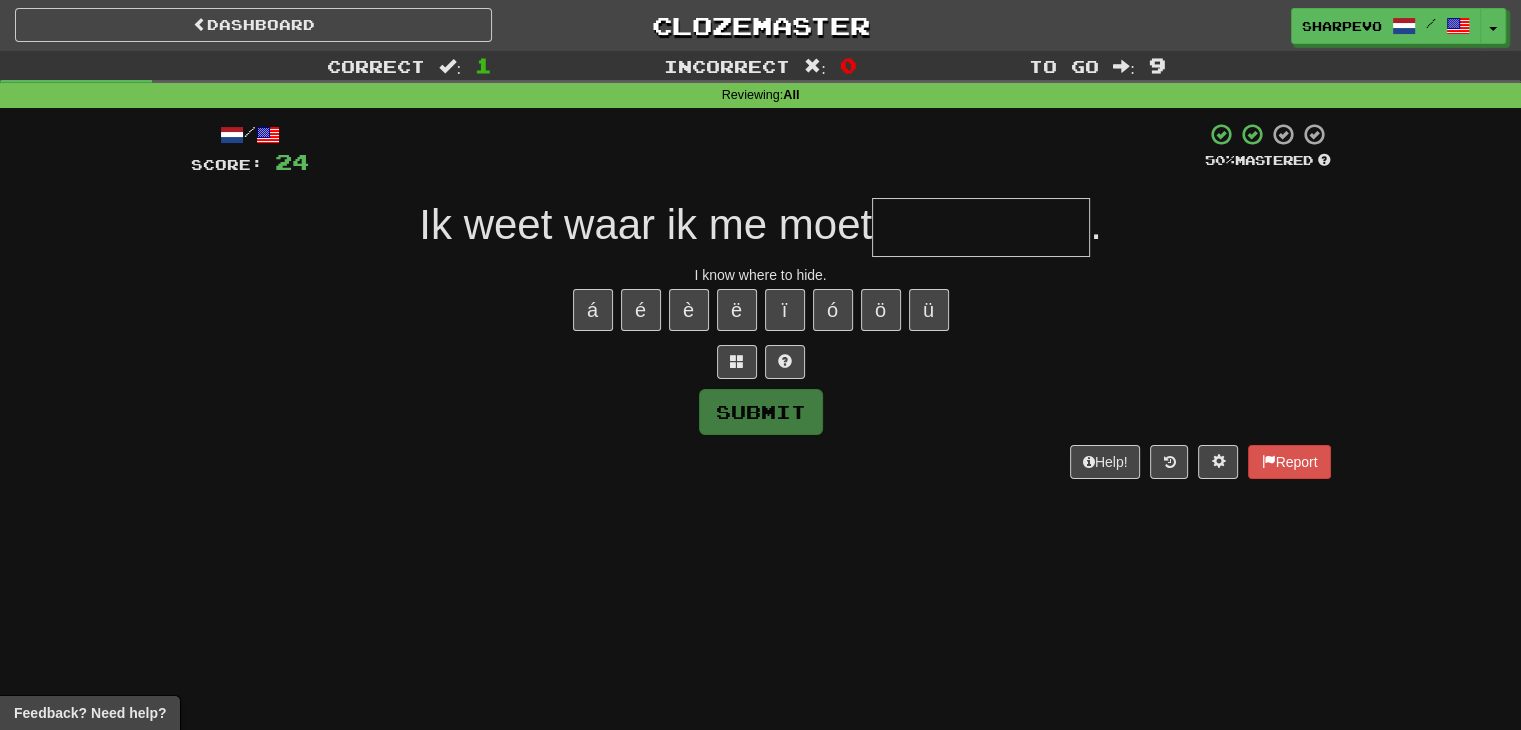 click at bounding box center [981, 227] 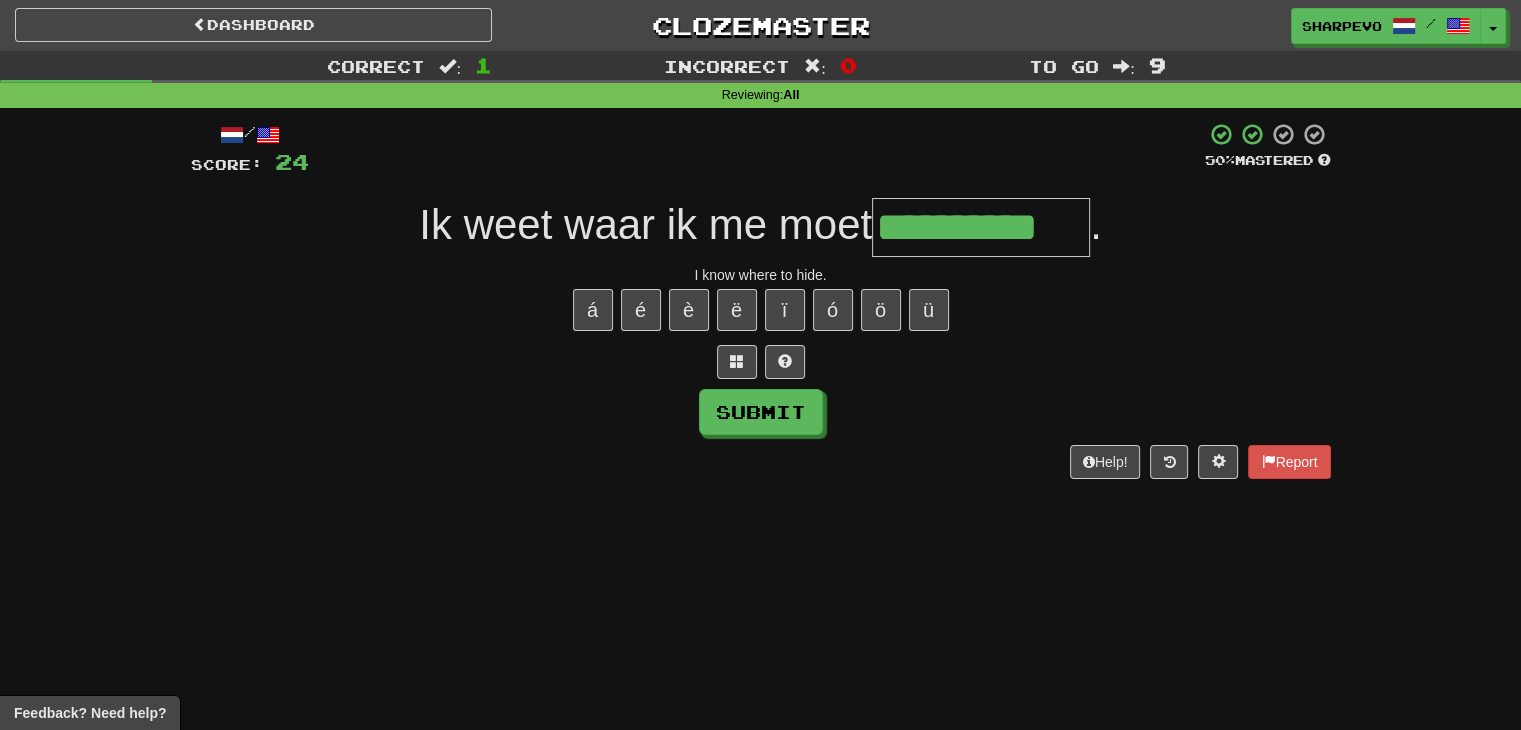 type on "**********" 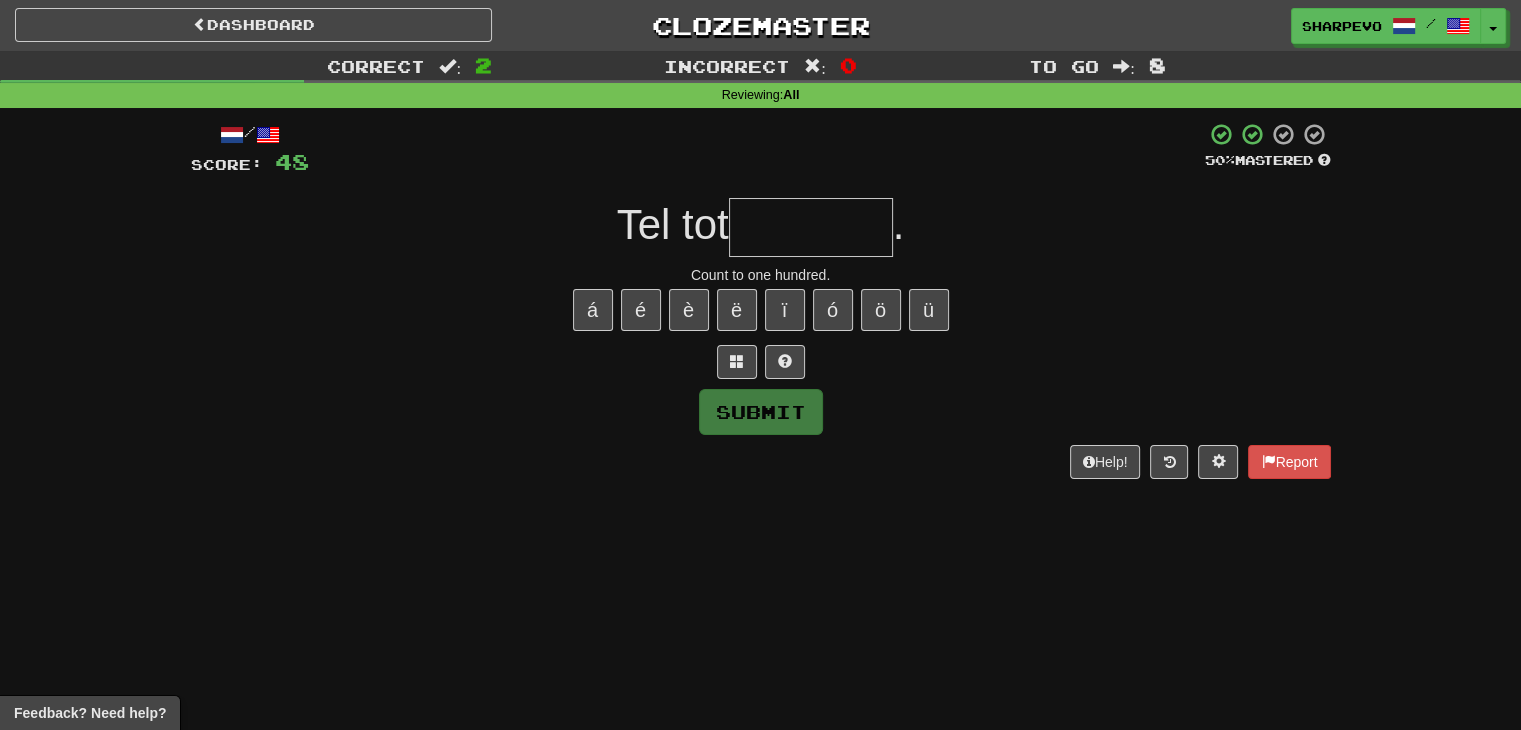 click at bounding box center [811, 227] 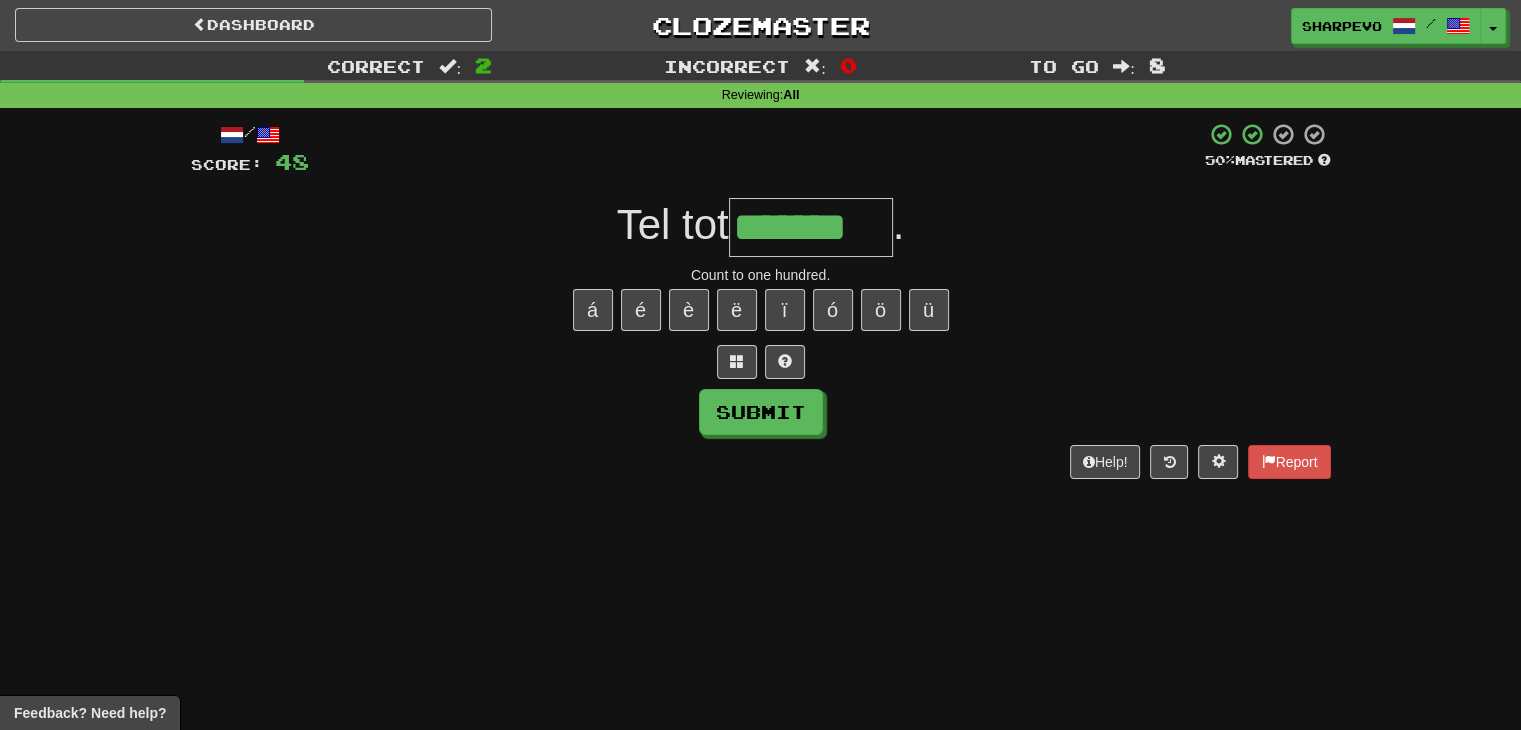 type on "*******" 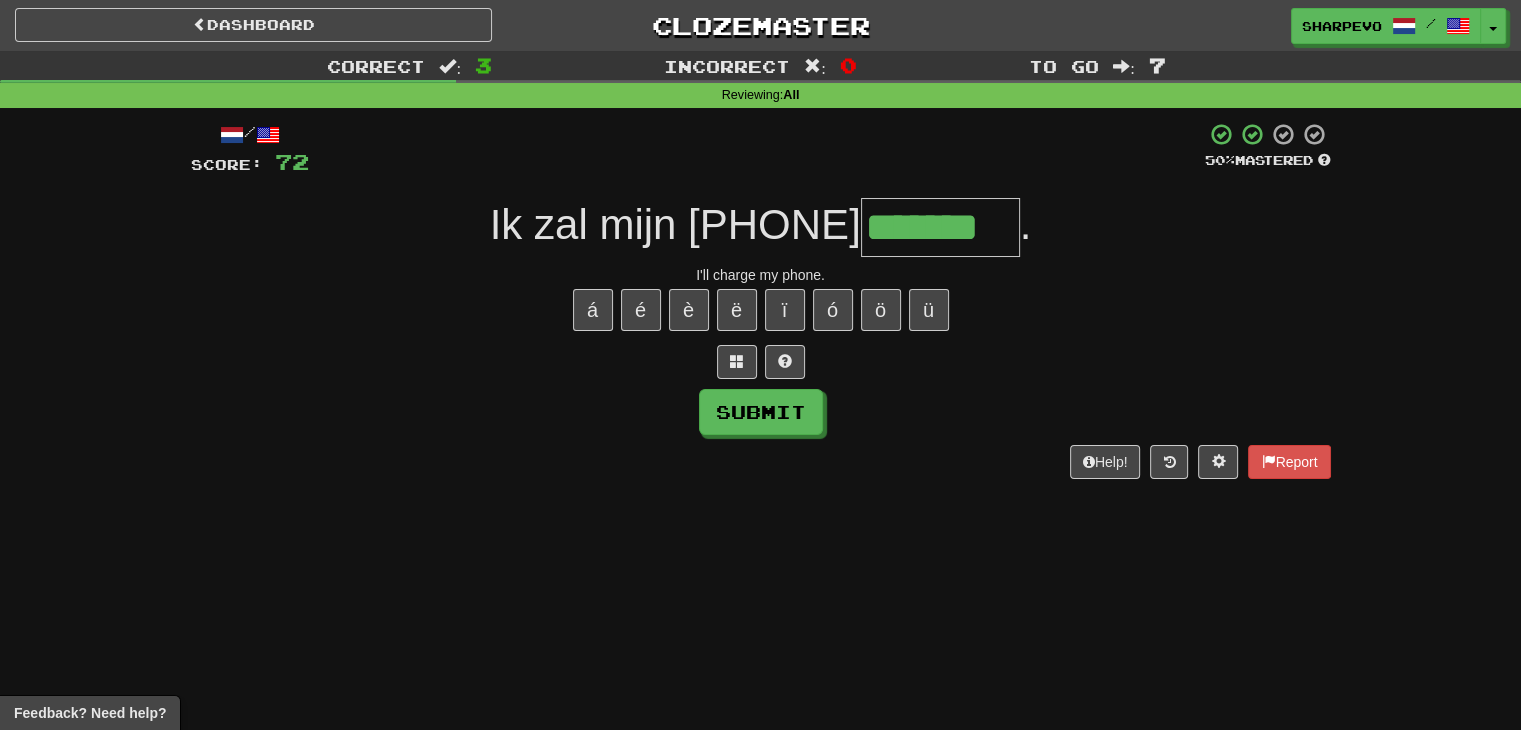type on "*******" 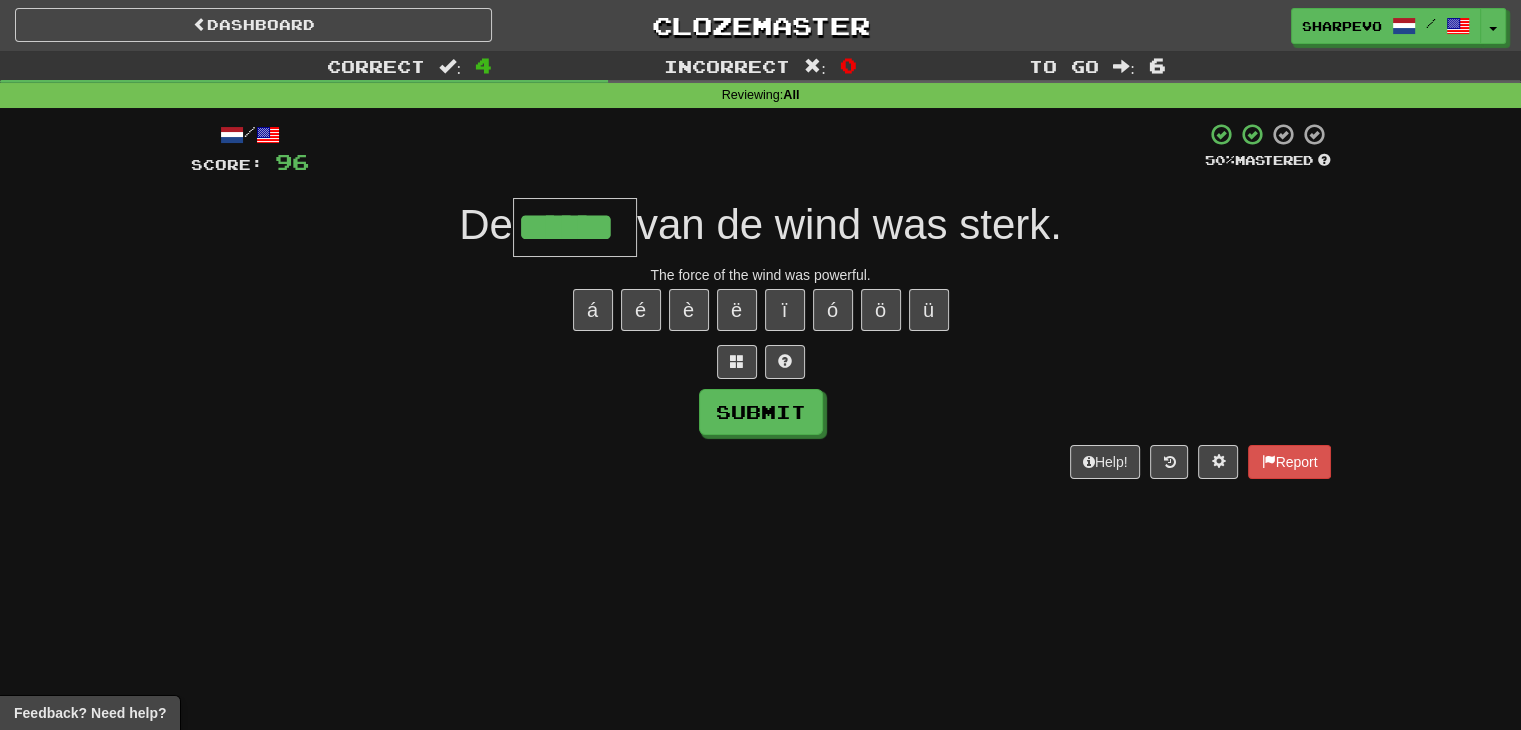 type on "******" 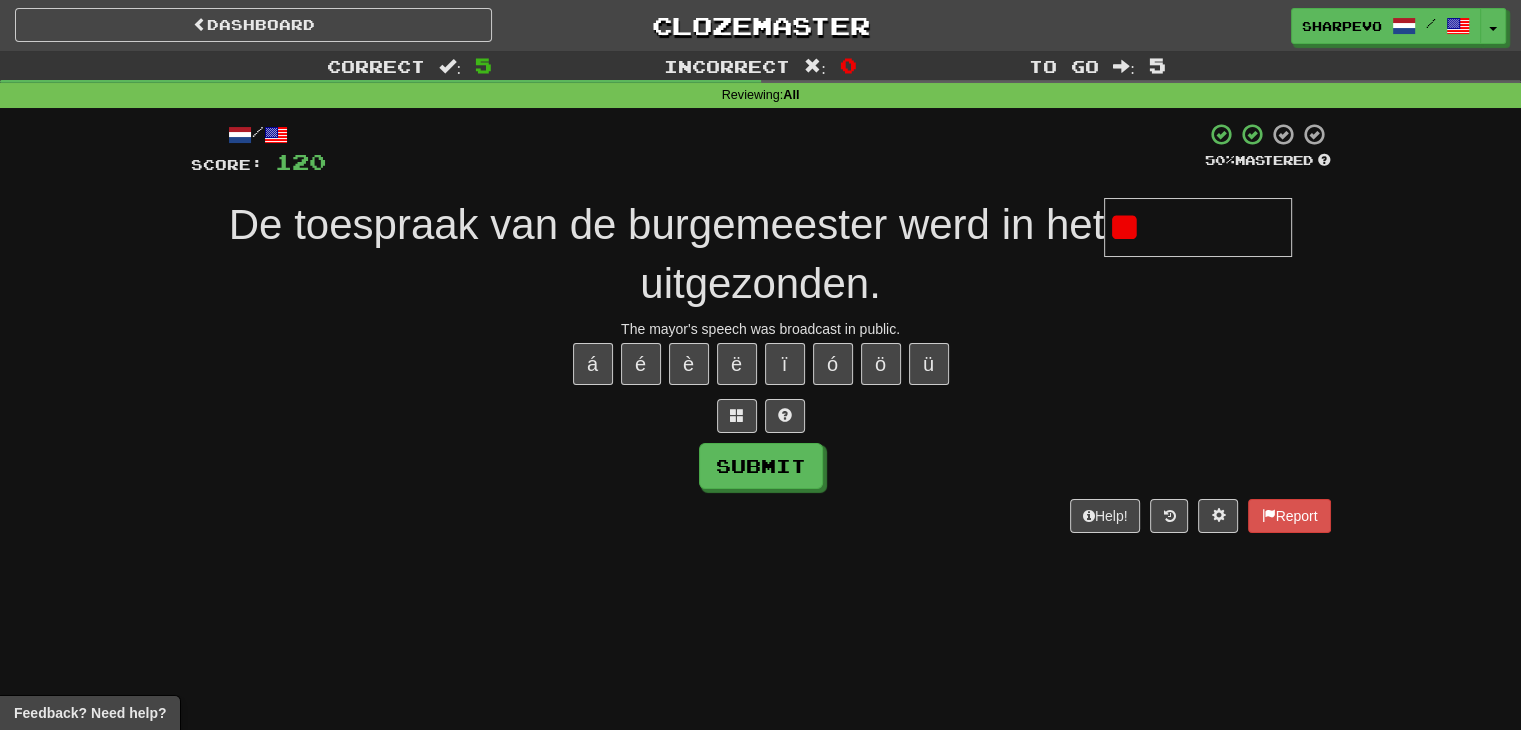 type on "*" 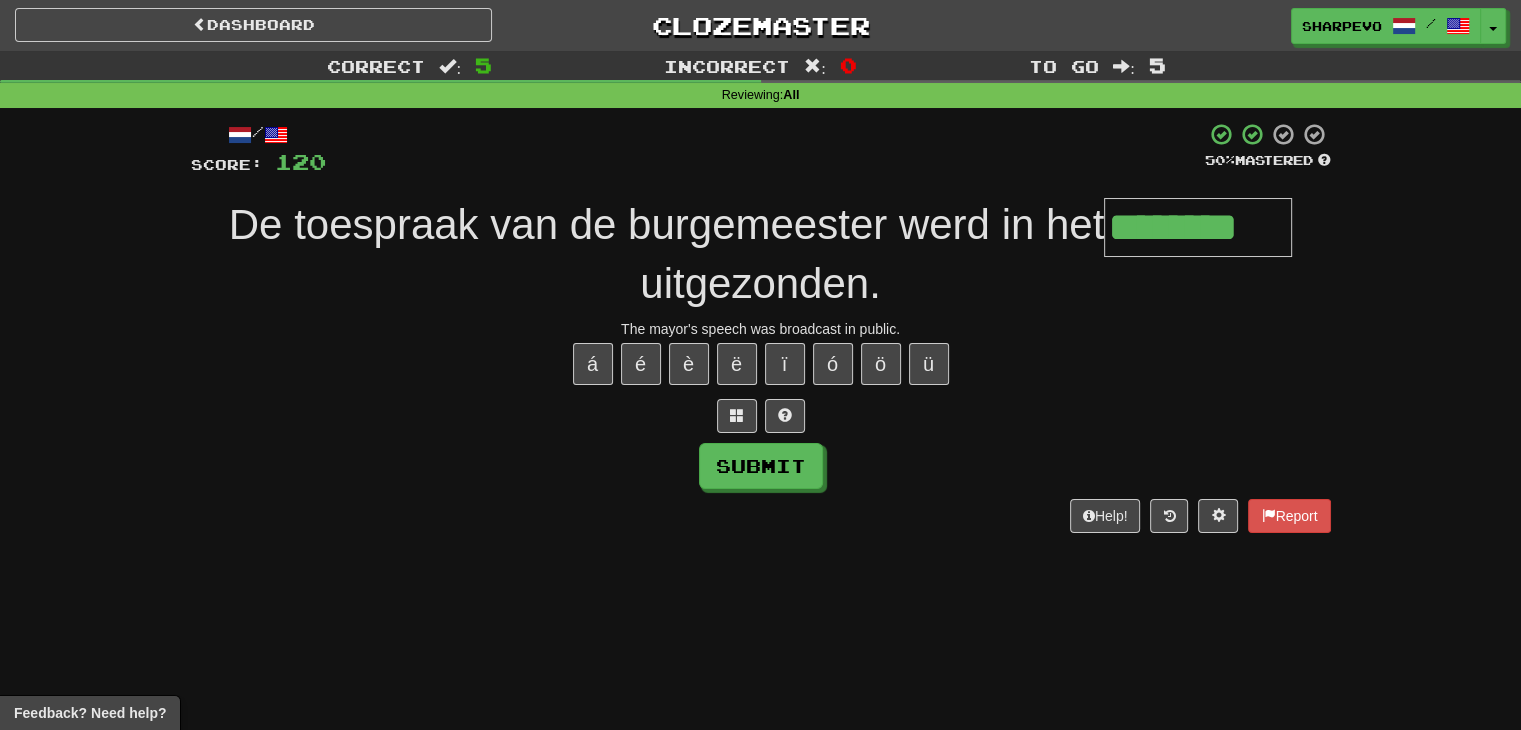 type on "********" 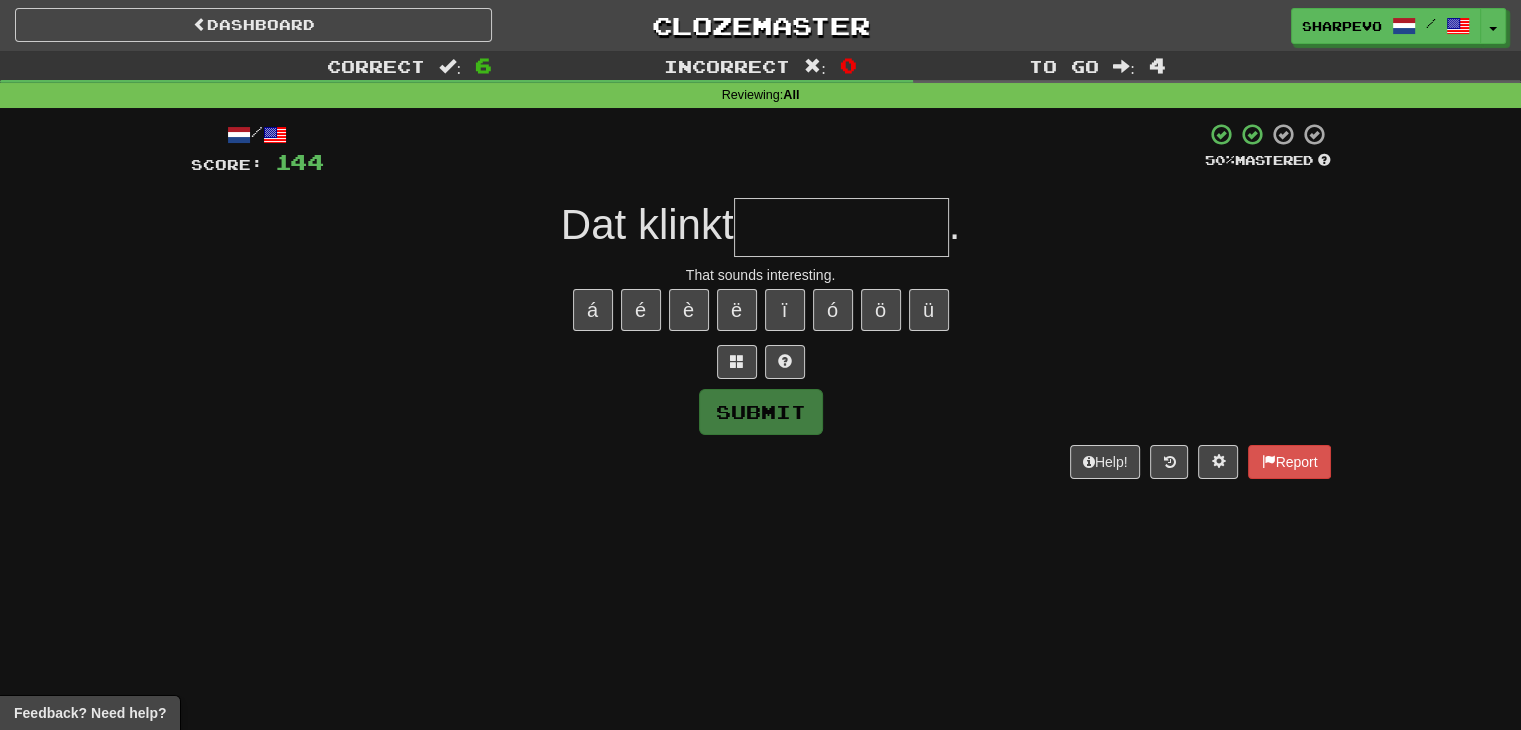 click at bounding box center (841, 227) 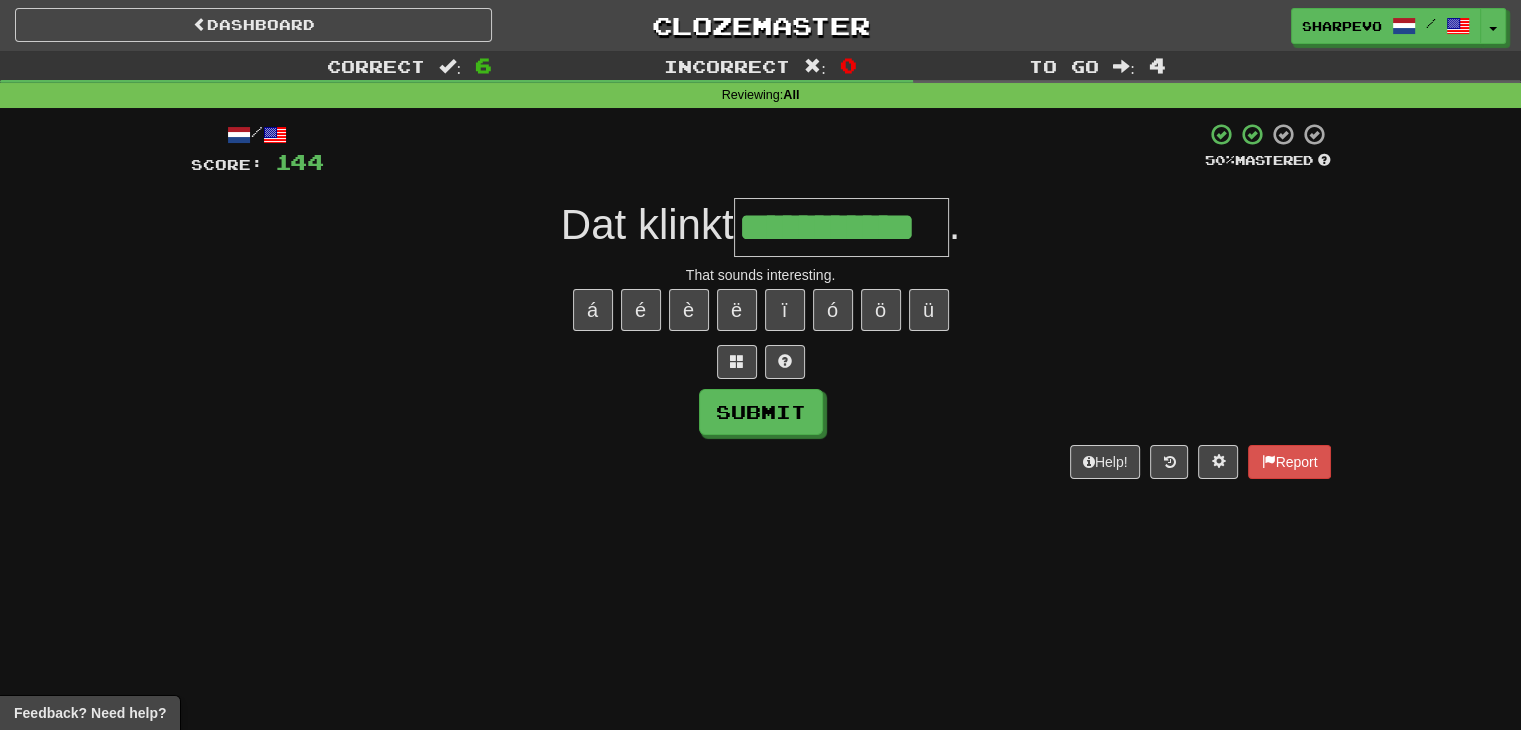 type on "**********" 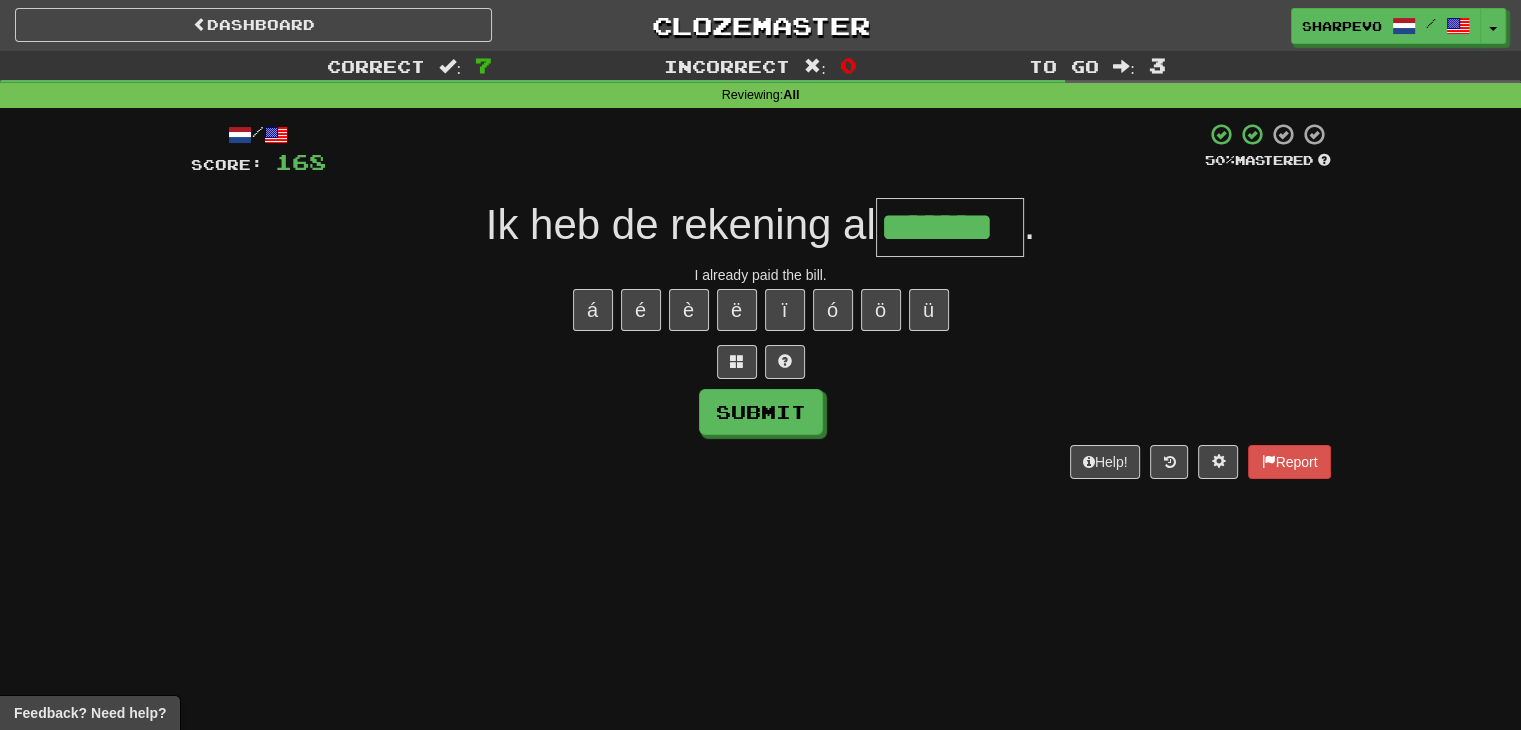 type on "*******" 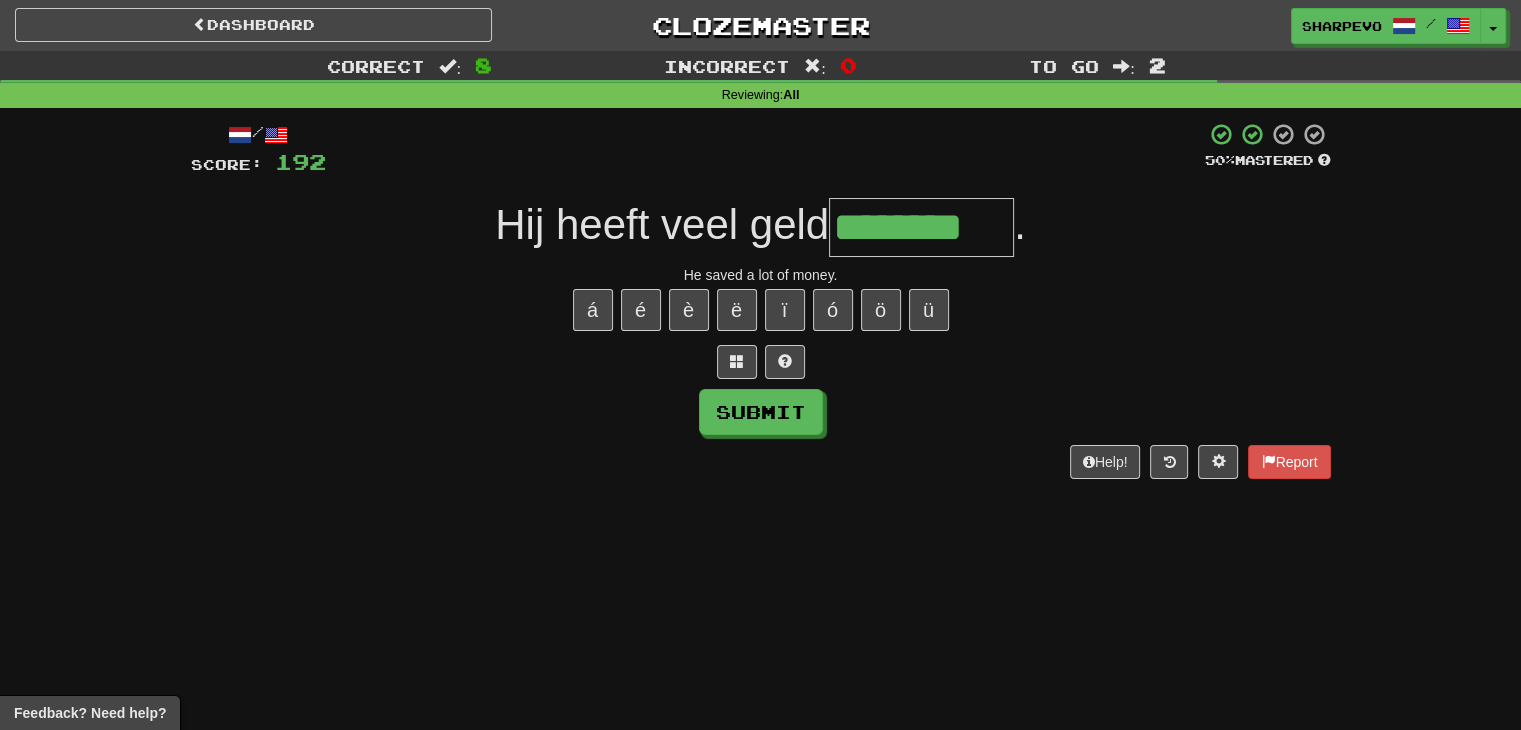 type on "********" 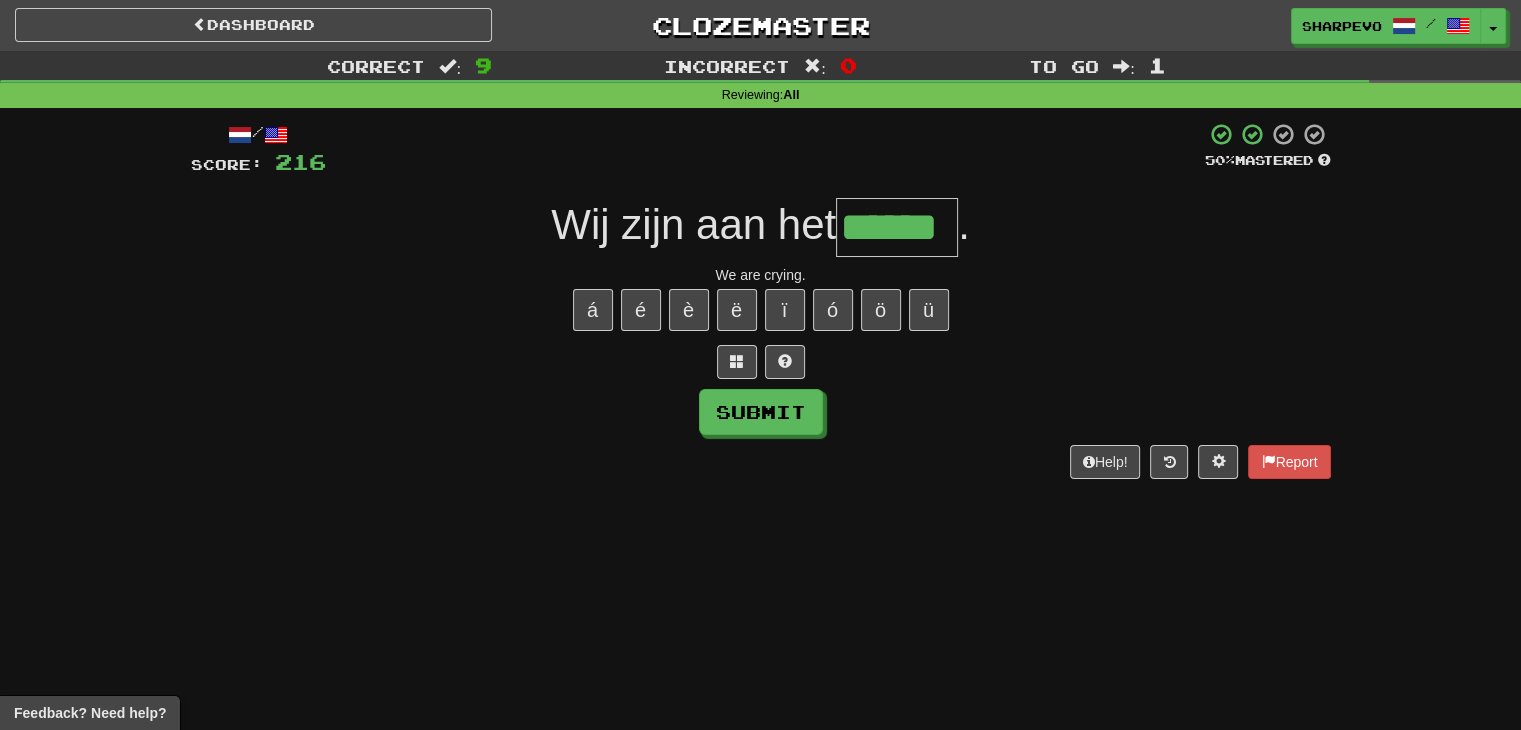 type on "******" 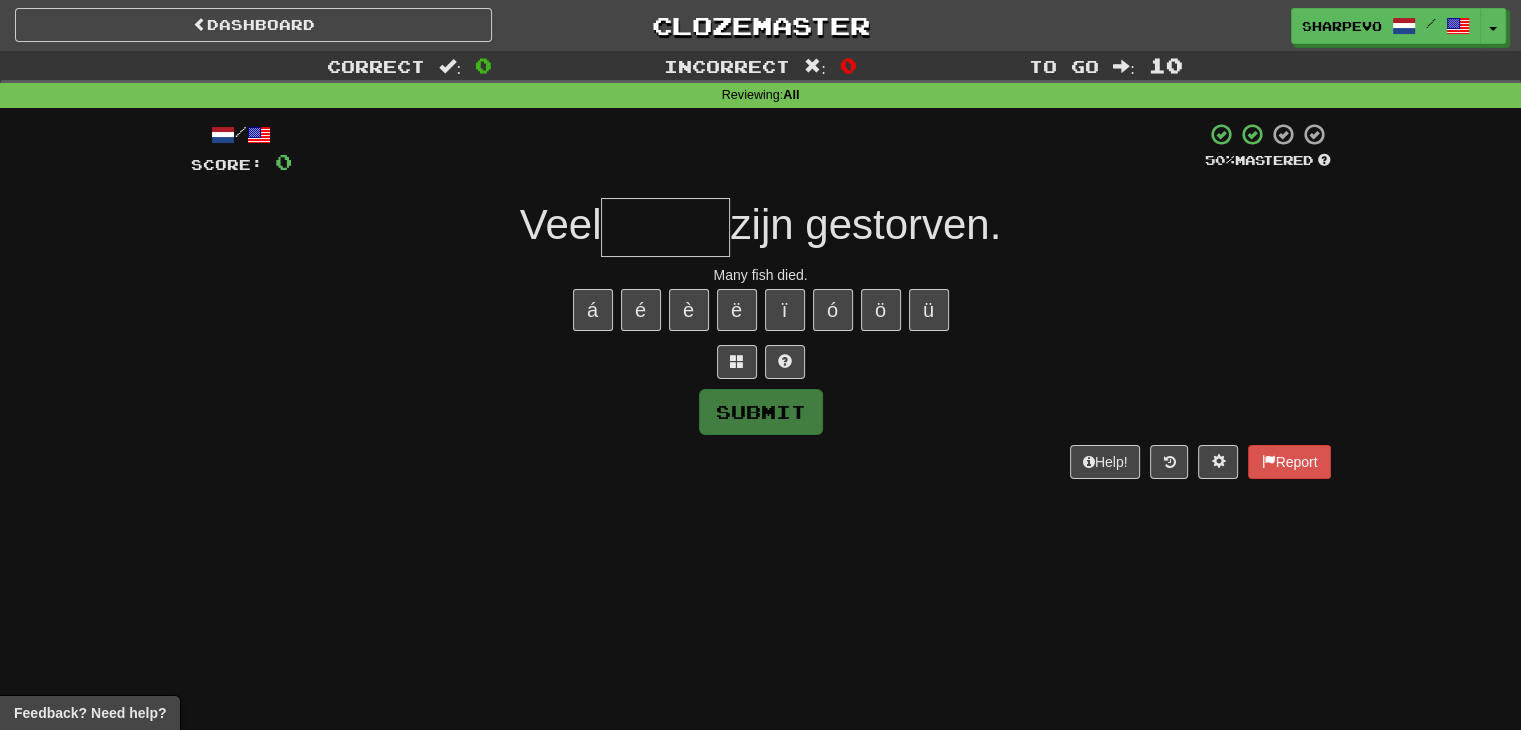 click at bounding box center [665, 227] 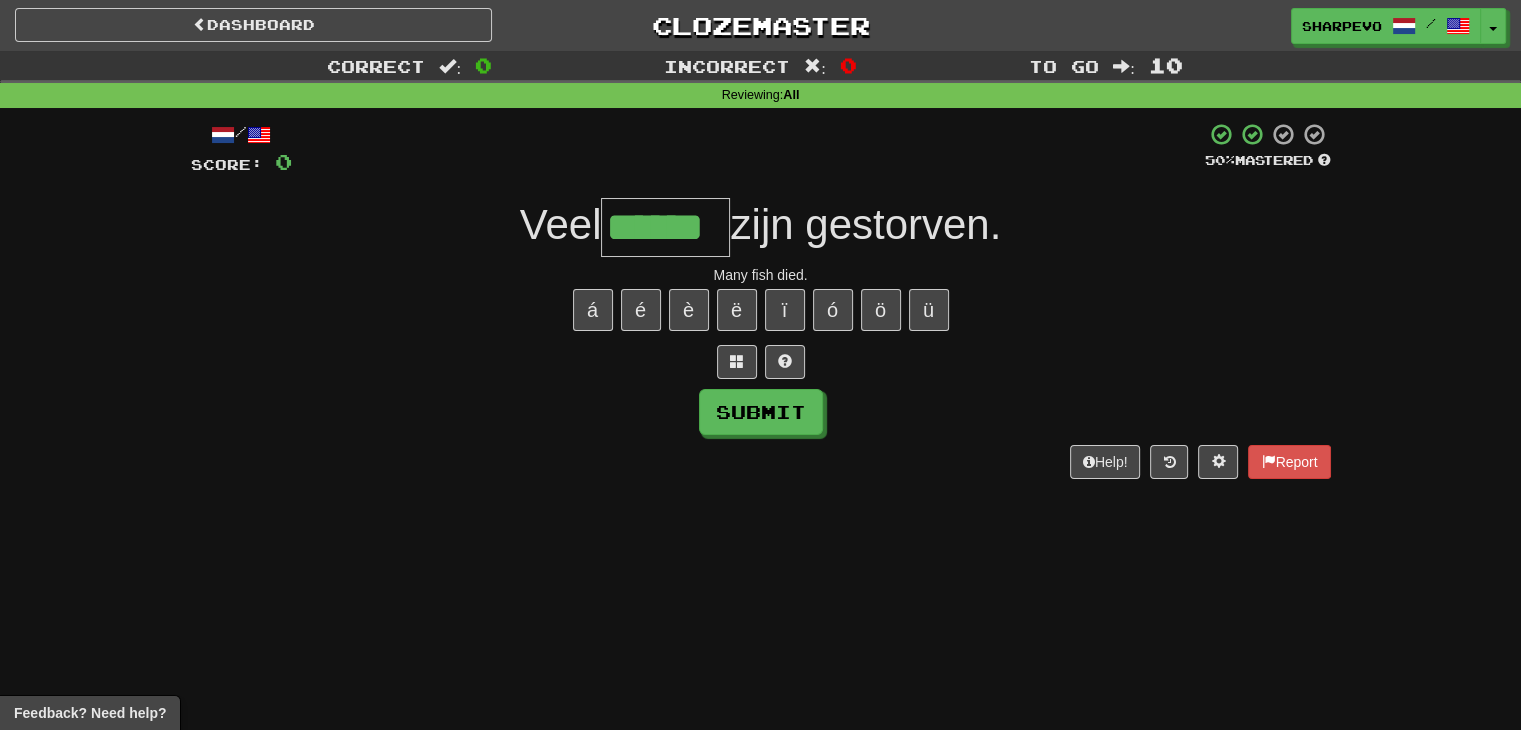 type on "******" 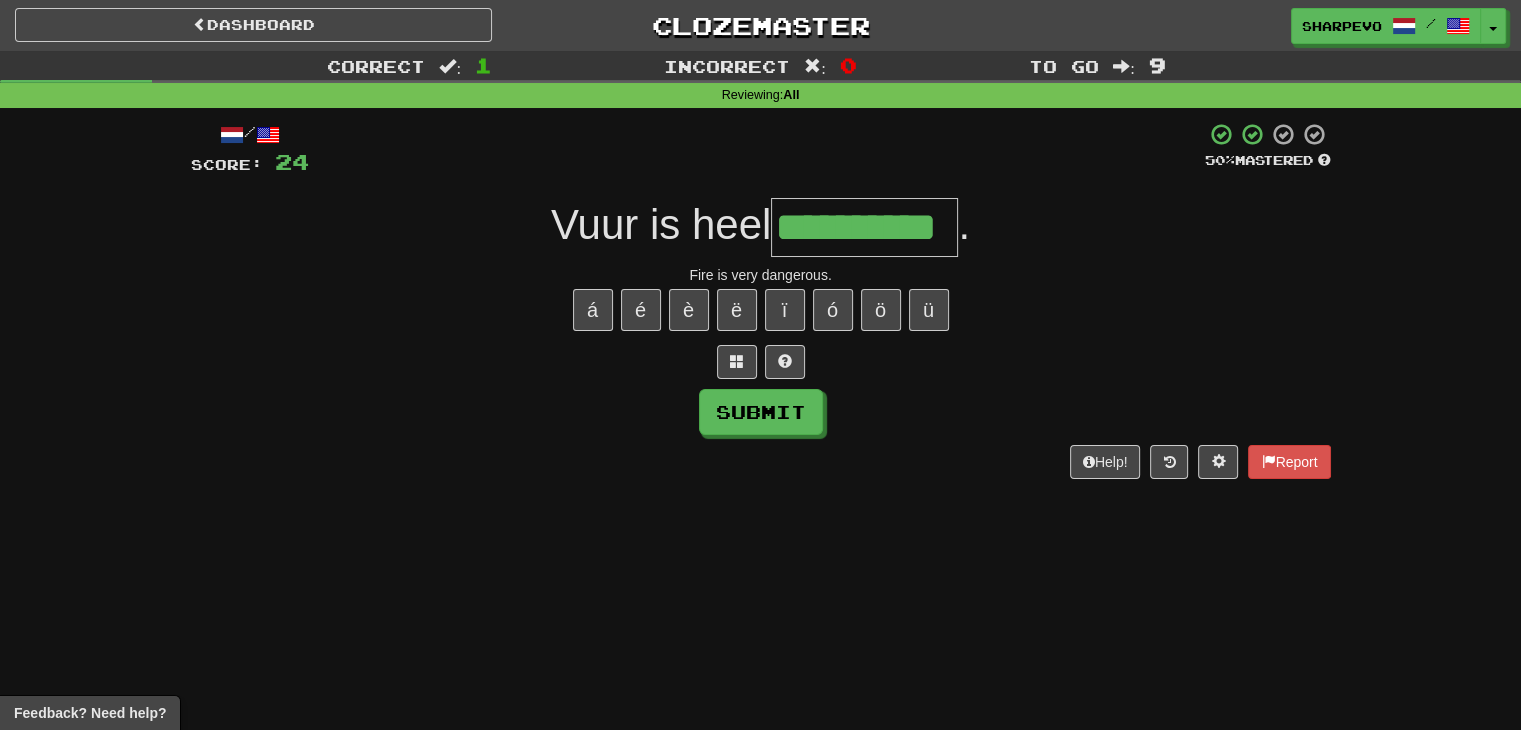type on "**********" 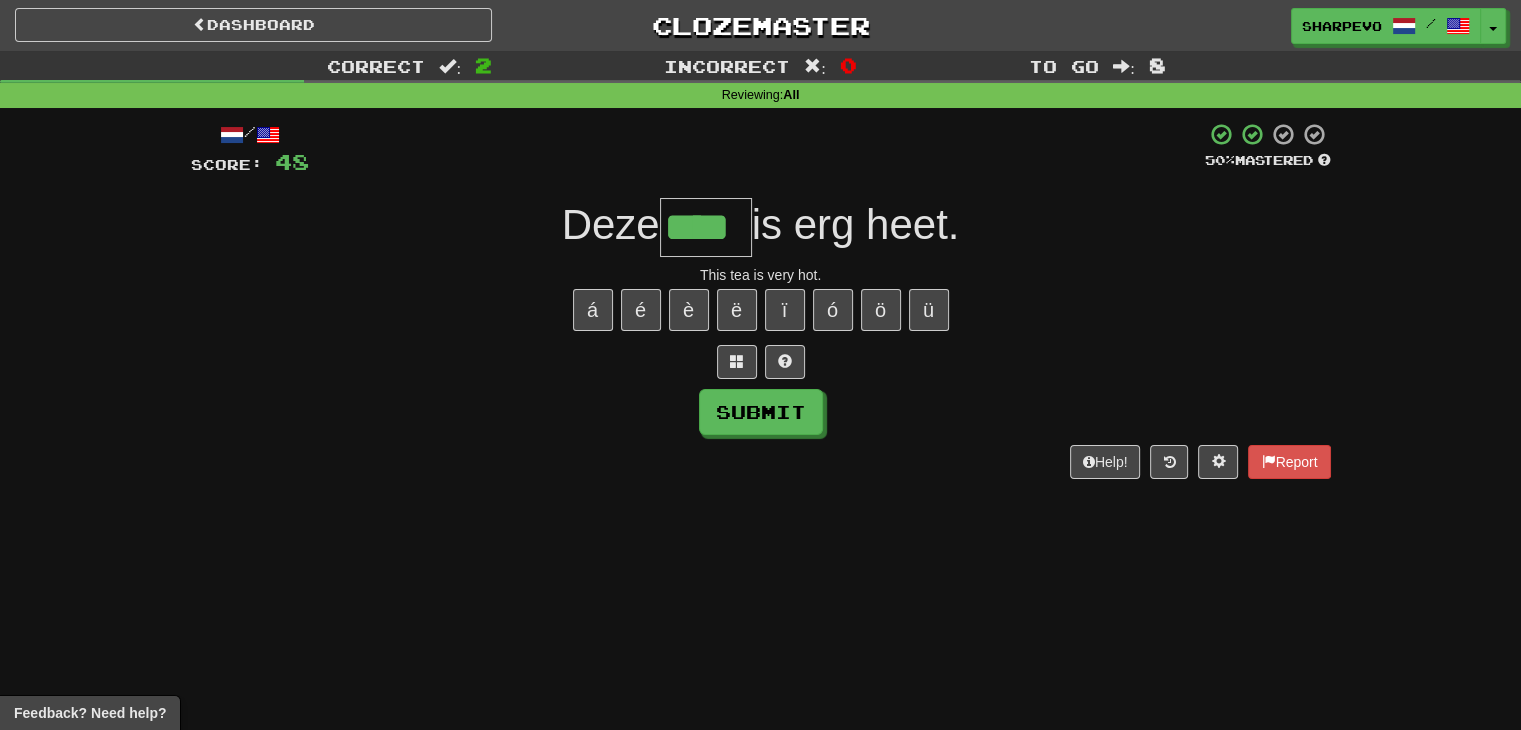 type on "****" 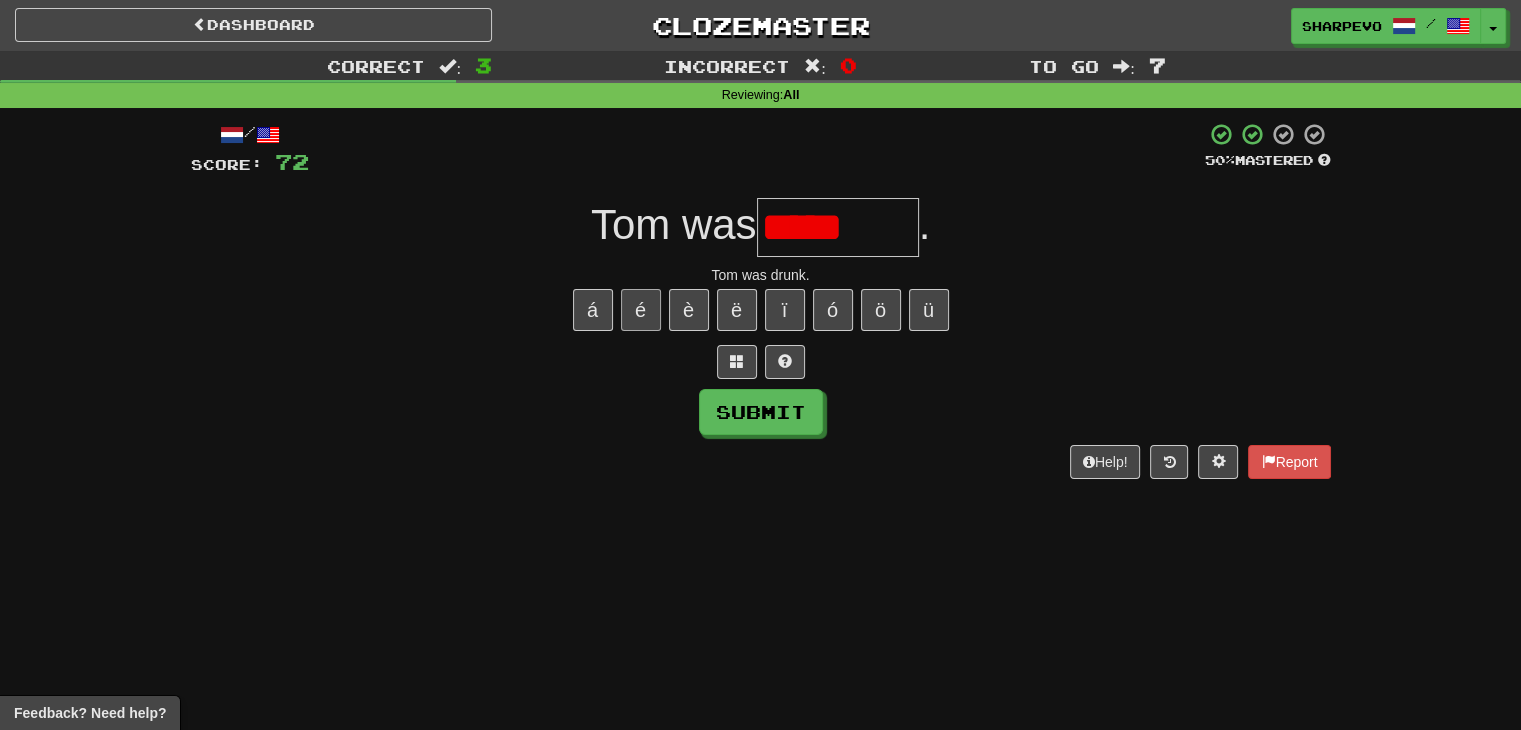 type on "*******" 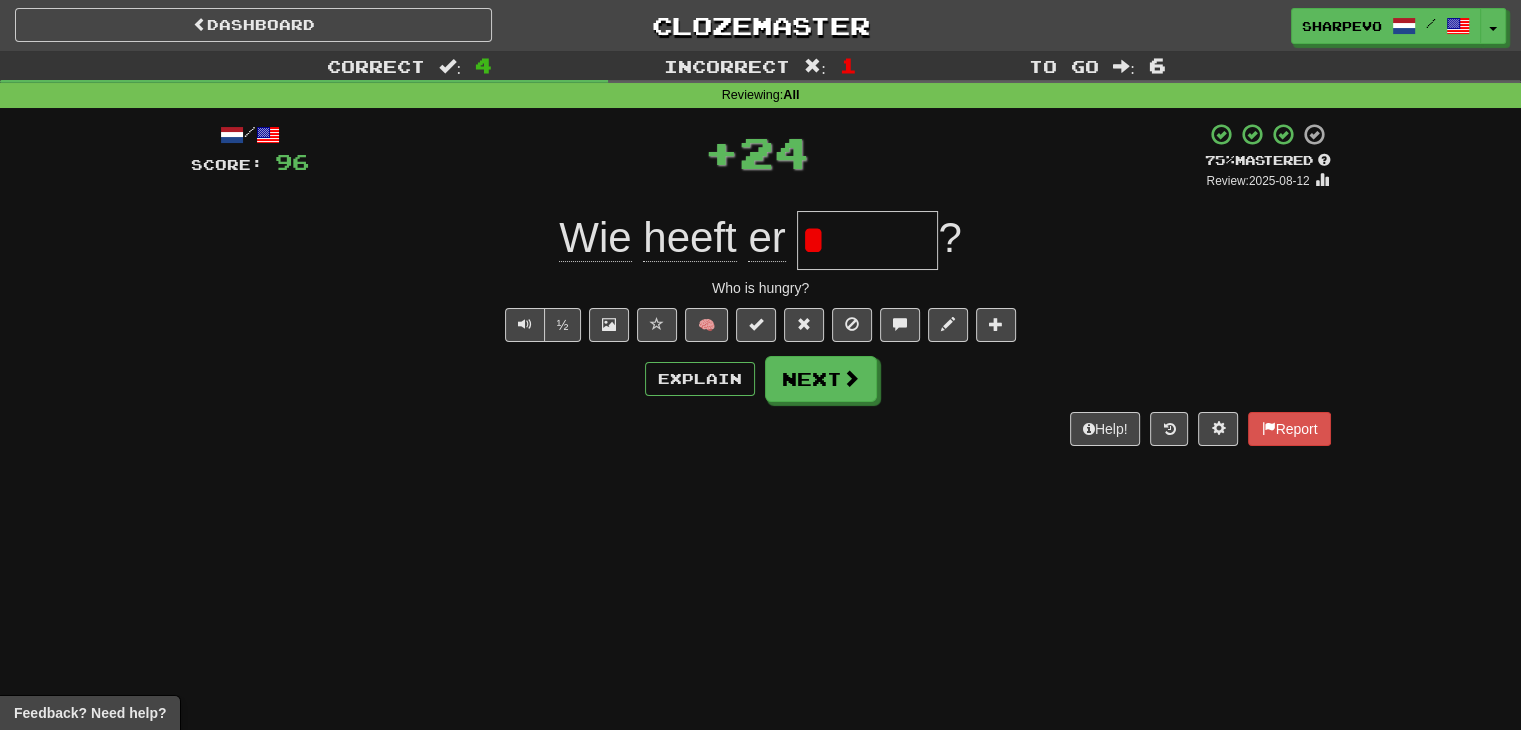 type on "*" 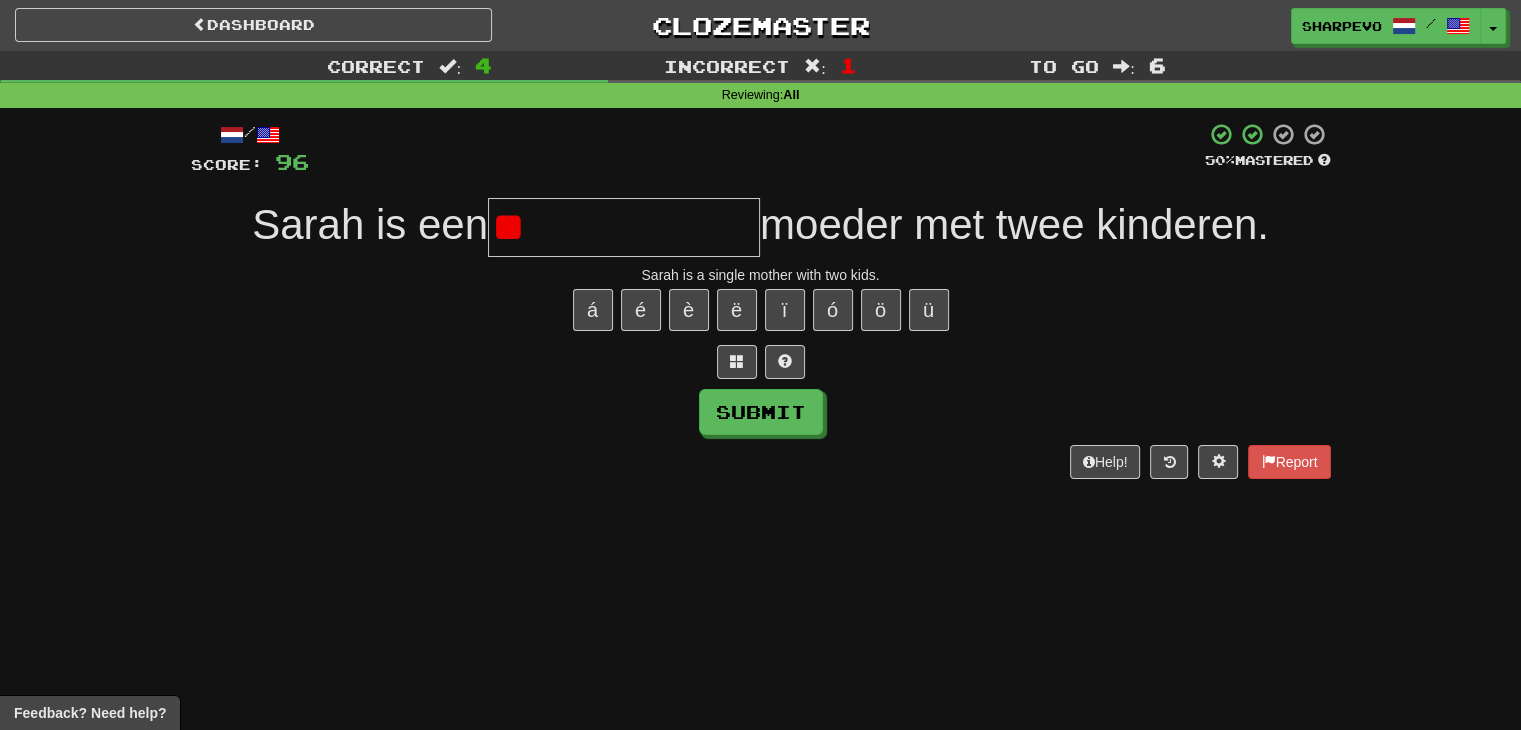type on "*" 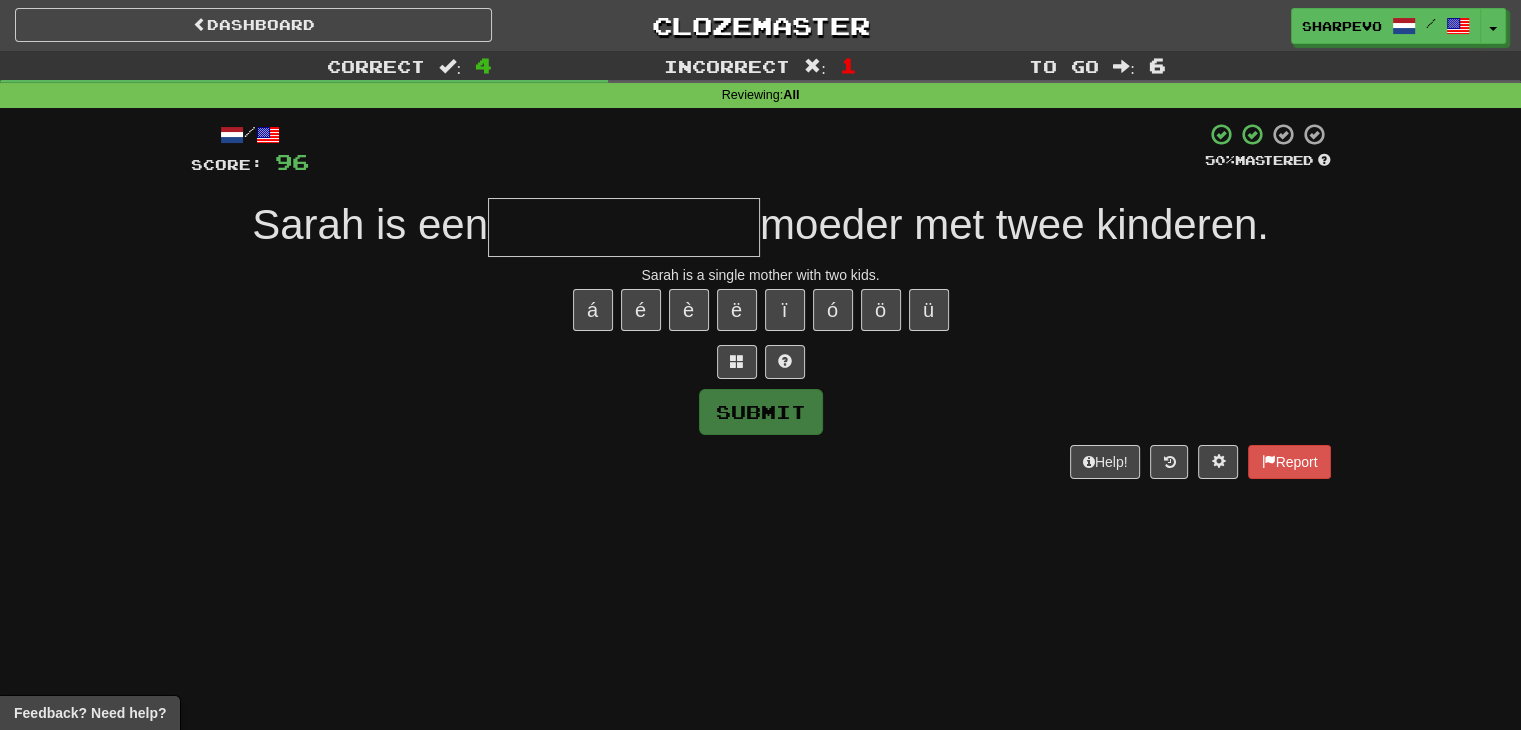 type on "*" 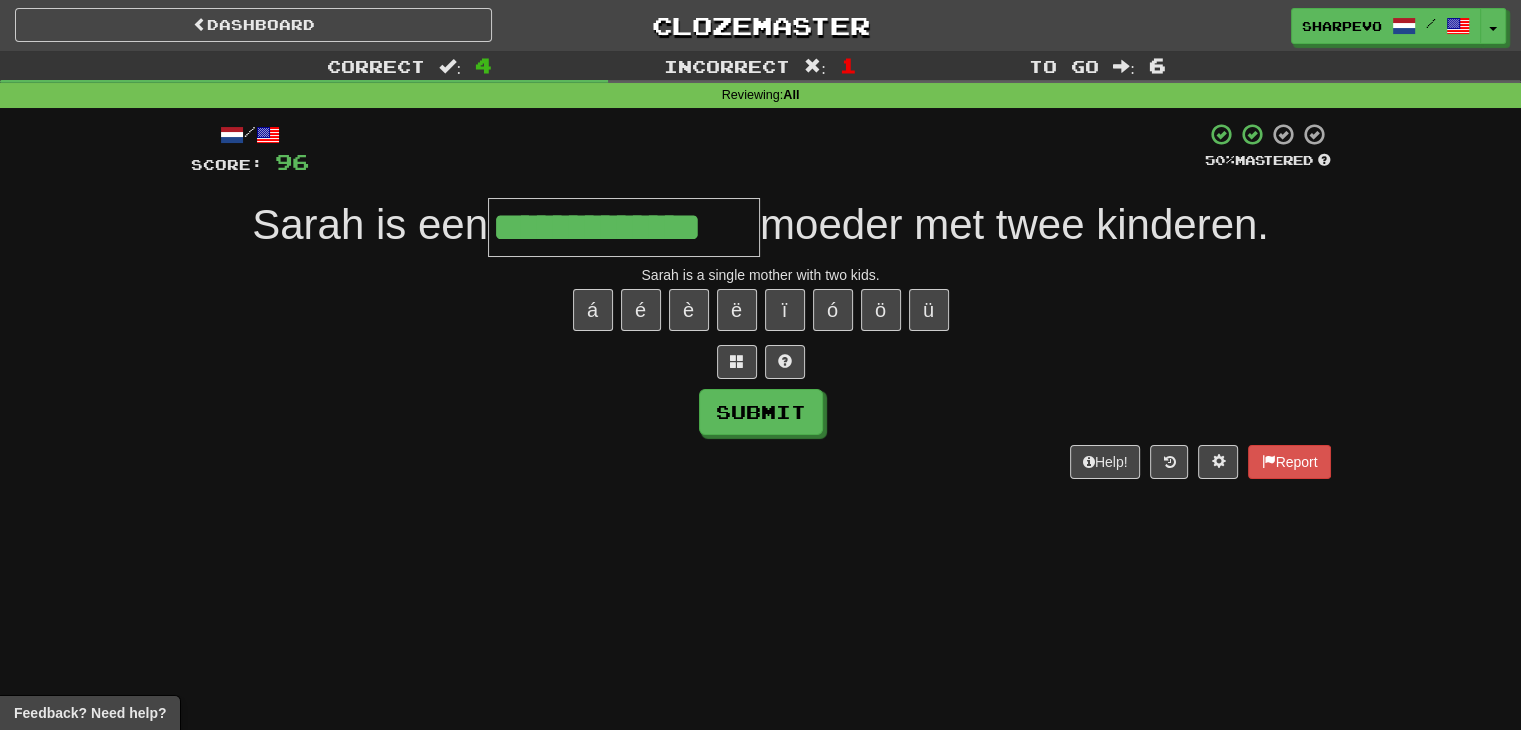 type on "**********" 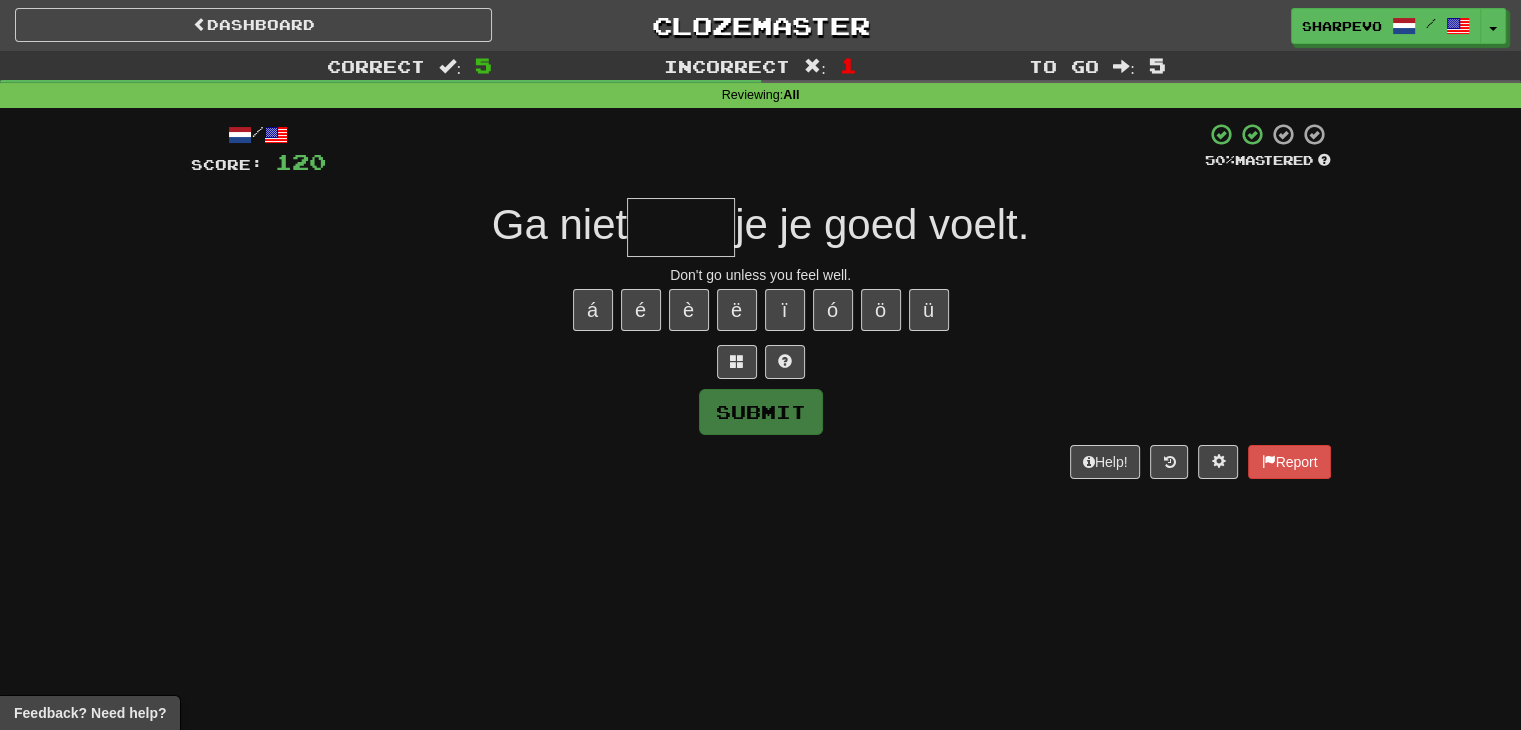 click at bounding box center (681, 227) 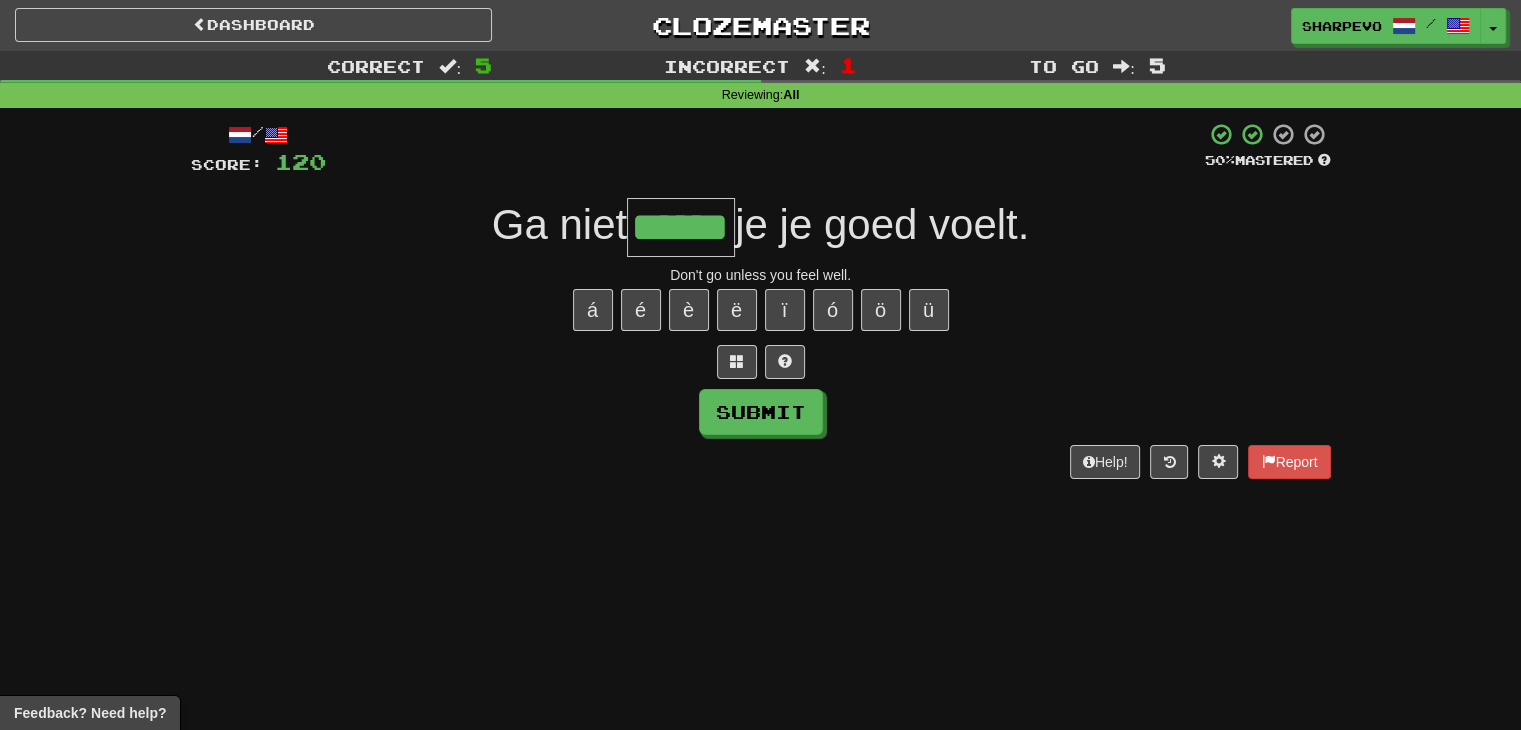 type on "******" 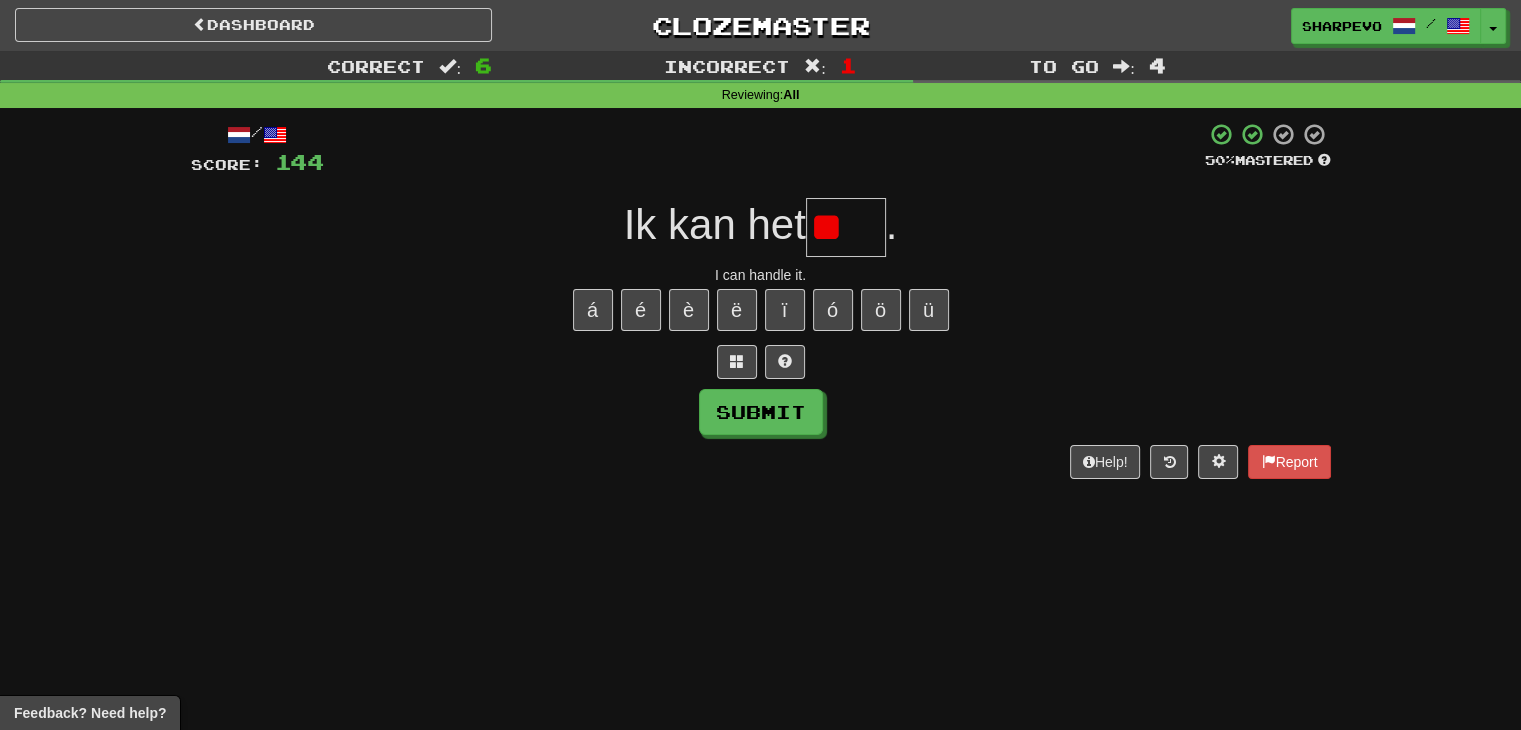 type on "*" 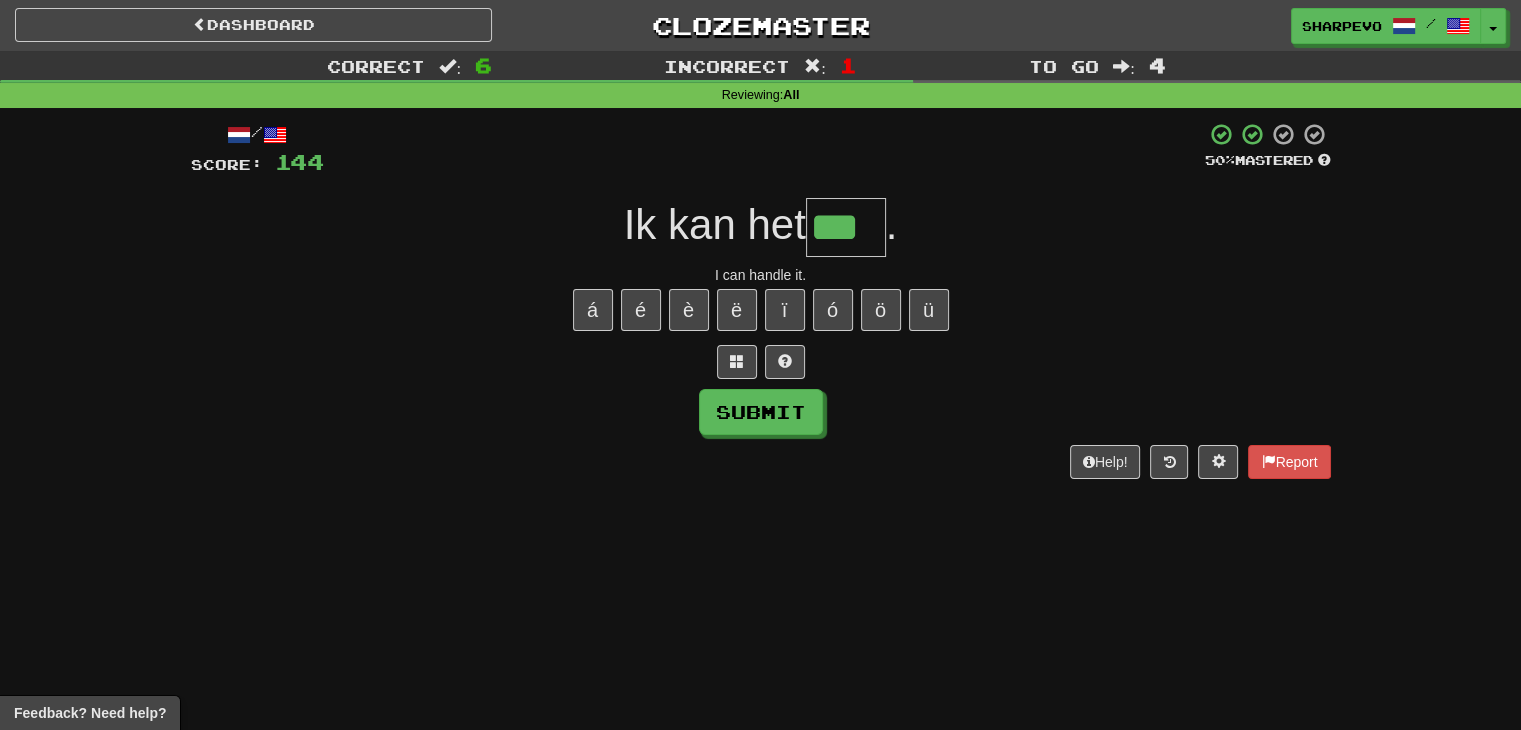 type on "***" 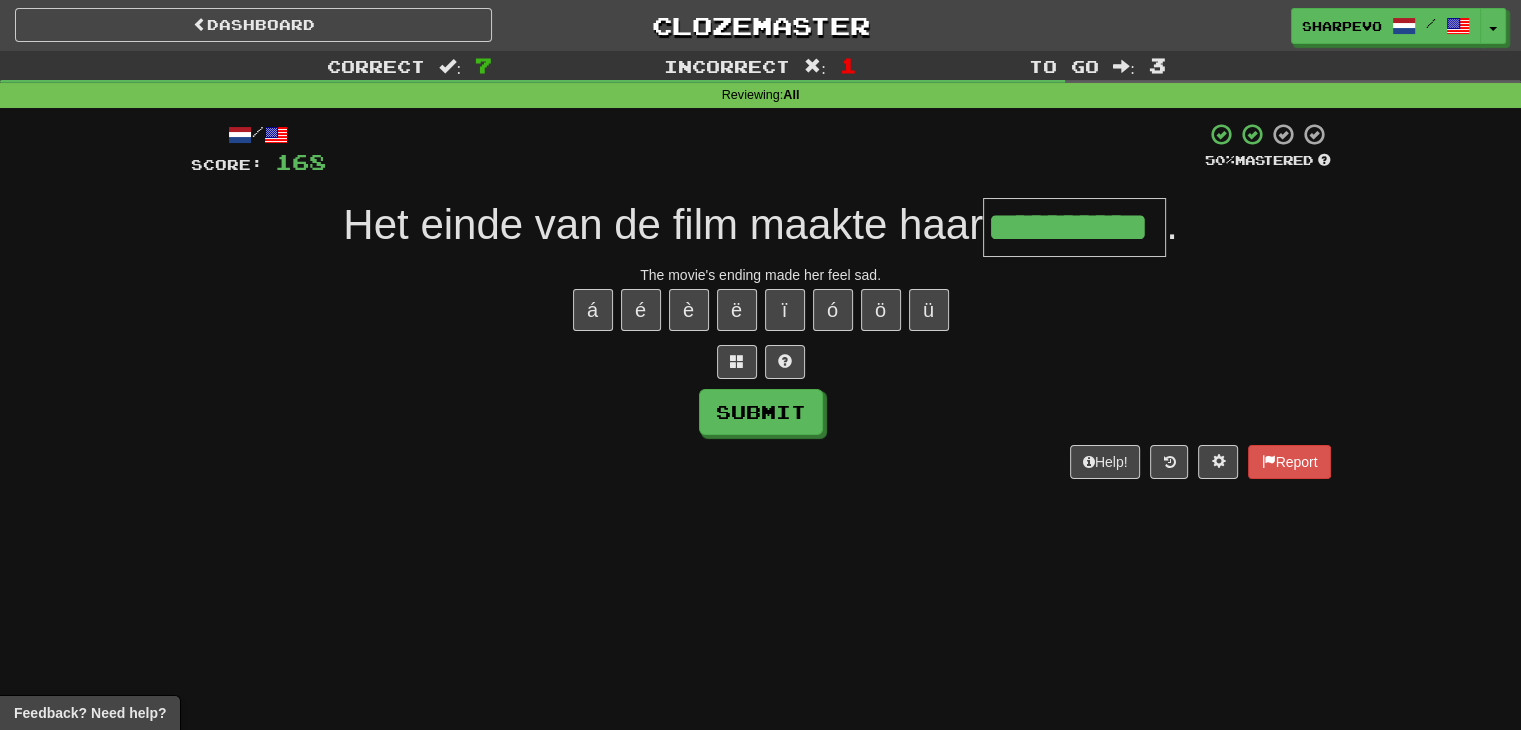 type on "**********" 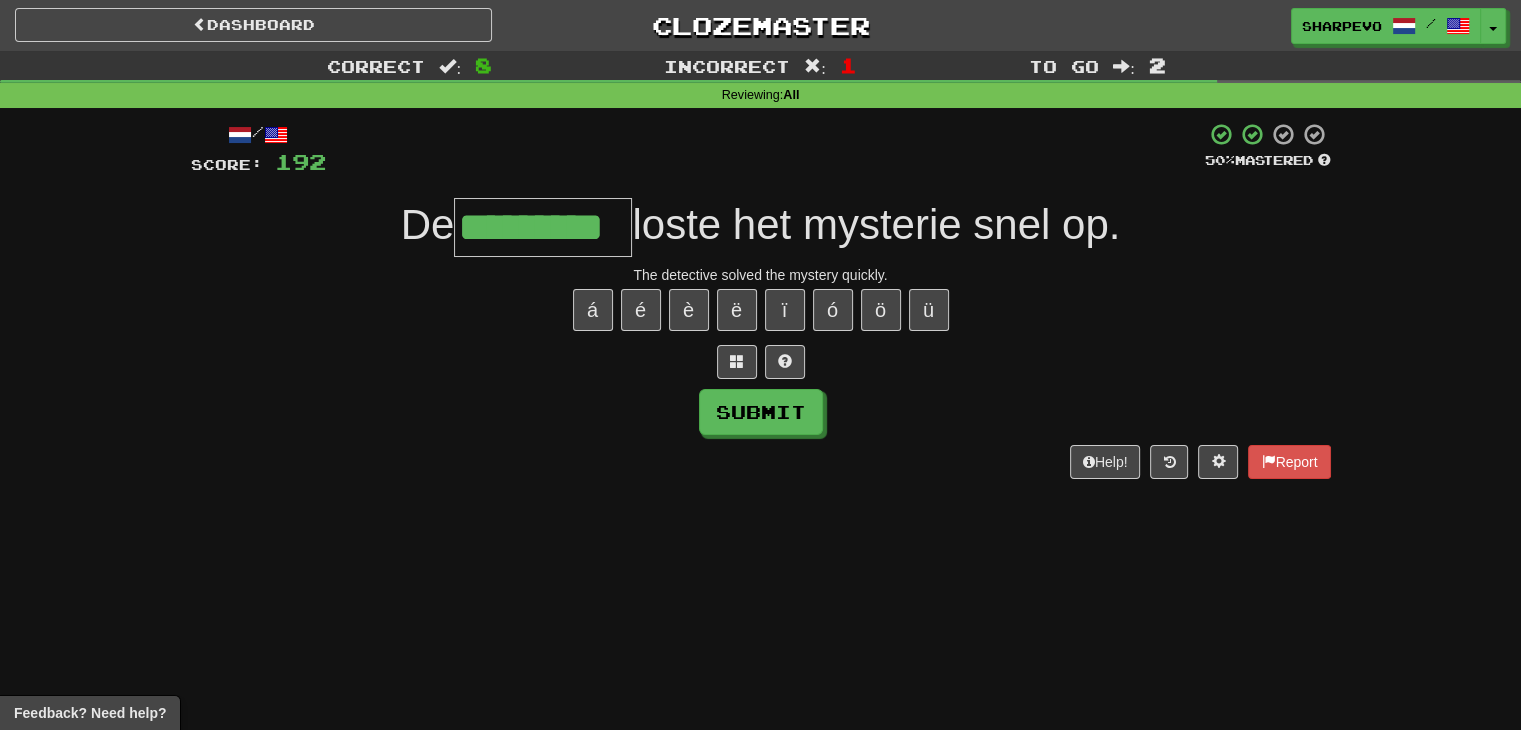 type on "*********" 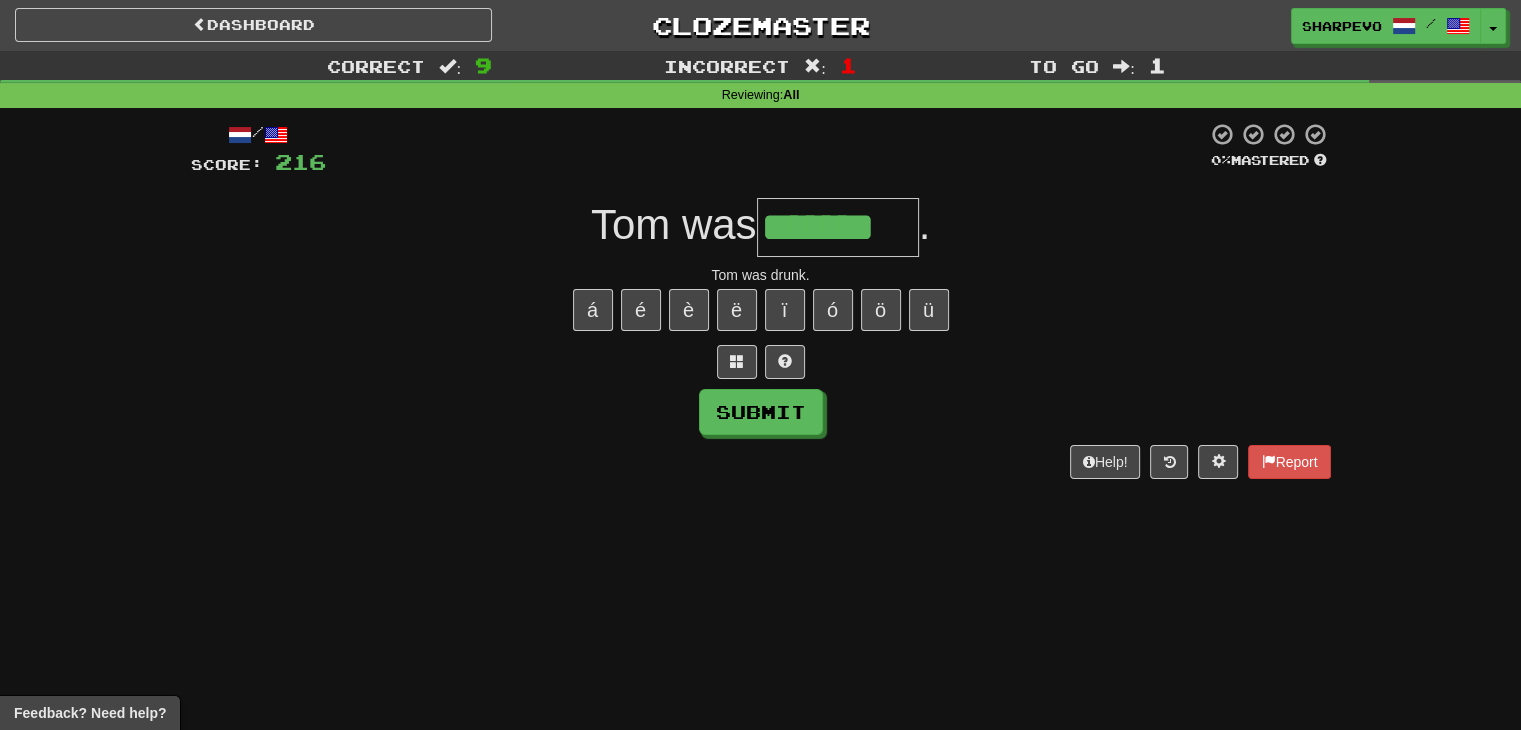type on "*******" 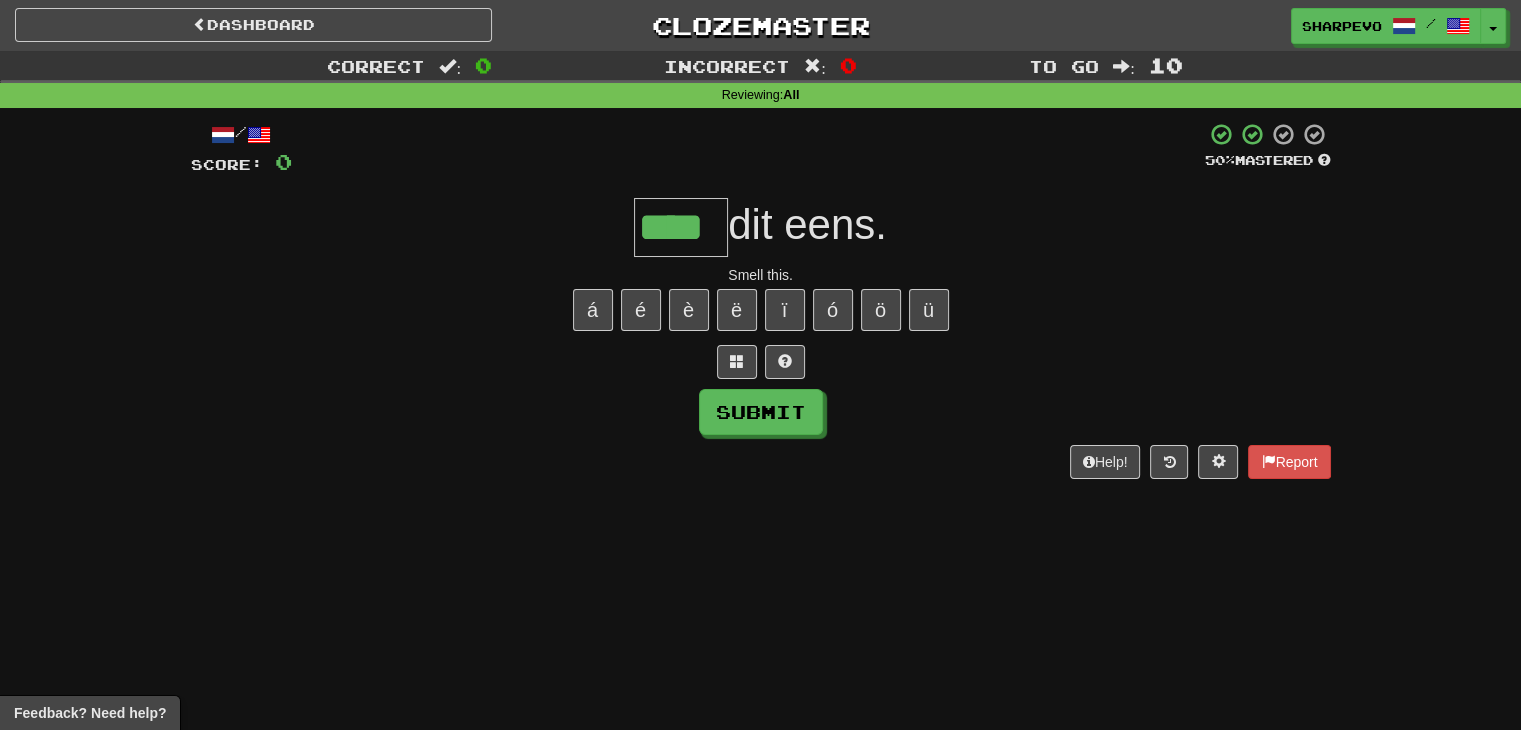 type on "****" 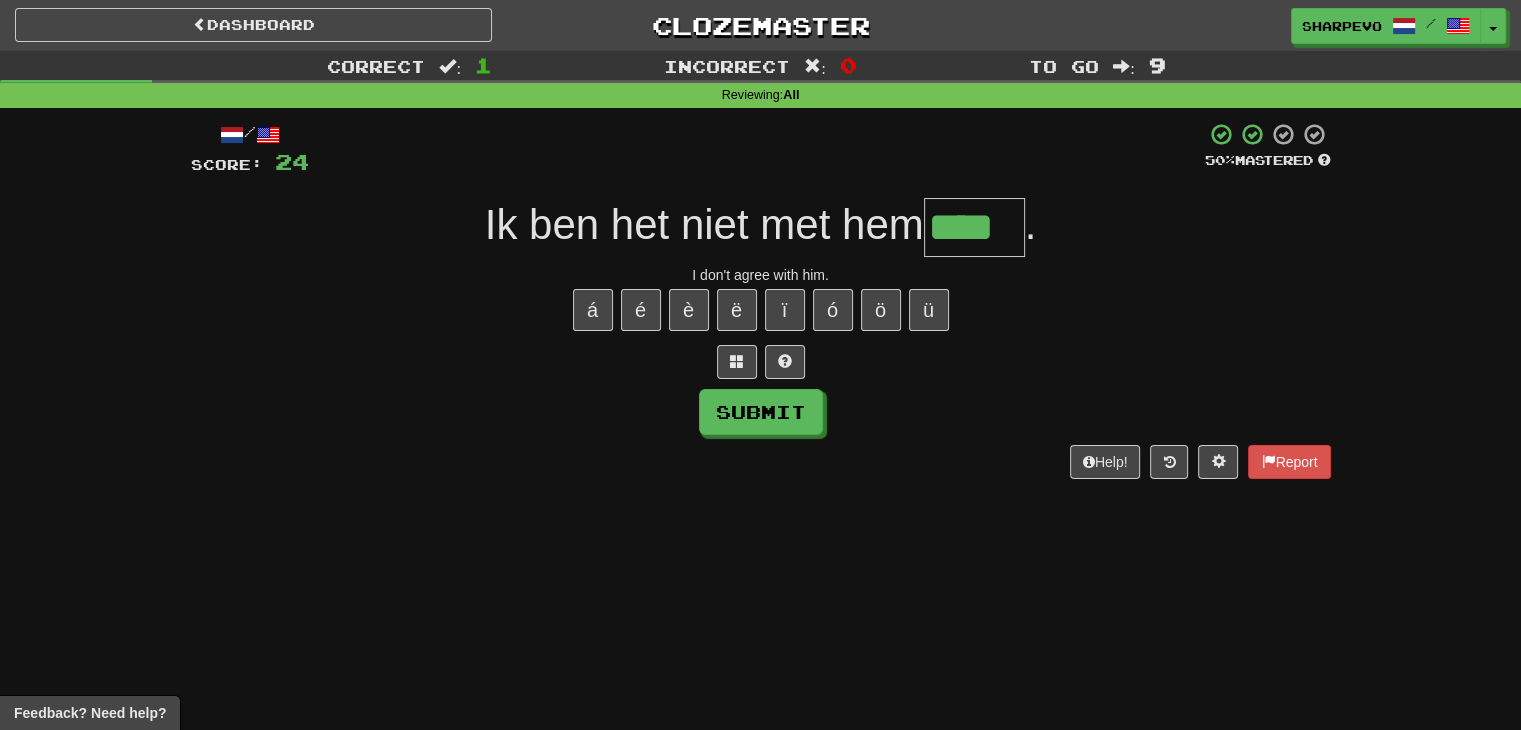 type on "****" 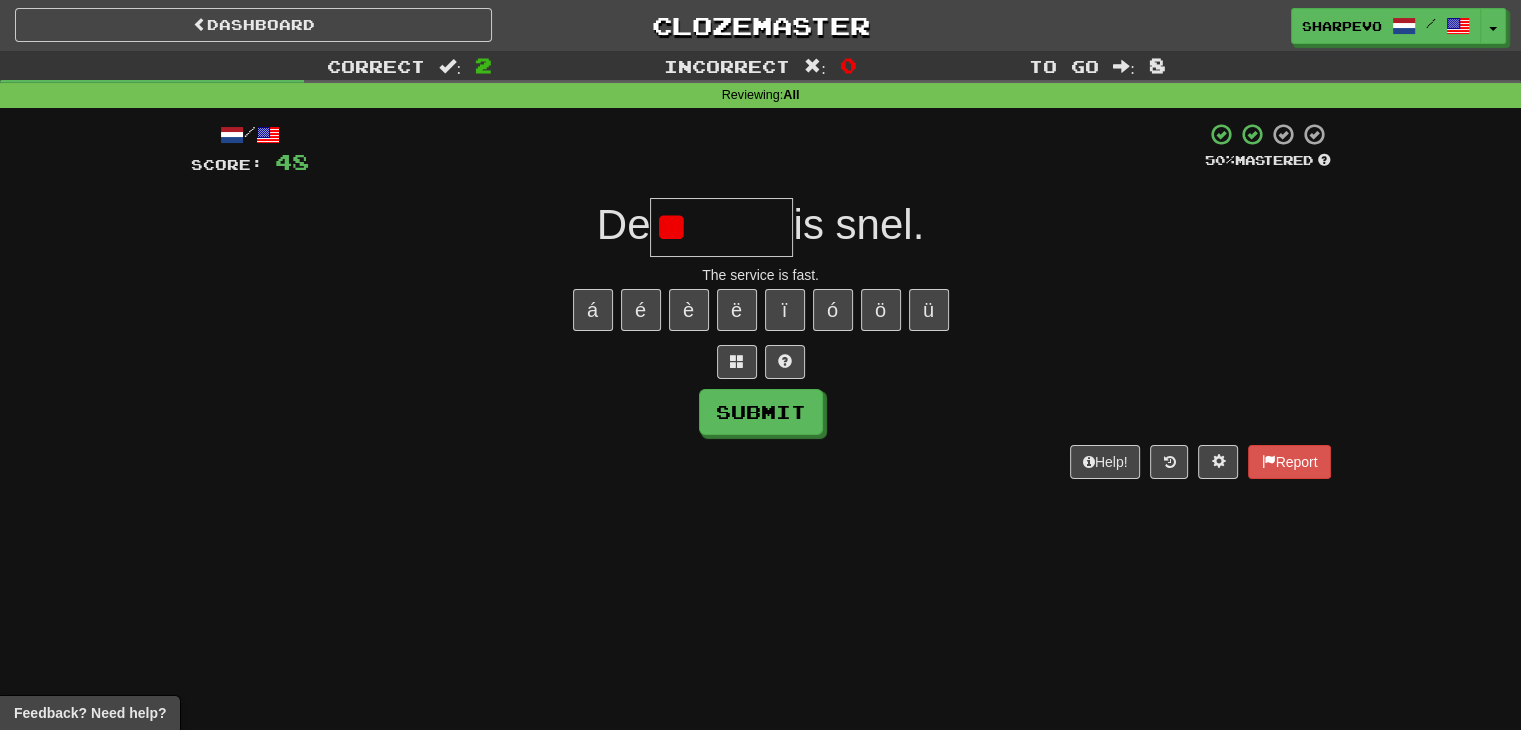 type on "*" 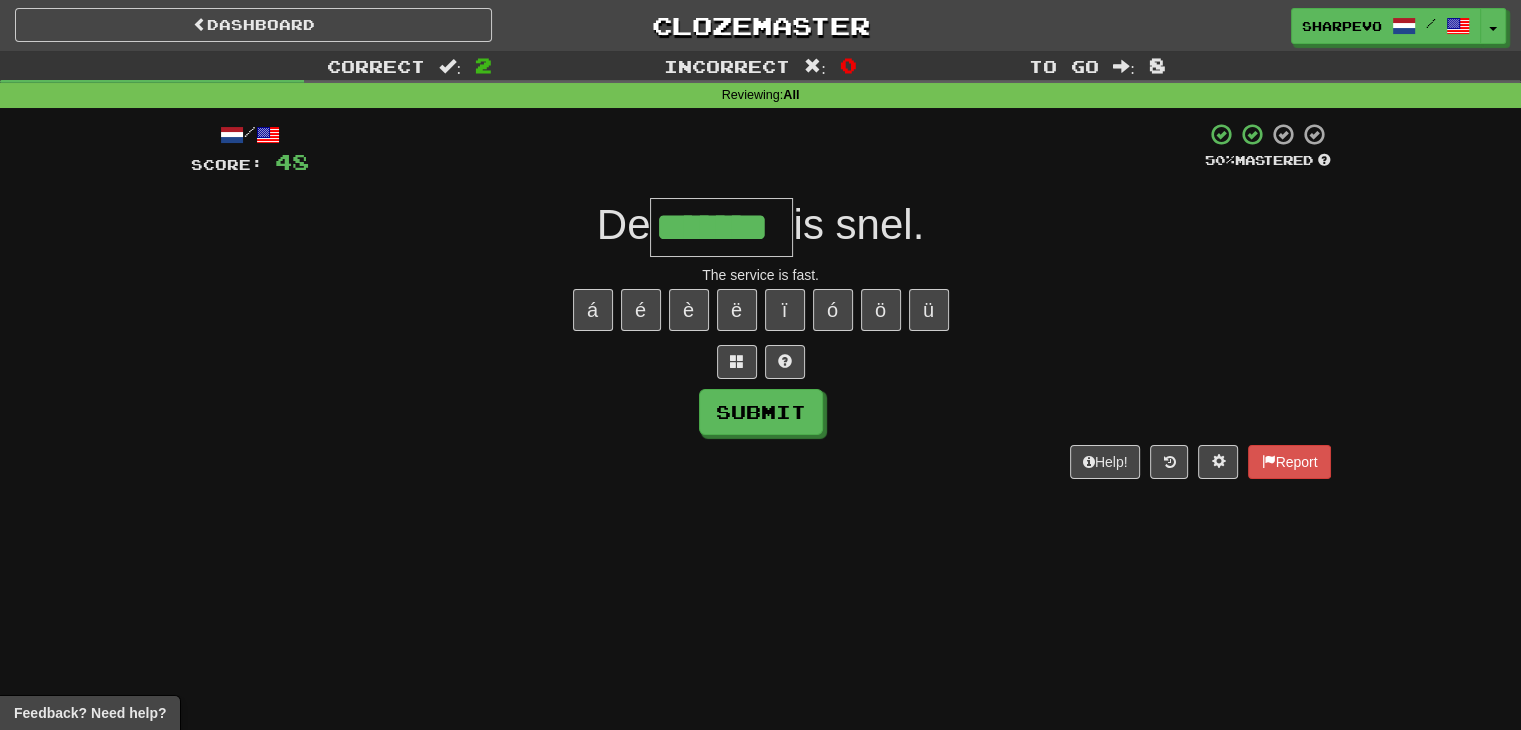type on "*******" 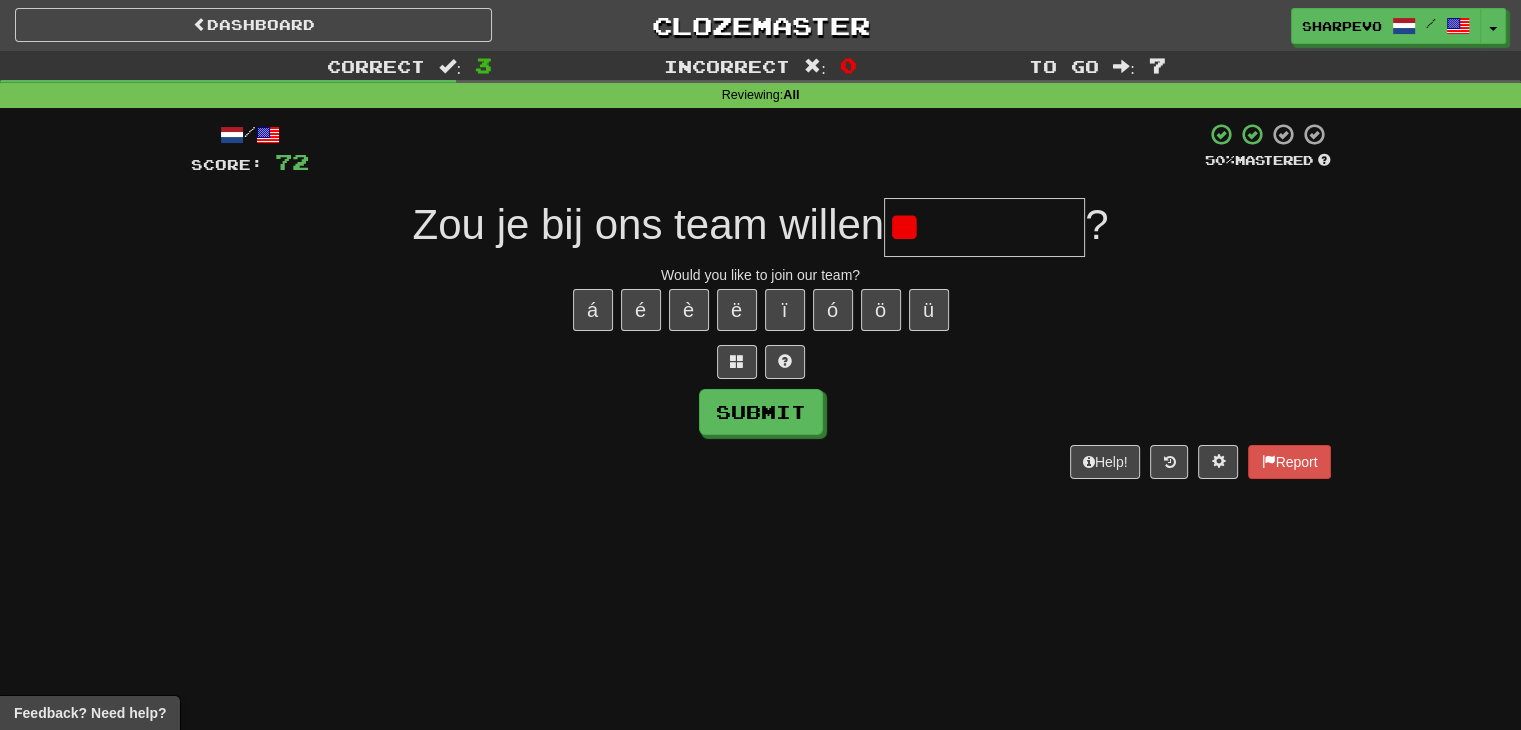 type on "*" 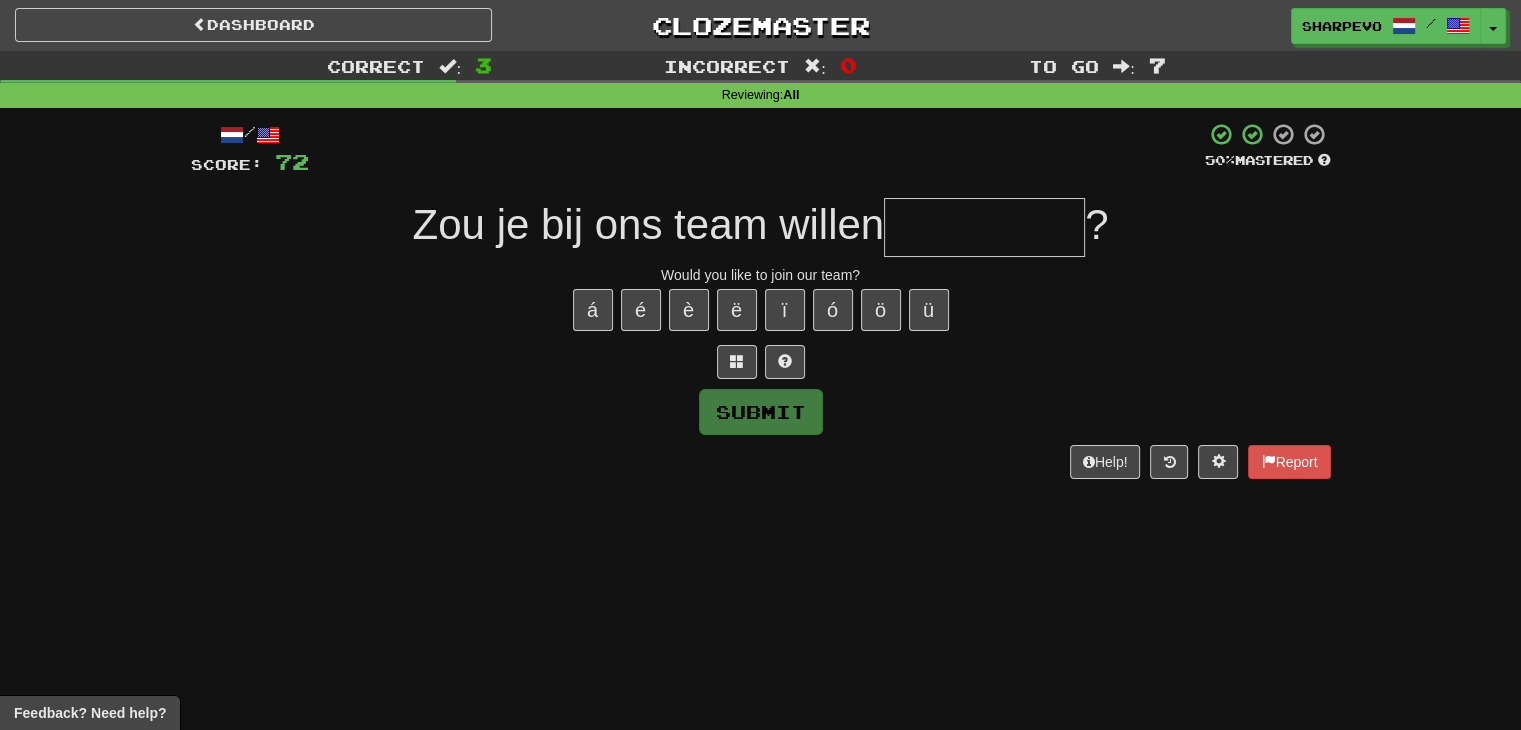 type on "*" 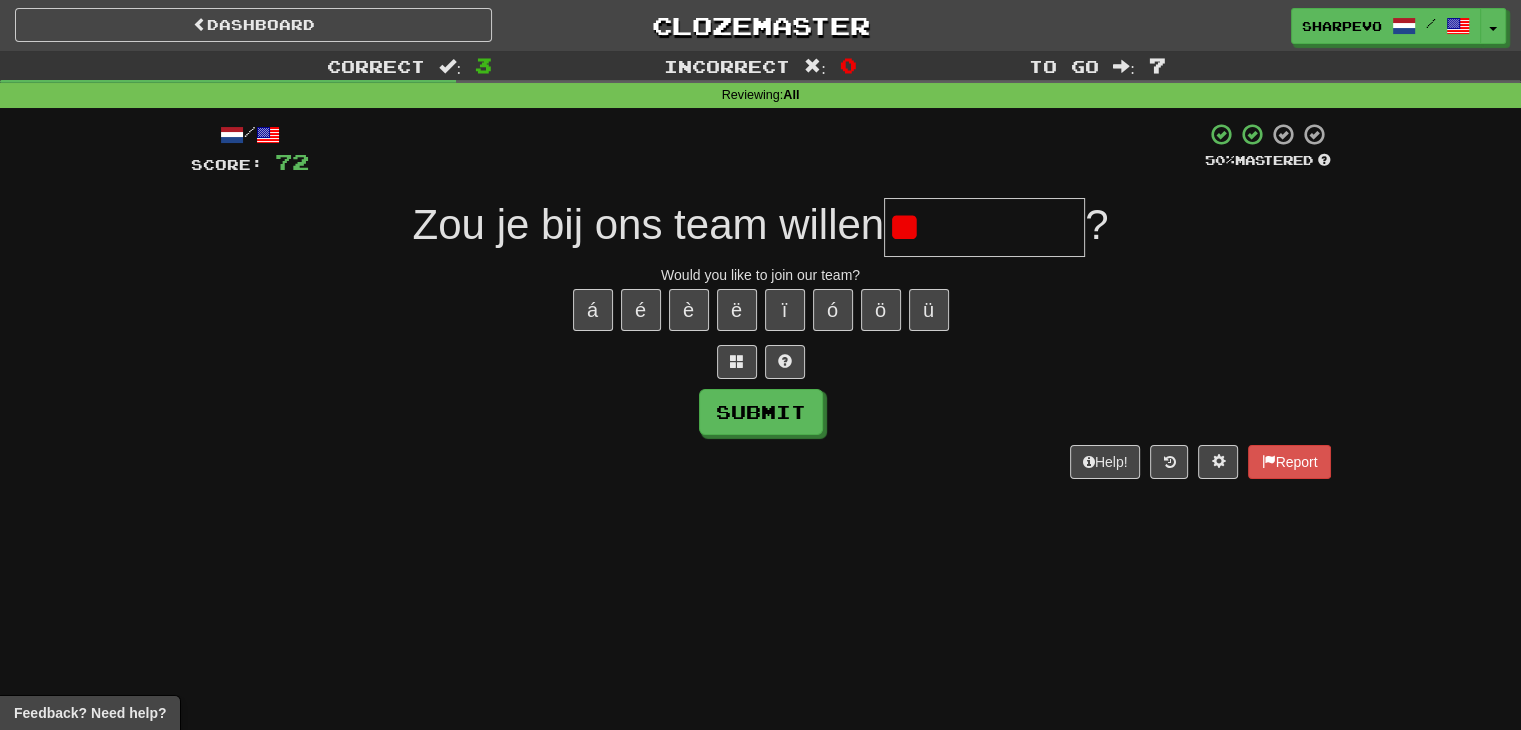 type on "*" 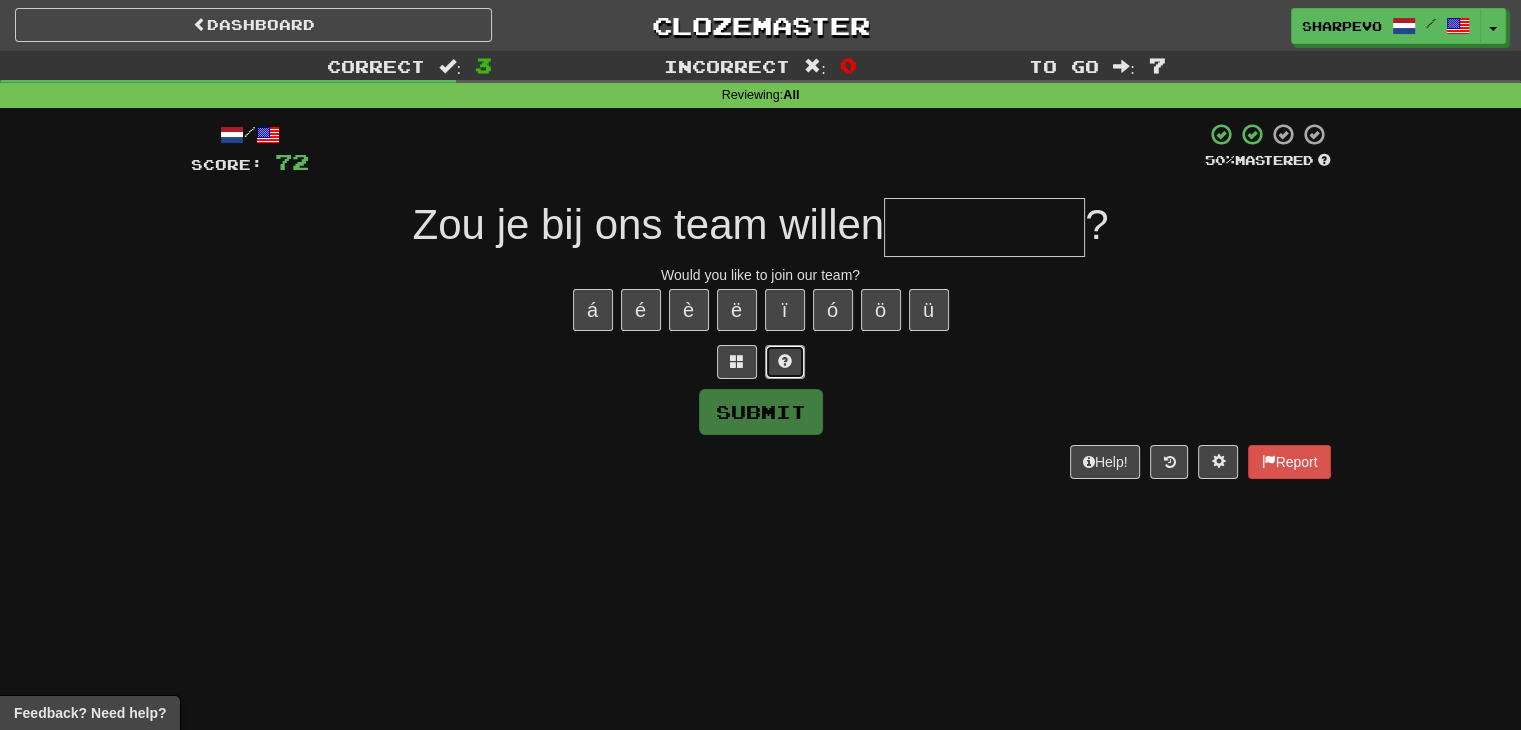 click at bounding box center (785, 361) 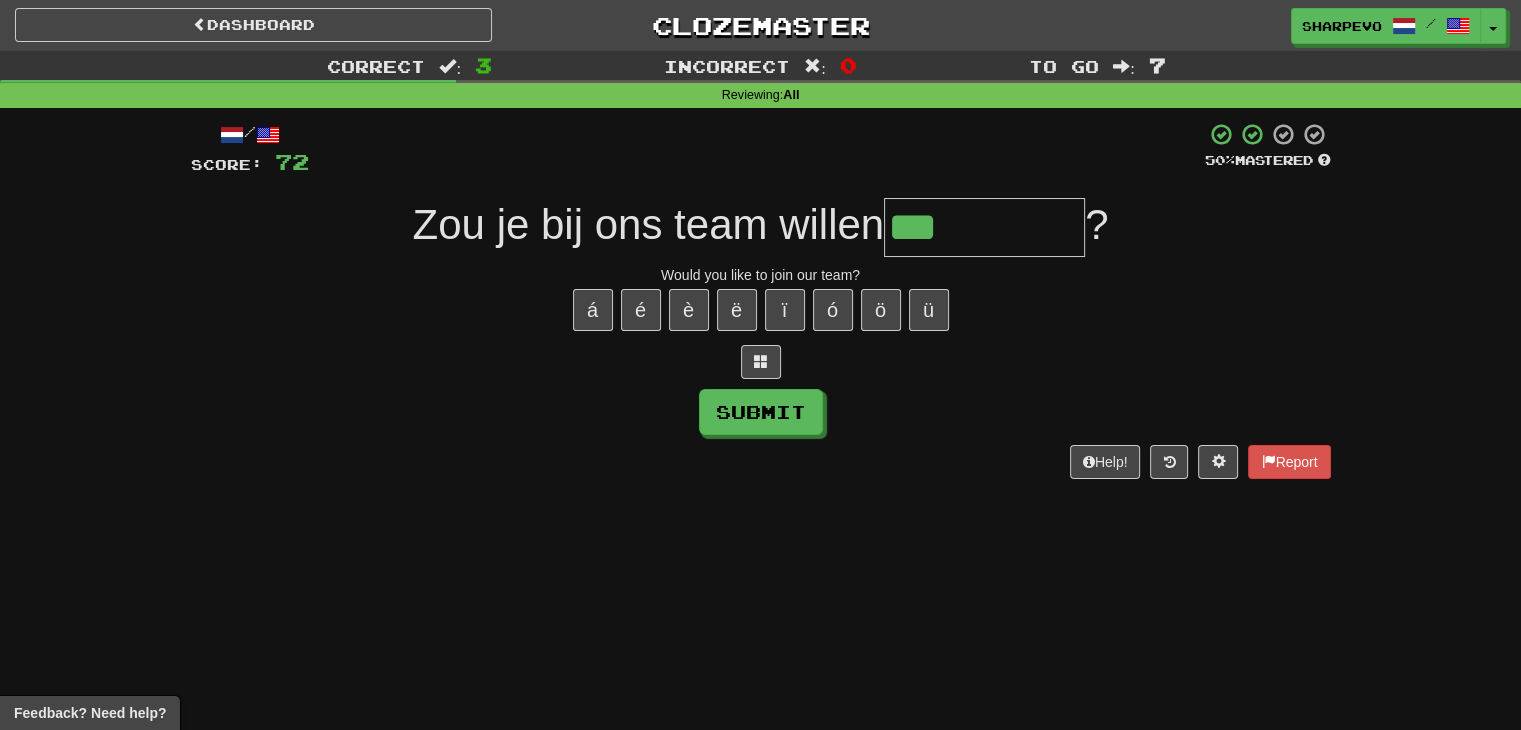 type on "**********" 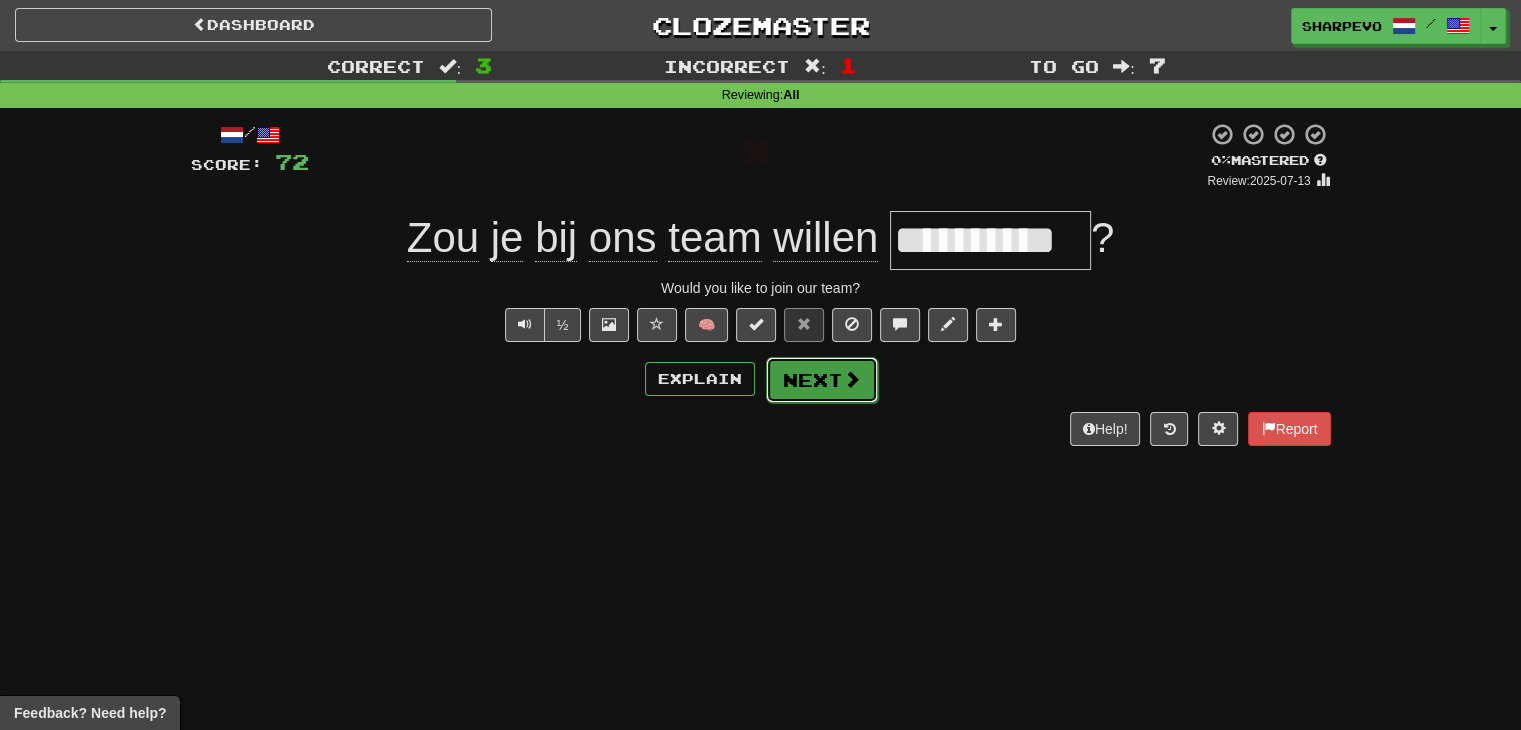 click on "Next" at bounding box center [822, 380] 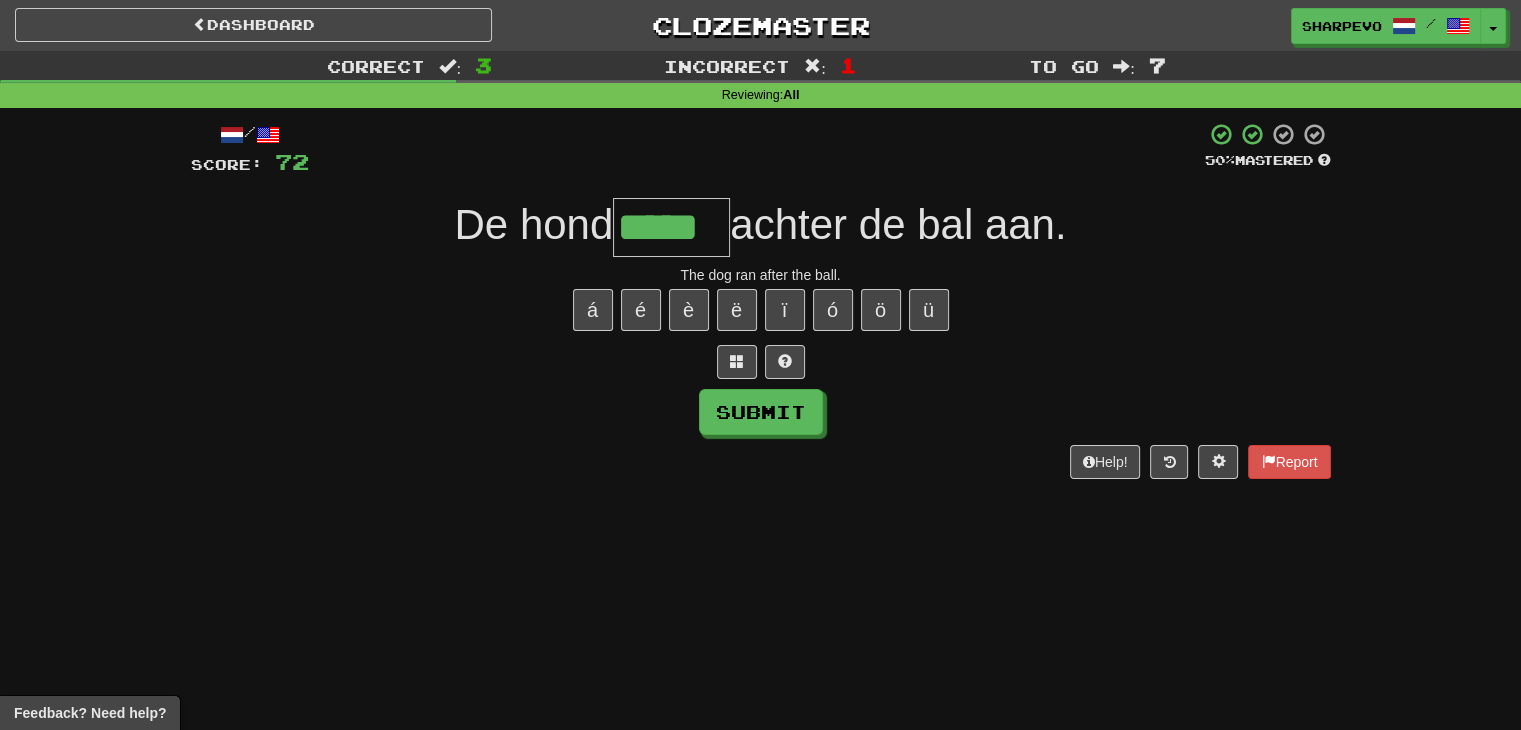type on "*****" 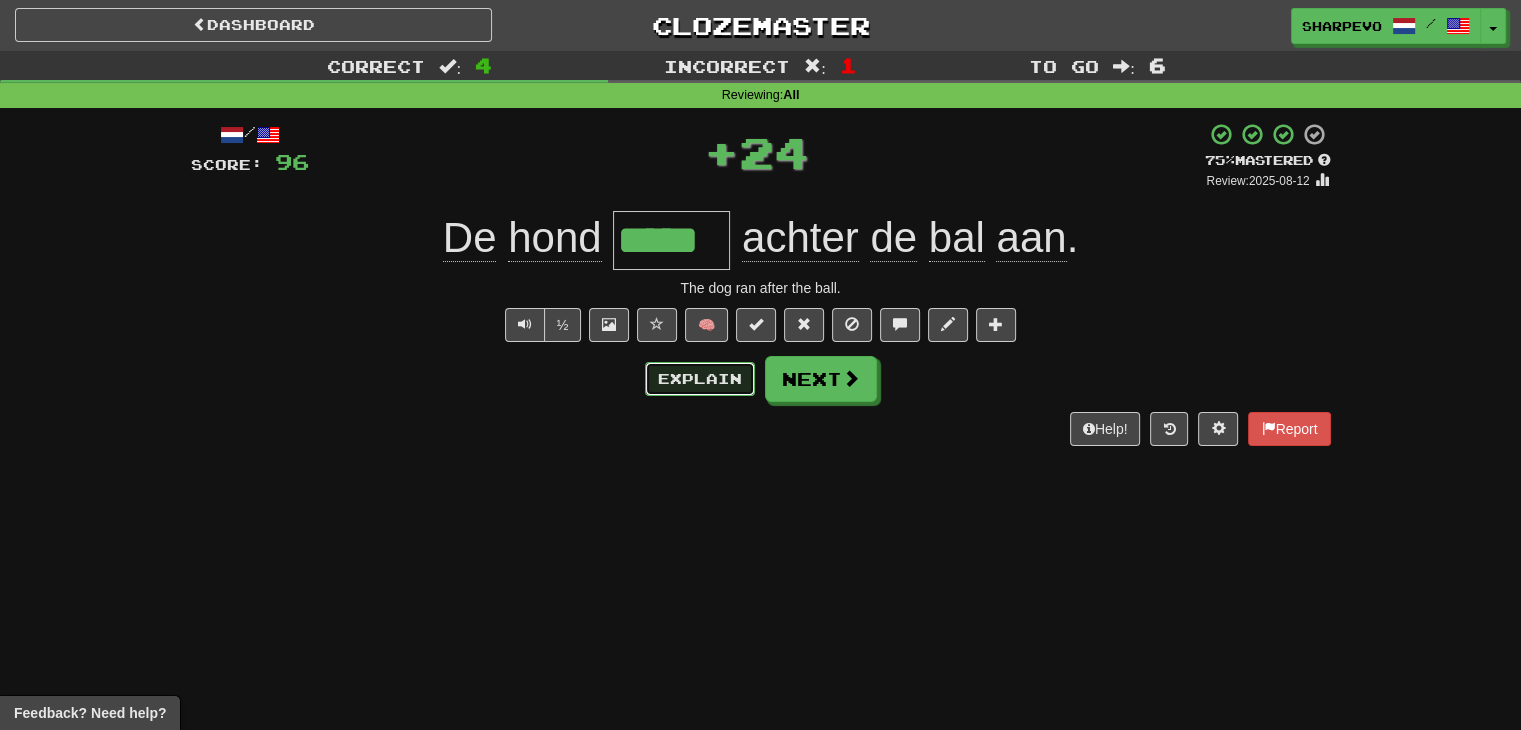 click on "Explain" at bounding box center [700, 379] 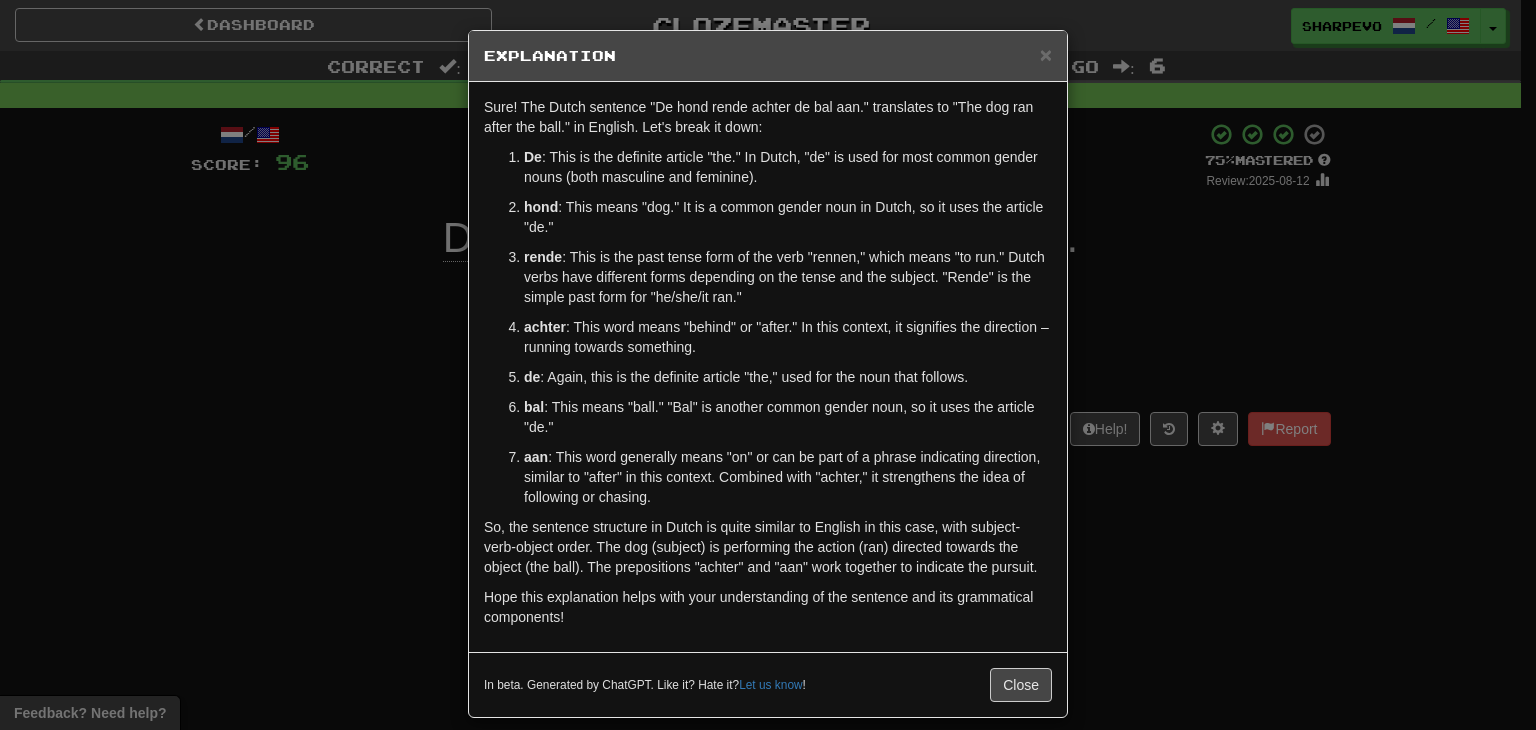 drag, startPoint x: 548, startPoint y: 249, endPoint x: 625, endPoint y: 357, distance: 132.63861 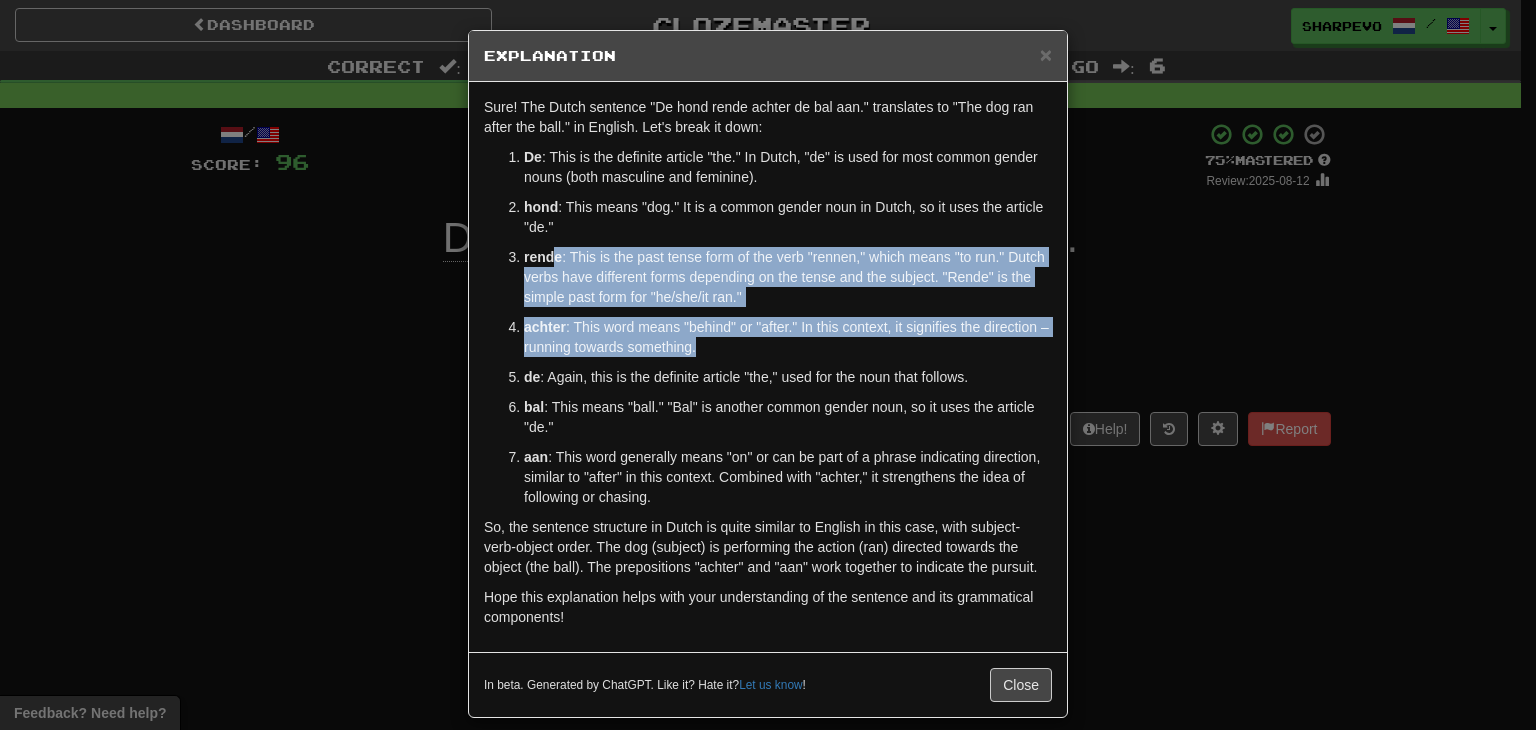 click on "De : This is the definite article "the." In Dutch, "de" is used for most common gender nouns (both masculine and feminine).
hond : This means "dog." It is a common gender noun in Dutch, so it uses the article "de."
rende : This is the past tense form of the verb "rennen," which means "to run." Dutch verbs have different forms depending on the tense and the subject. "Rende" is the simple past form for "he/she/it ran."
achter : This word means "behind" or "after." In this context, it signifies the direction – running towards something.
de : Again, this is the definite article "the," used for the noun that follows.
bal : This means "ball." "Bal" is another common gender noun, so it uses the article "de."
aan : This word generally means "on" or can be part of a phrase indicating direction, similar to "after" in this context. Combined with "achter," it strengthens the idea of following or chasing." at bounding box center (768, 327) 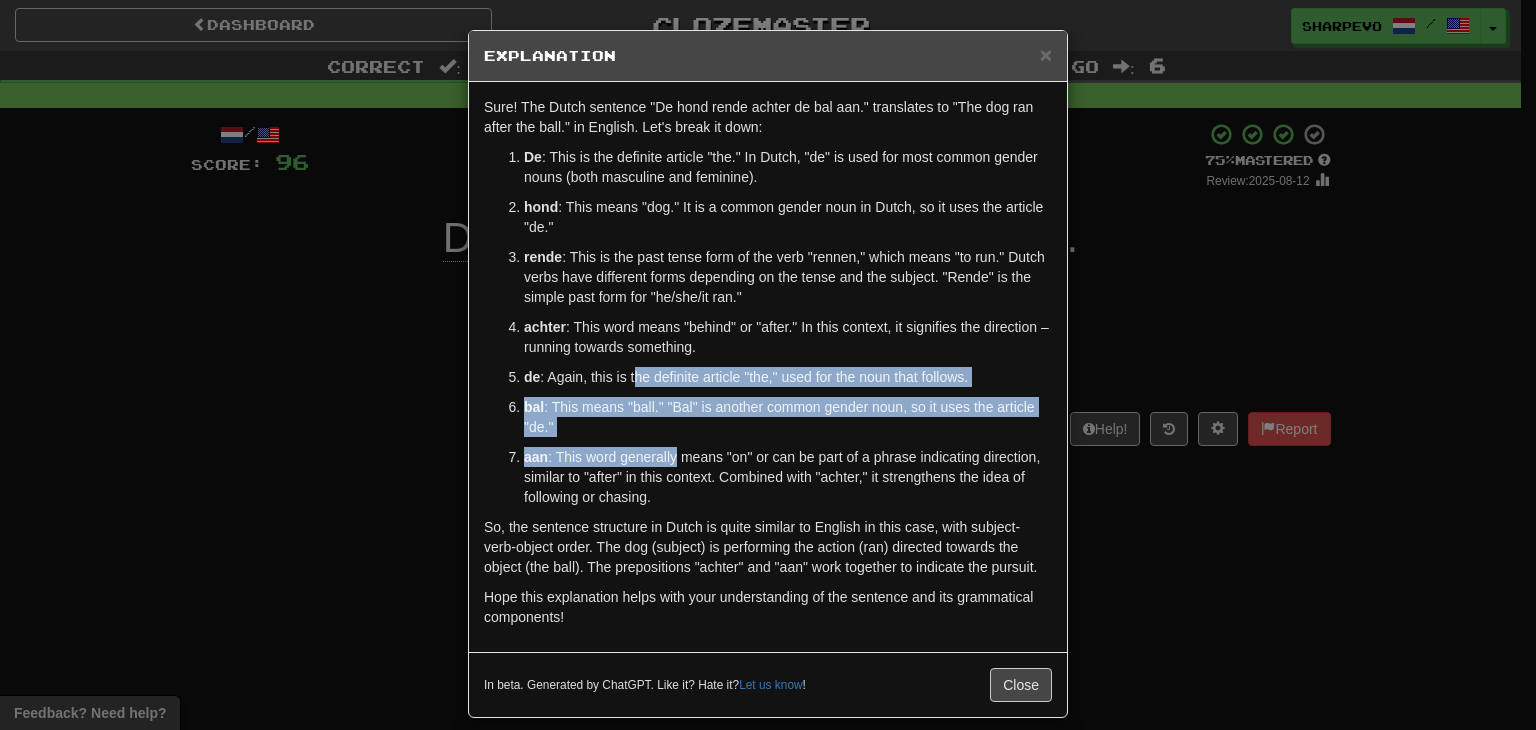 drag, startPoint x: 626, startPoint y: 373, endPoint x: 669, endPoint y: 458, distance: 95.257545 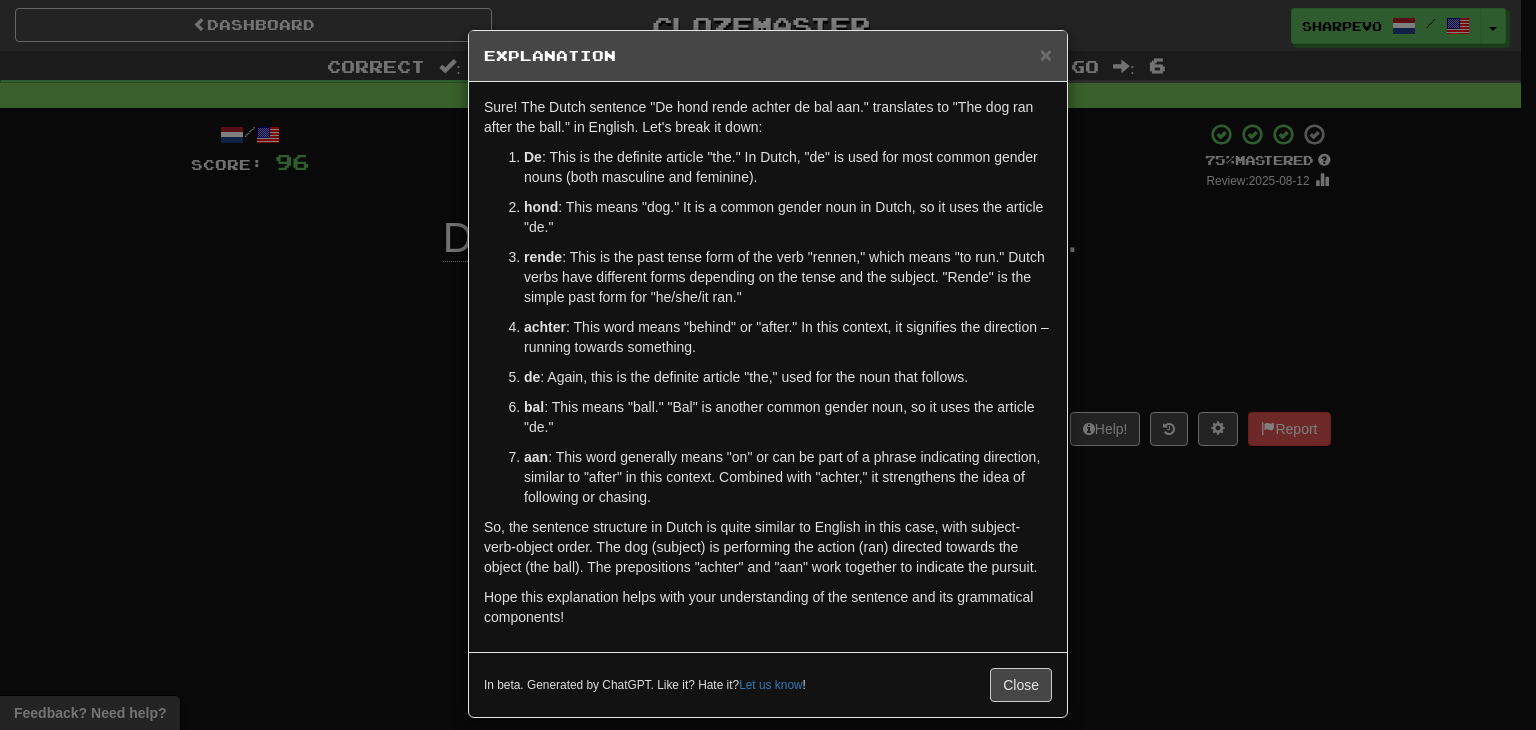 drag, startPoint x: 698, startPoint y: 477, endPoint x: 685, endPoint y: 456, distance: 24.698177 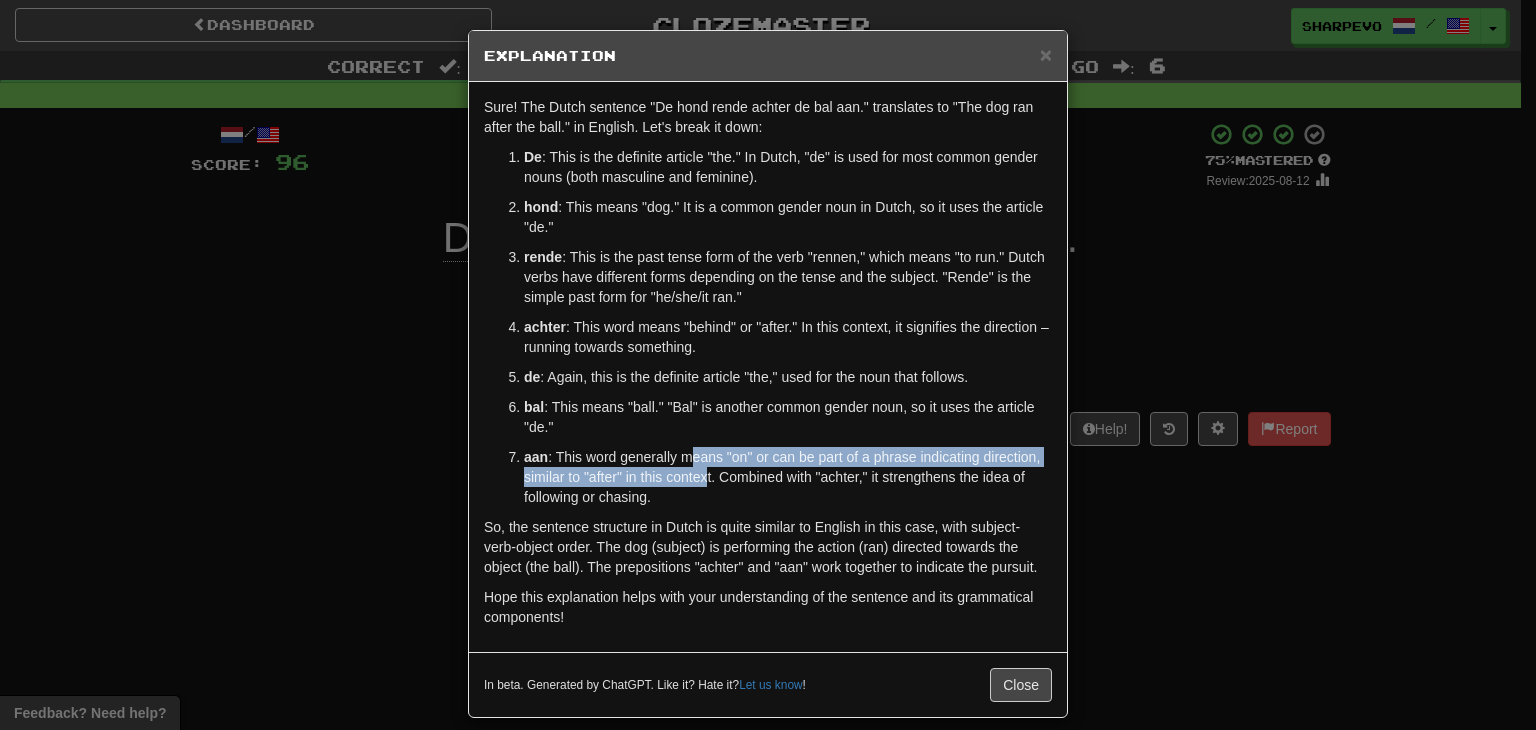 click on "aan : This word generally means "on" or can be part of a phrase indicating direction, similar to "after" in this context. Combined with "achter," it strengthens the idea of following or chasing." at bounding box center [788, 477] 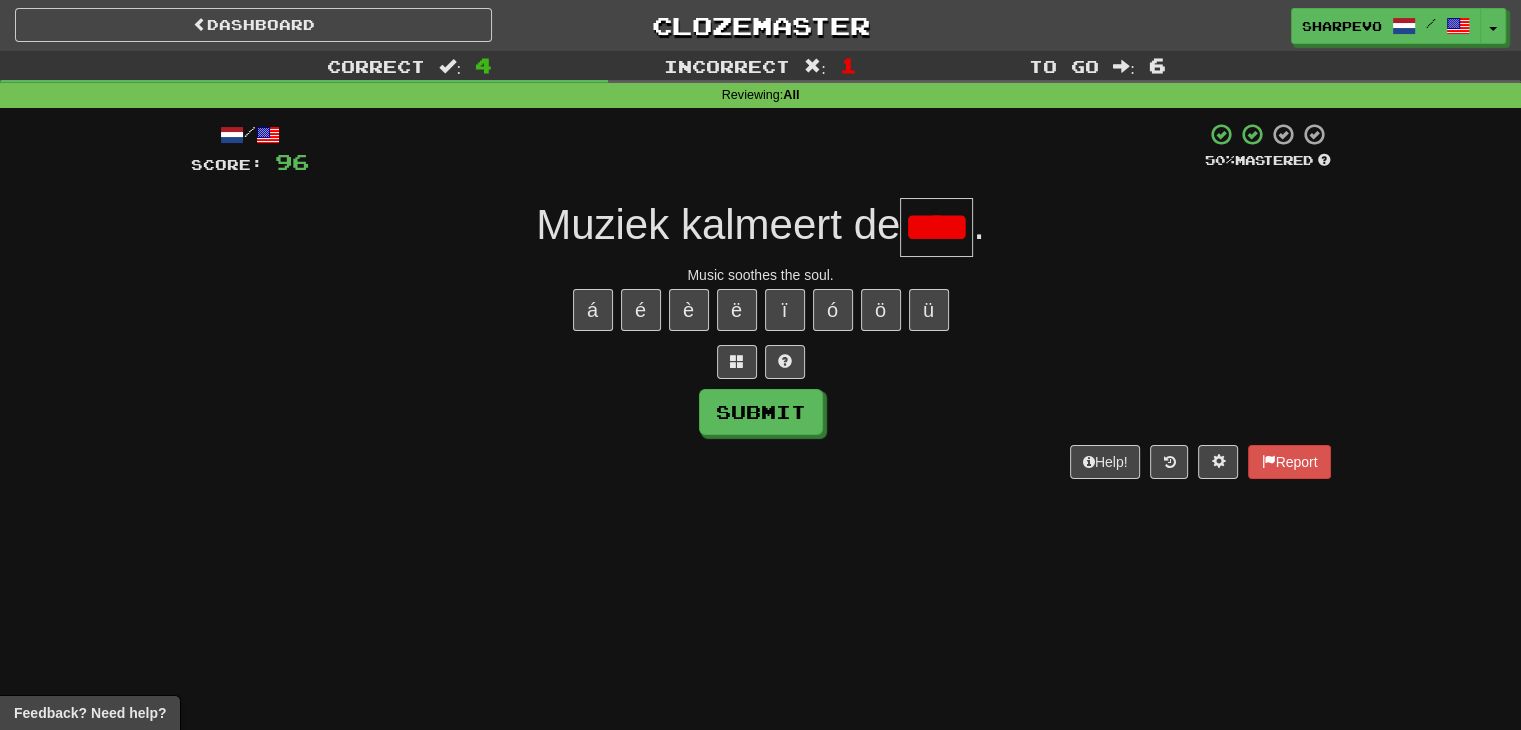 scroll, scrollTop: 0, scrollLeft: 11, axis: horizontal 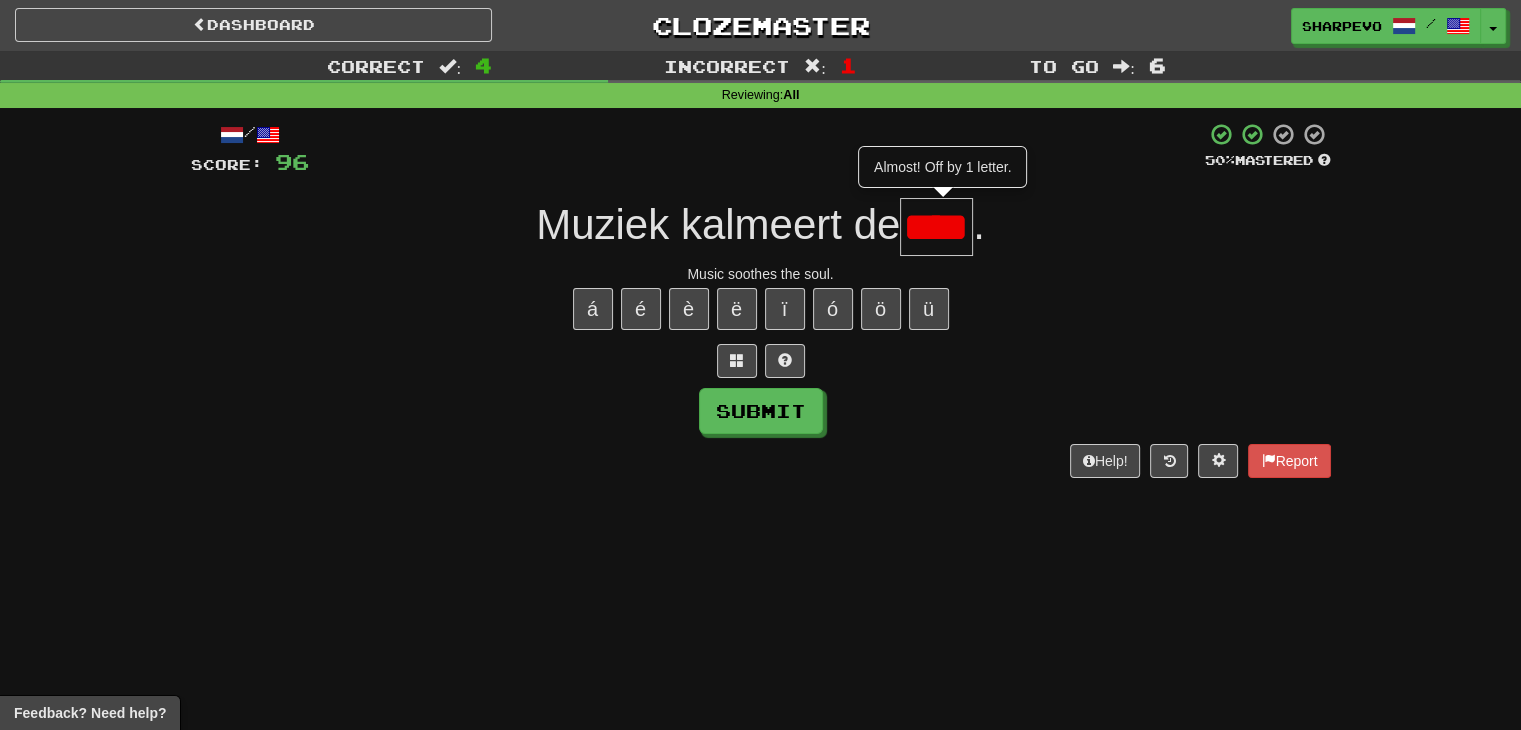 type on "****" 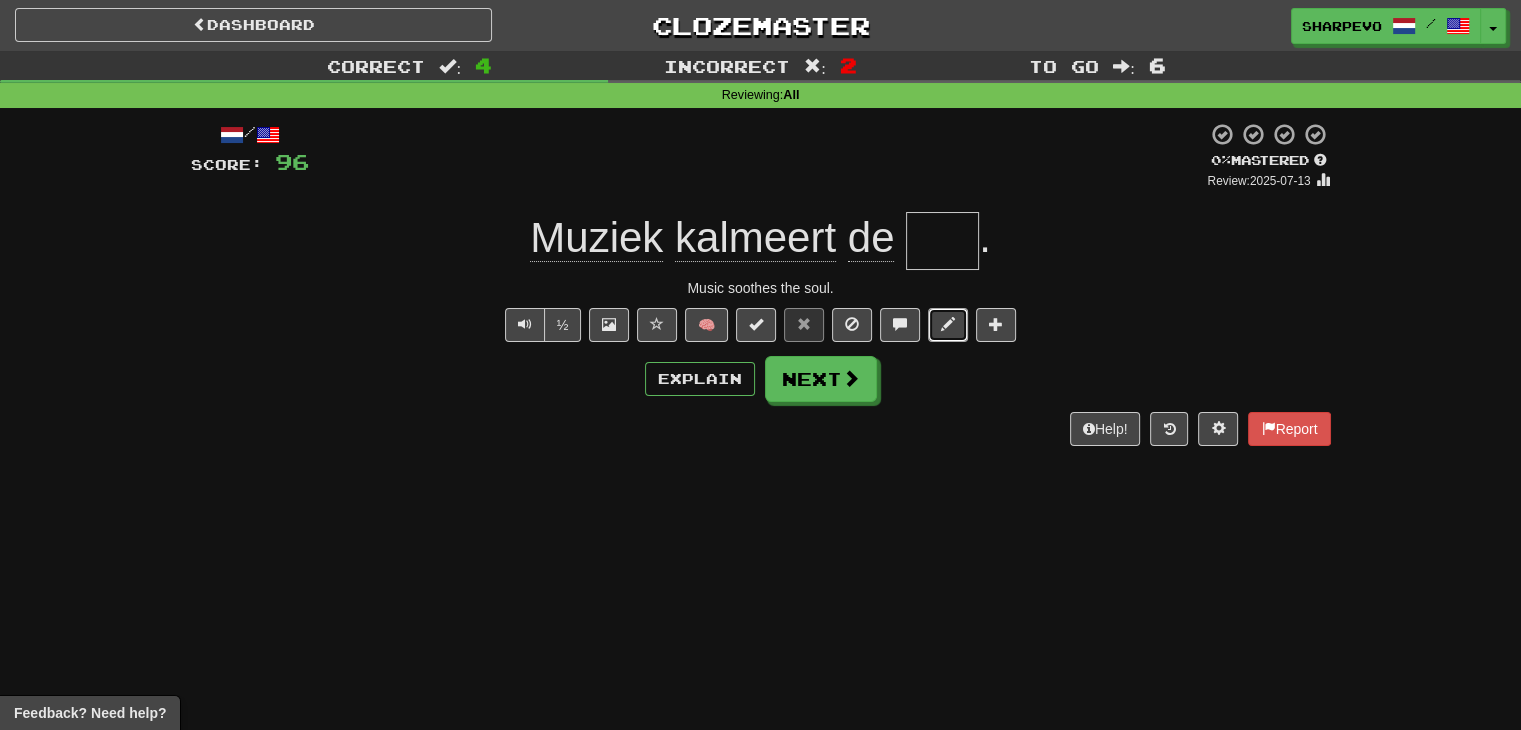 click at bounding box center (948, 325) 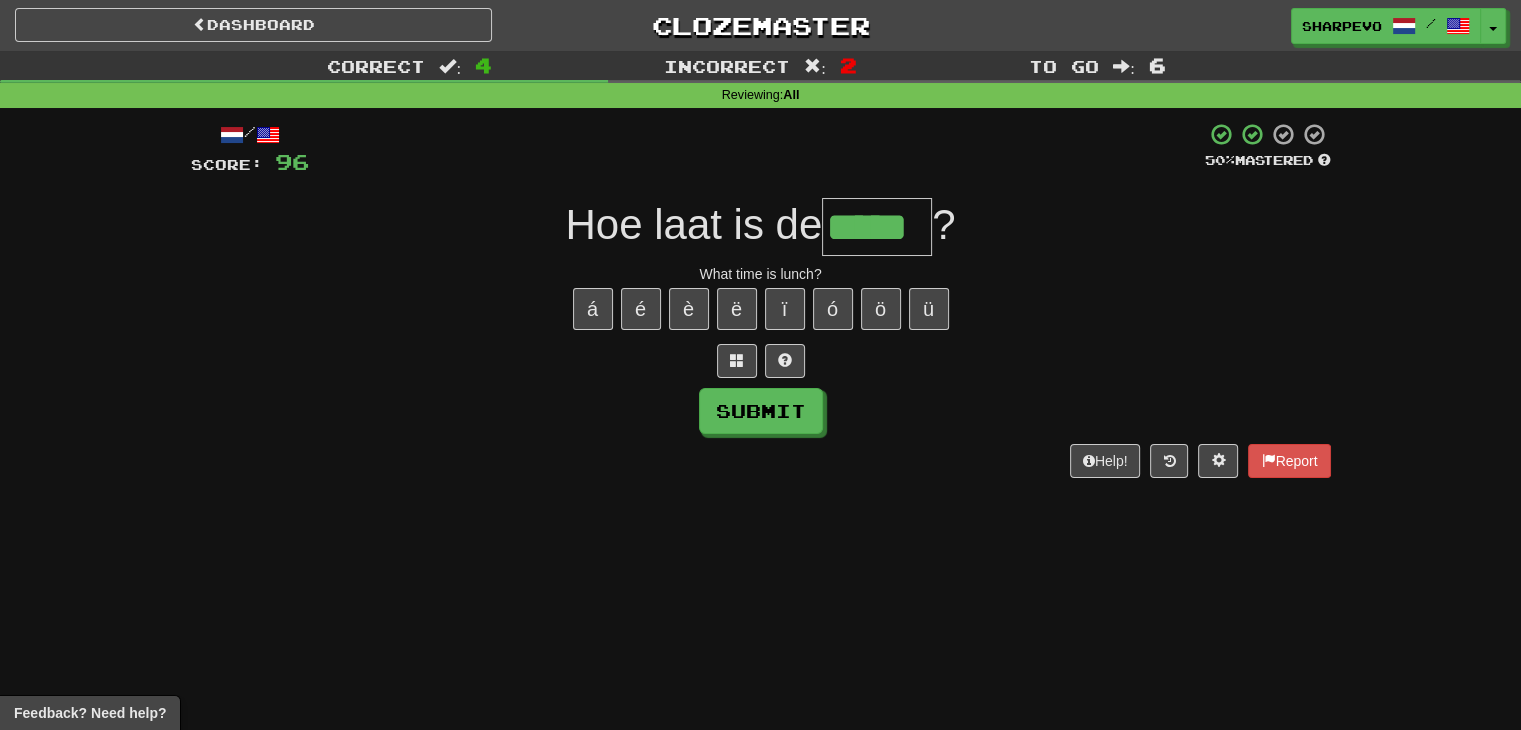 type on "*****" 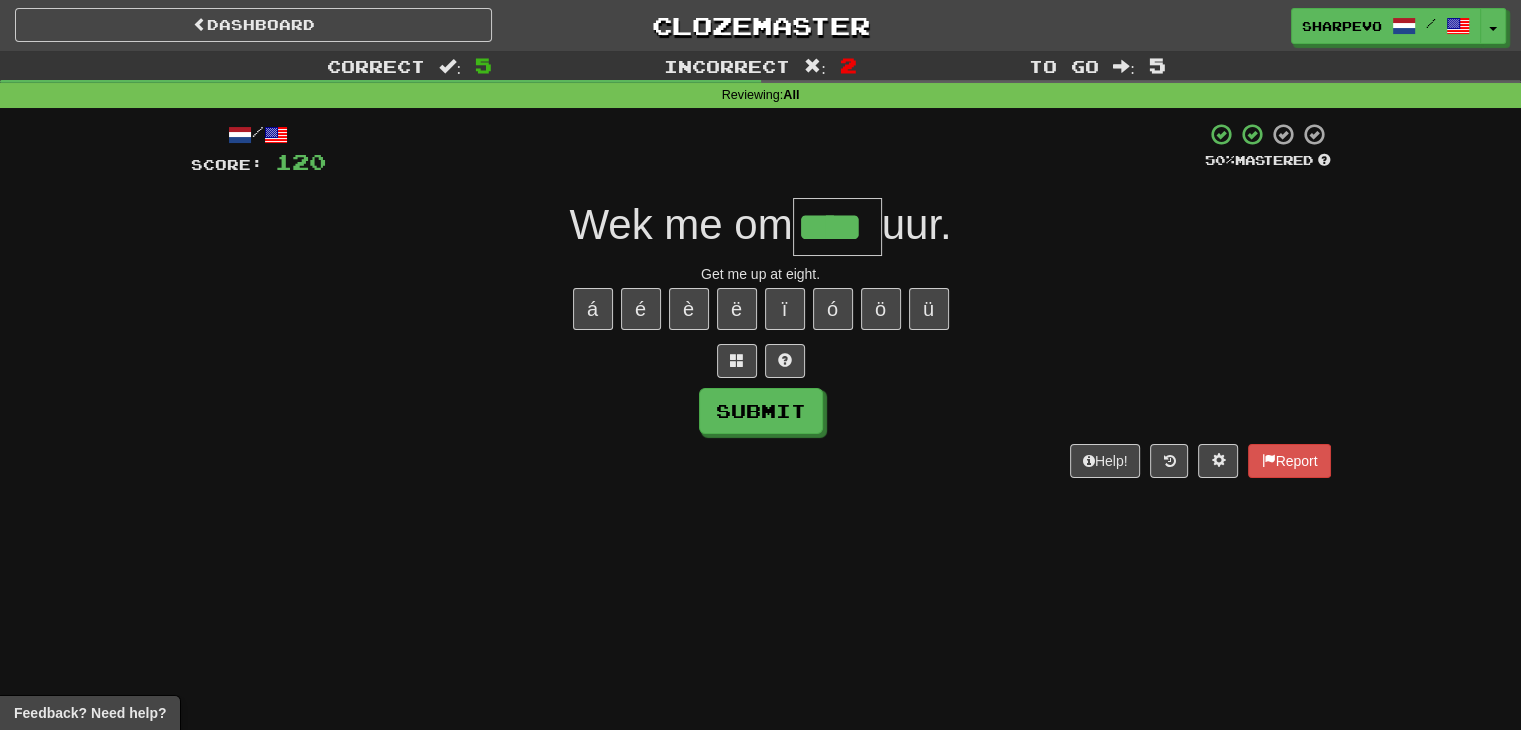 type on "****" 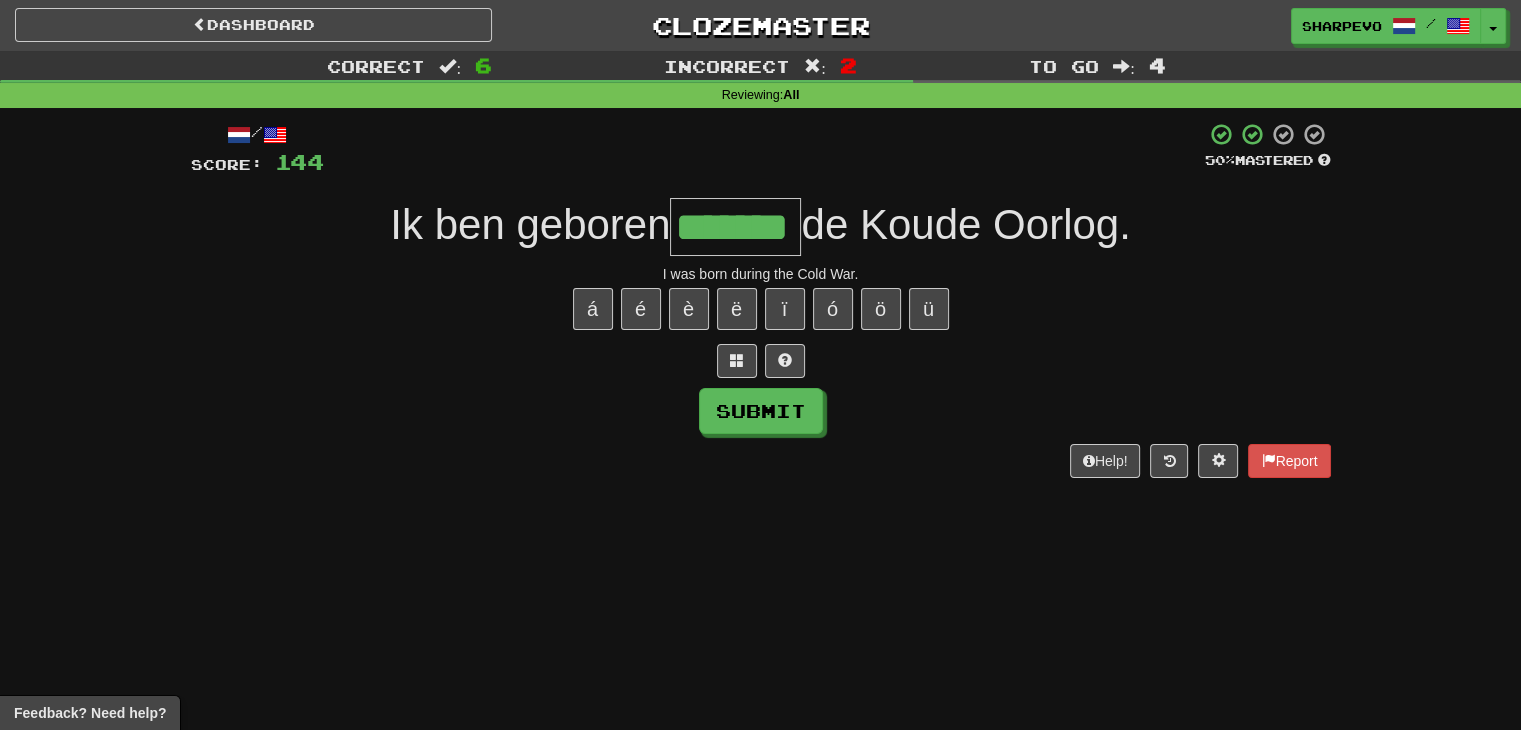 type on "*******" 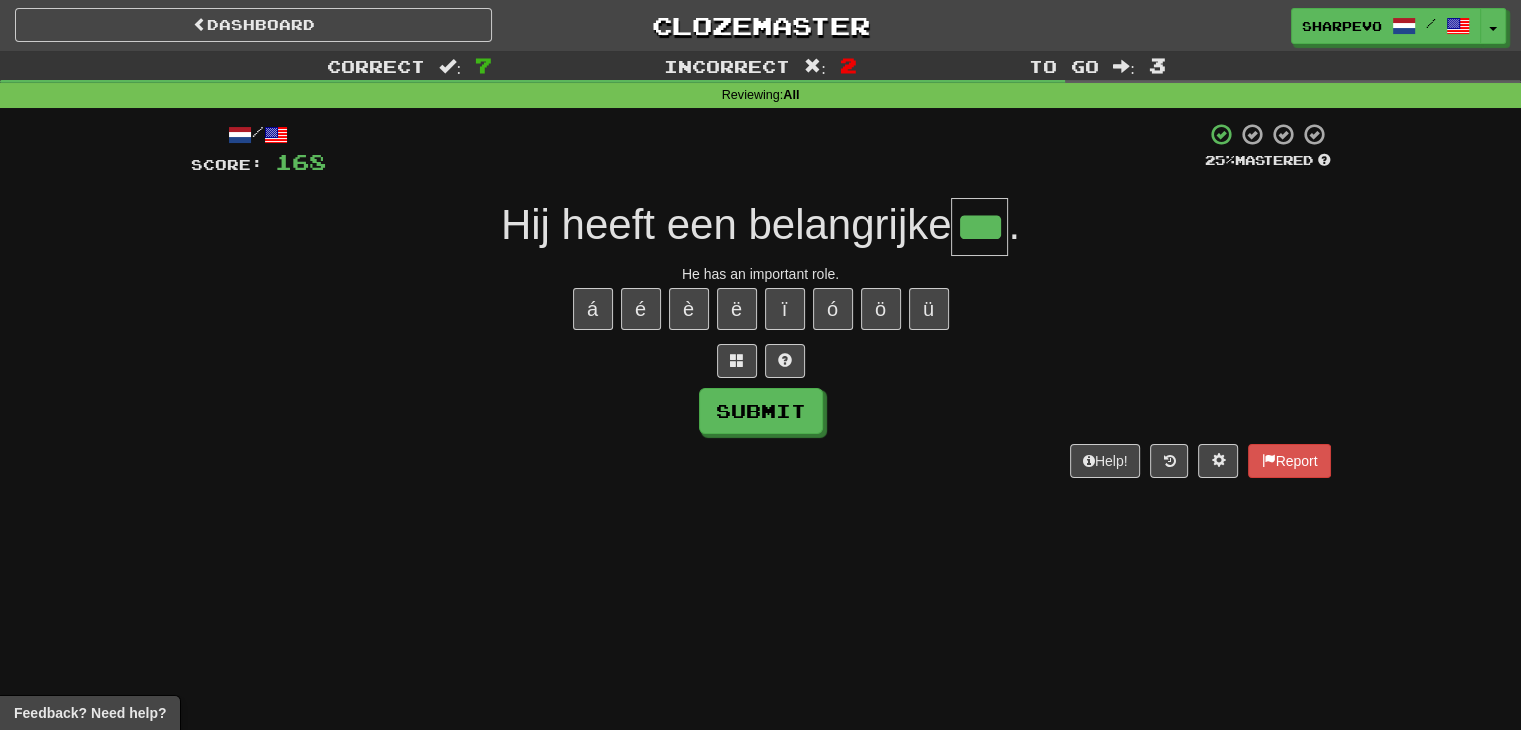 type on "***" 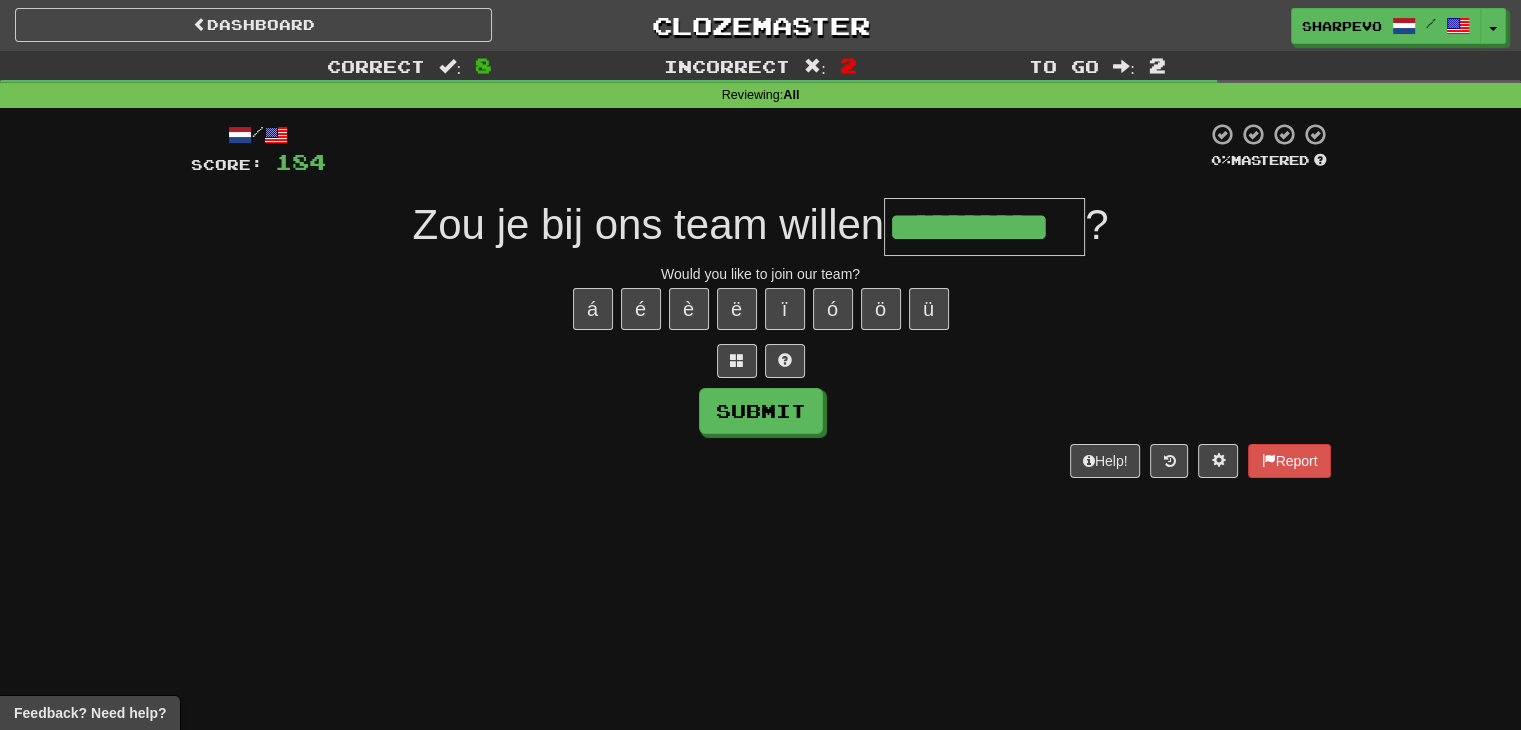 type on "**********" 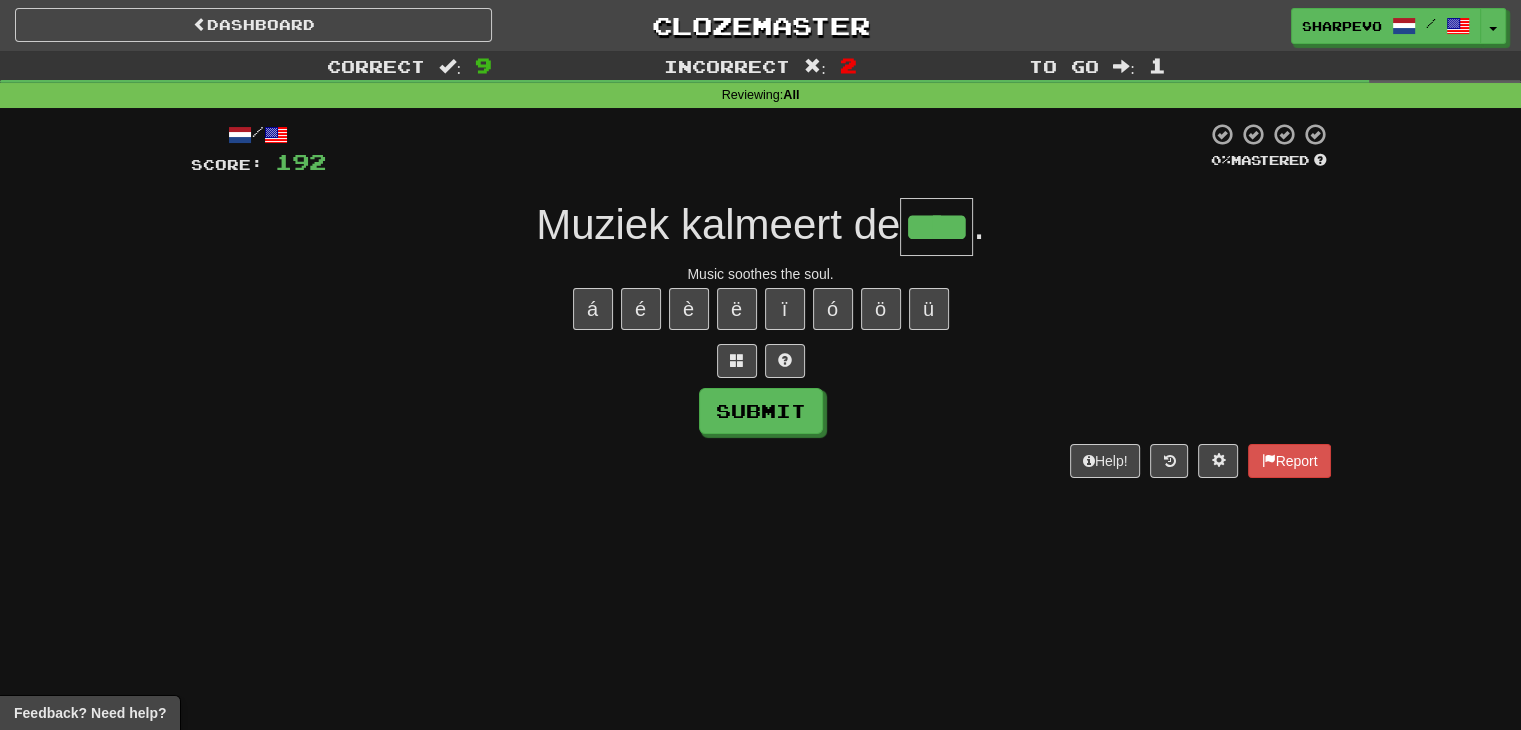 type on "****" 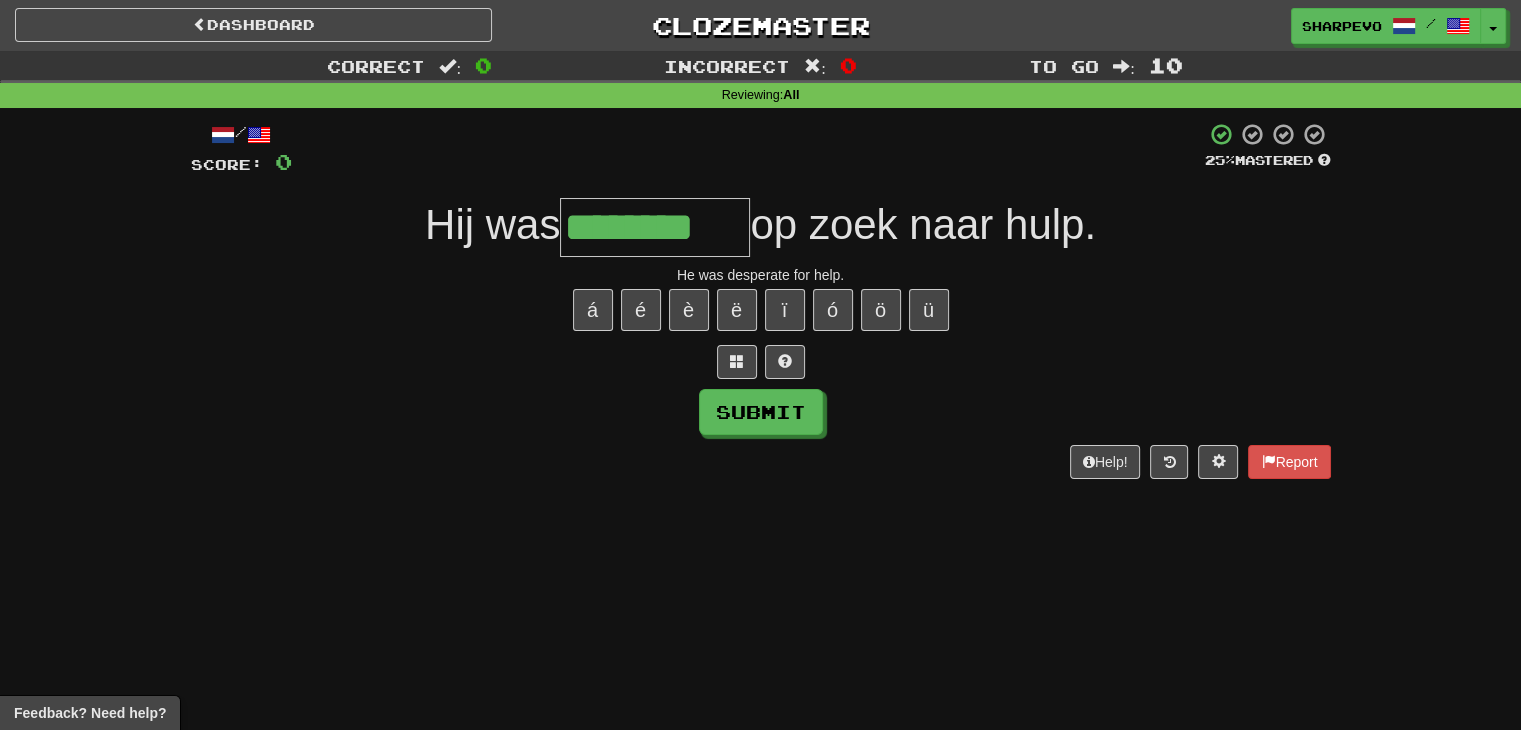 type on "********" 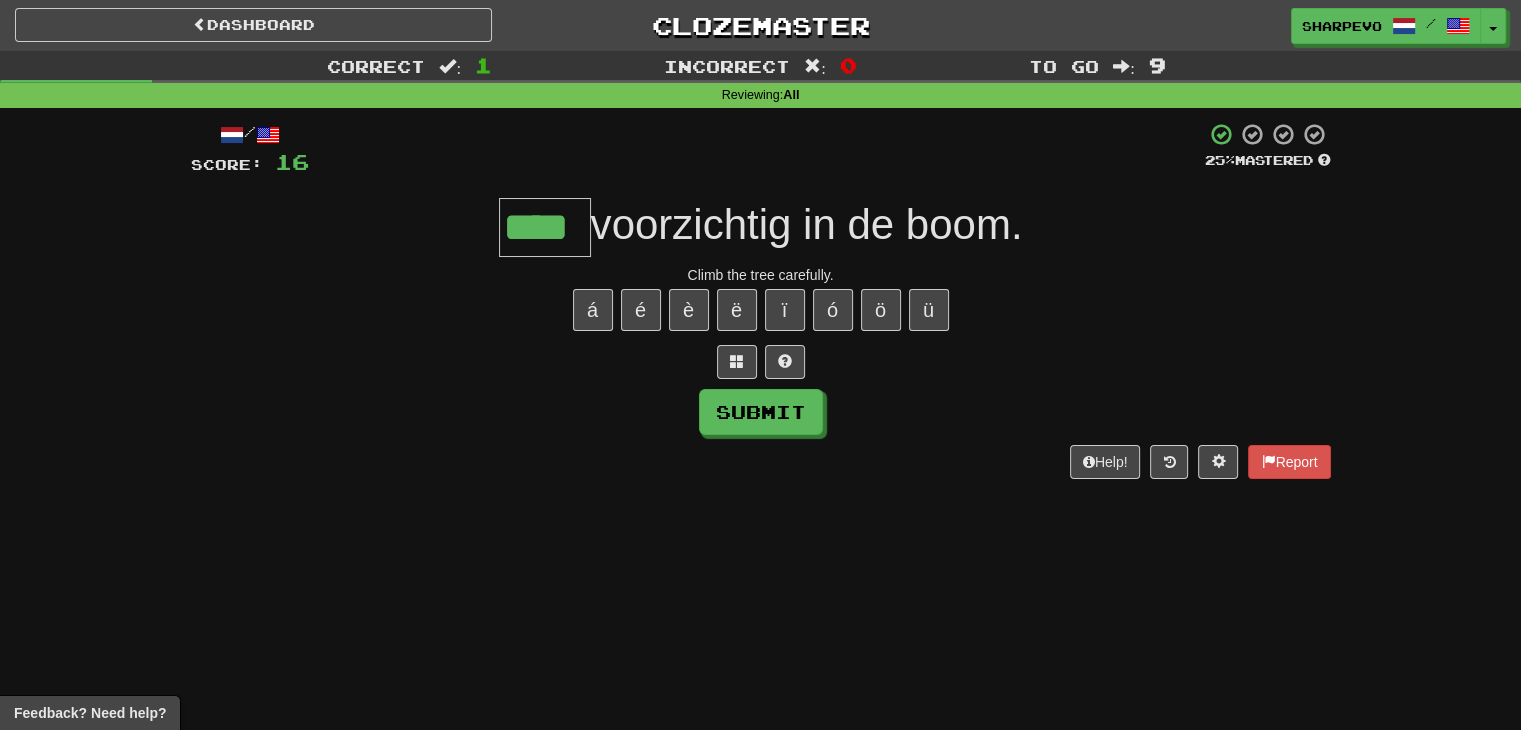 type on "****" 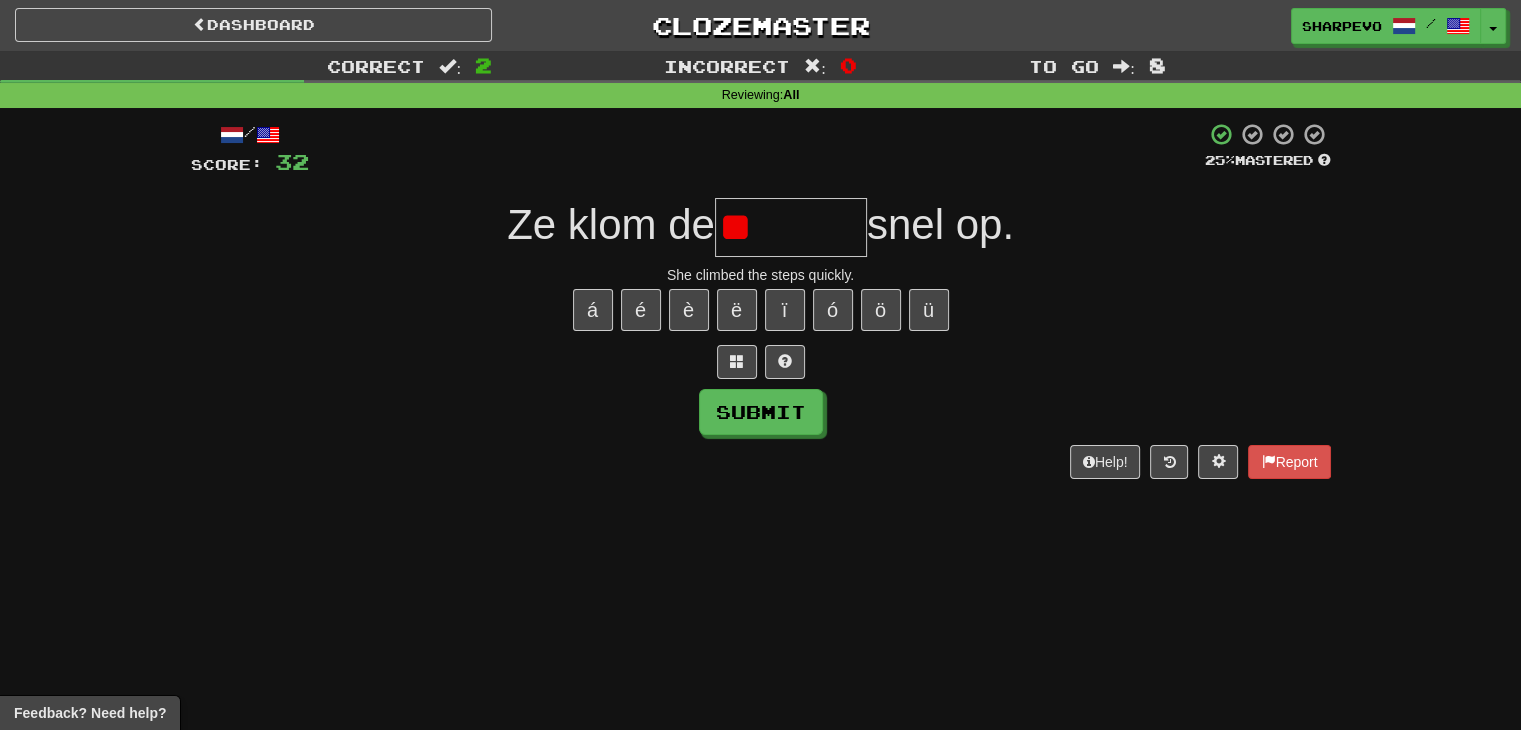 type on "*" 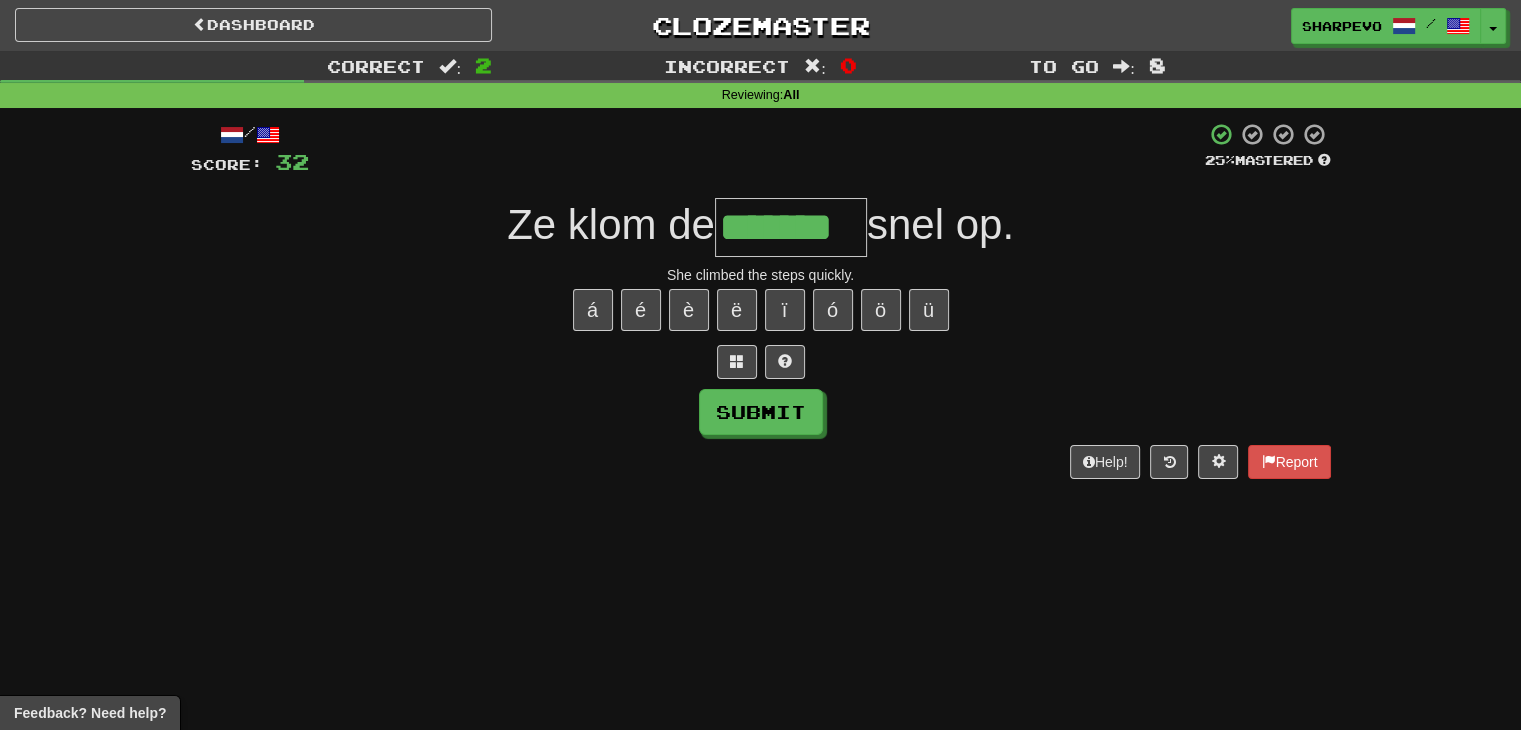 type on "*******" 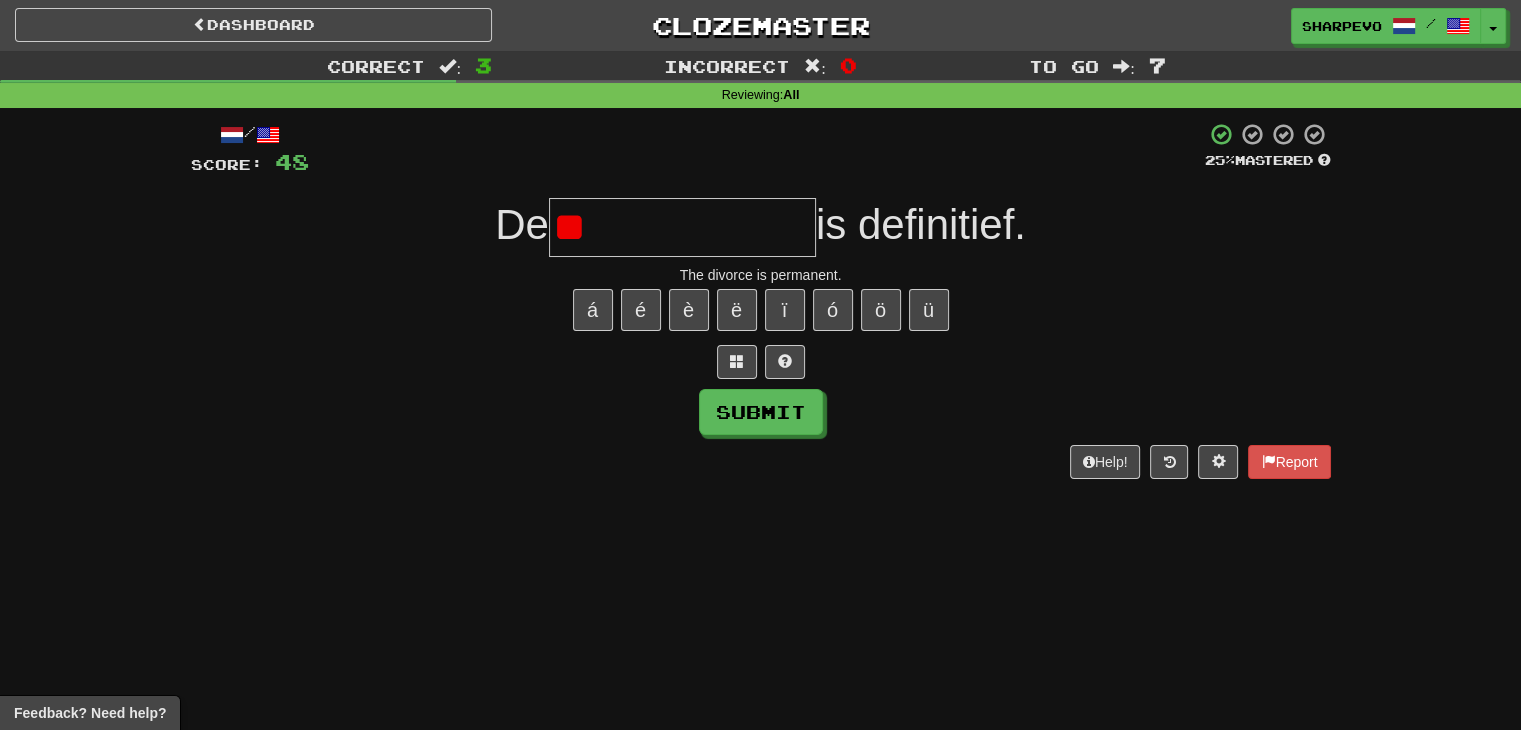type on "*" 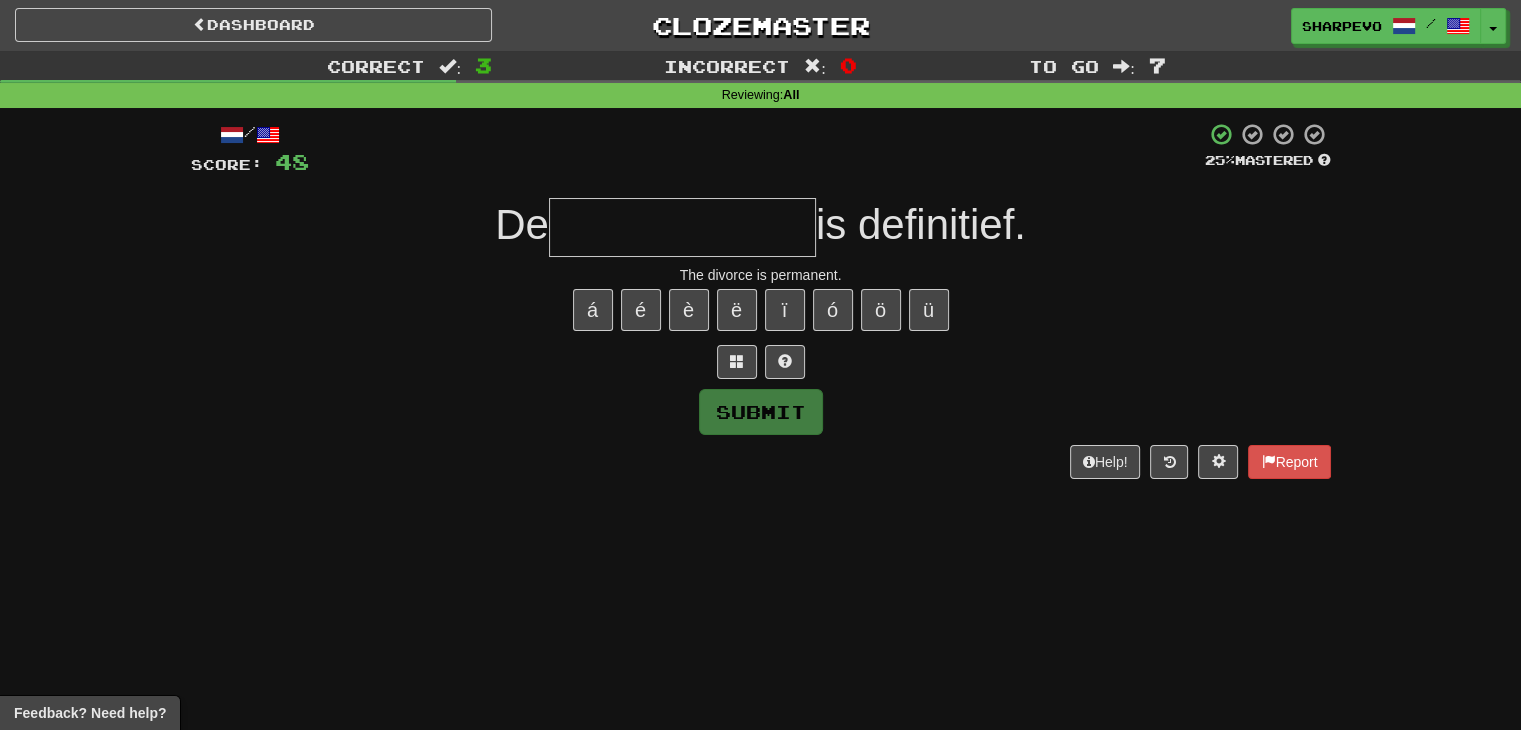type on "*" 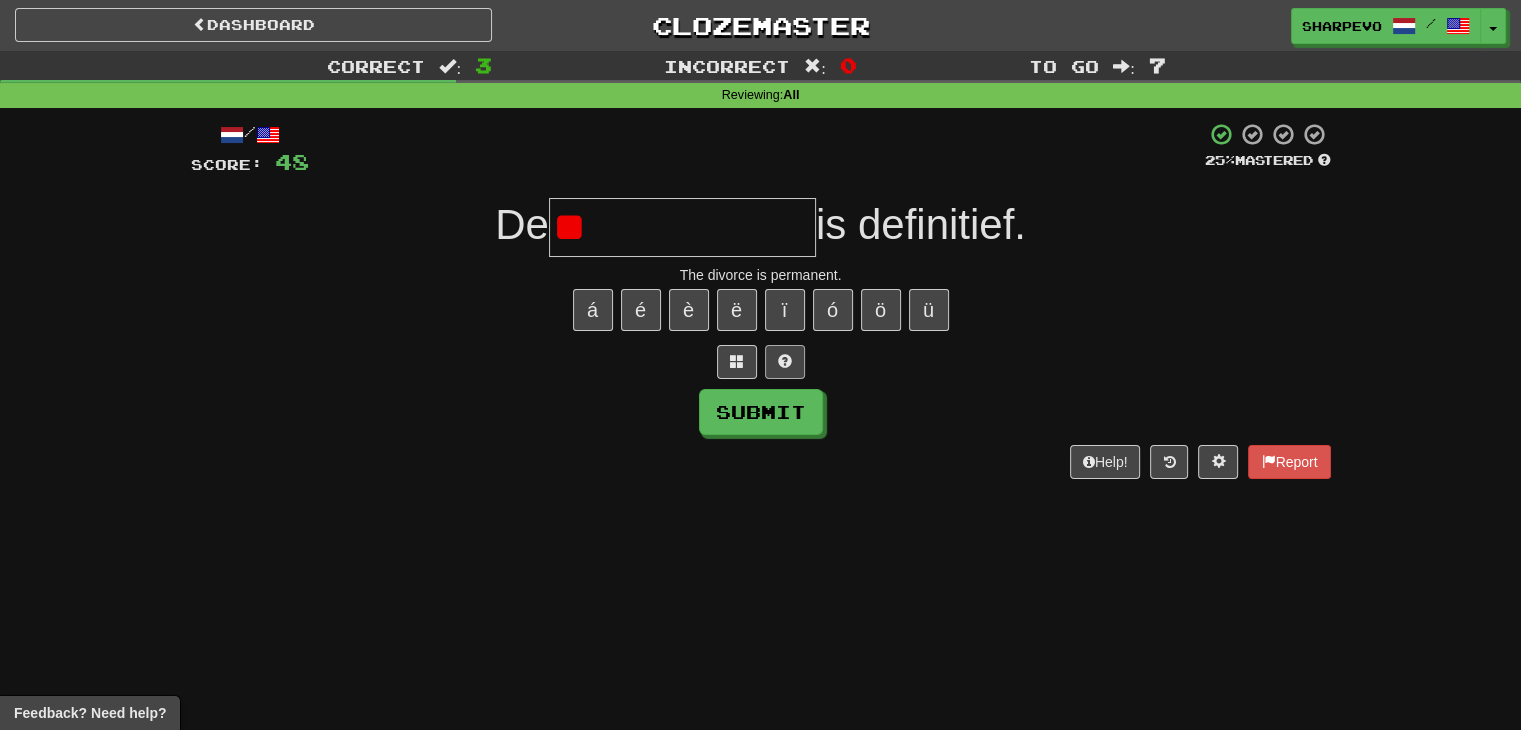 type on "*" 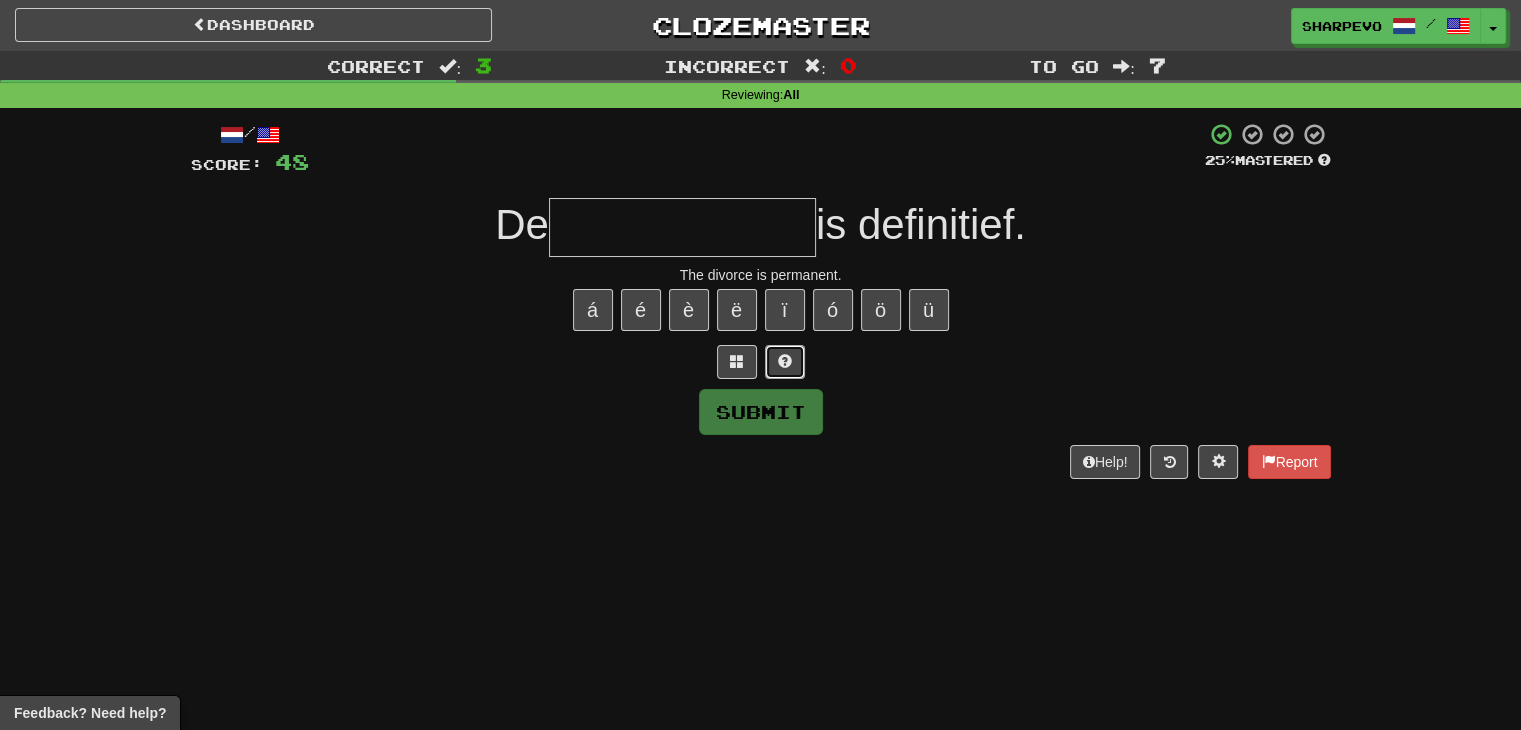 click at bounding box center [785, 362] 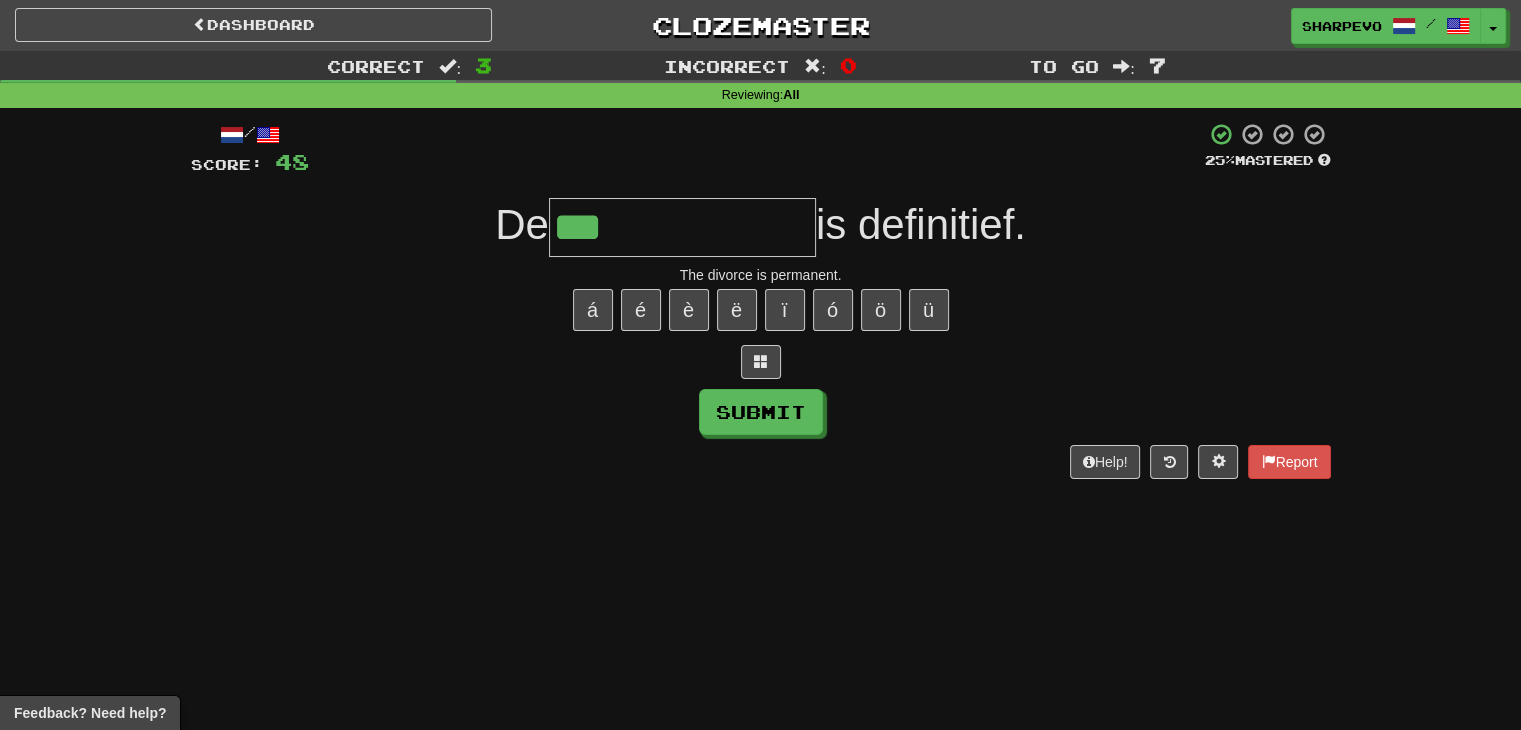 type on "**********" 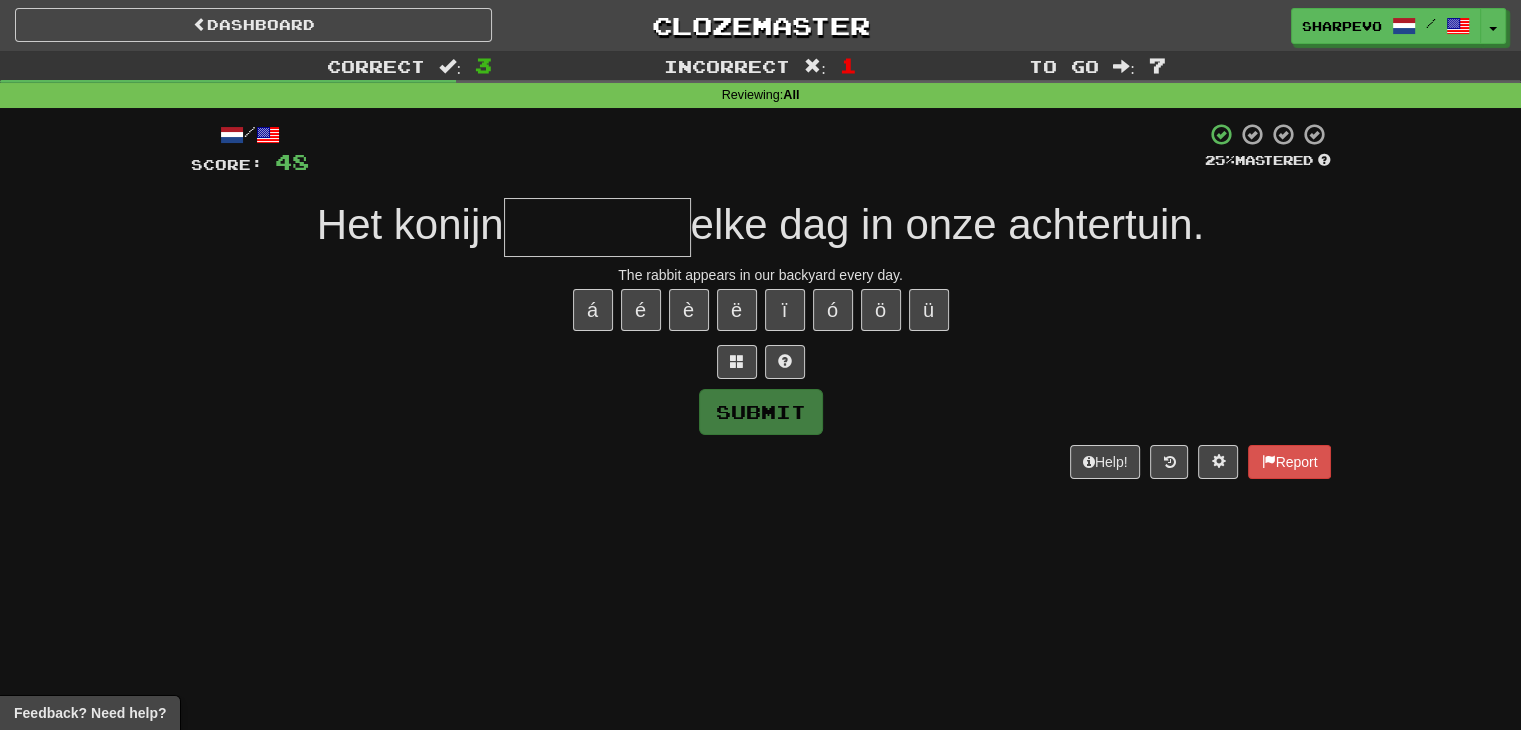 click at bounding box center (597, 227) 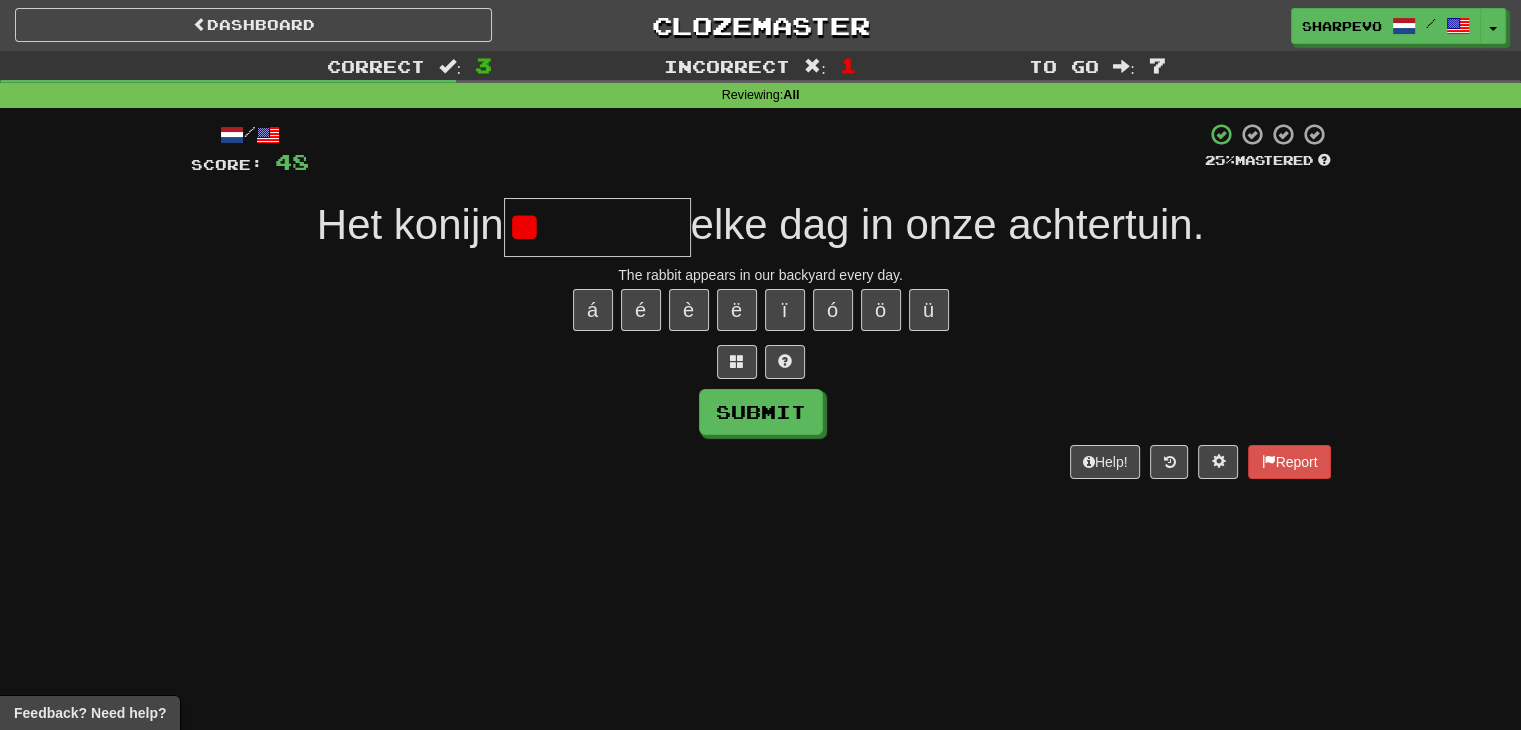 type on "*" 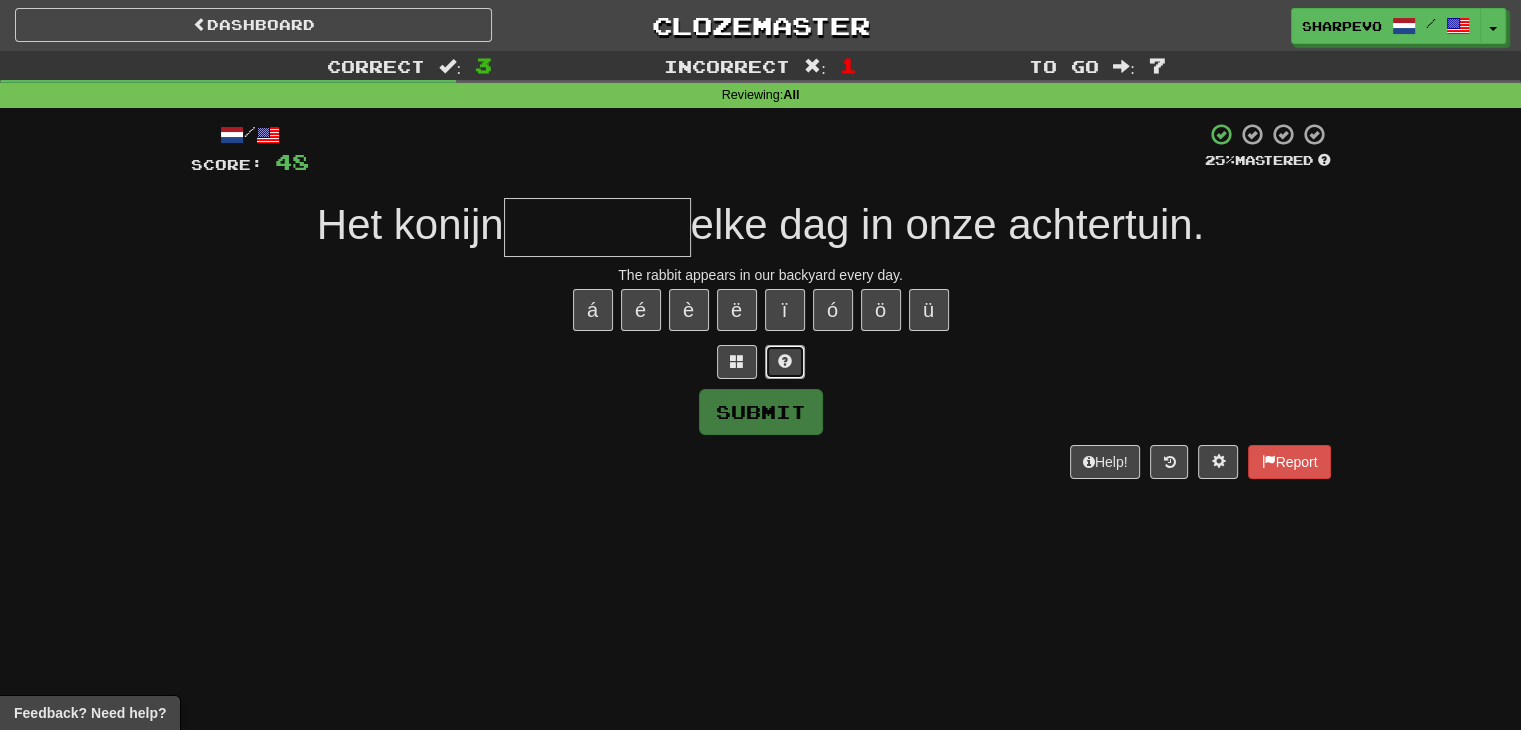 click at bounding box center (785, 361) 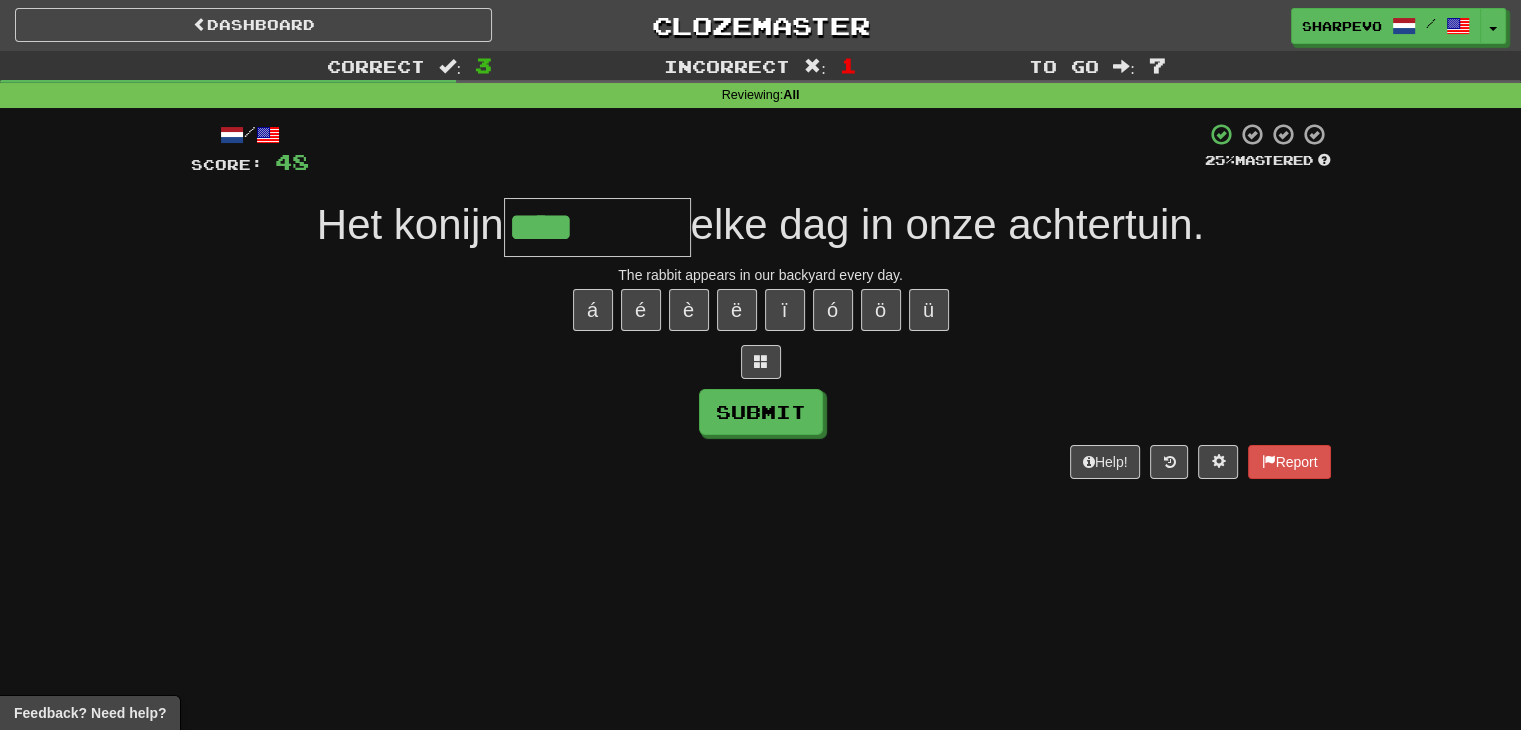 type on "**********" 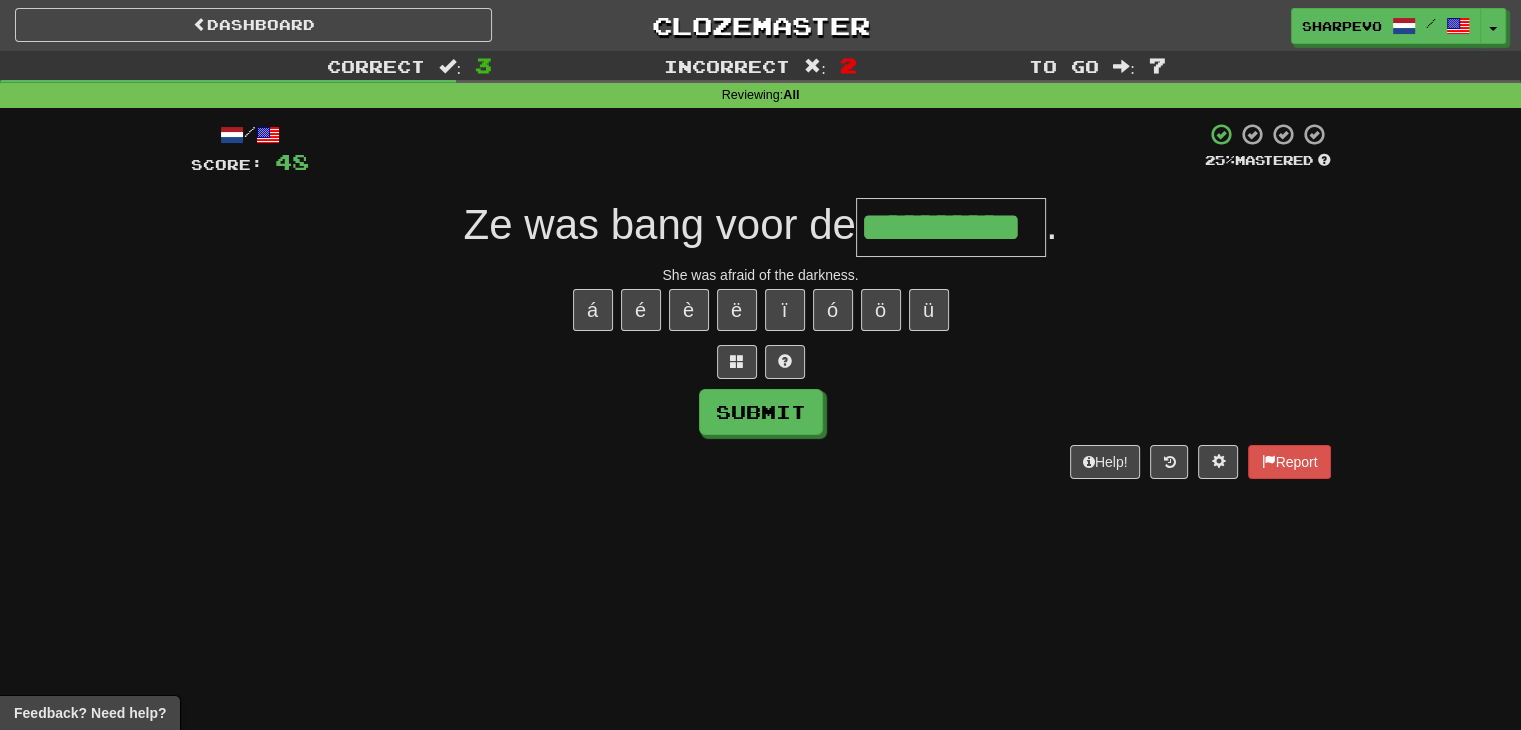 type on "**********" 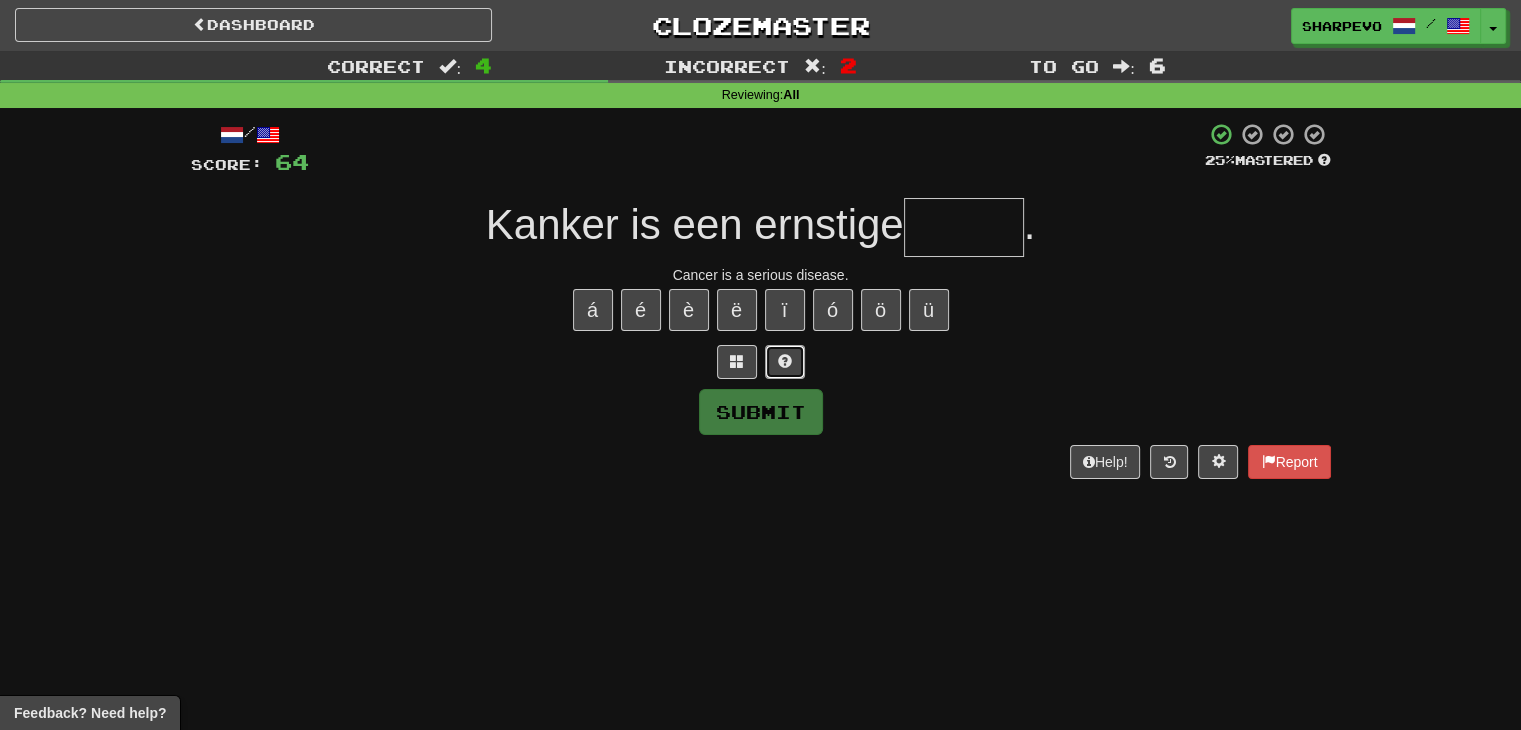 click at bounding box center (785, 362) 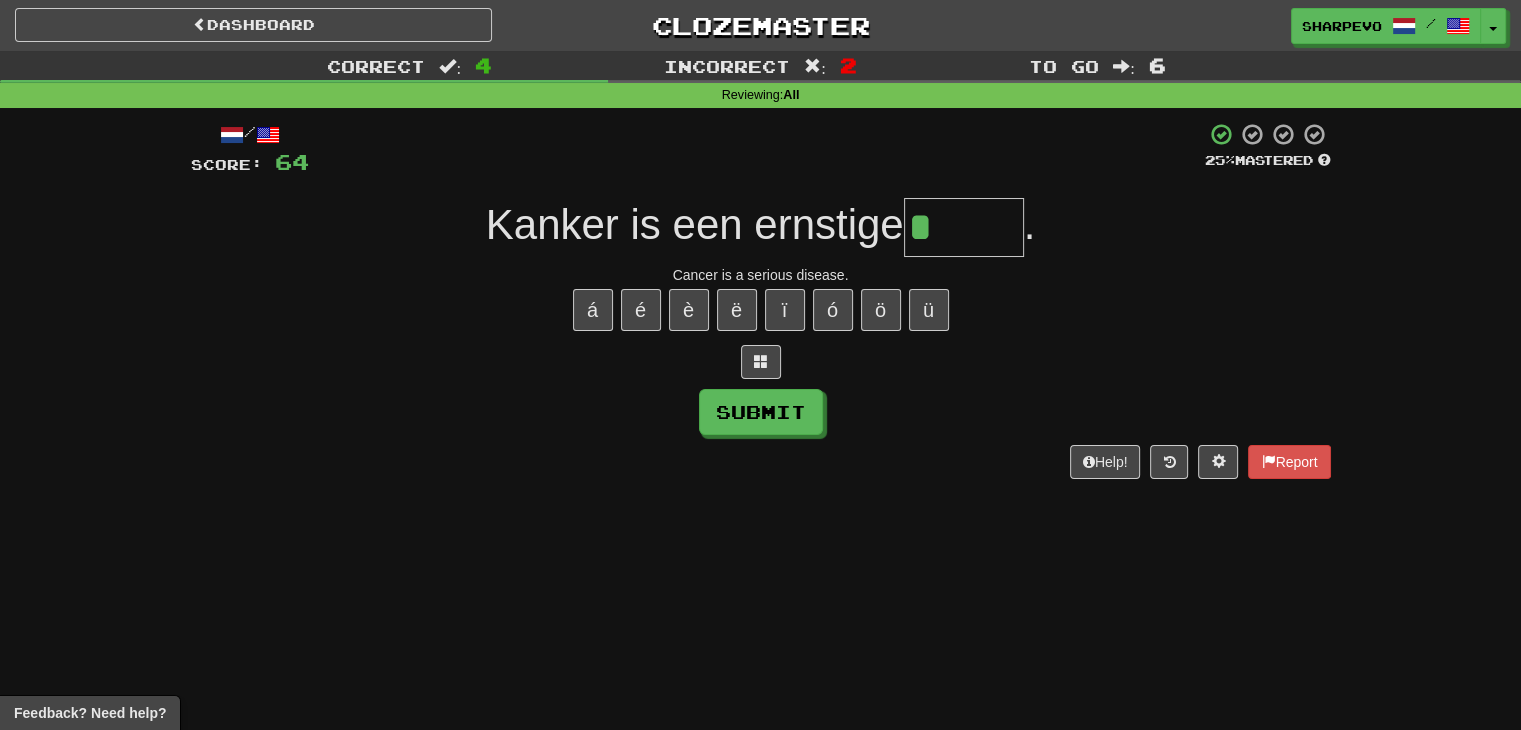 click on "*" at bounding box center [964, 227] 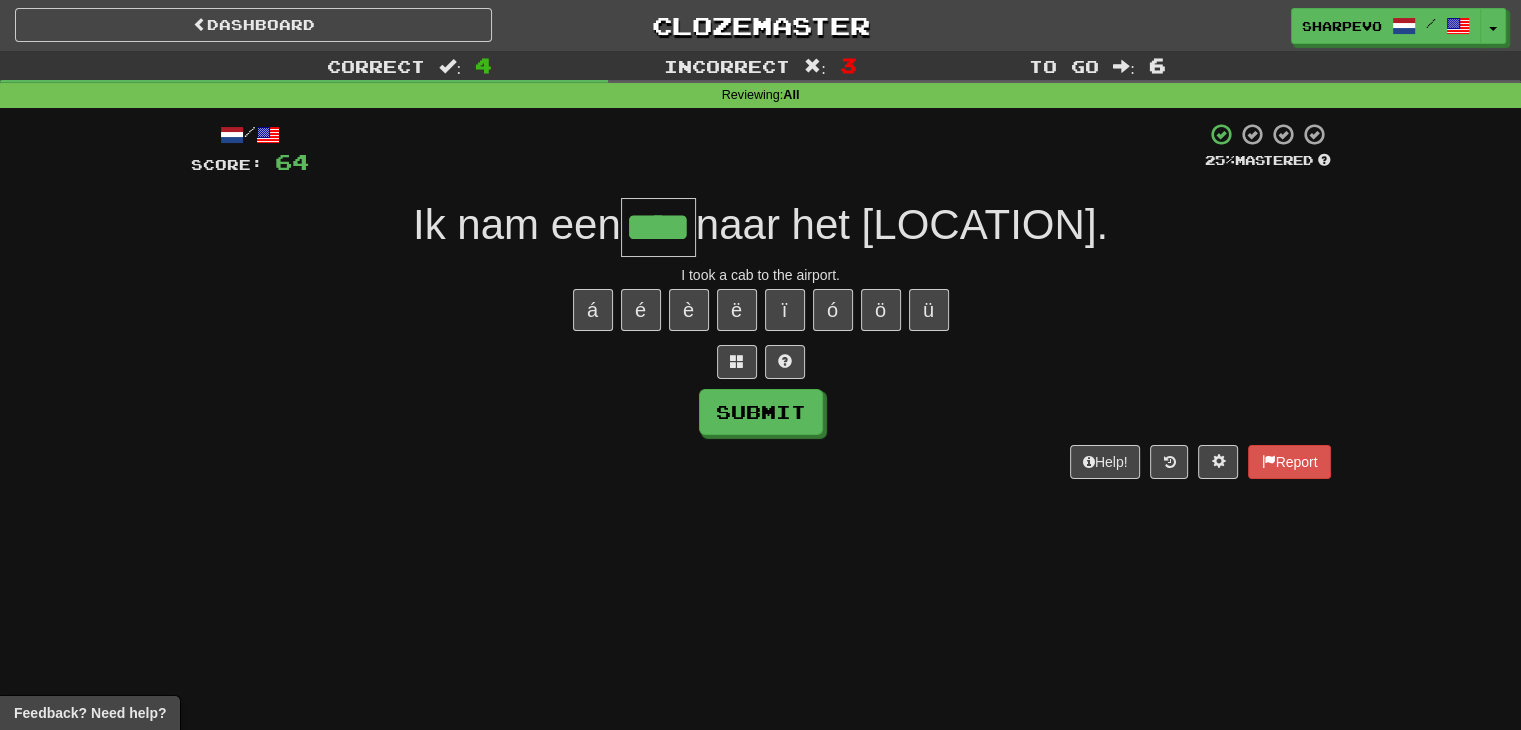 type on "****" 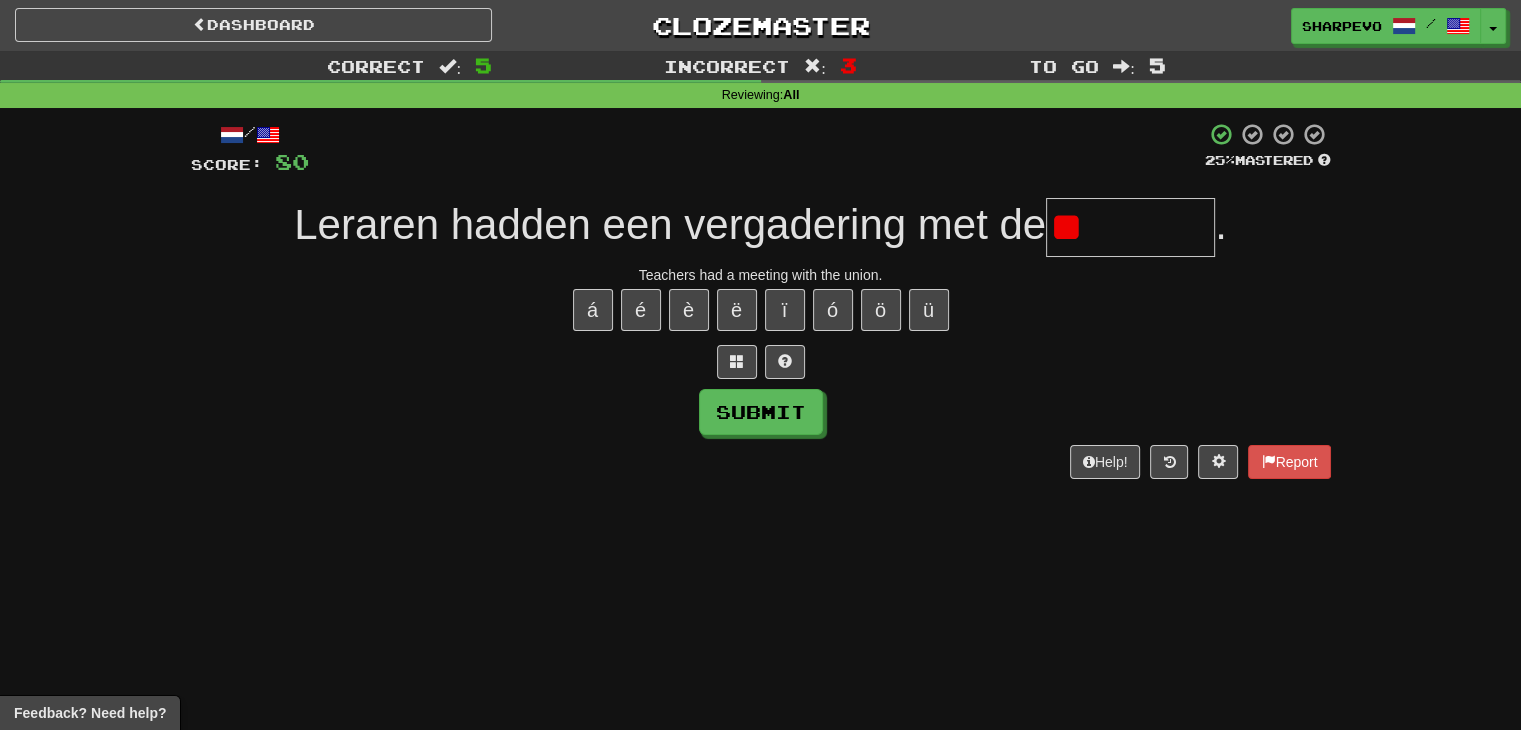 type on "*" 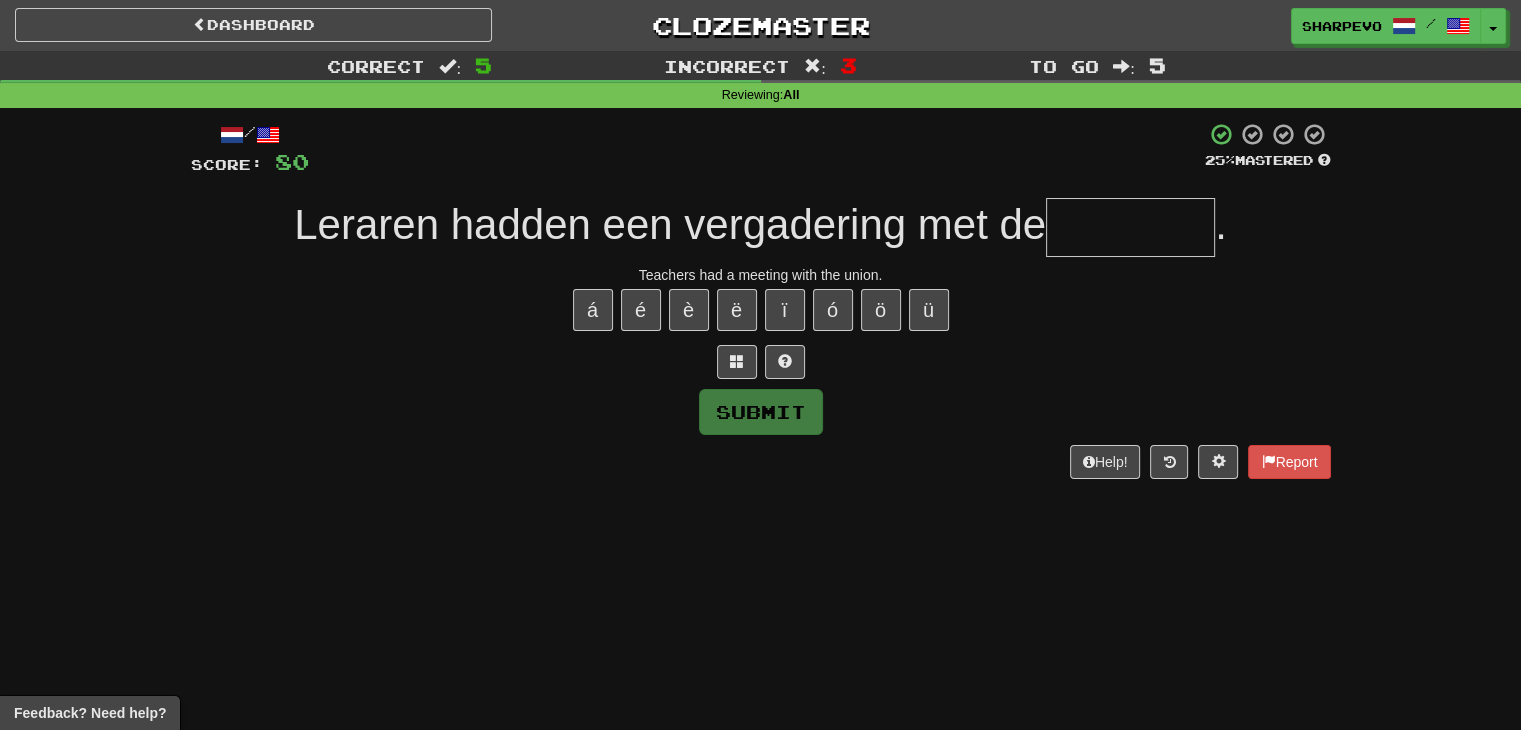 type on "*" 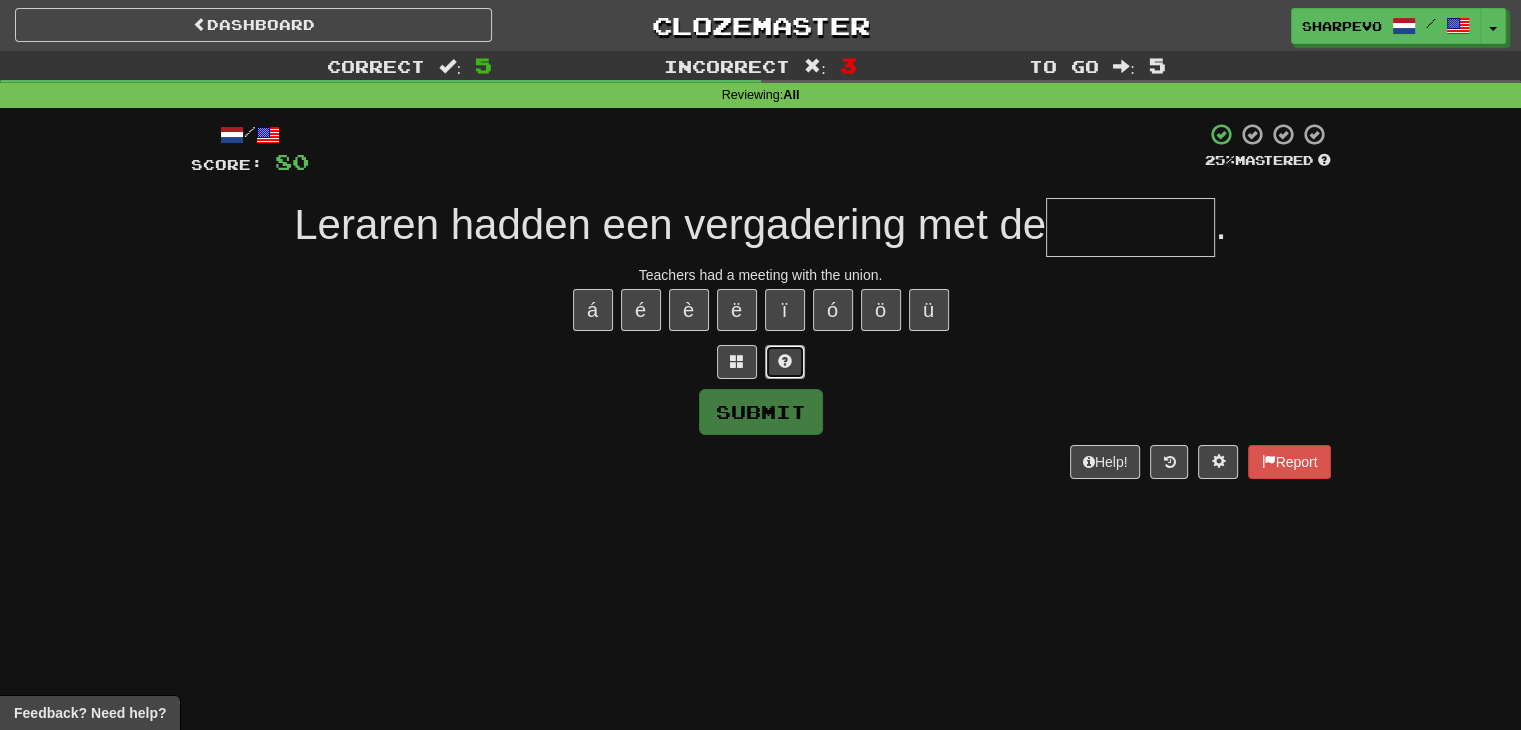 click at bounding box center (785, 361) 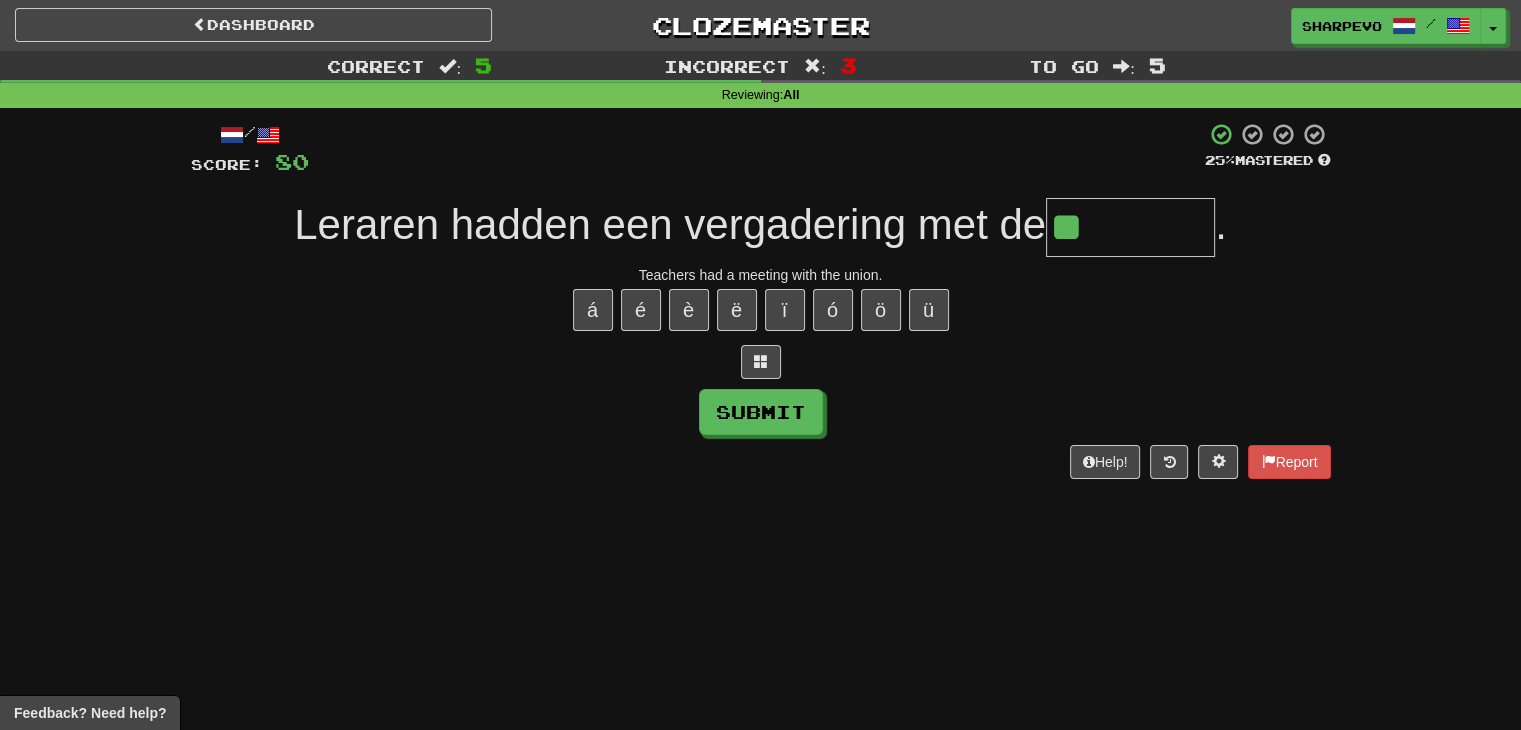 type on "*******" 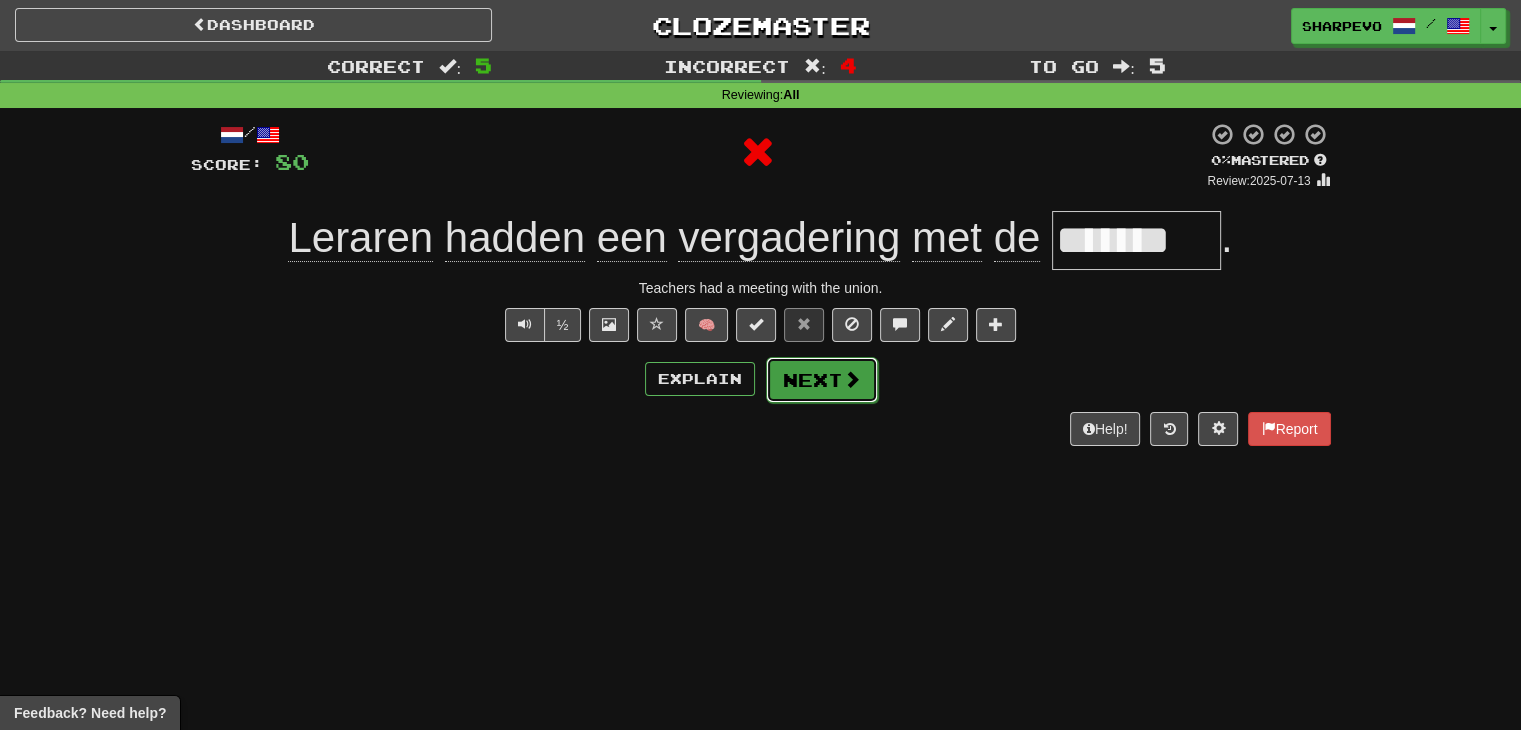 click on "Next" at bounding box center (822, 380) 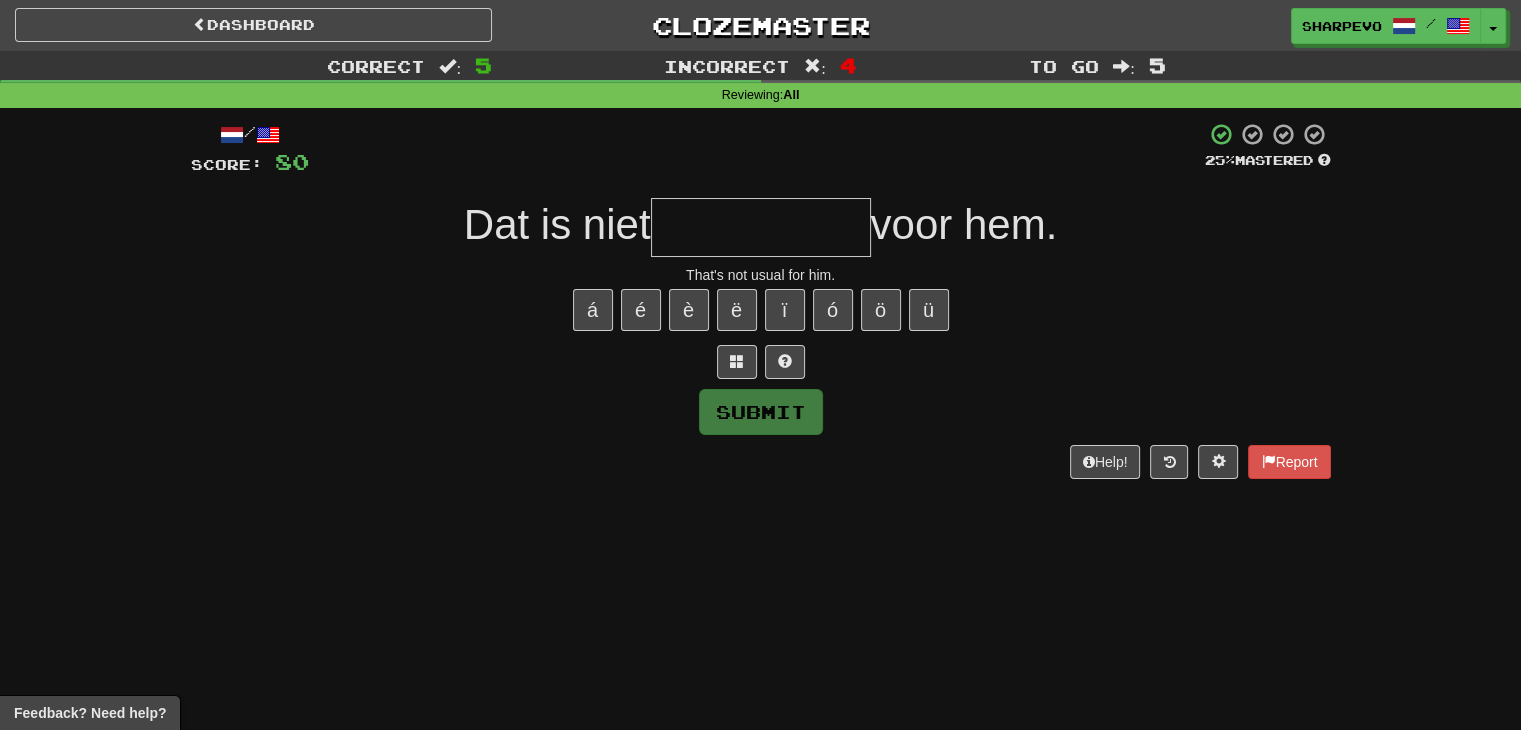 click at bounding box center (761, 227) 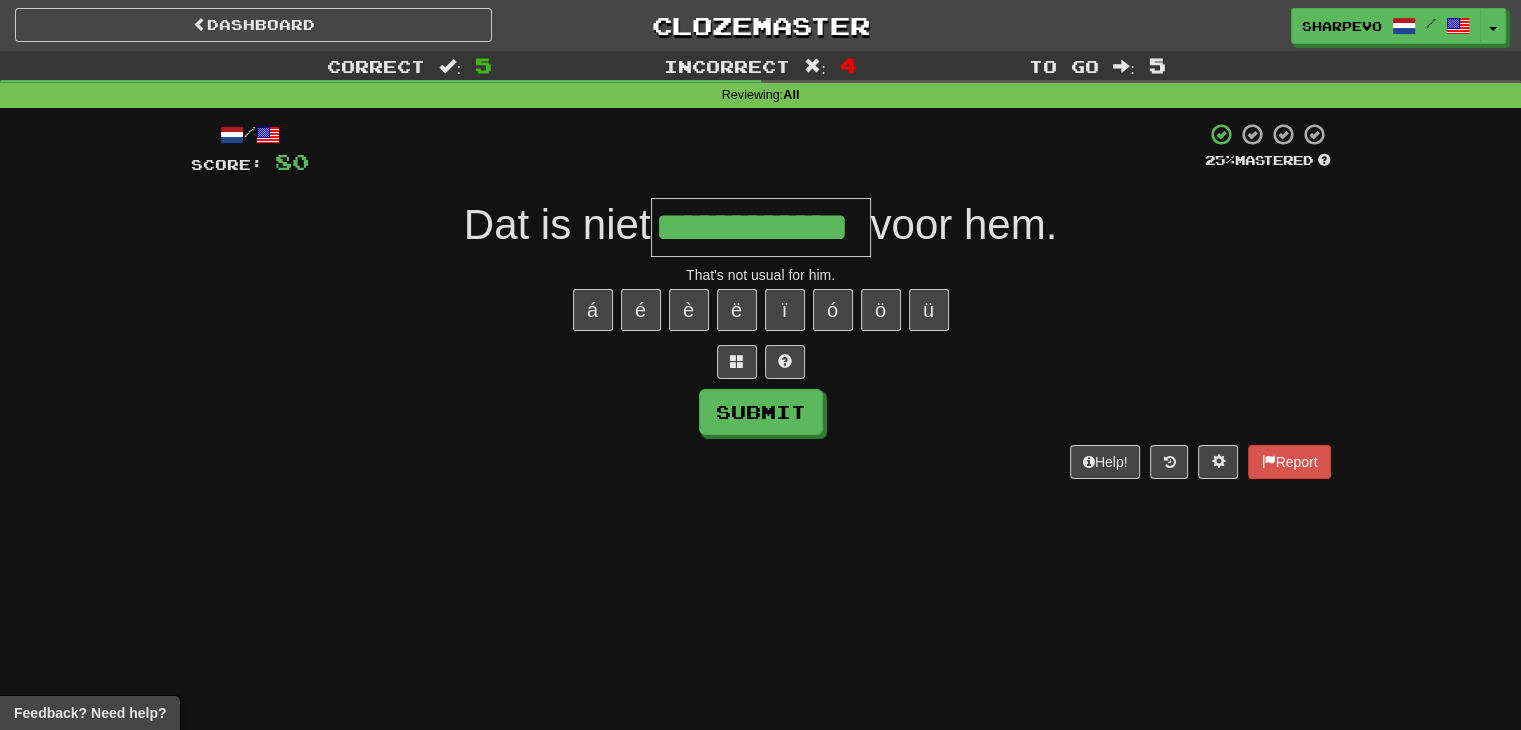 type on "**********" 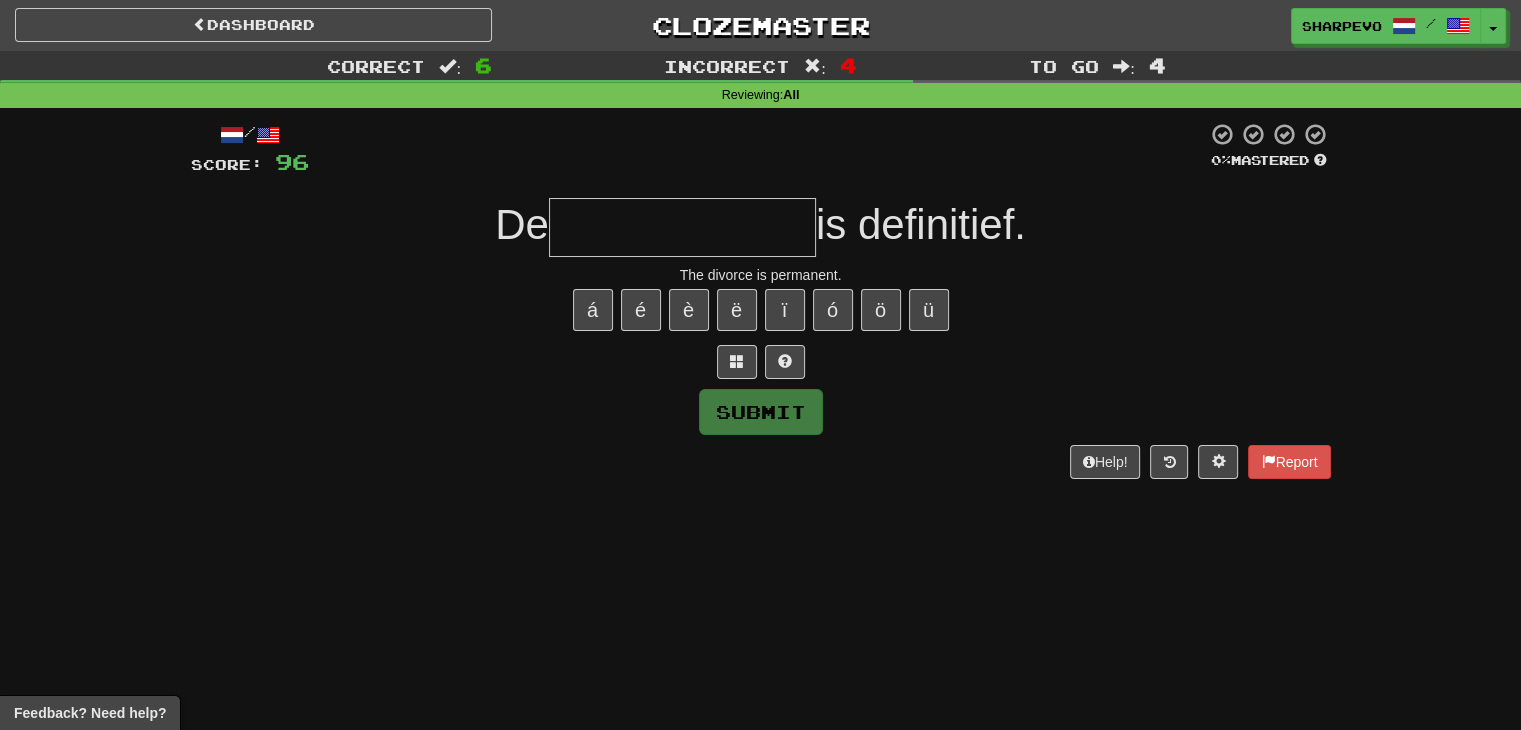 click at bounding box center (682, 227) 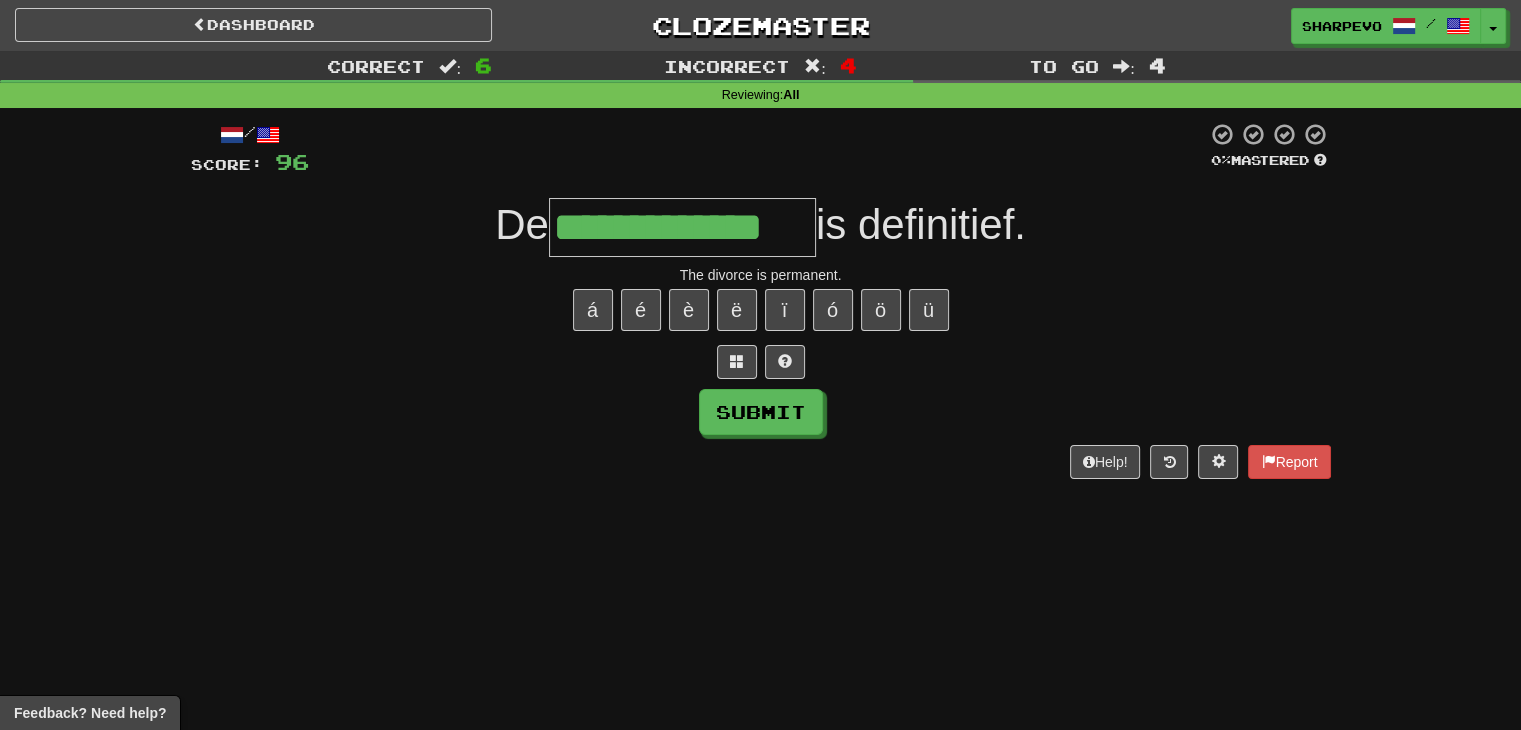 type on "**********" 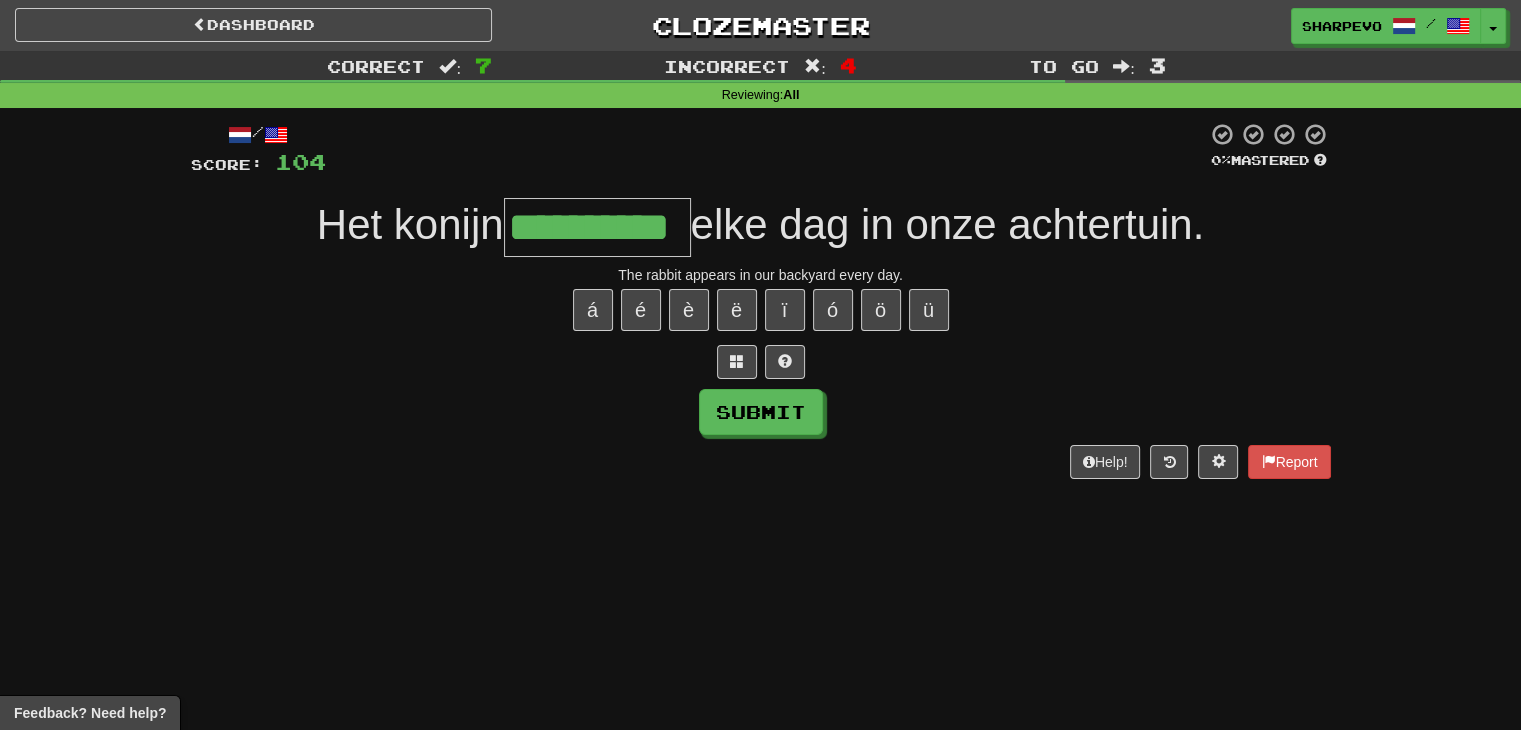 type on "**********" 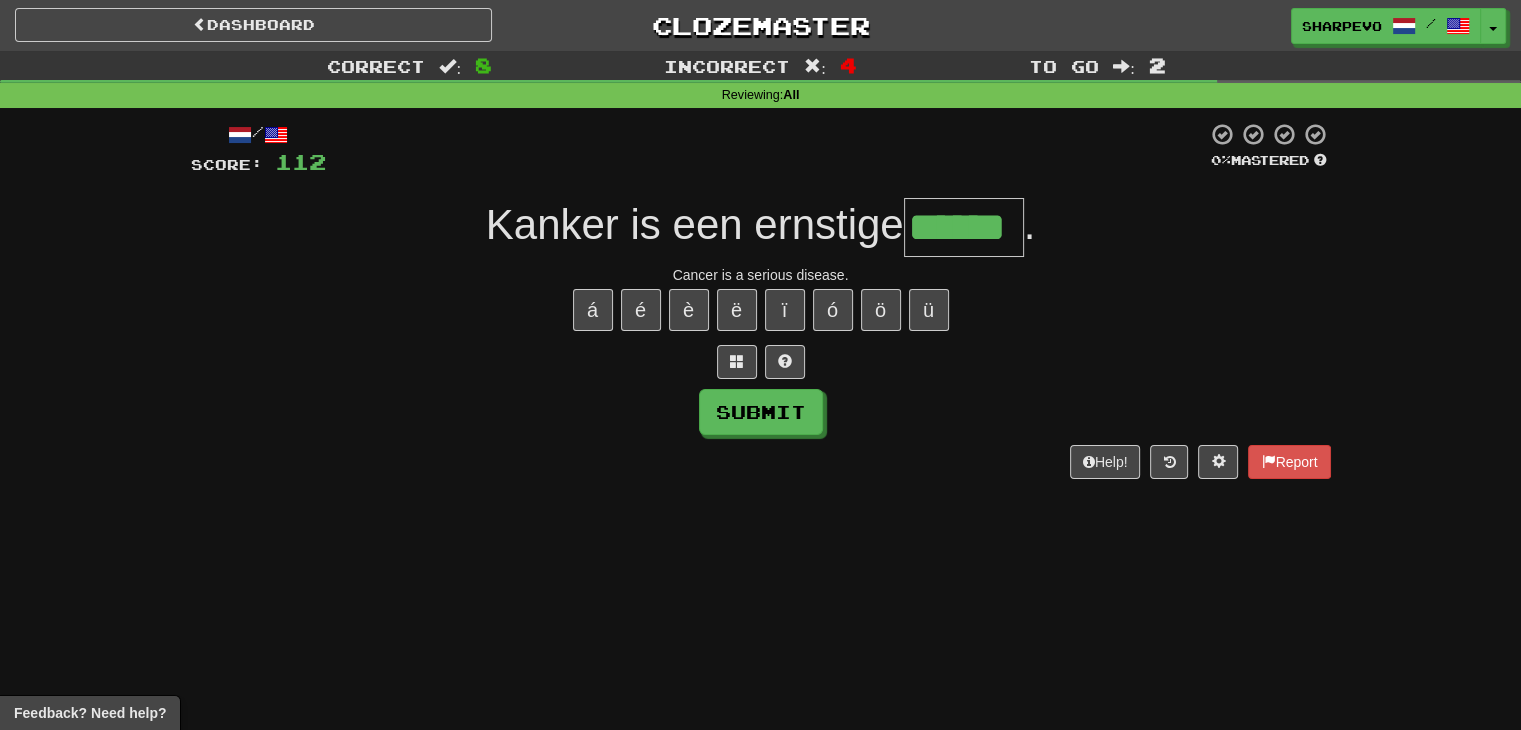 type on "******" 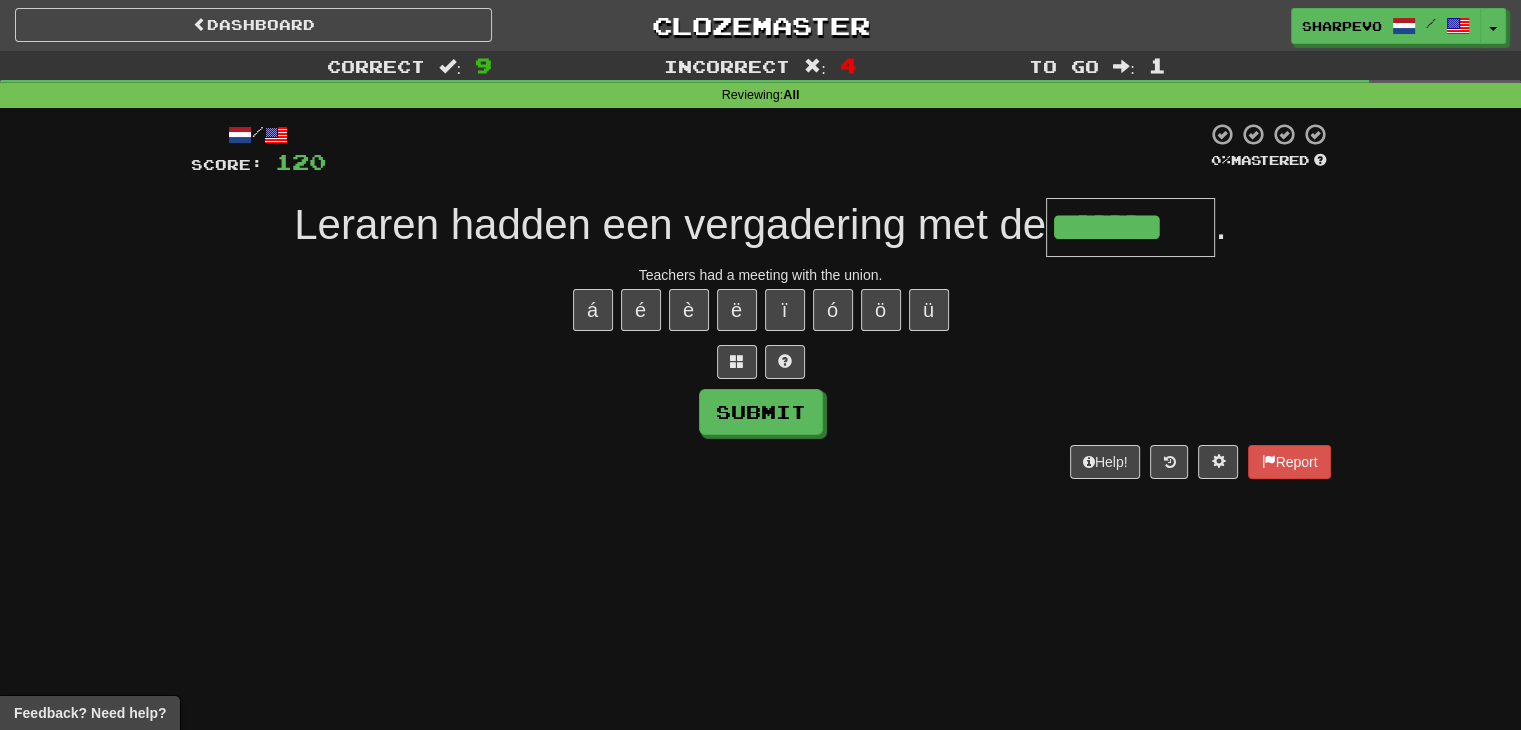 type on "*******" 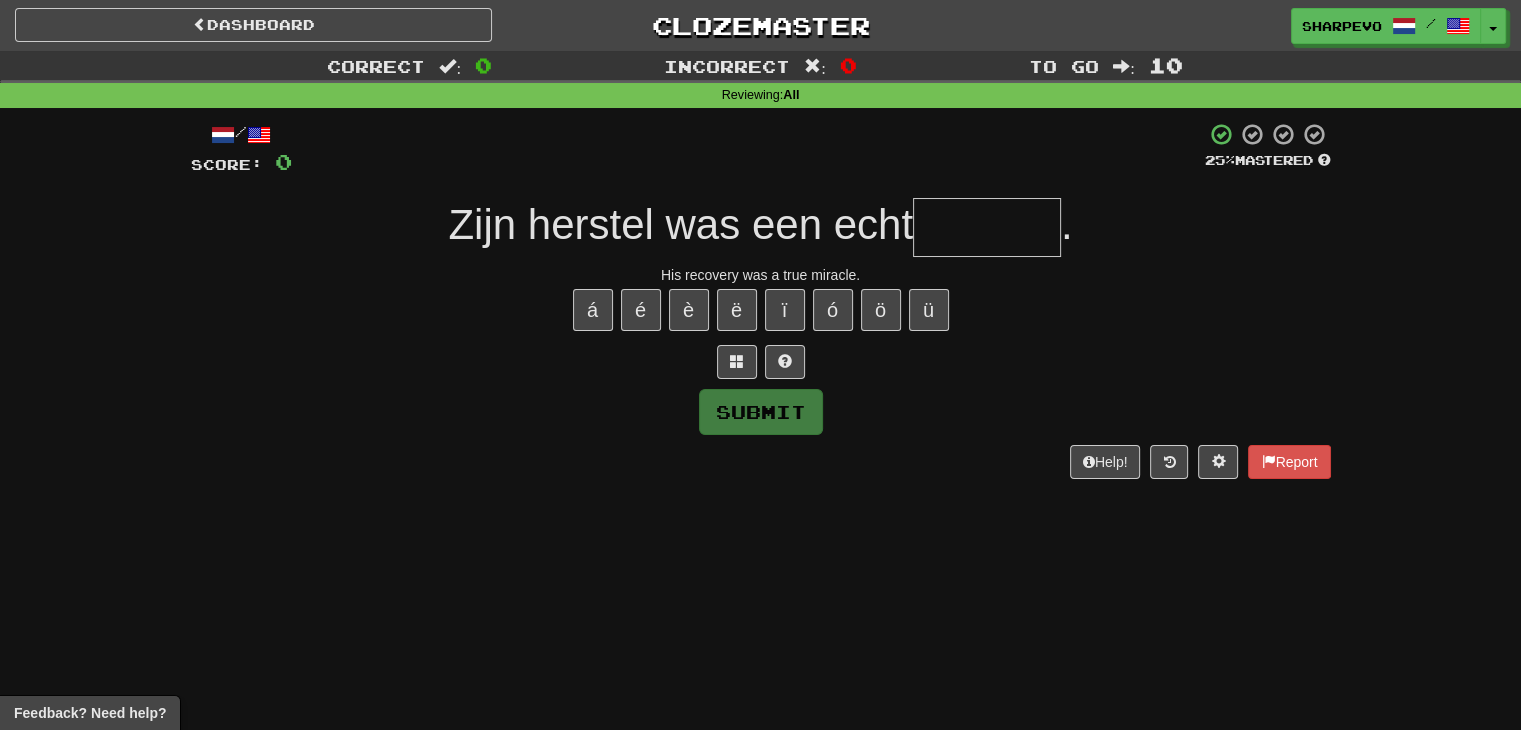 click at bounding box center [987, 227] 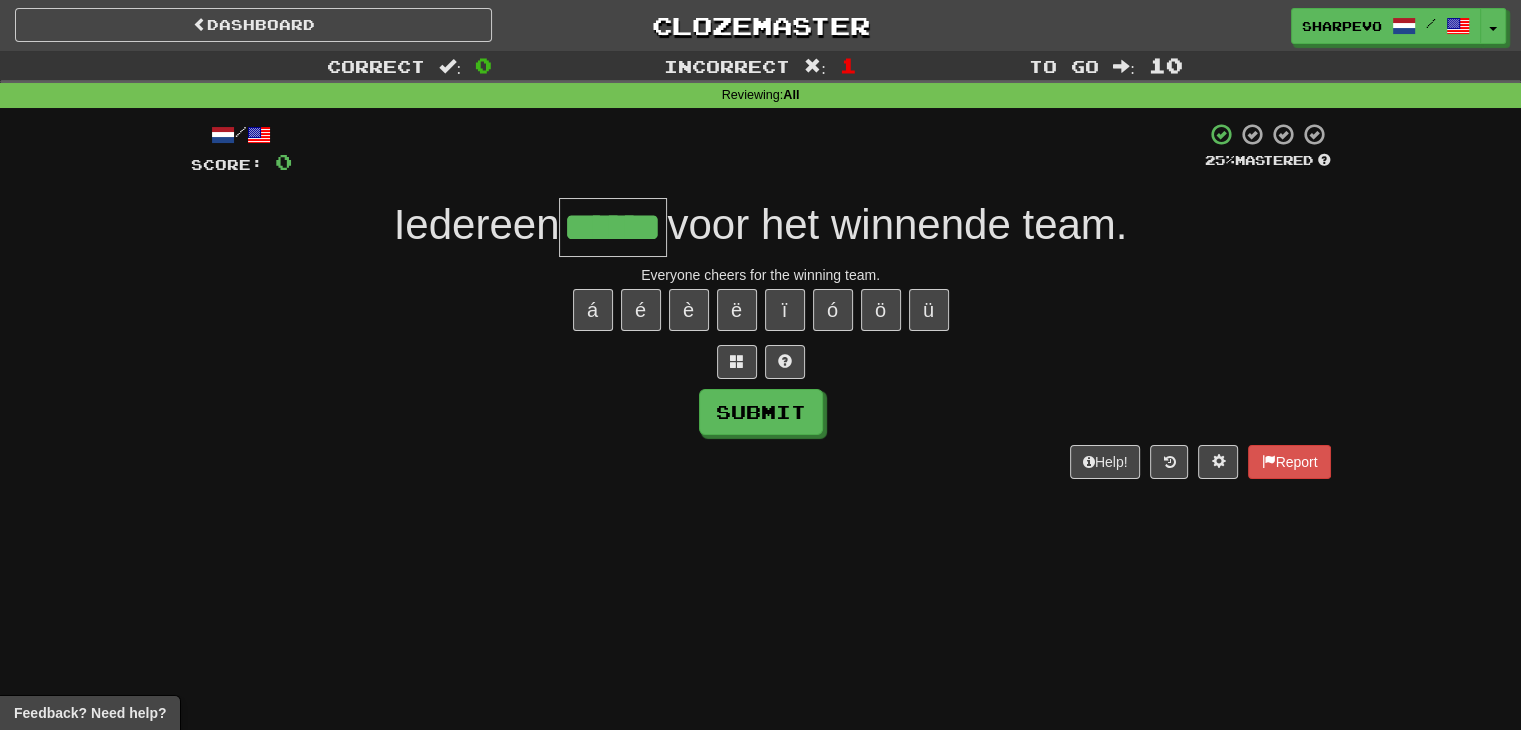 type on "******" 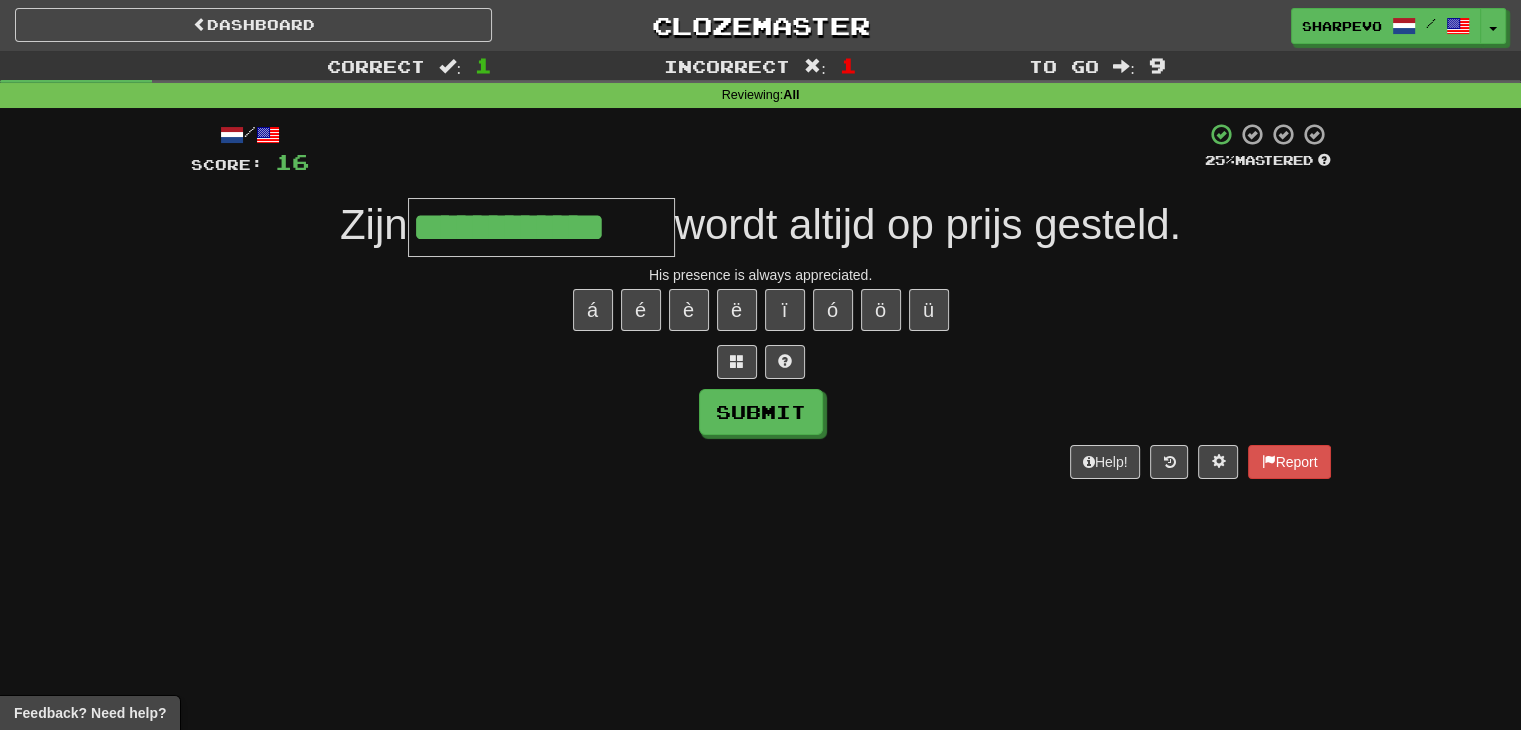 type on "**********" 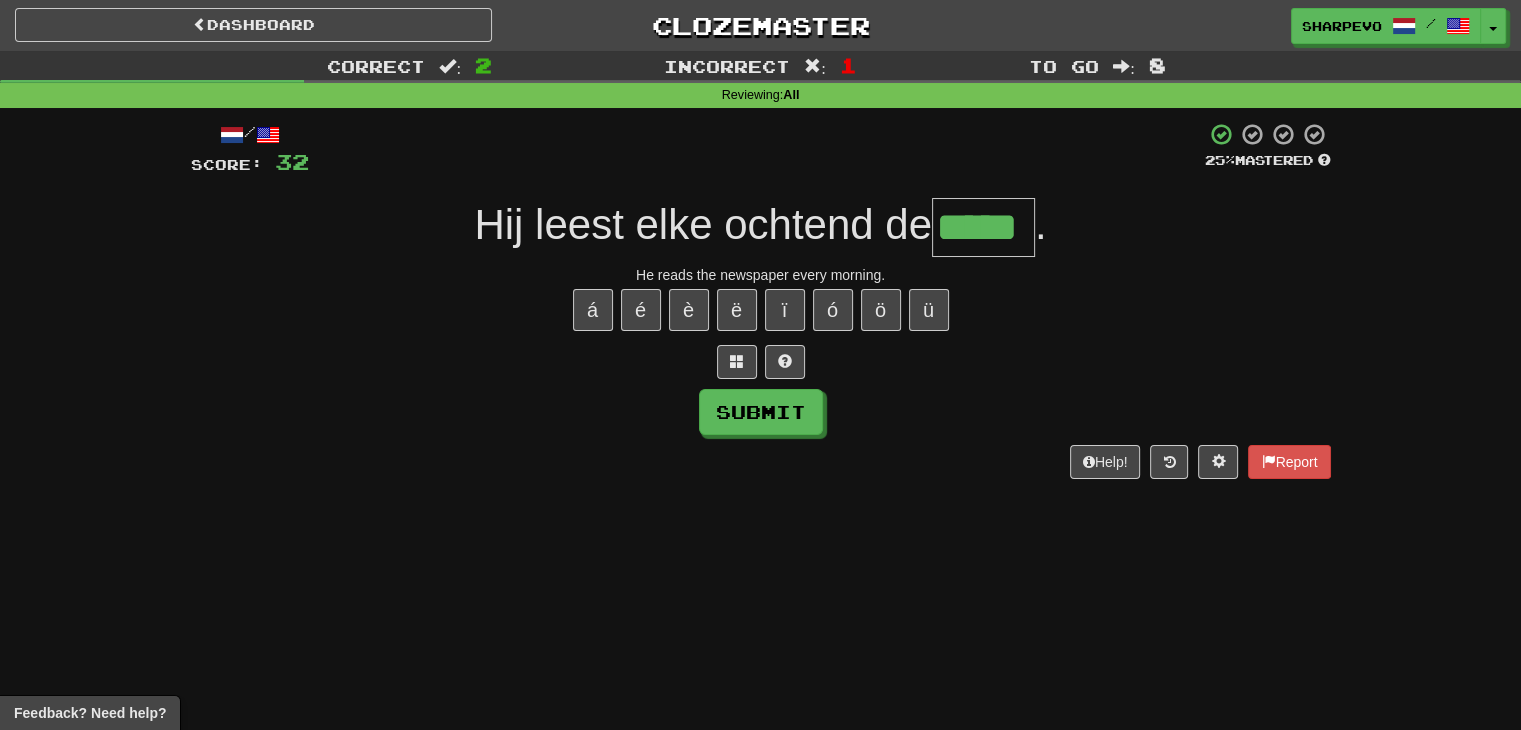 type on "*****" 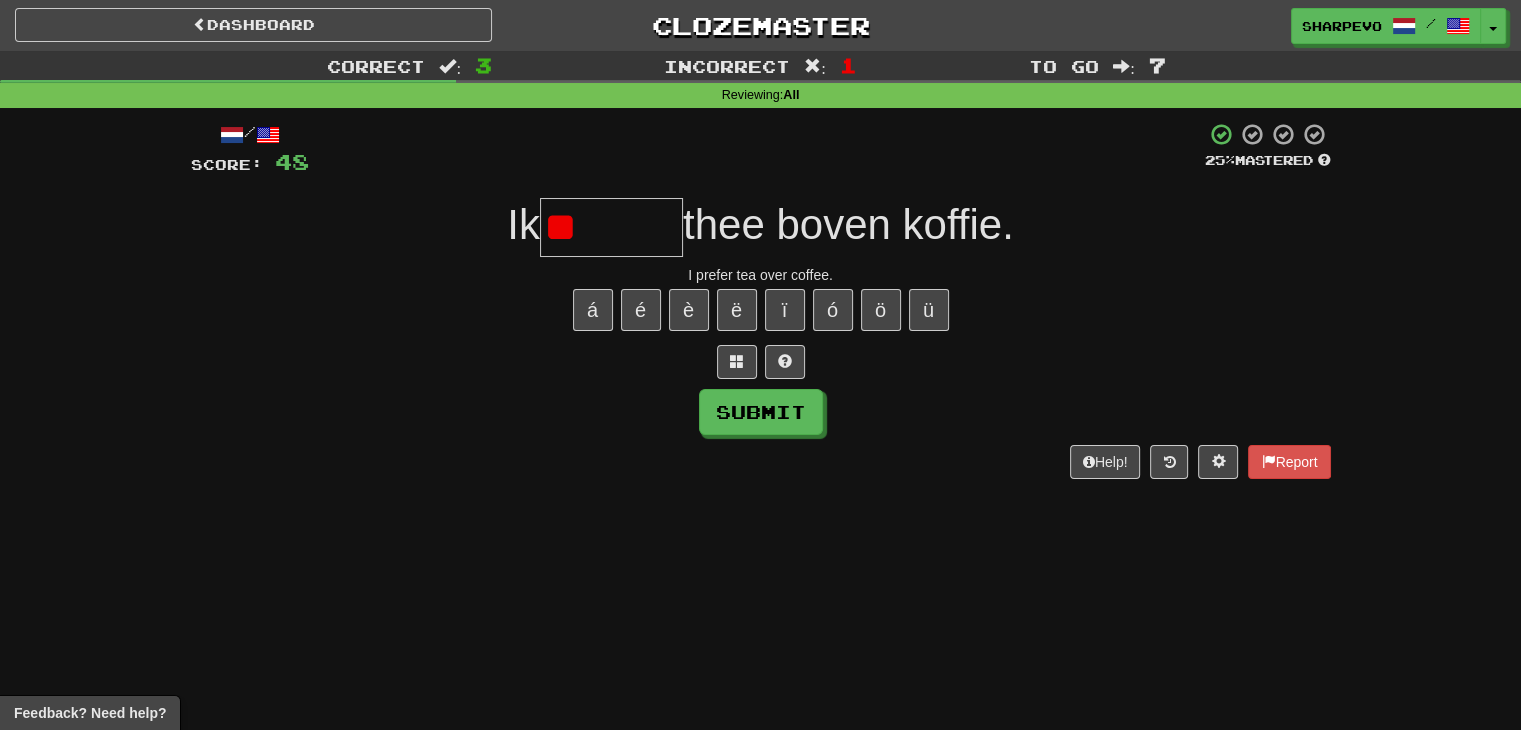 type on "*" 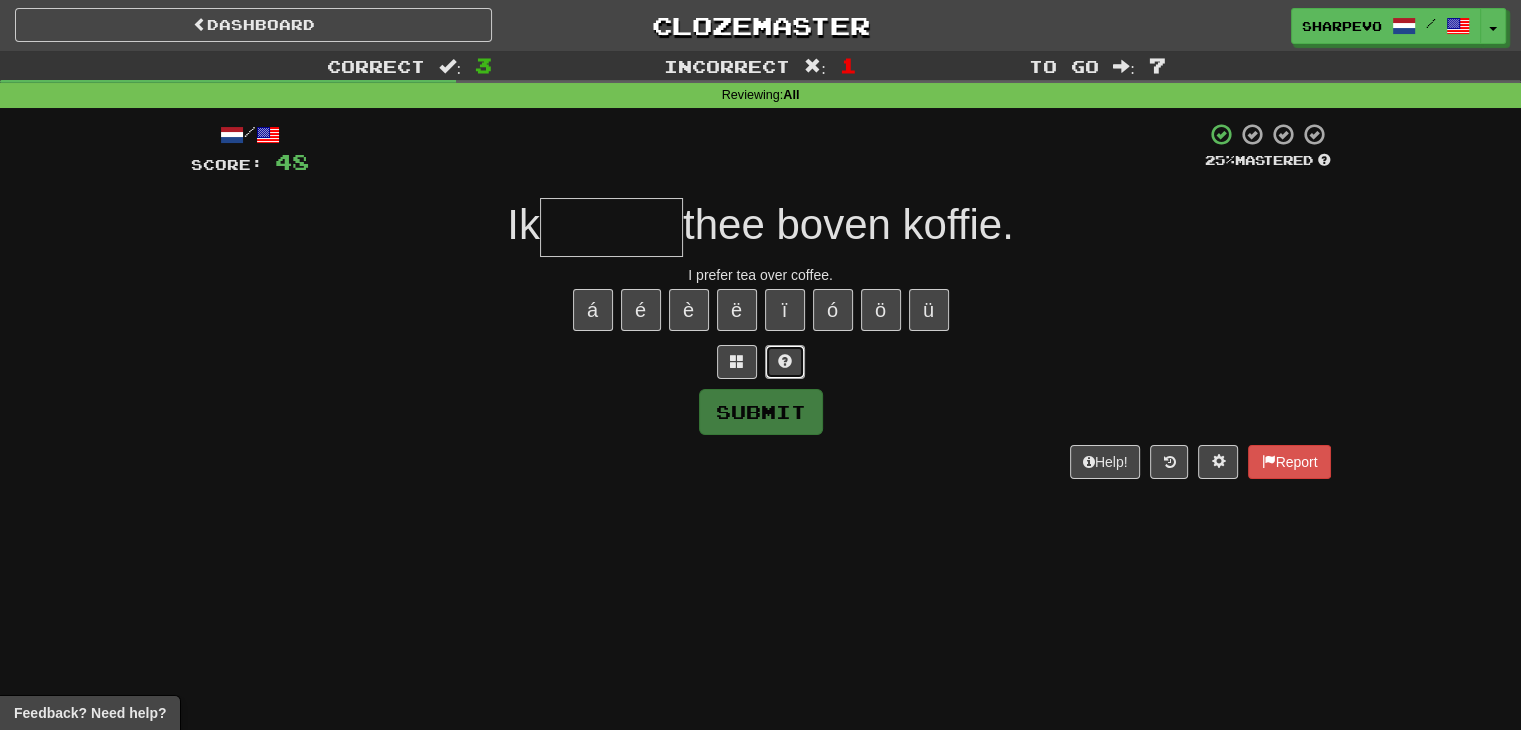 click at bounding box center (785, 362) 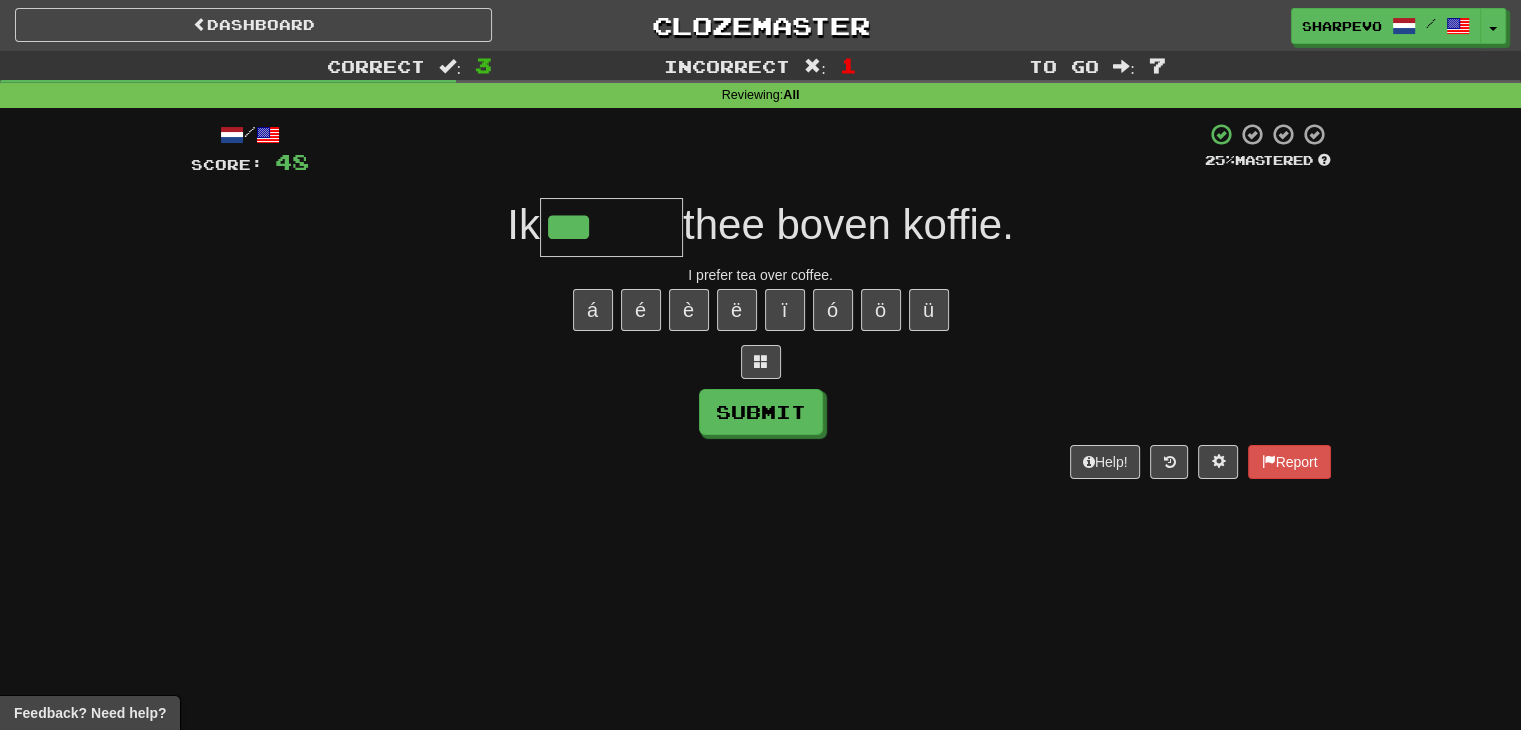type on "*******" 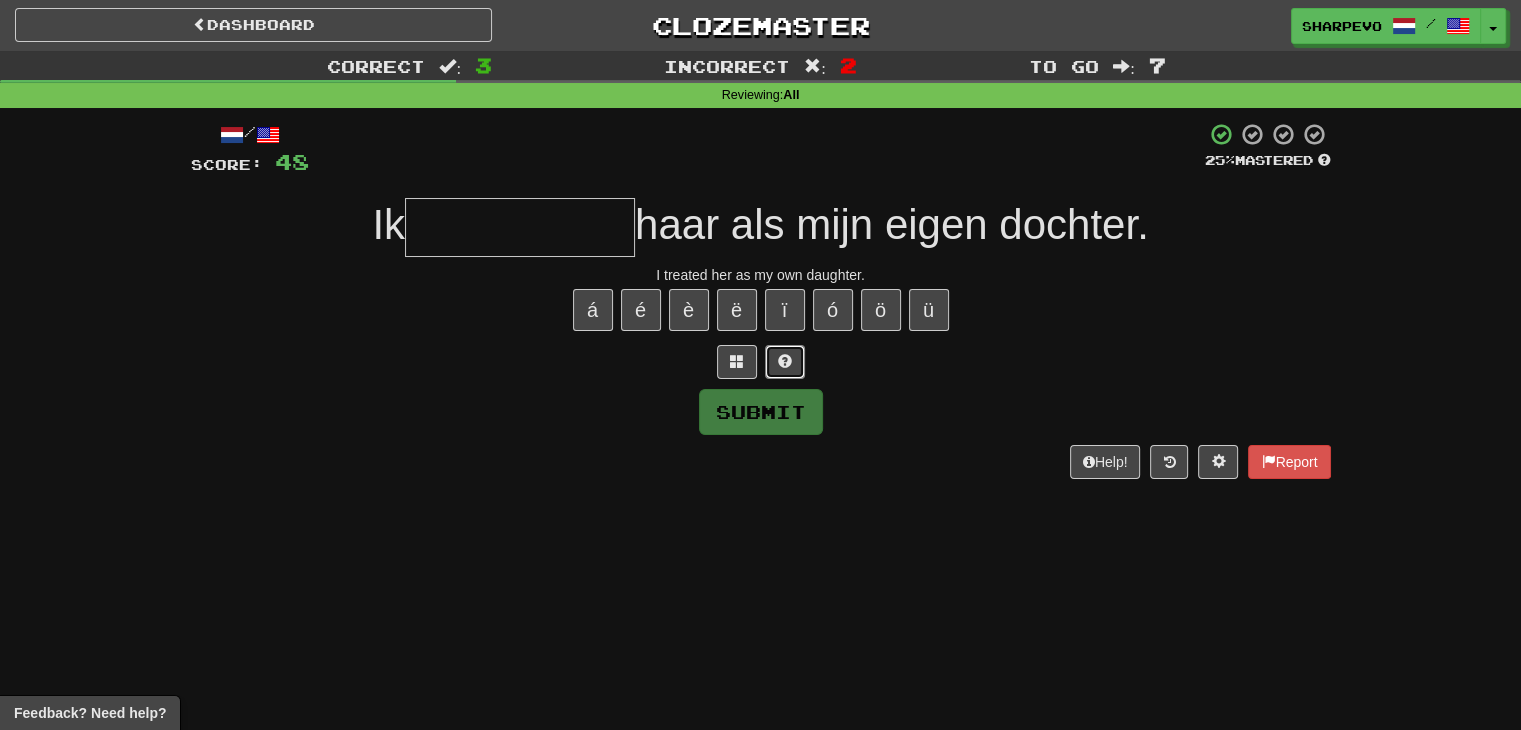 click at bounding box center [785, 362] 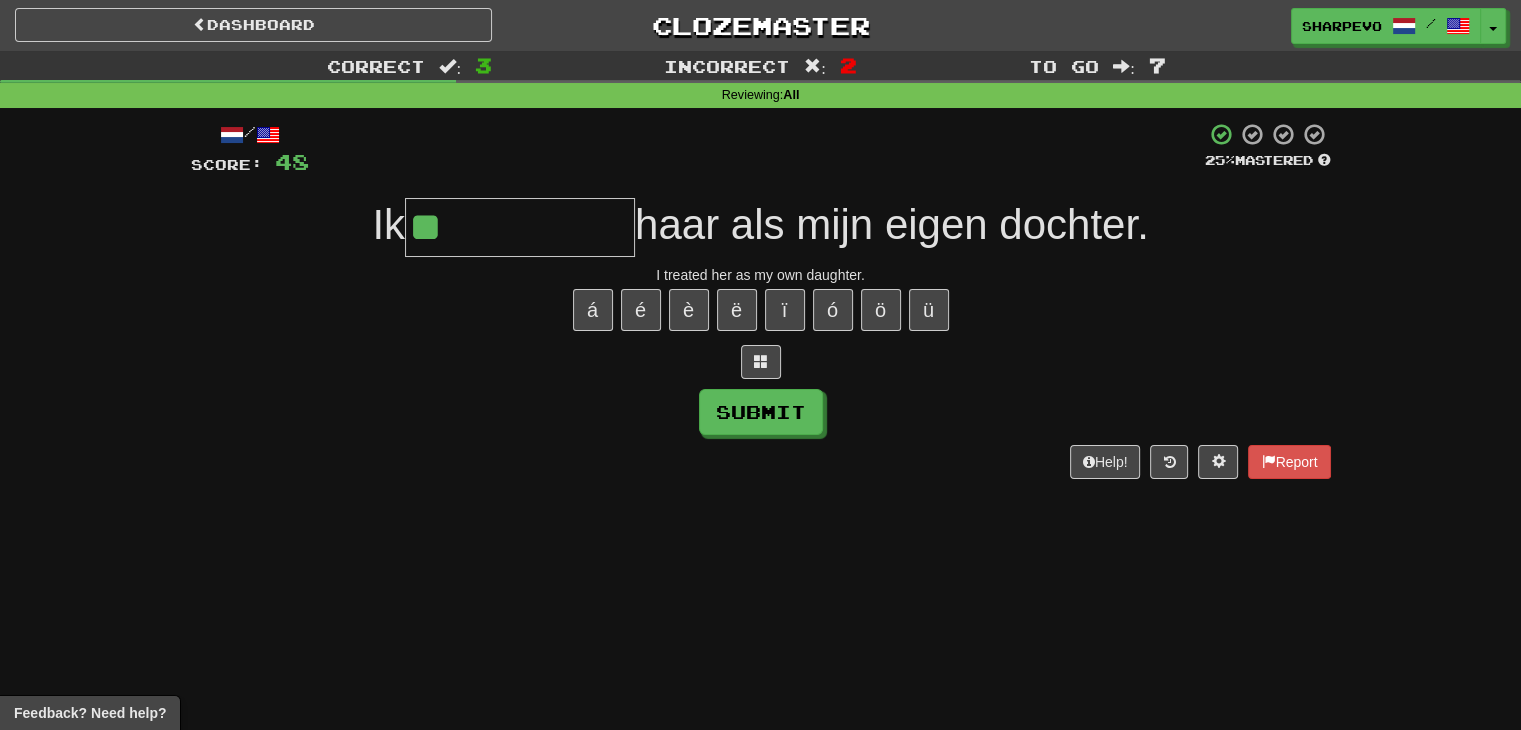 type on "**********" 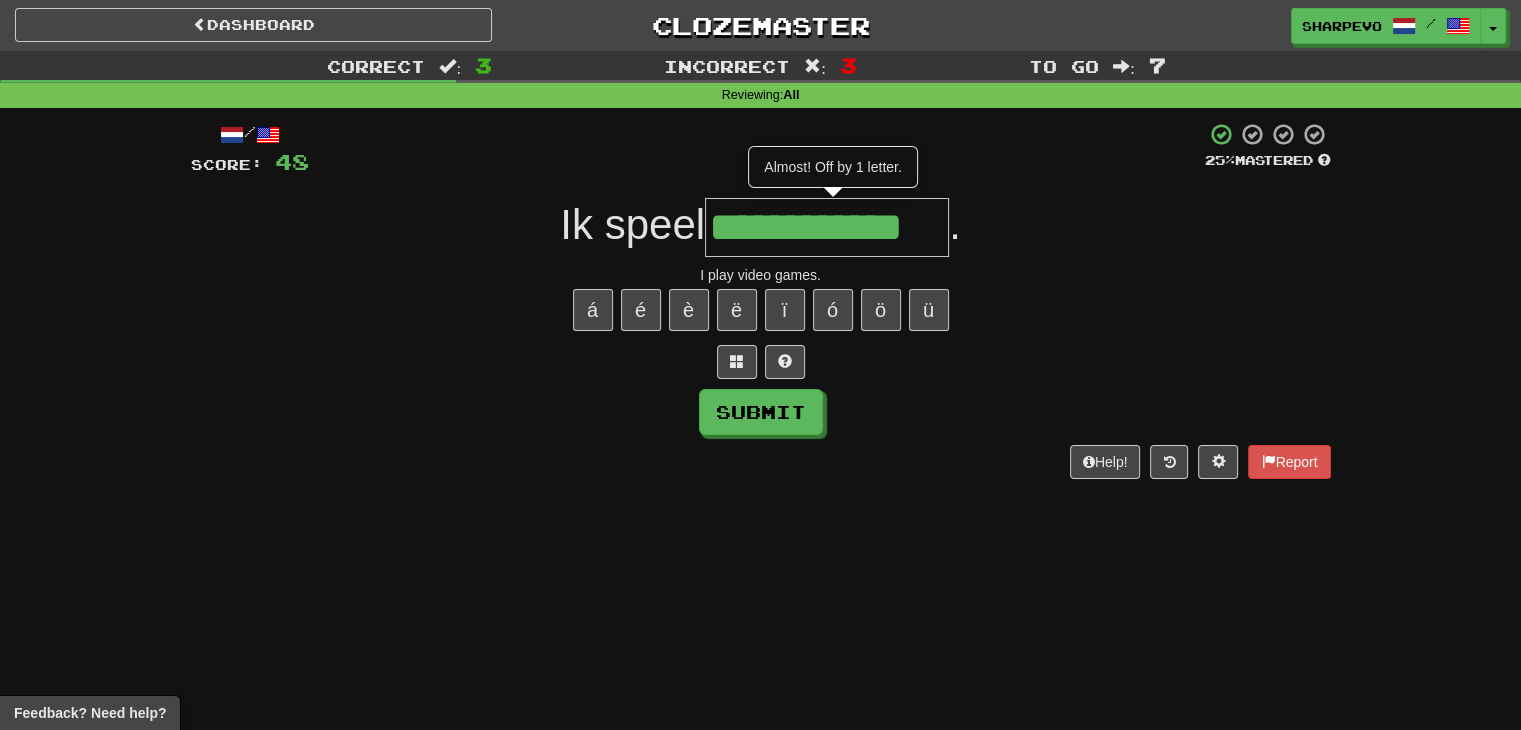 type on "**********" 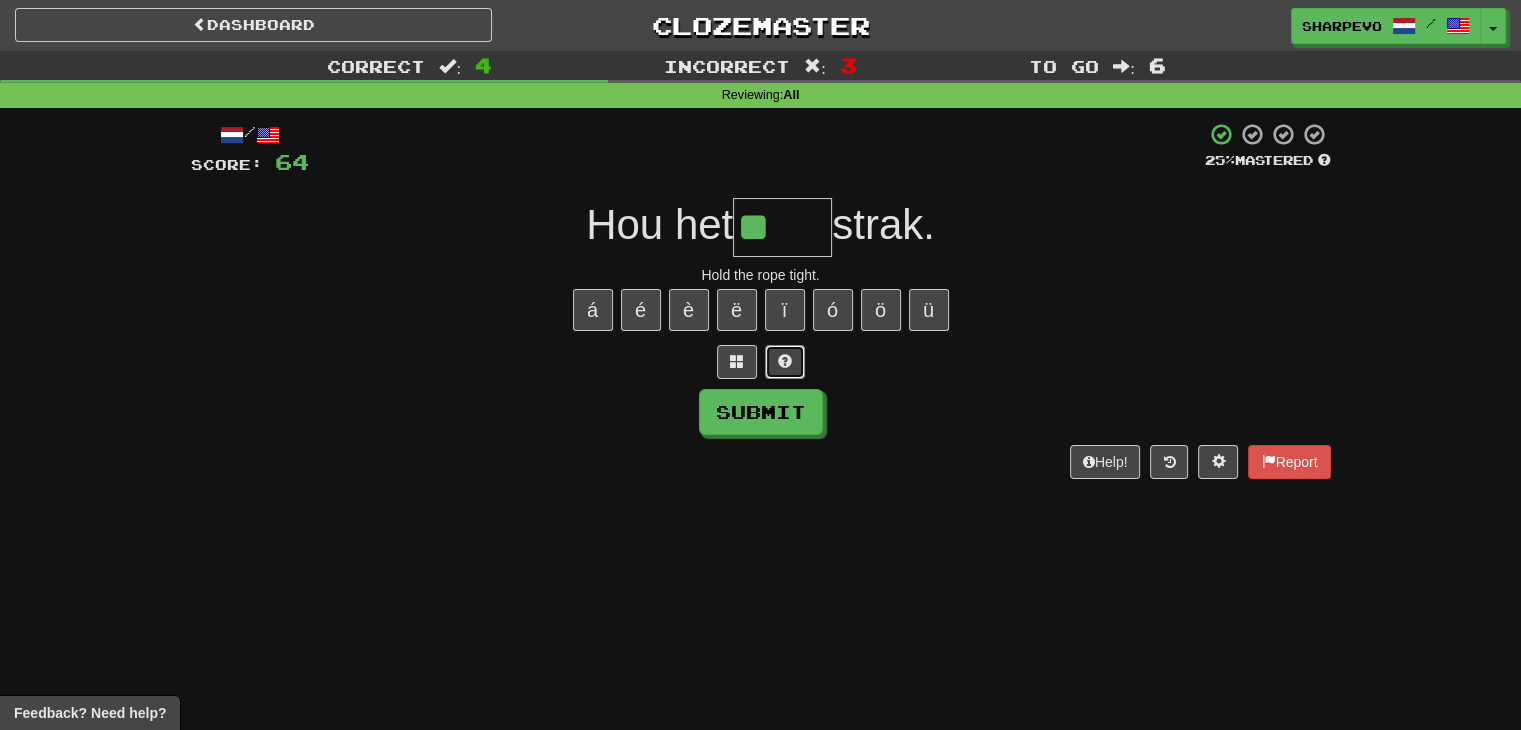 click at bounding box center (785, 362) 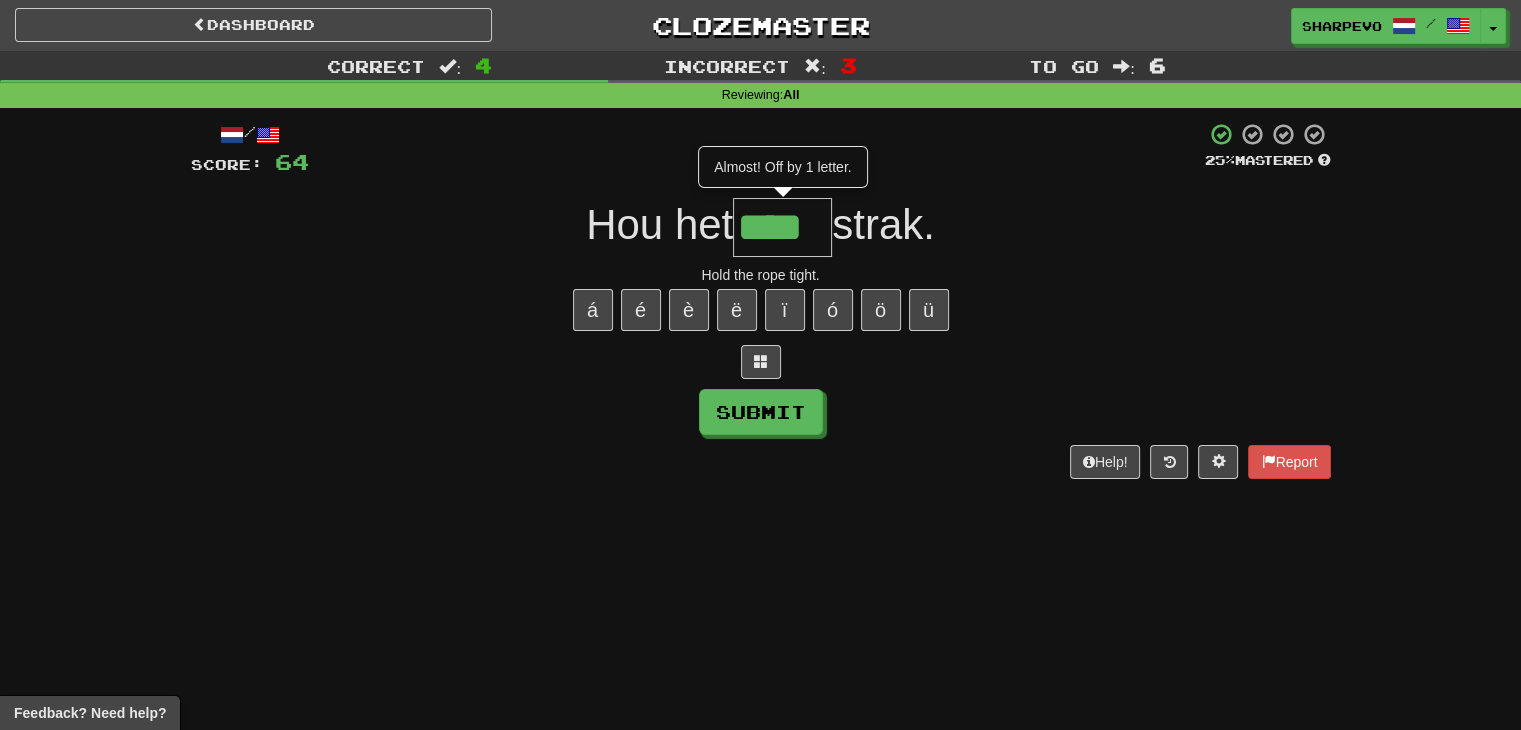 type on "****" 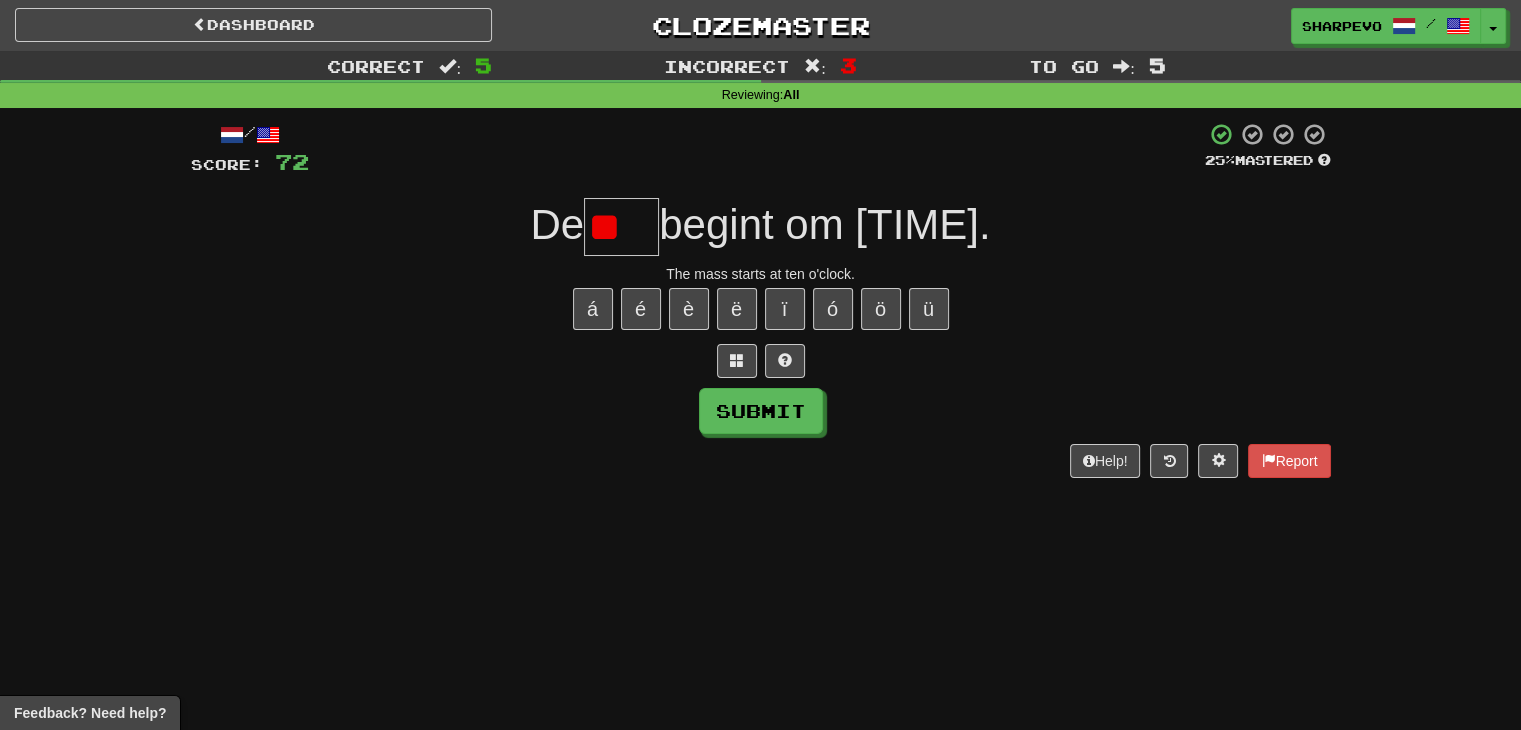 scroll, scrollTop: 0, scrollLeft: 0, axis: both 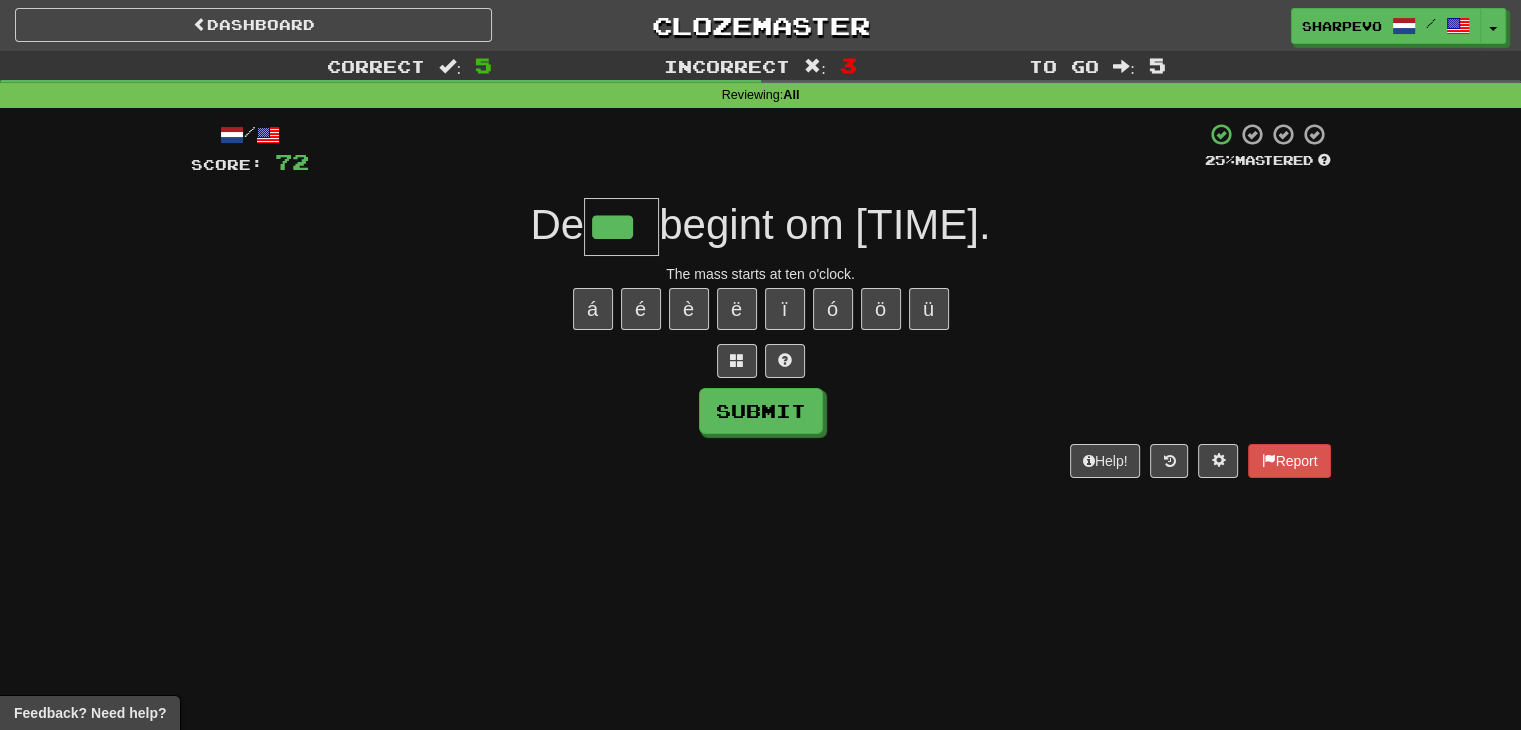 type on "***" 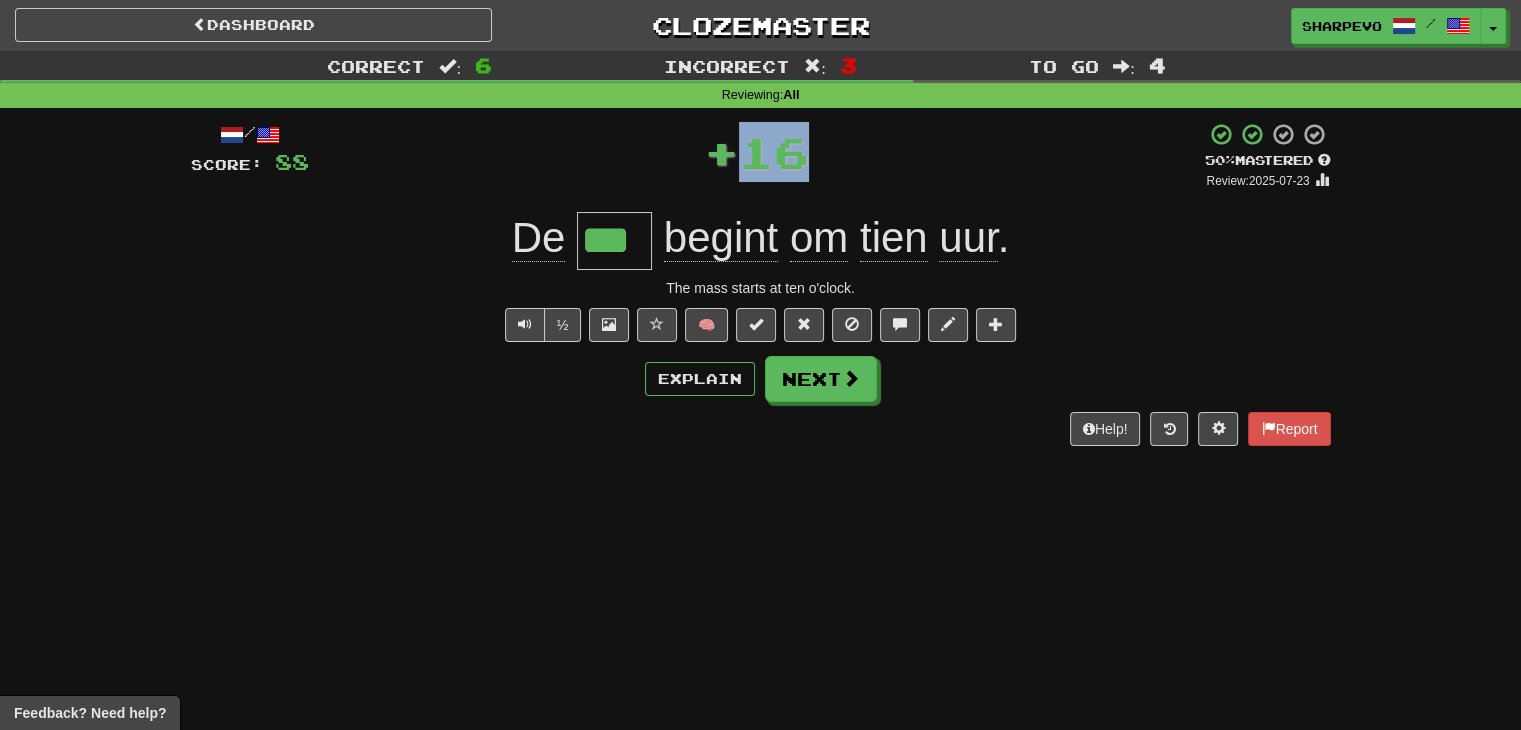 drag, startPoint x: 740, startPoint y: 155, endPoint x: 841, endPoint y: 172, distance: 102.4207 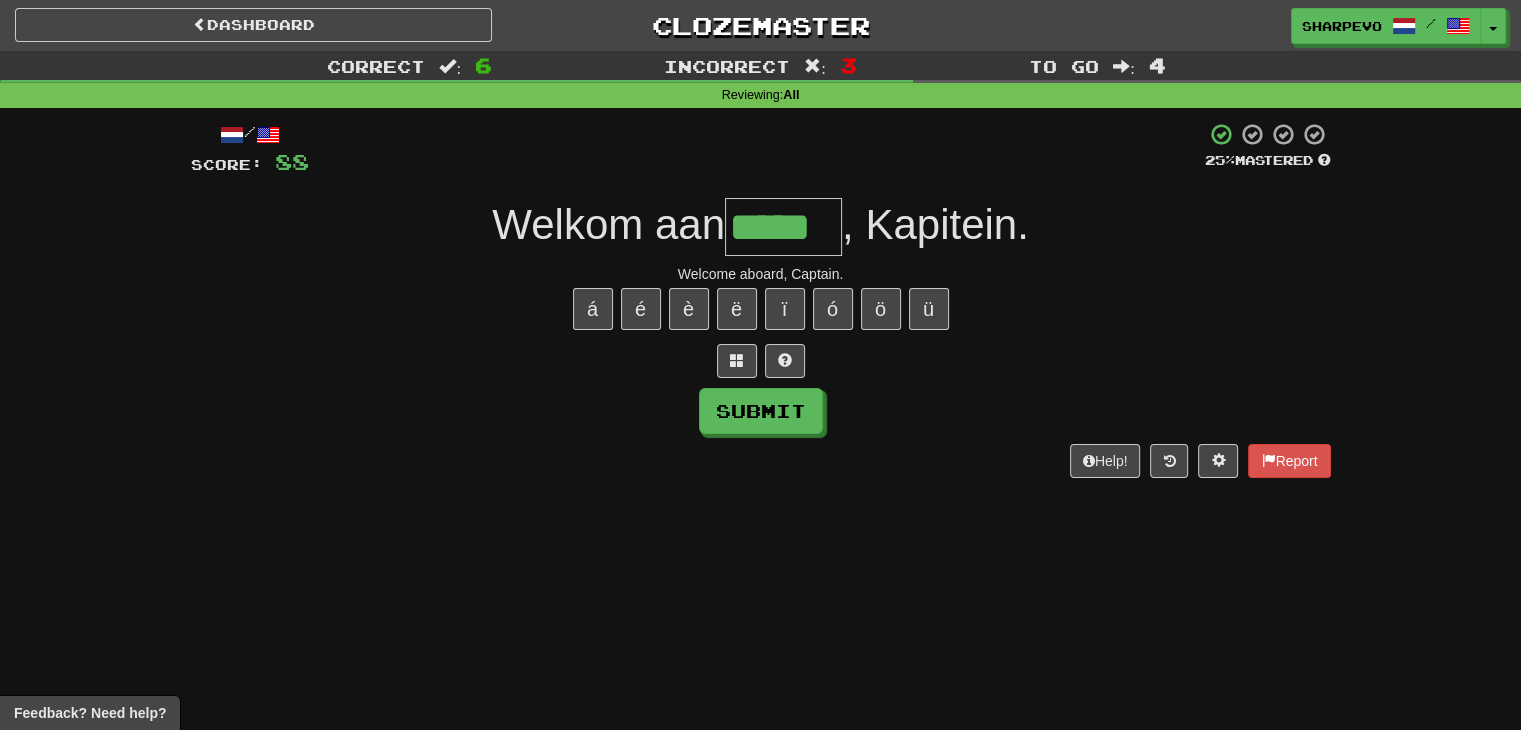 type on "*****" 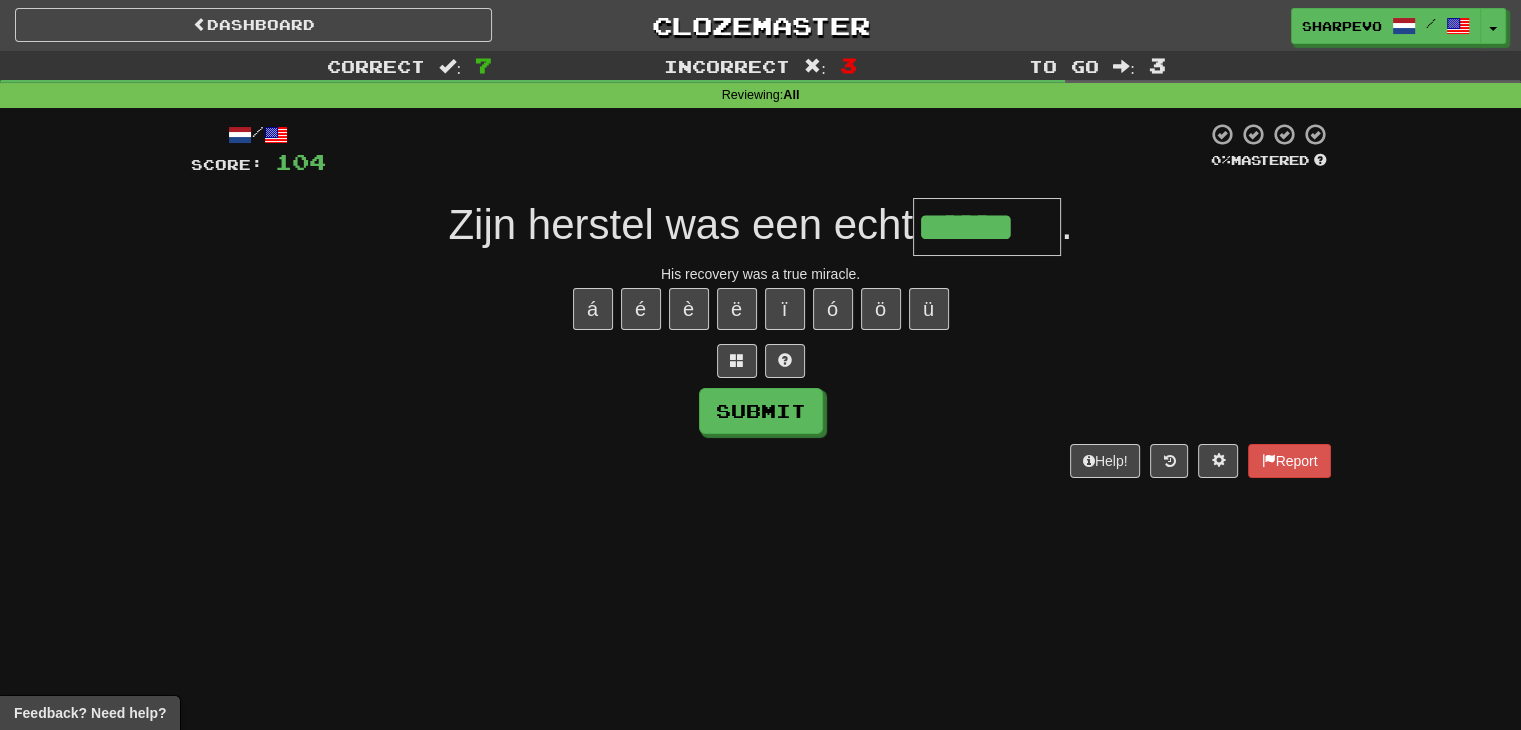 type on "******" 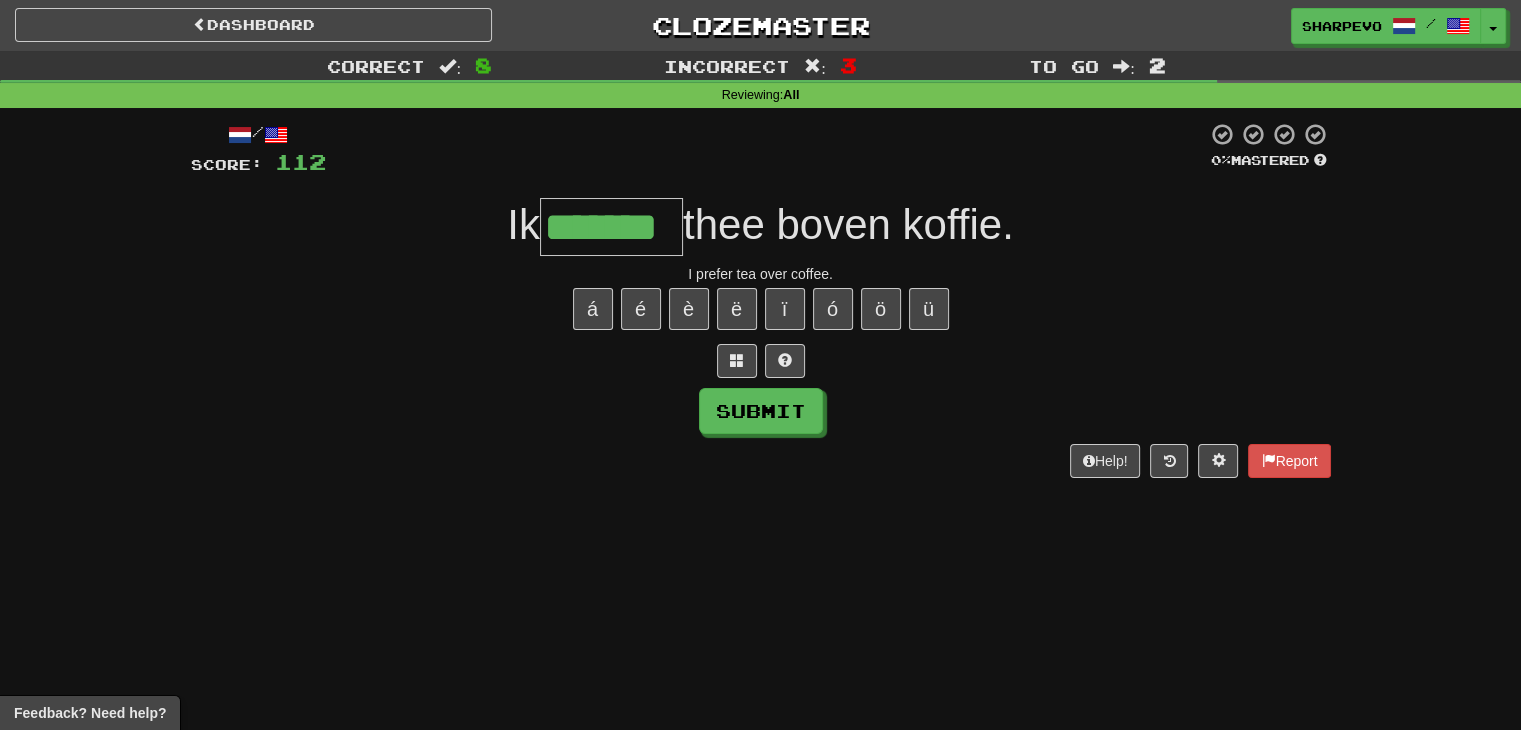 type on "*******" 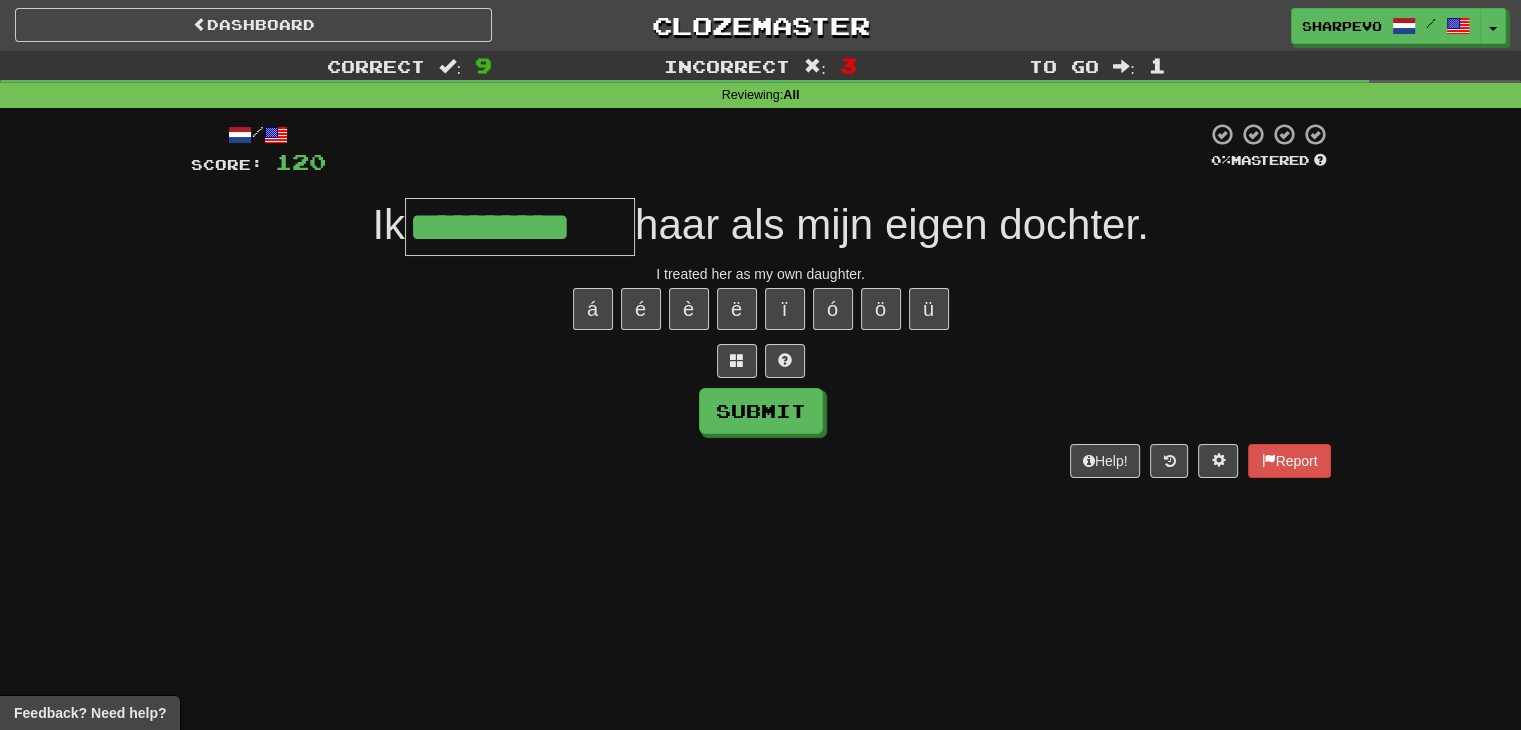 type on "**********" 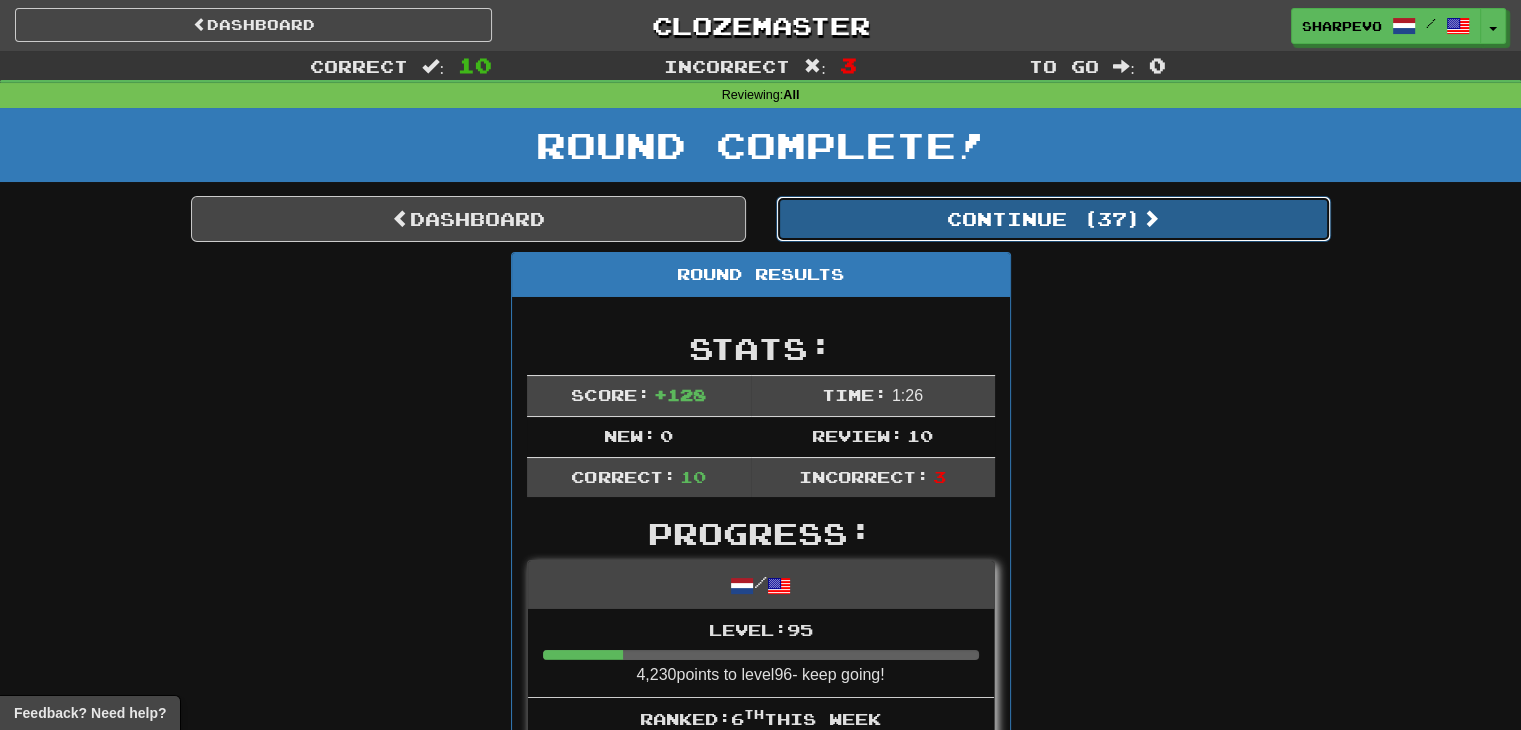 click on "Continue ( 37 )" at bounding box center (1053, 219) 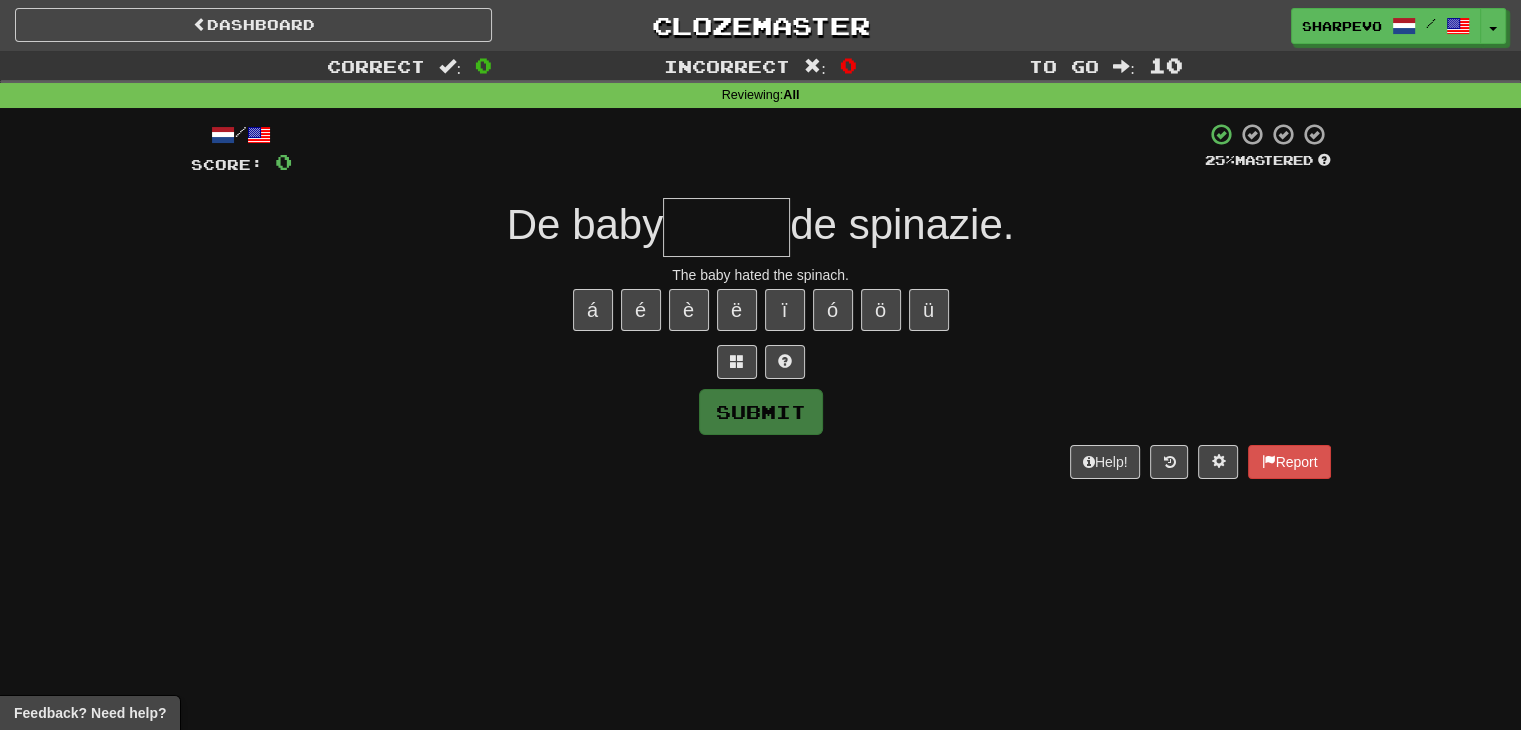 click at bounding box center (726, 227) 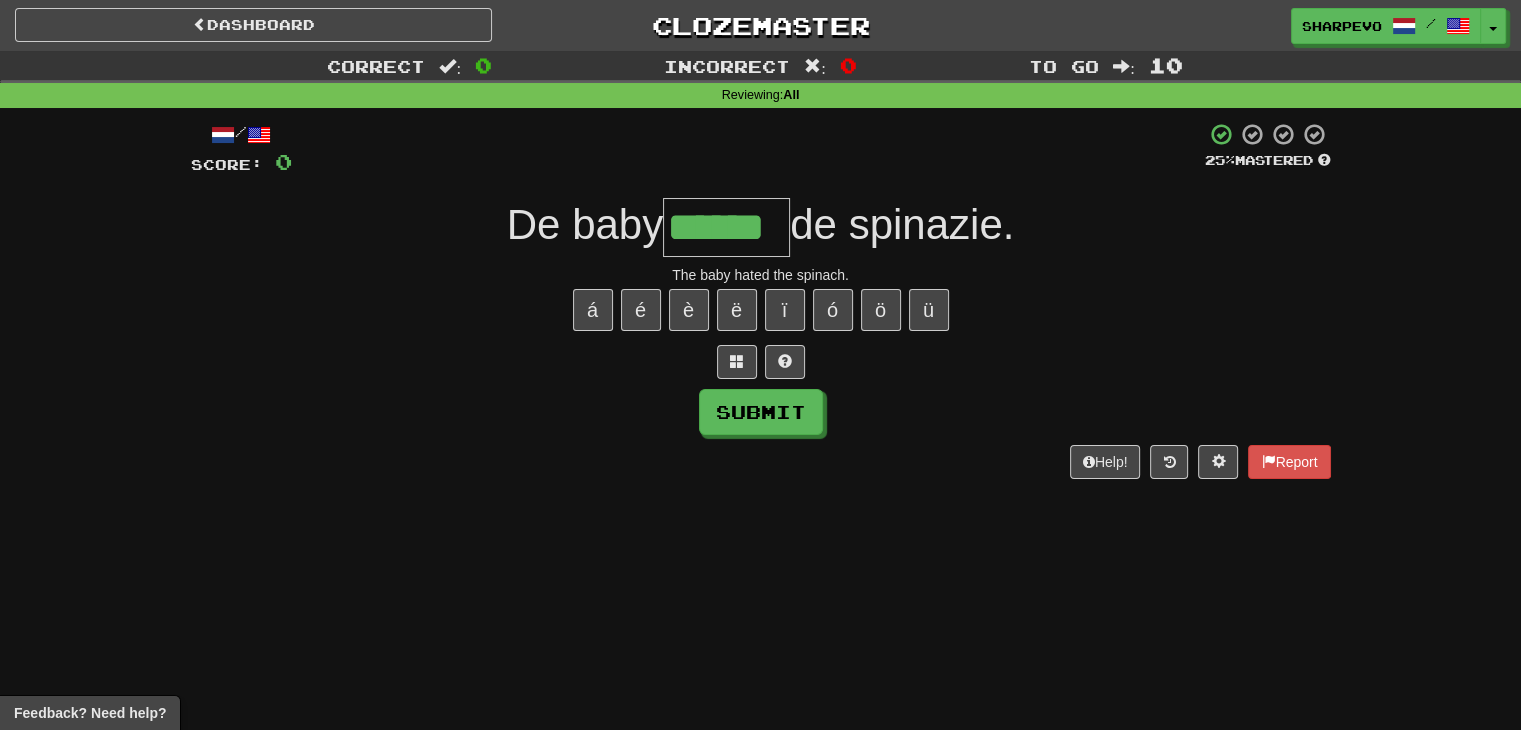 type on "******" 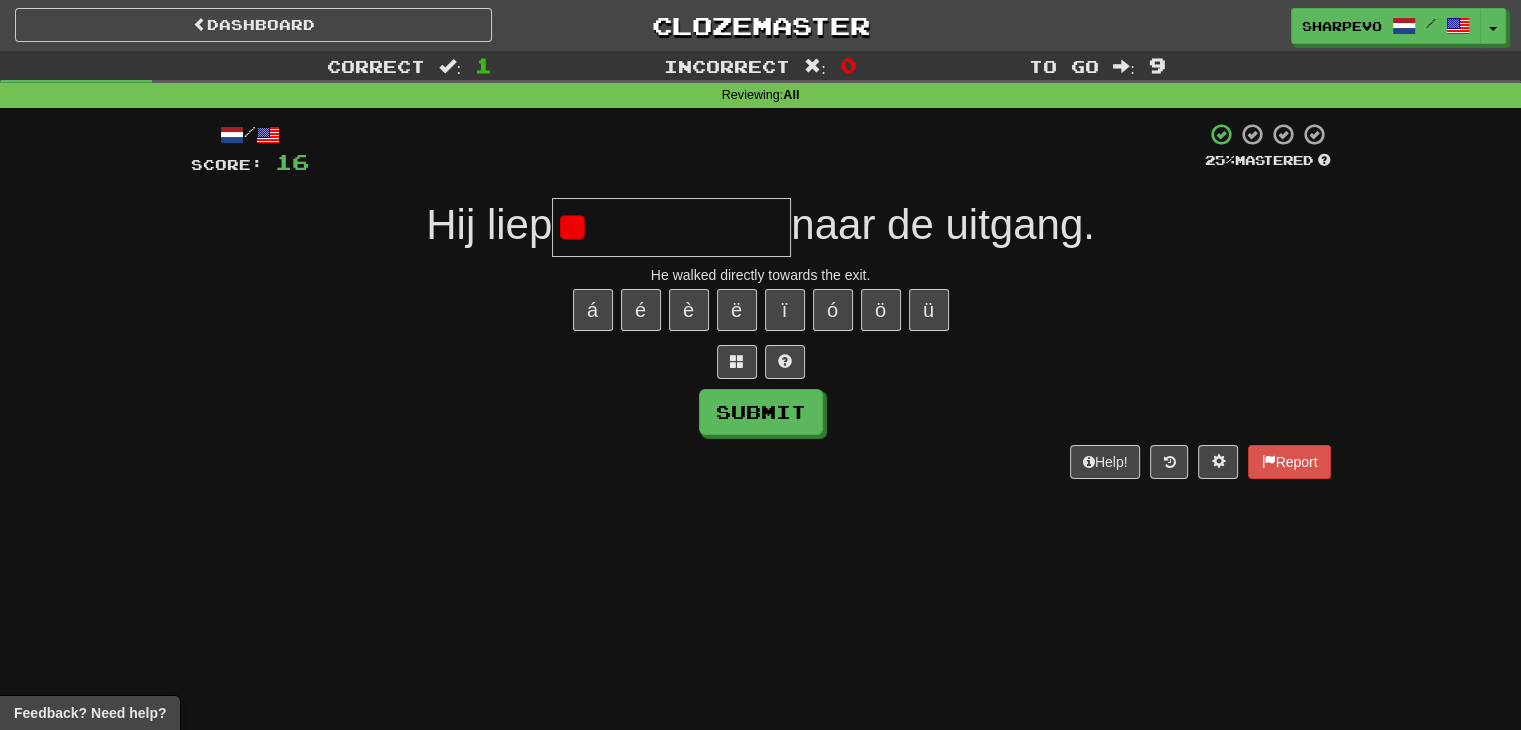 type on "*" 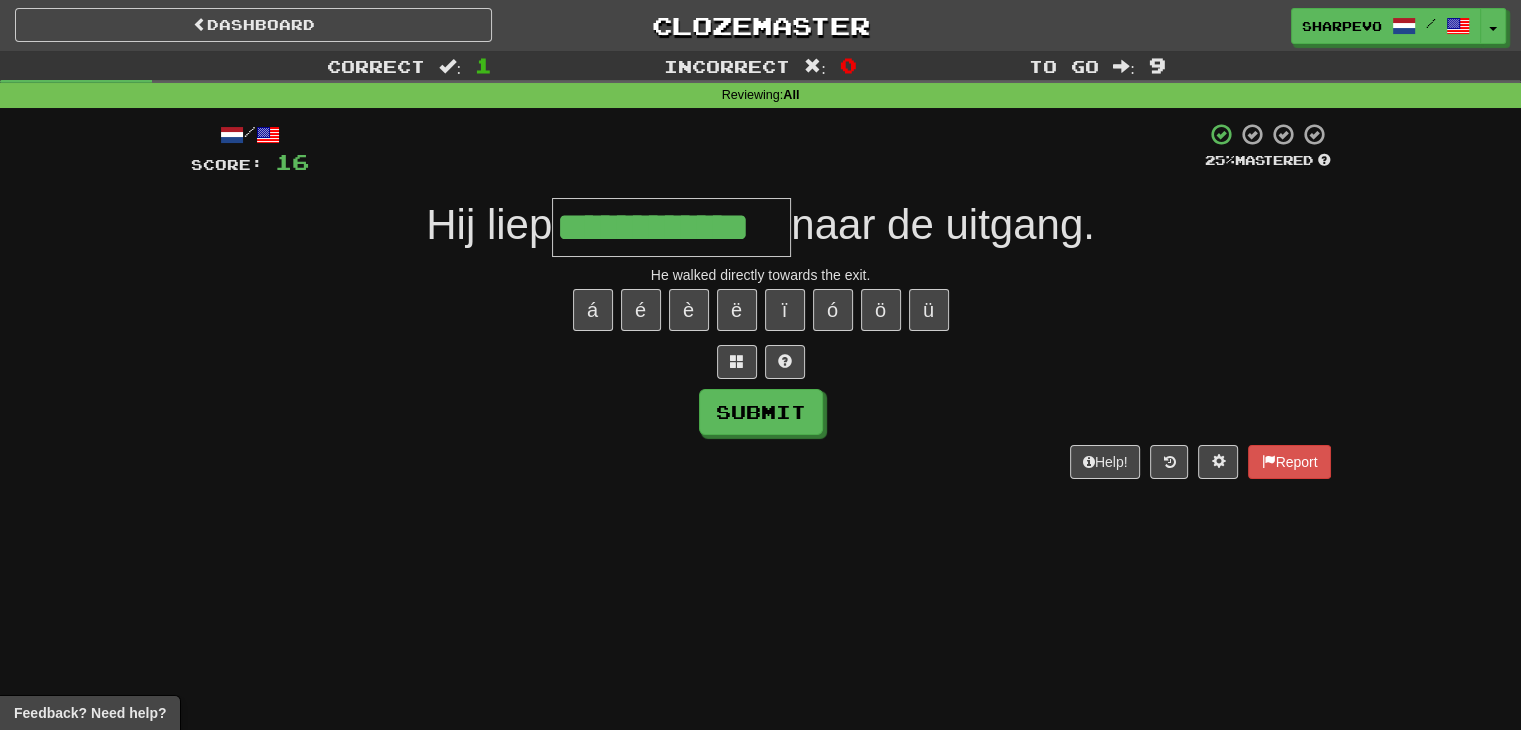 type on "**********" 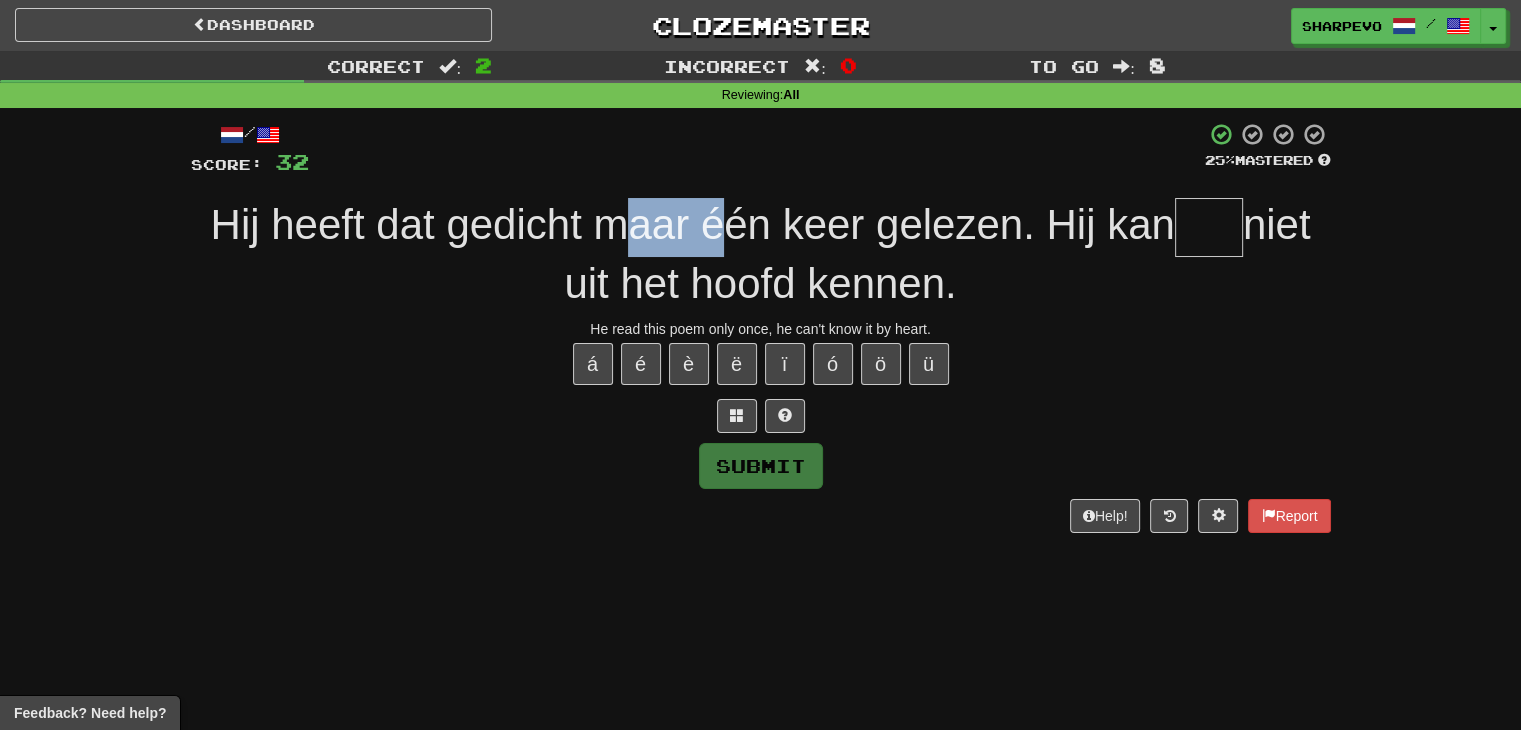 drag, startPoint x: 717, startPoint y: 250, endPoint x: 594, endPoint y: 224, distance: 125.71794 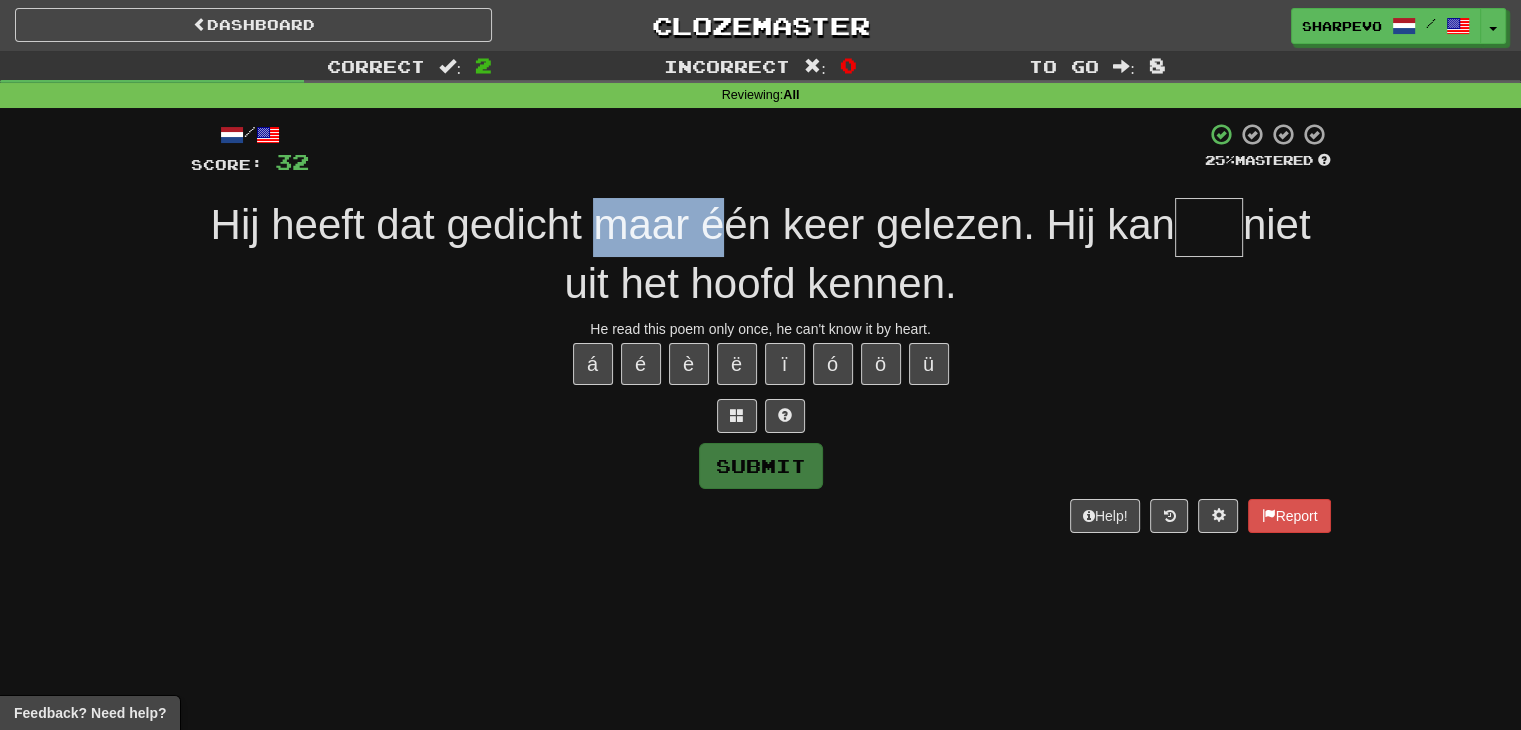 click on "Hij heeft dat gedicht maar één keer gelezen. Hij kan" at bounding box center (693, 224) 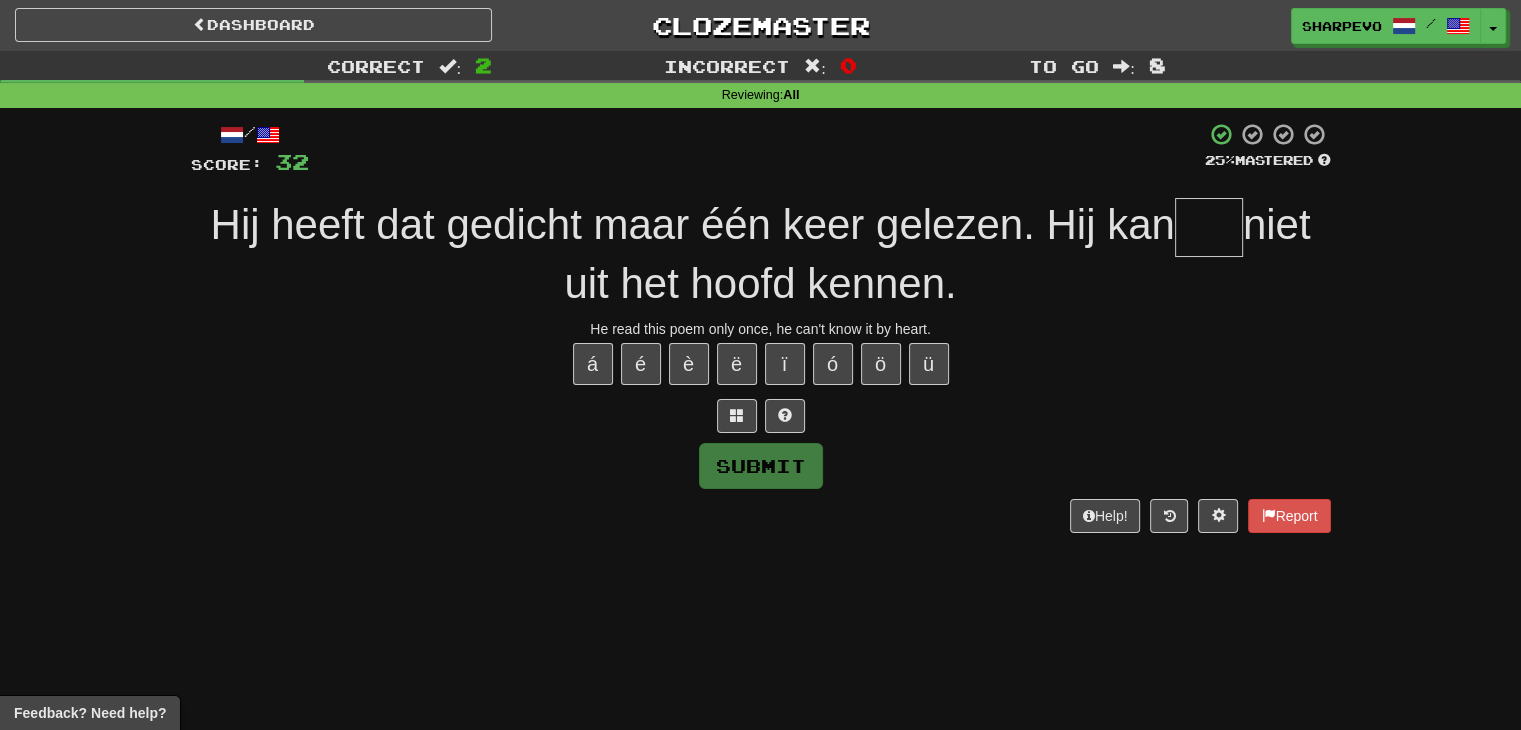 click at bounding box center (1209, 227) 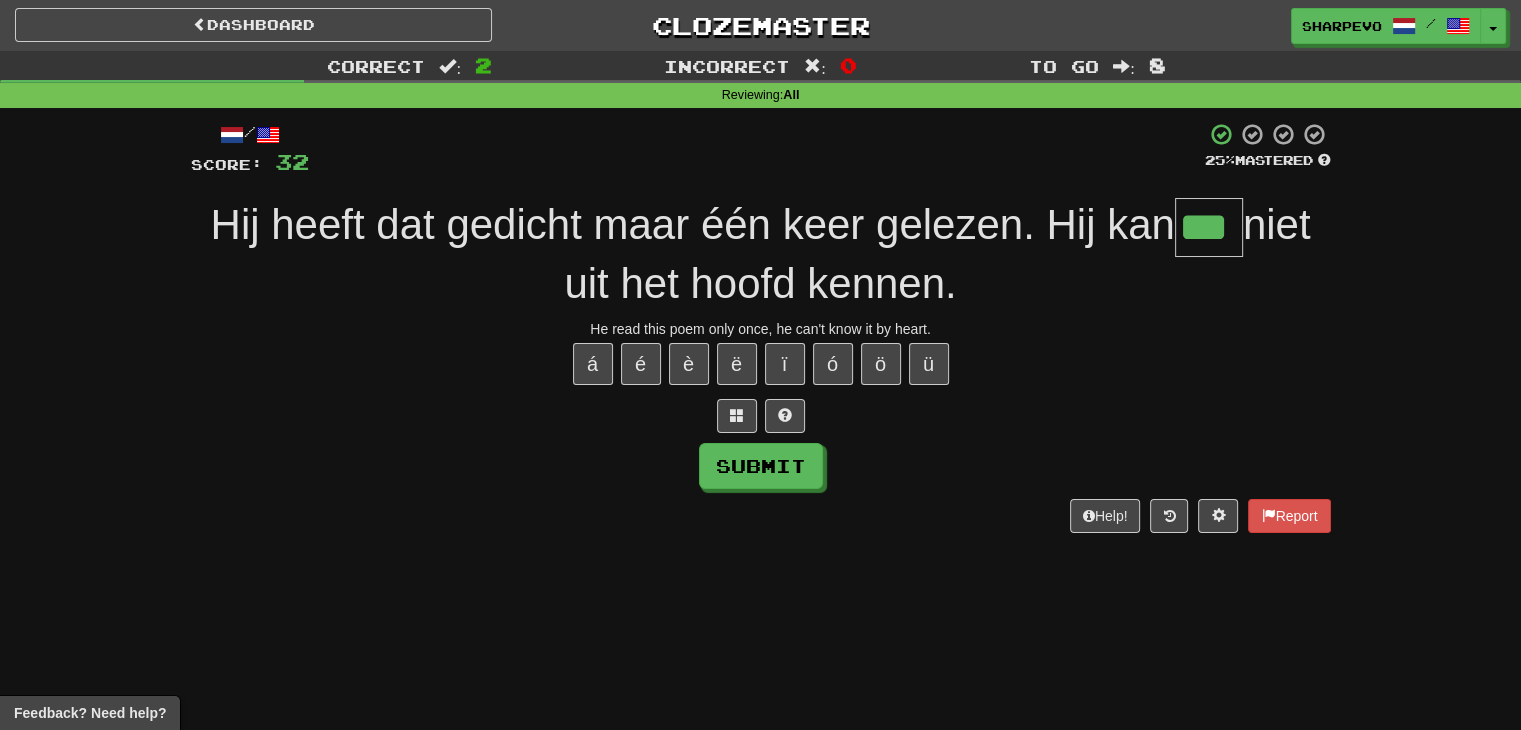 type on "***" 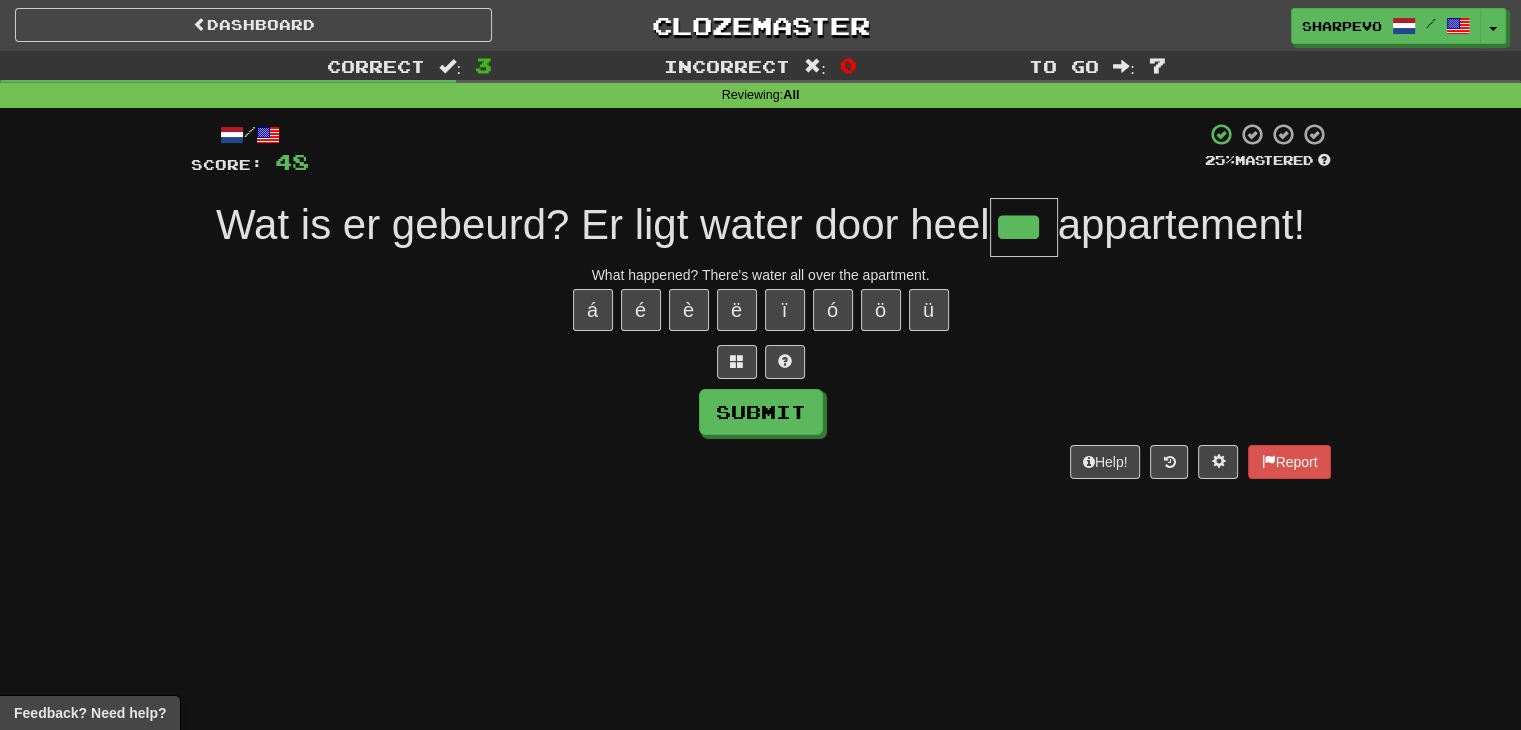 type on "***" 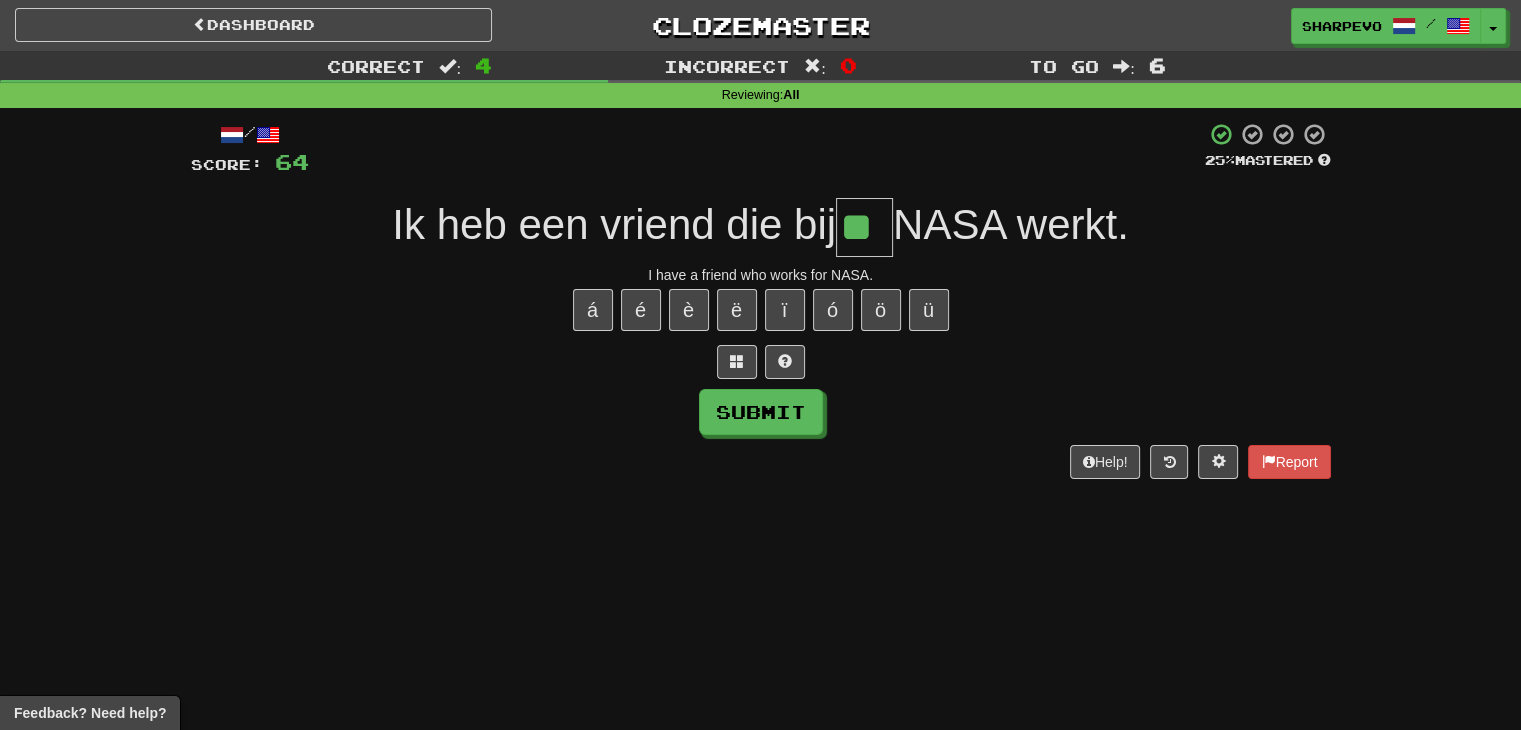 type on "**" 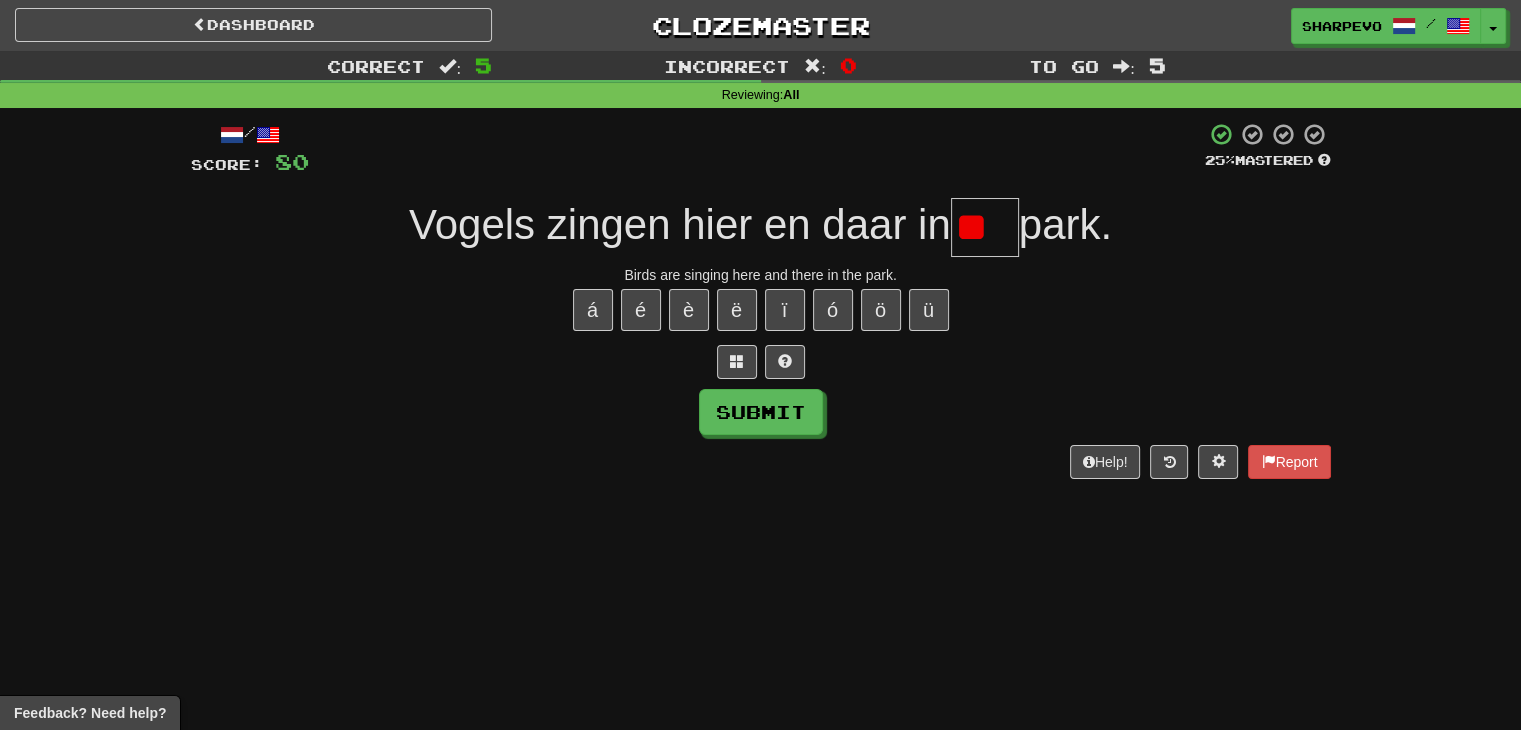 type on "*" 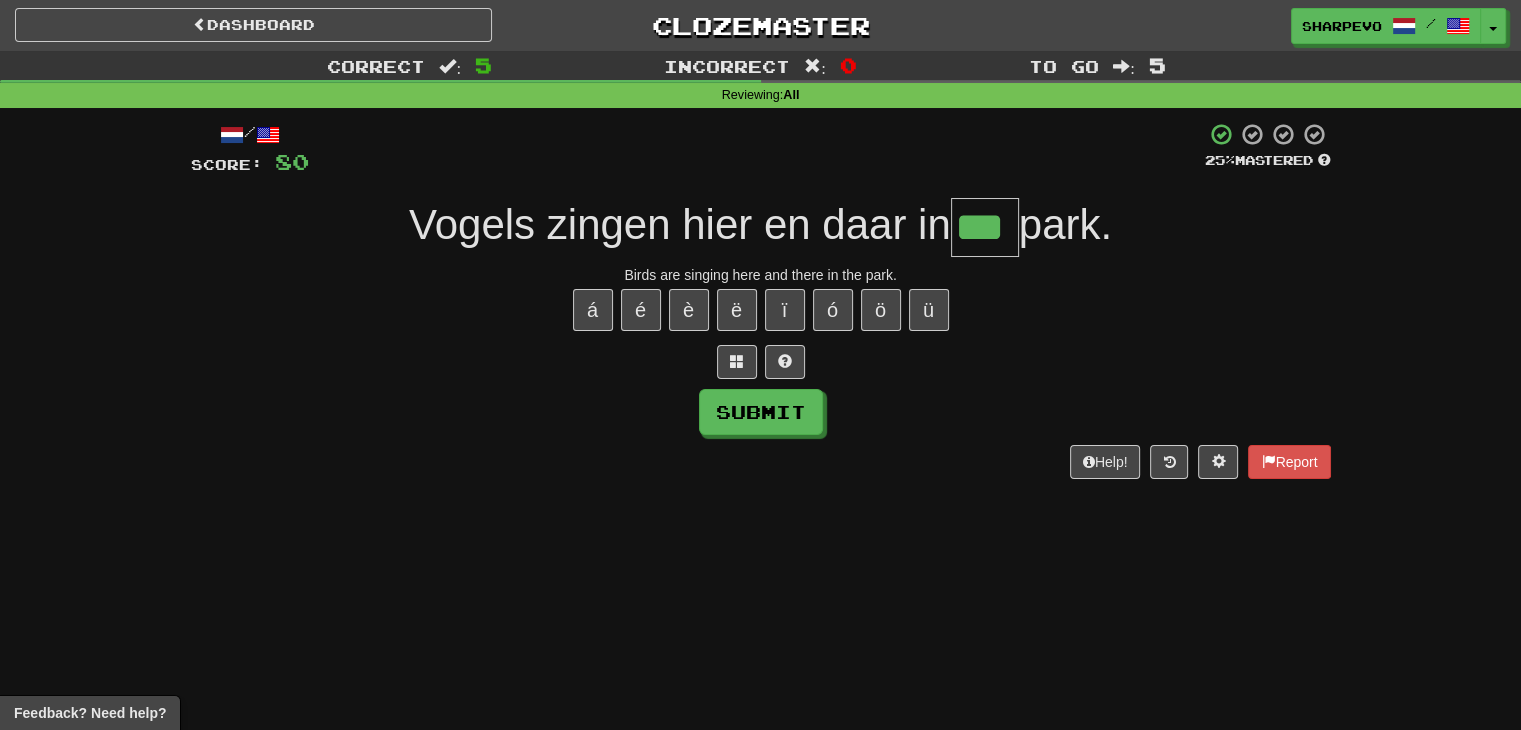 type on "***" 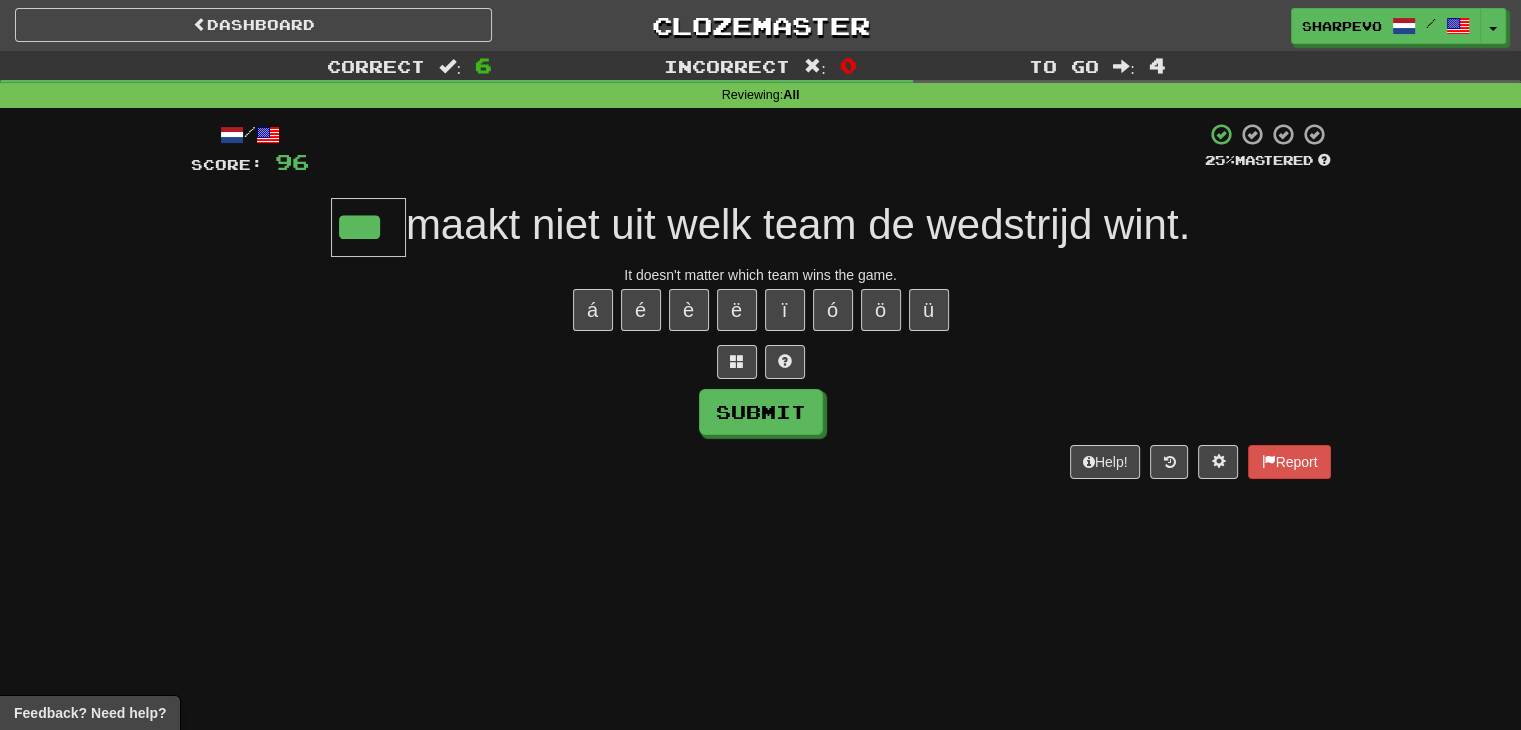 type on "***" 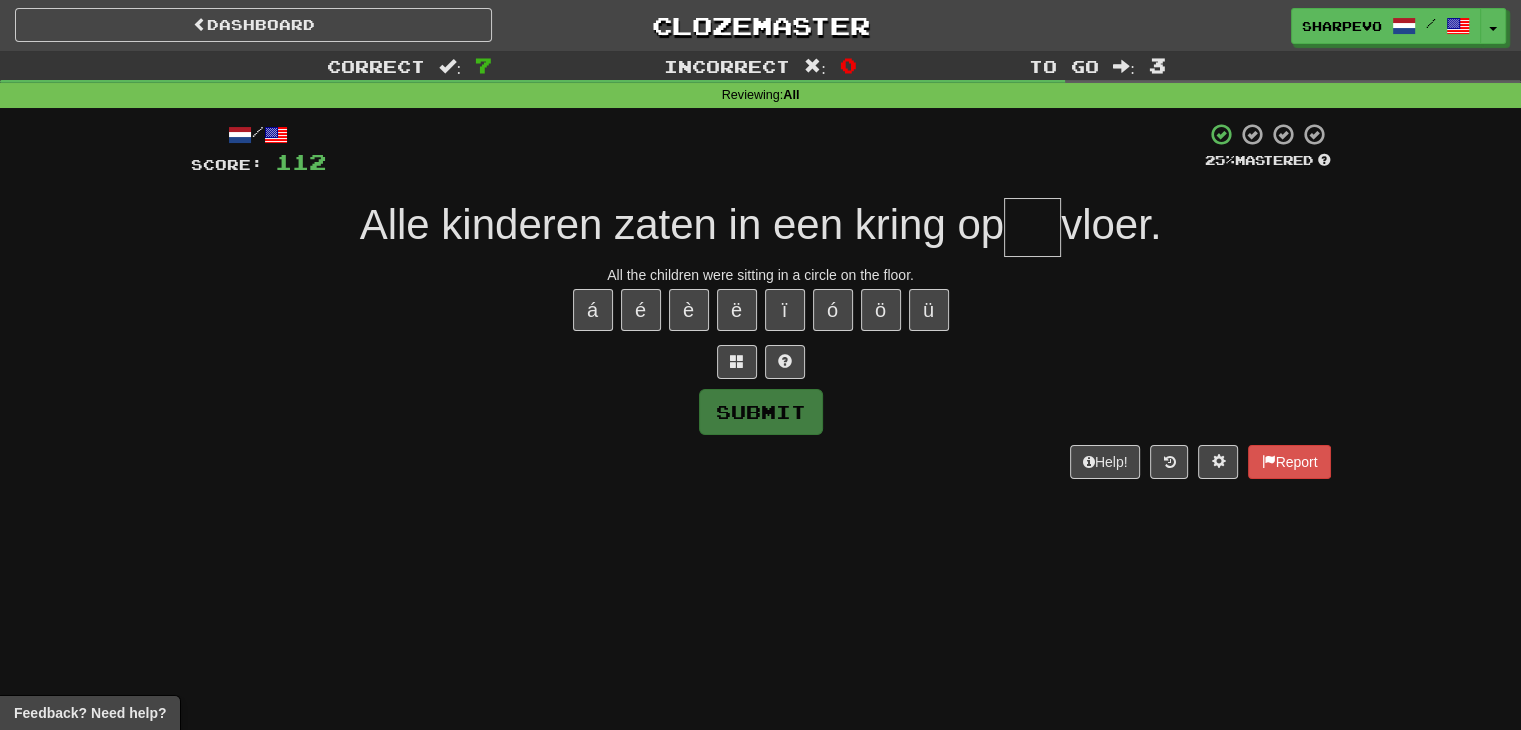 type on "*" 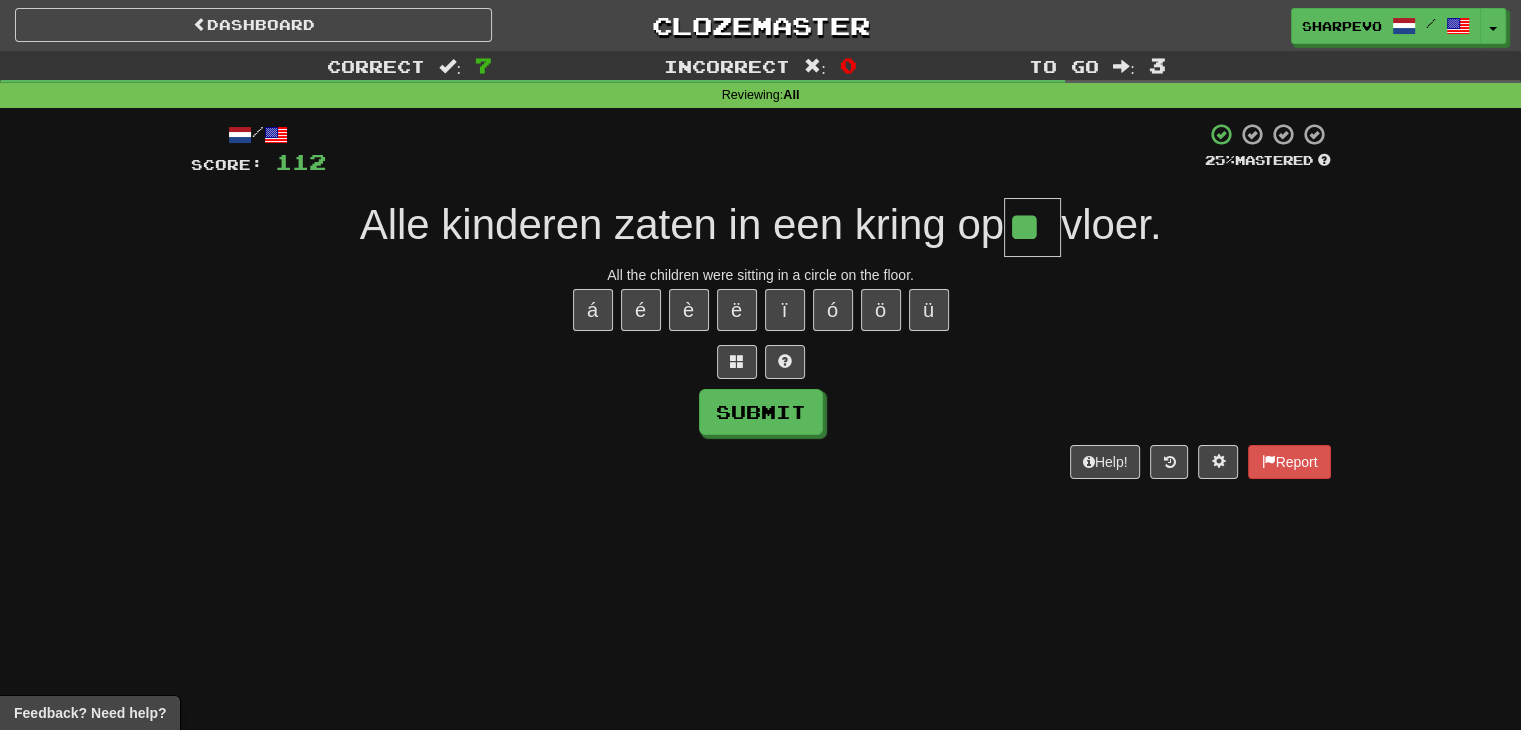 type on "**" 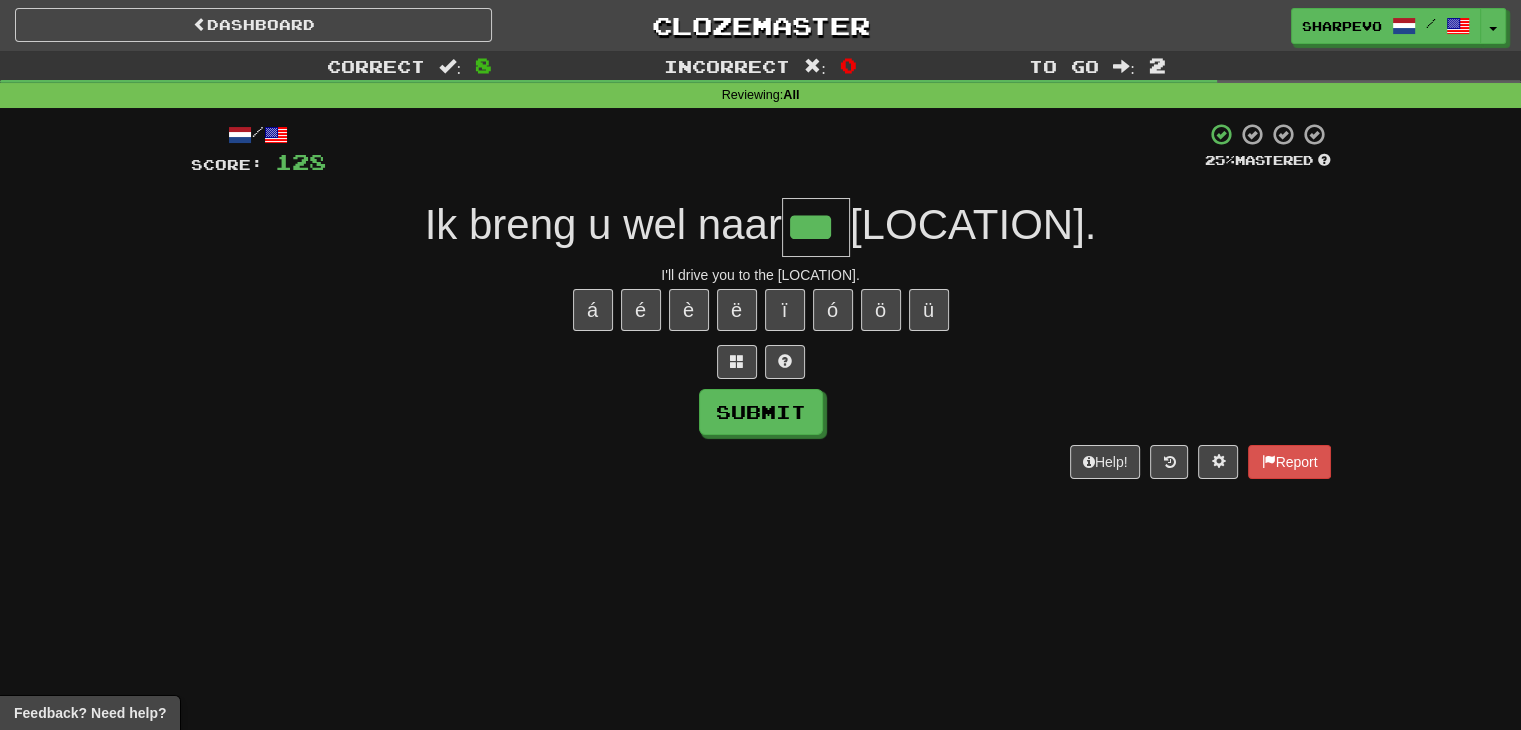 type on "***" 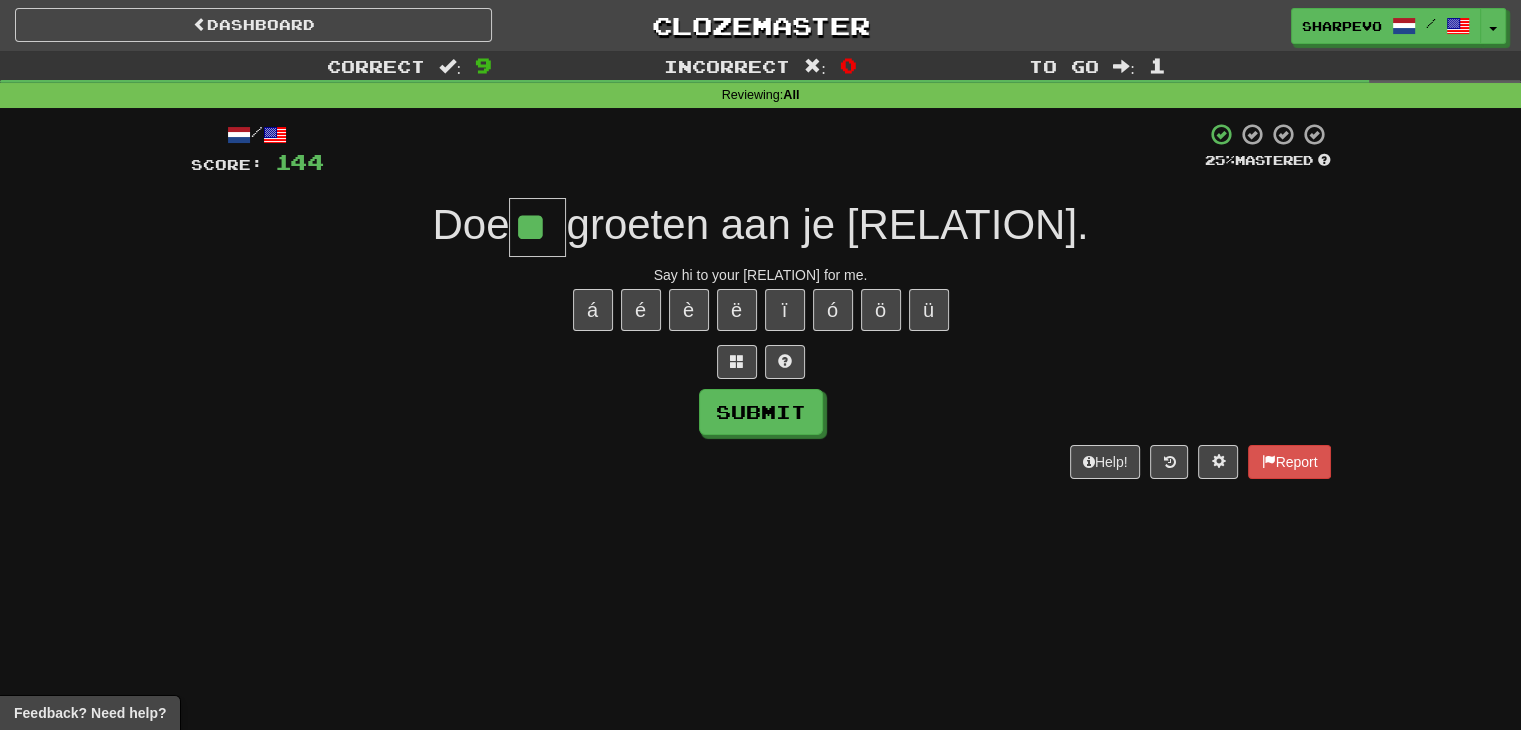 type on "**" 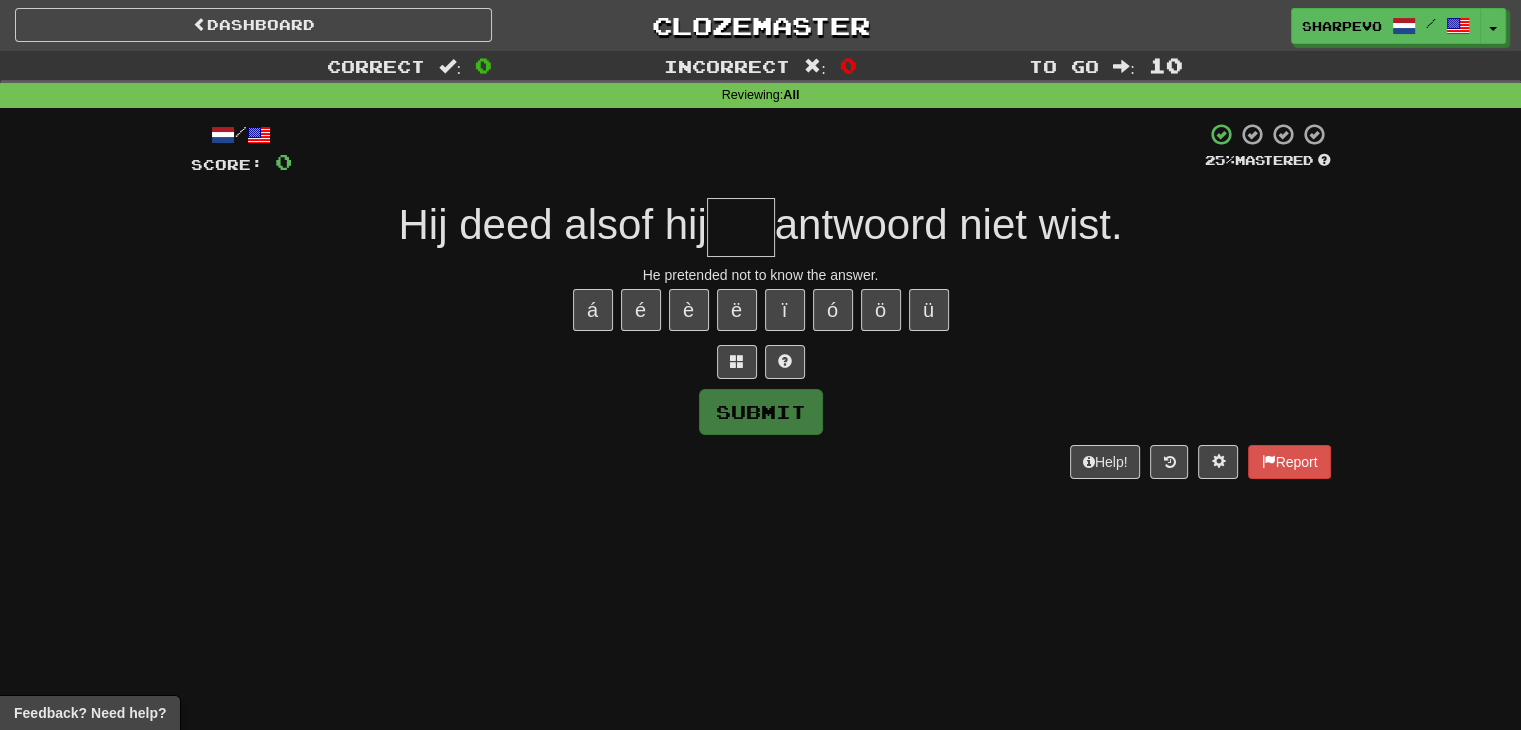 click at bounding box center [741, 227] 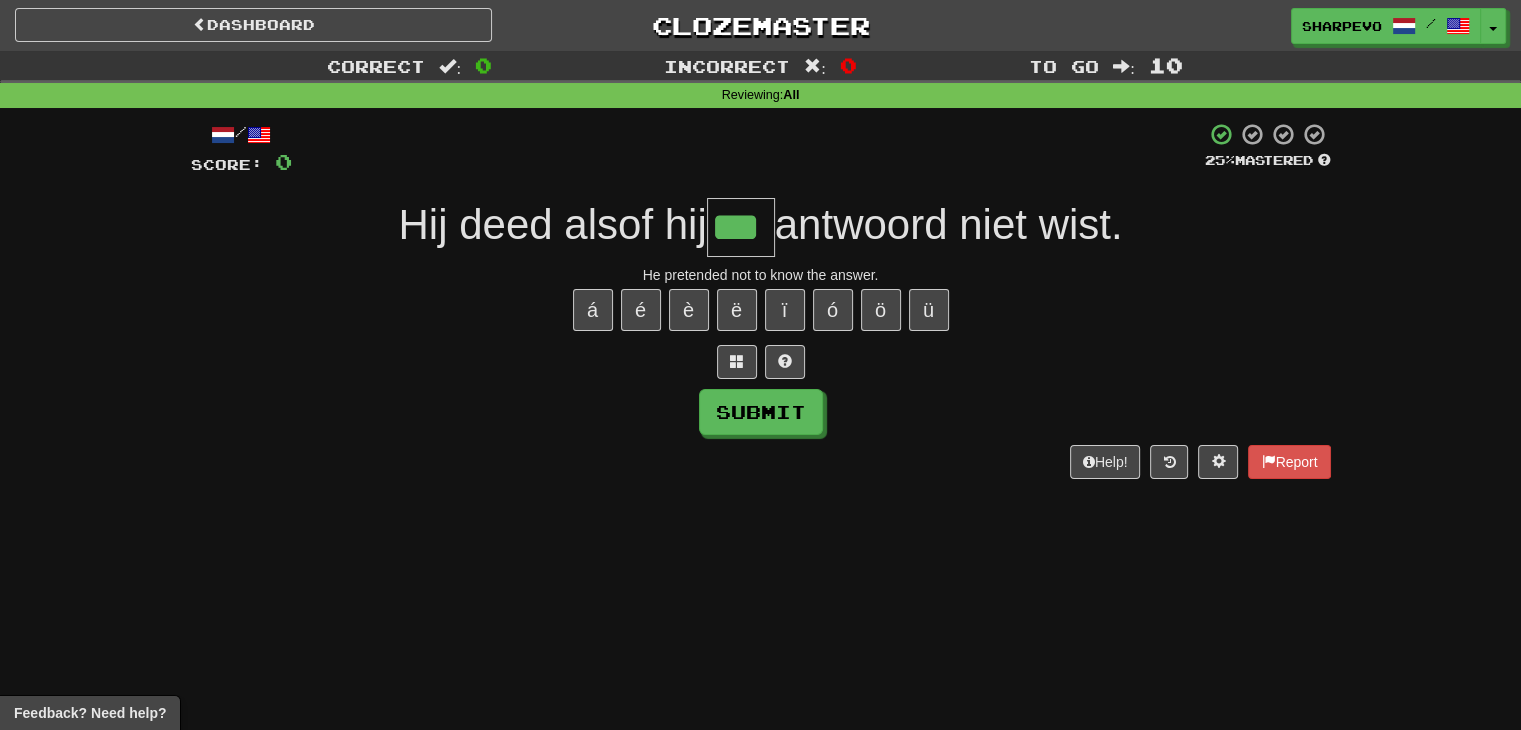 type on "***" 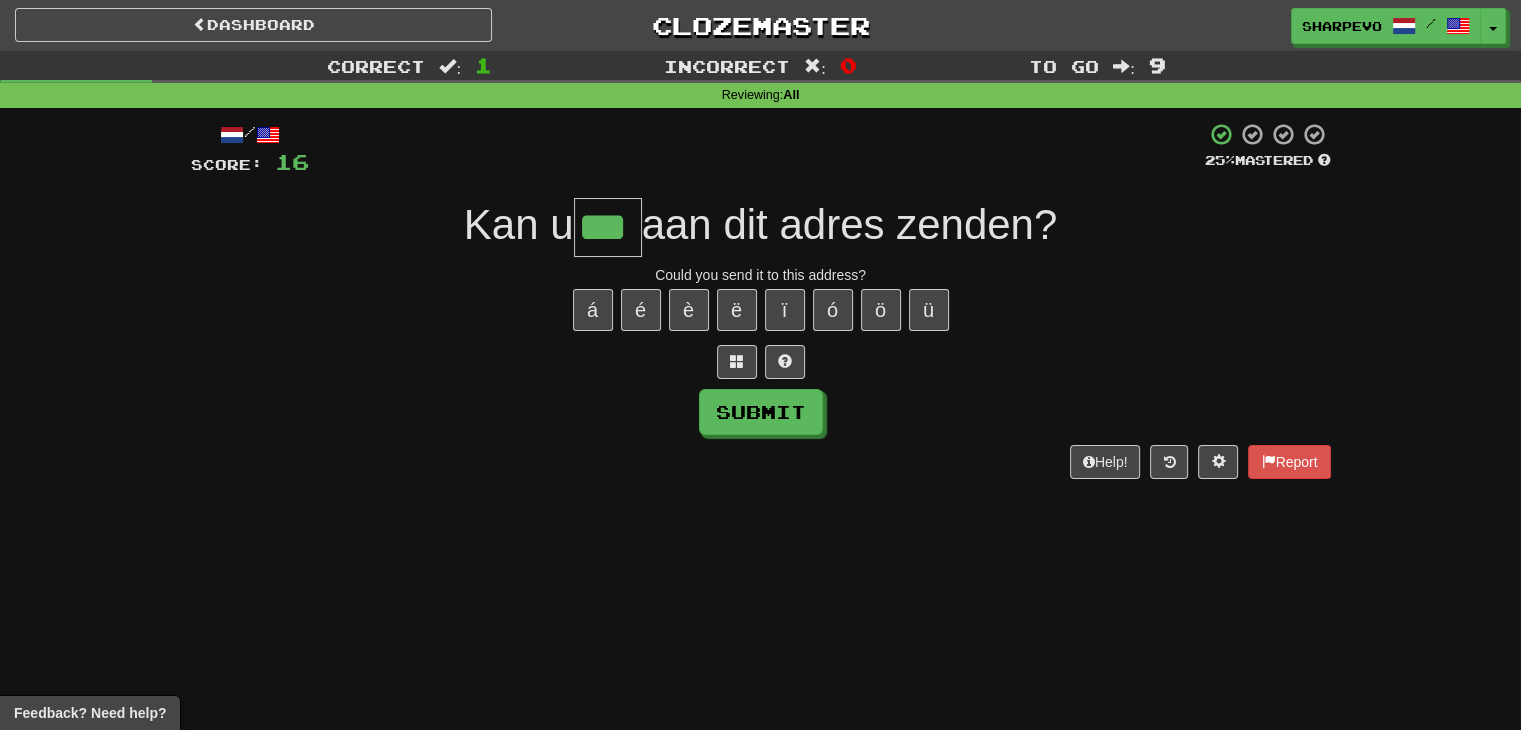 type on "***" 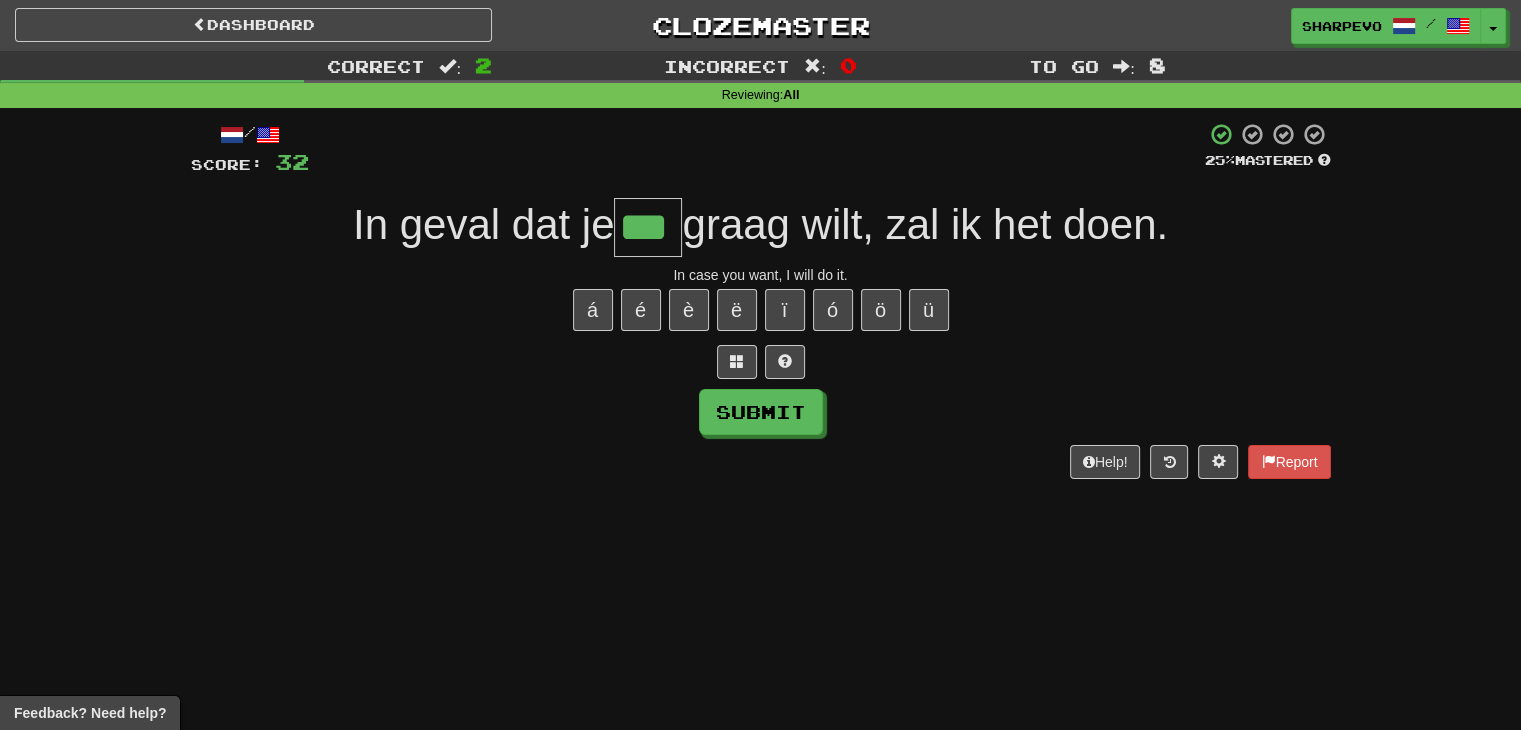 type on "***" 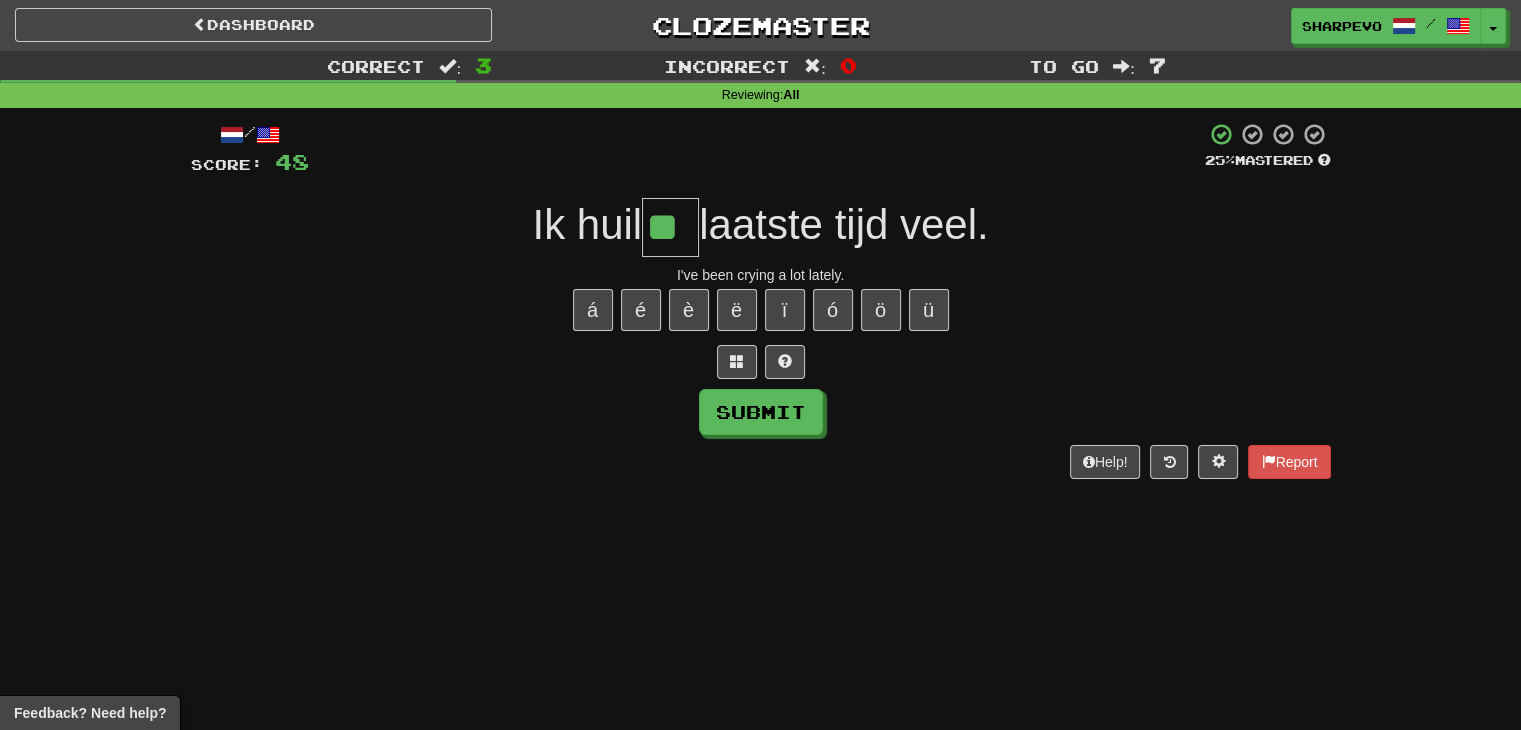 type on "**" 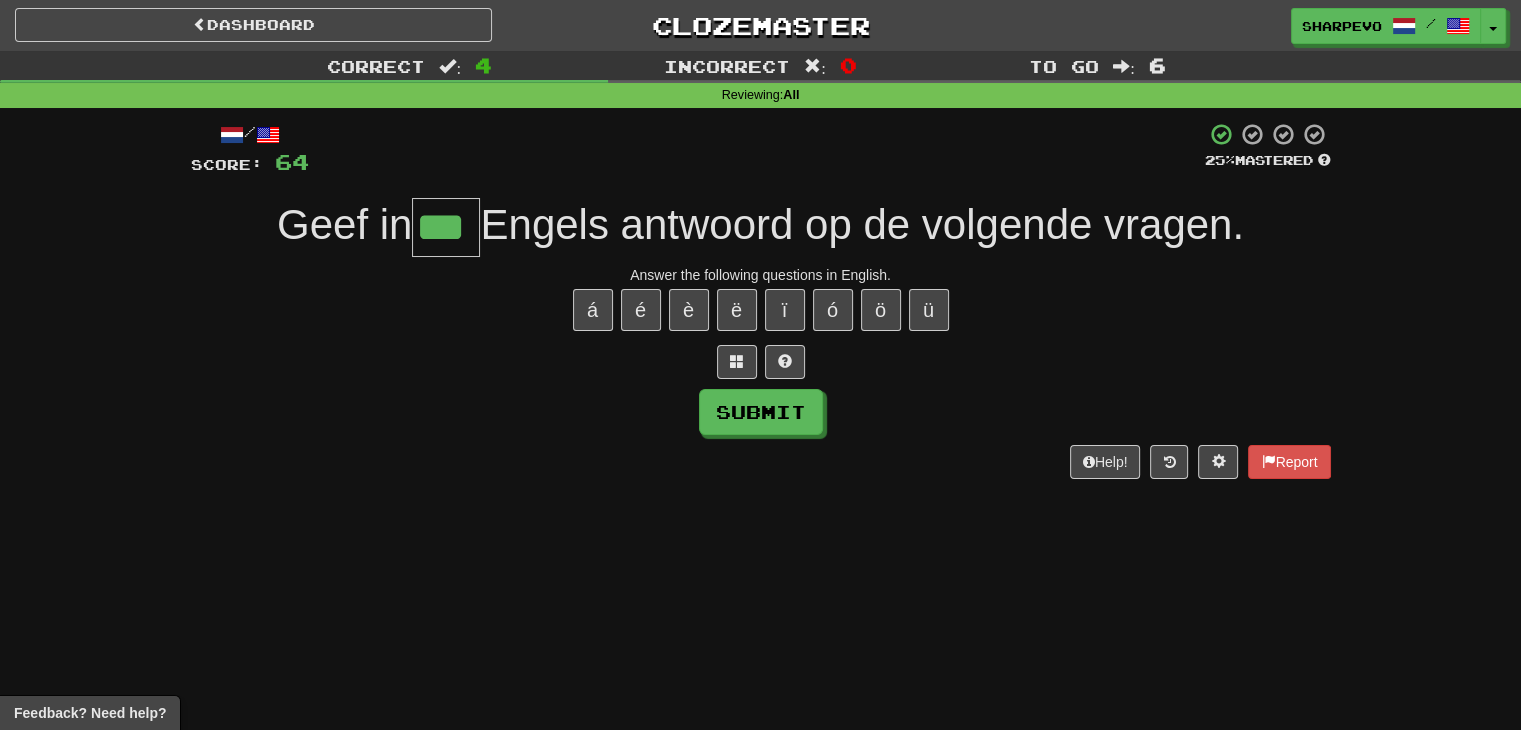 type on "***" 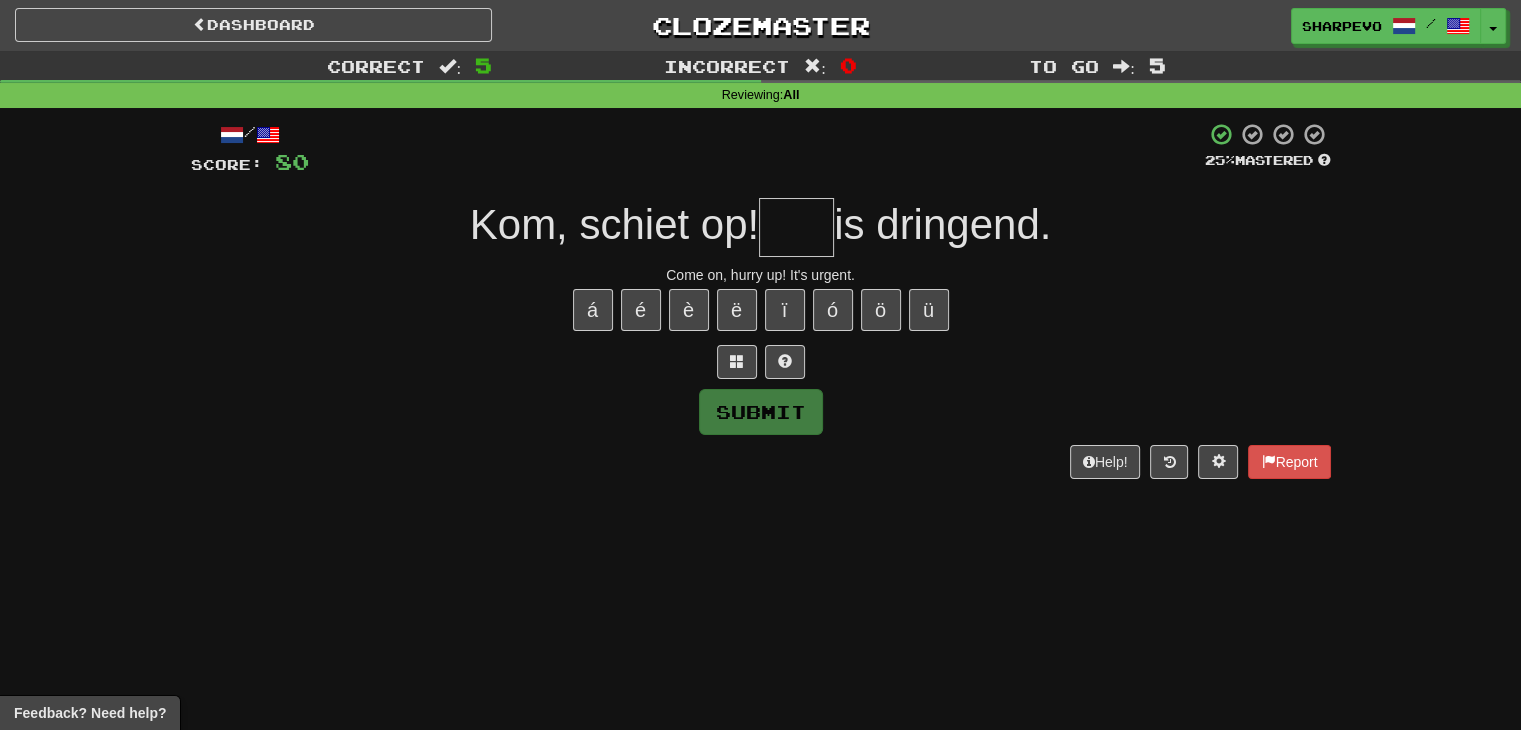 click at bounding box center (796, 227) 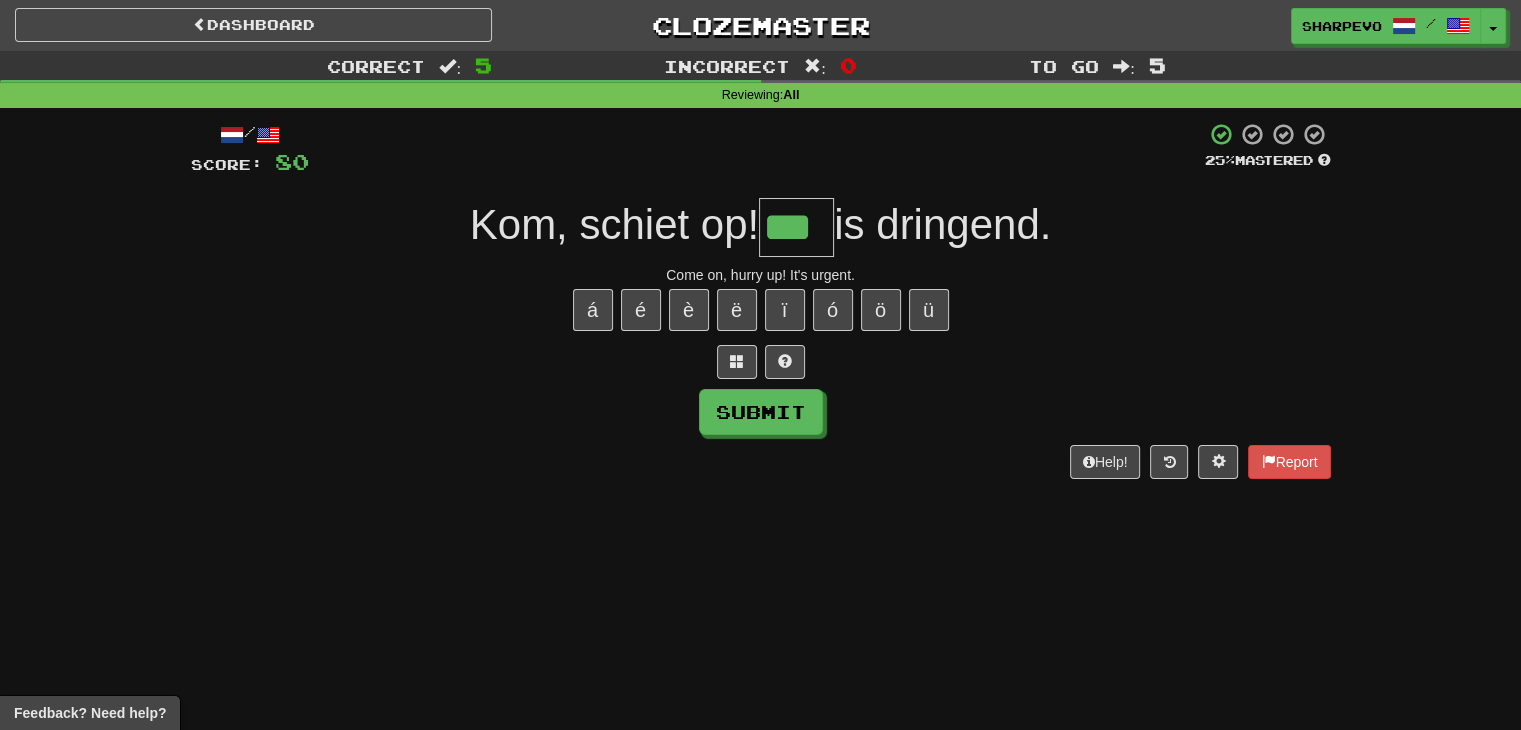 type on "***" 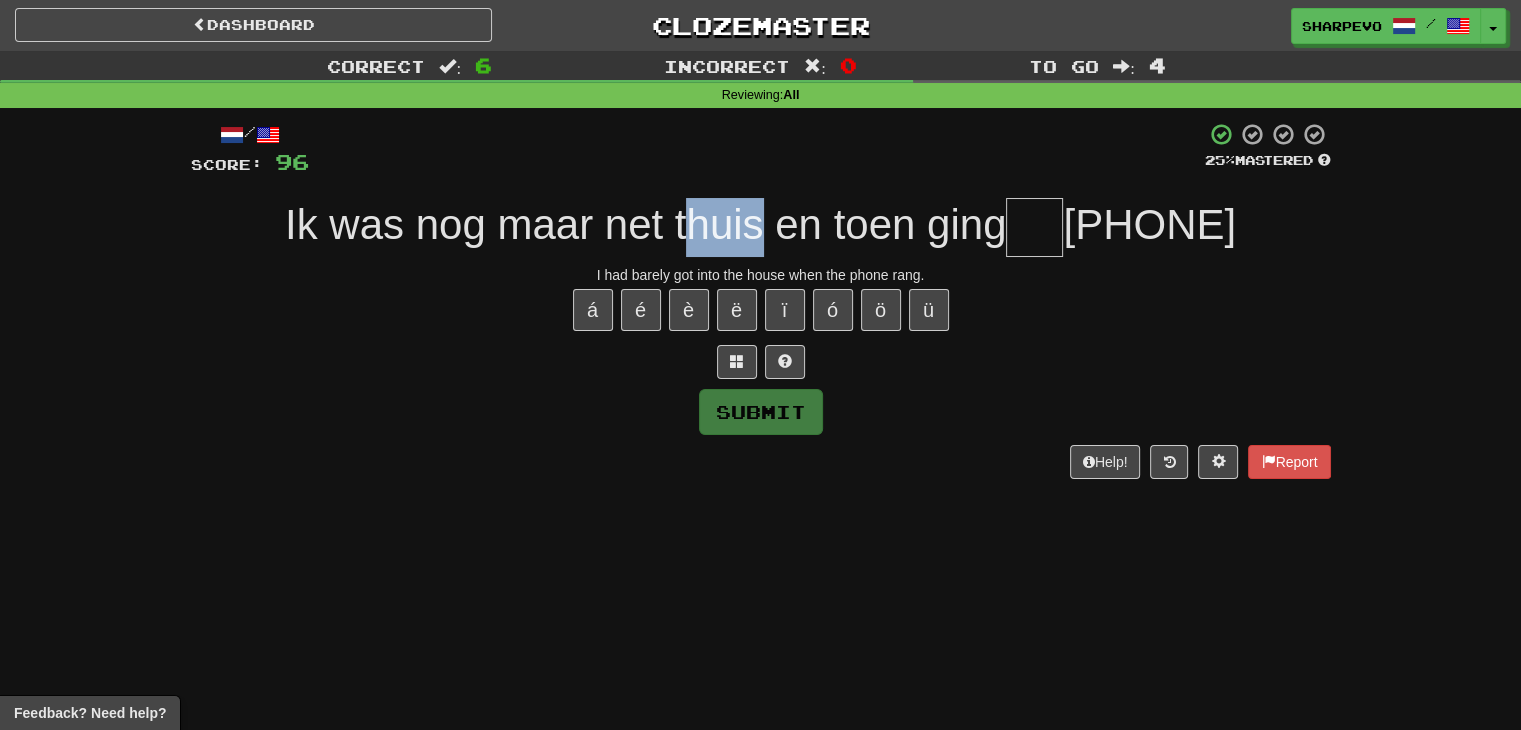 drag, startPoint x: 763, startPoint y: 237, endPoint x: 675, endPoint y: 210, distance: 92.0489 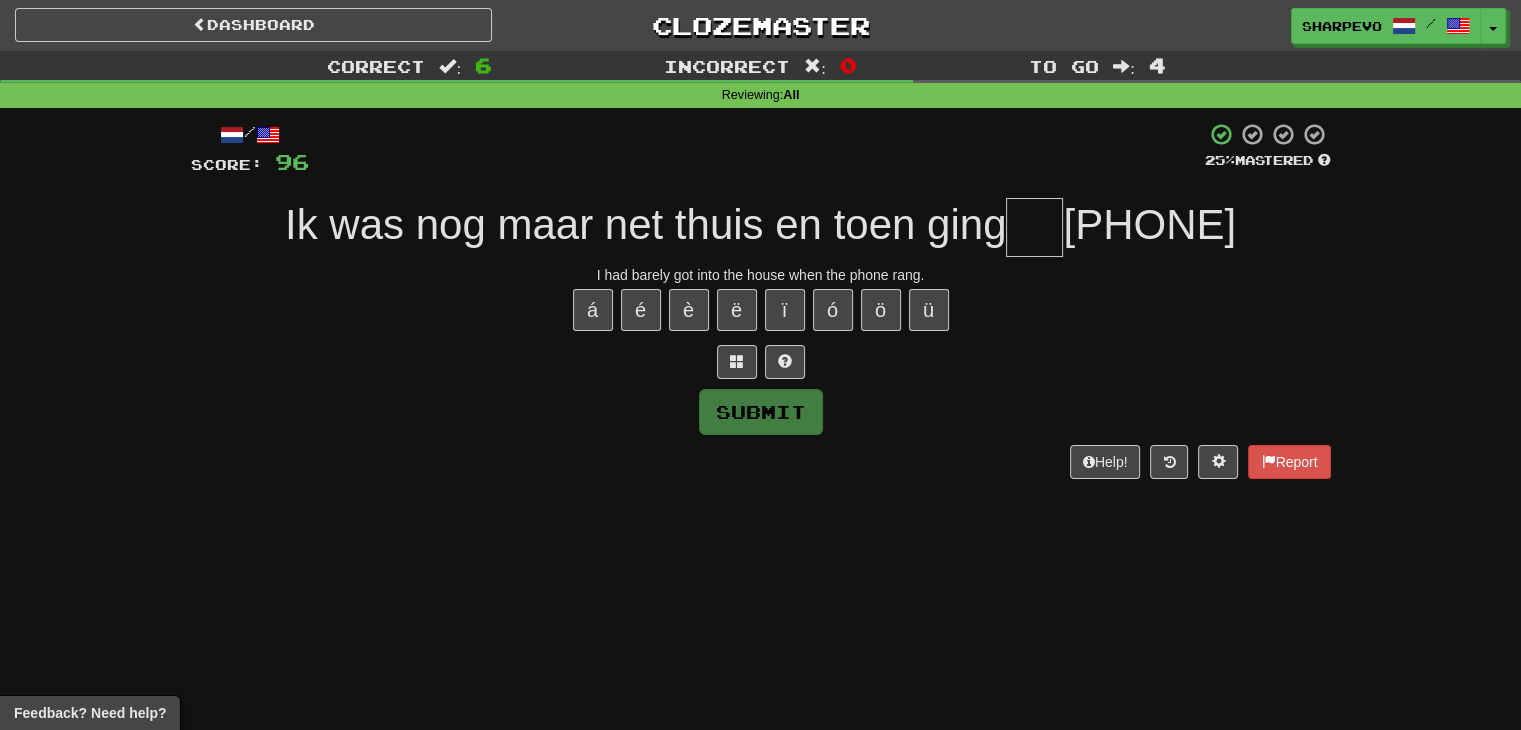 click at bounding box center [1034, 227] 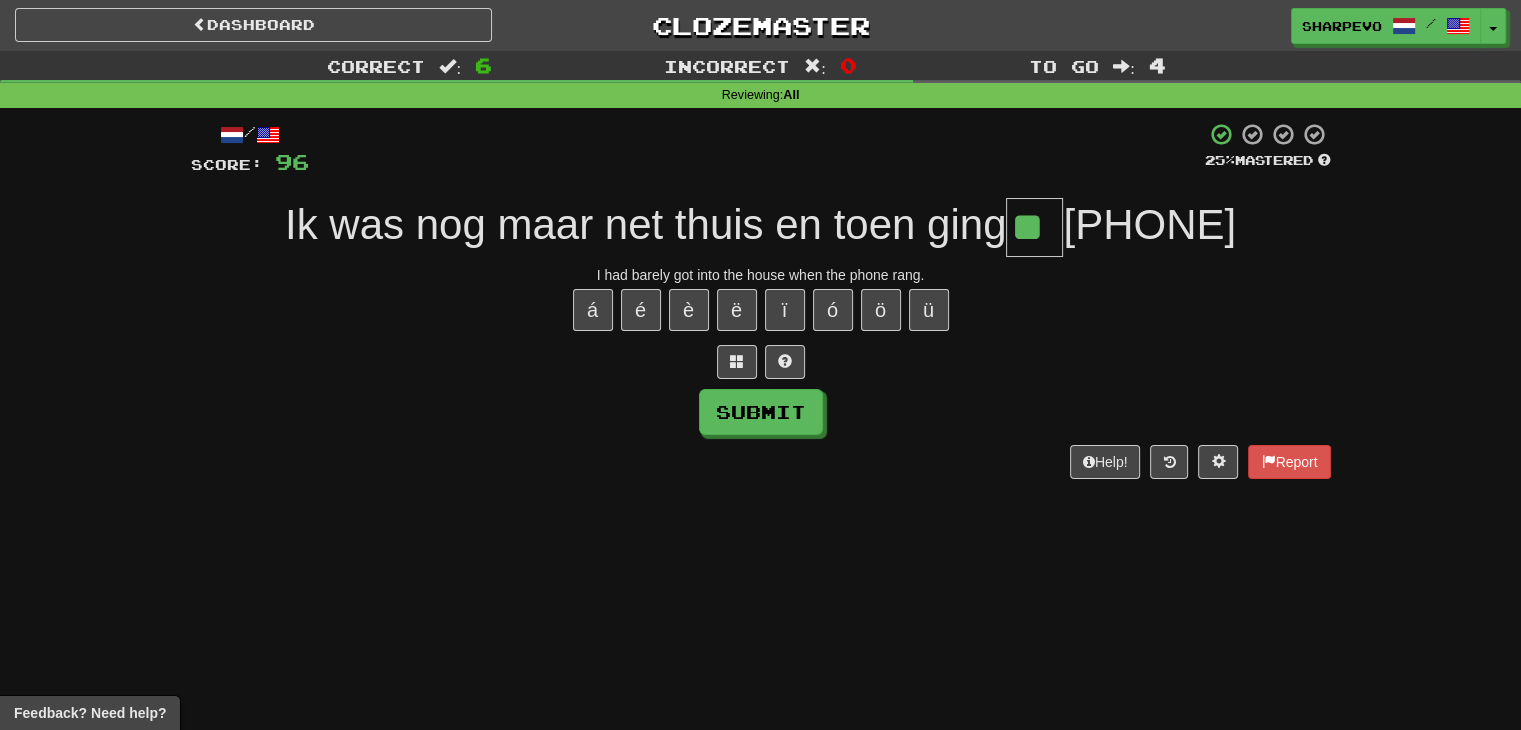type on "**" 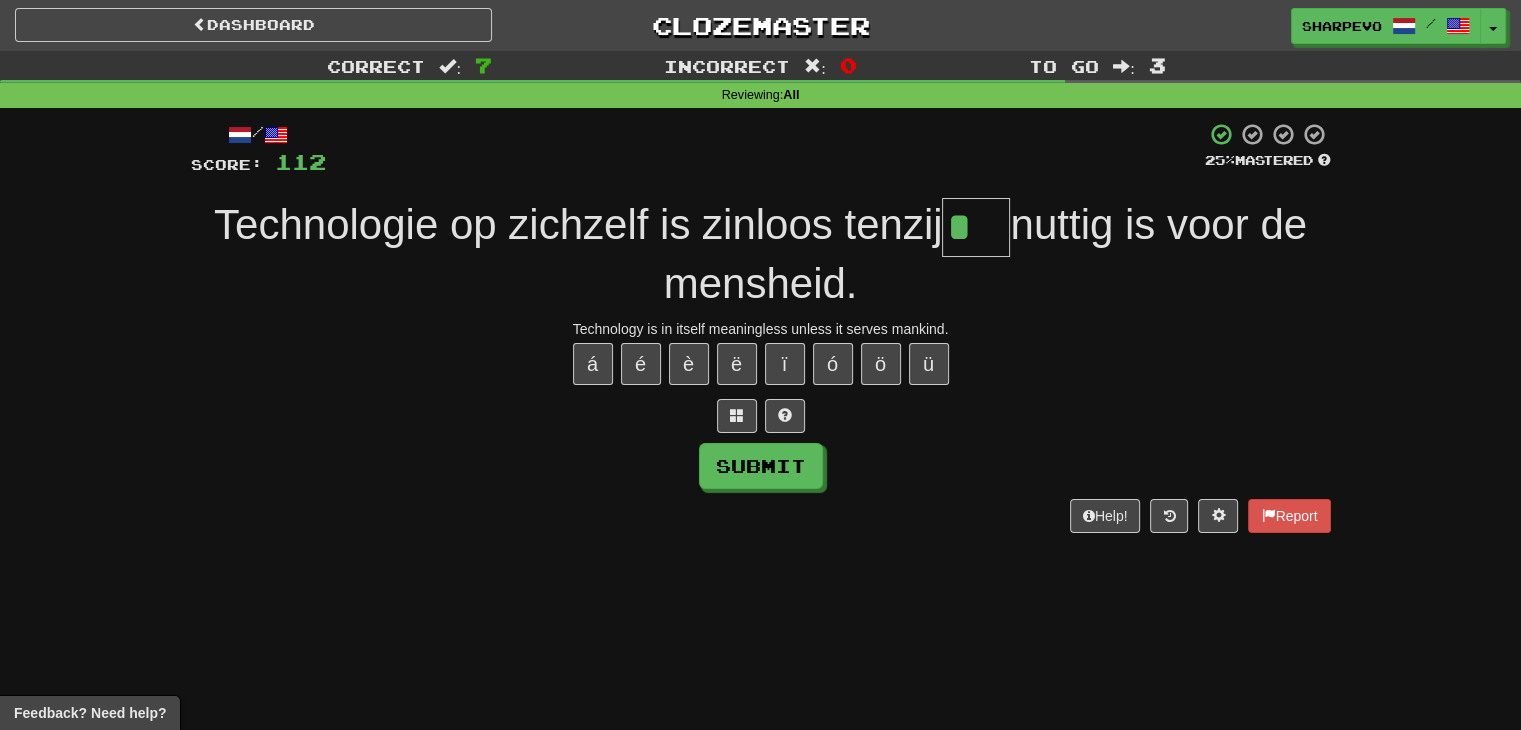 click on "*" at bounding box center (976, 227) 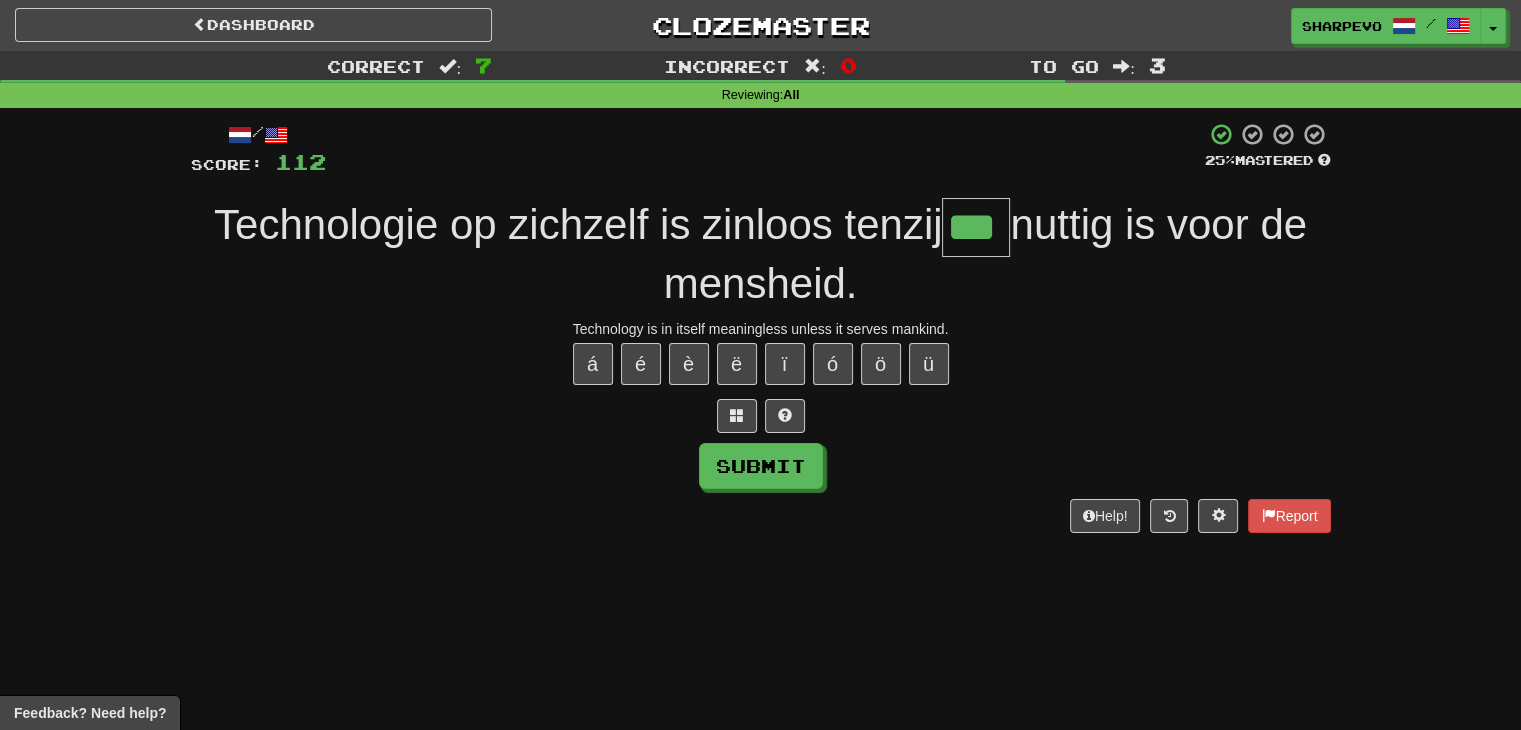 type on "***" 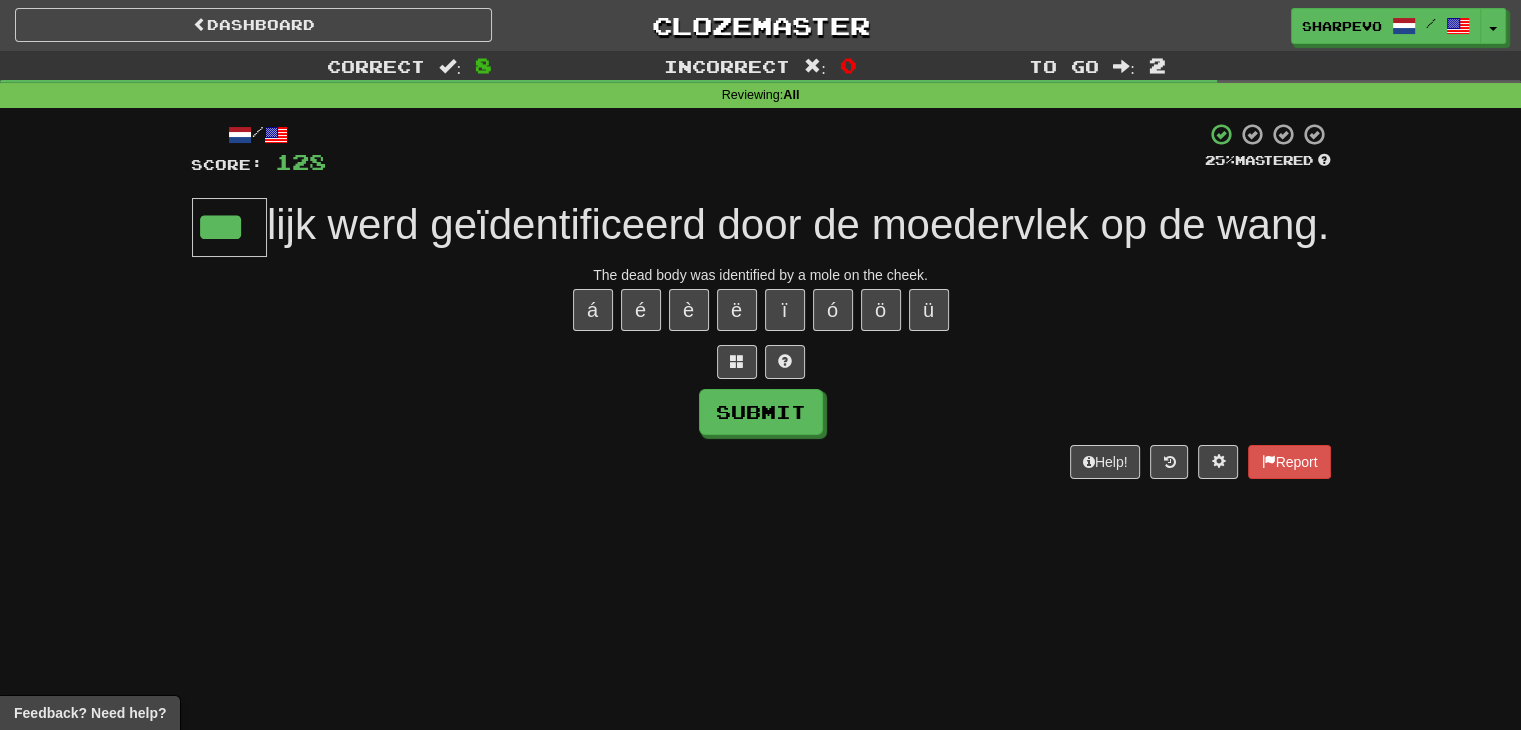 type on "***" 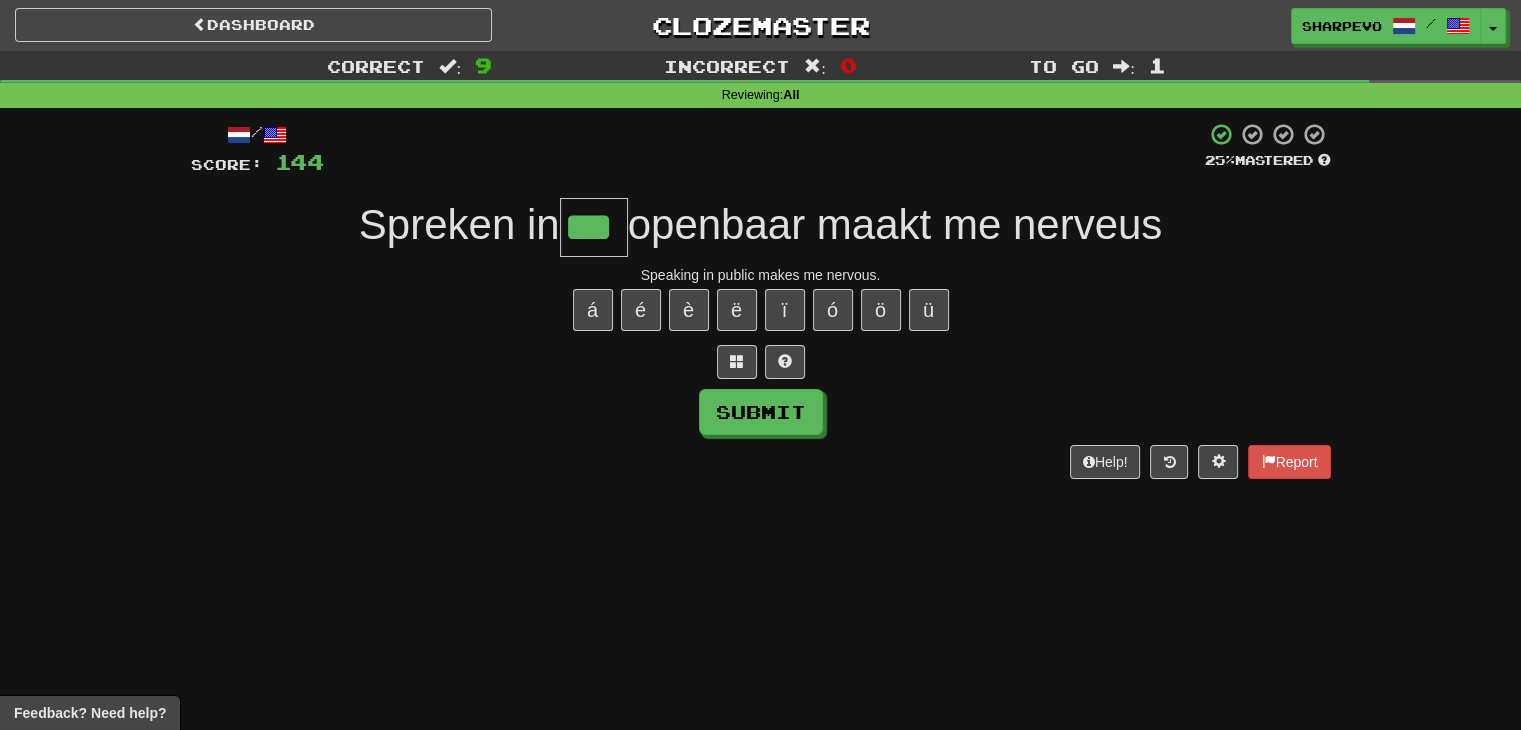 type on "***" 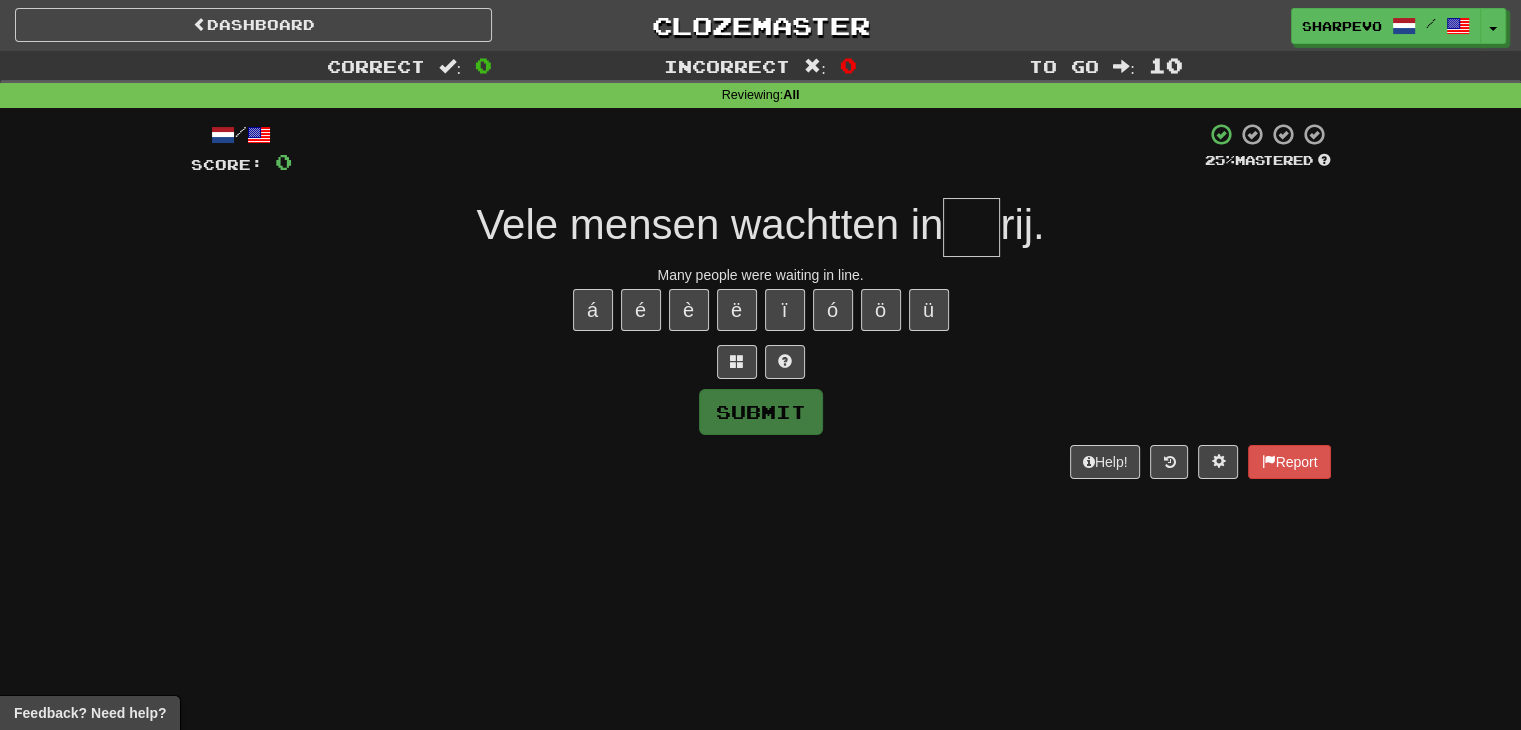 click at bounding box center [971, 227] 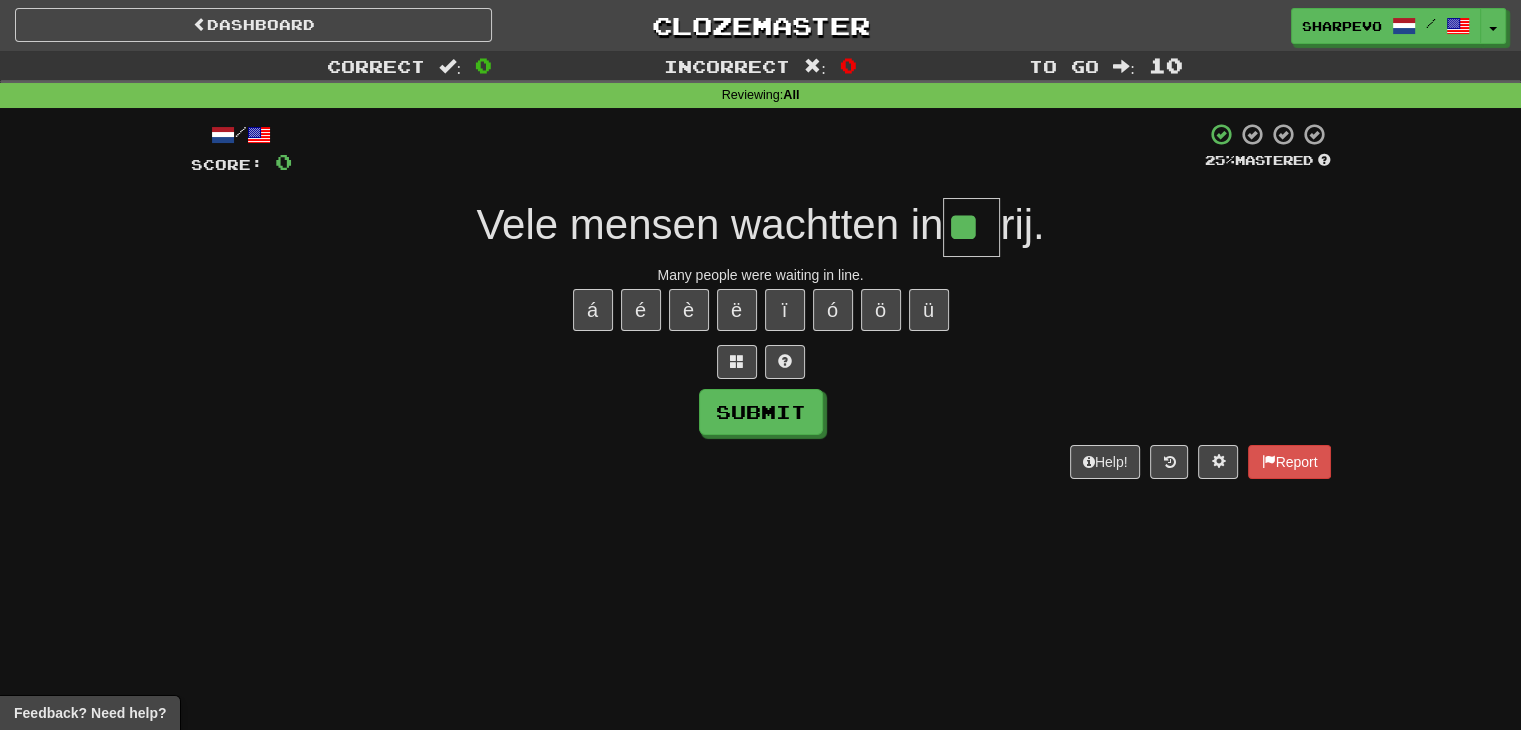 type on "**" 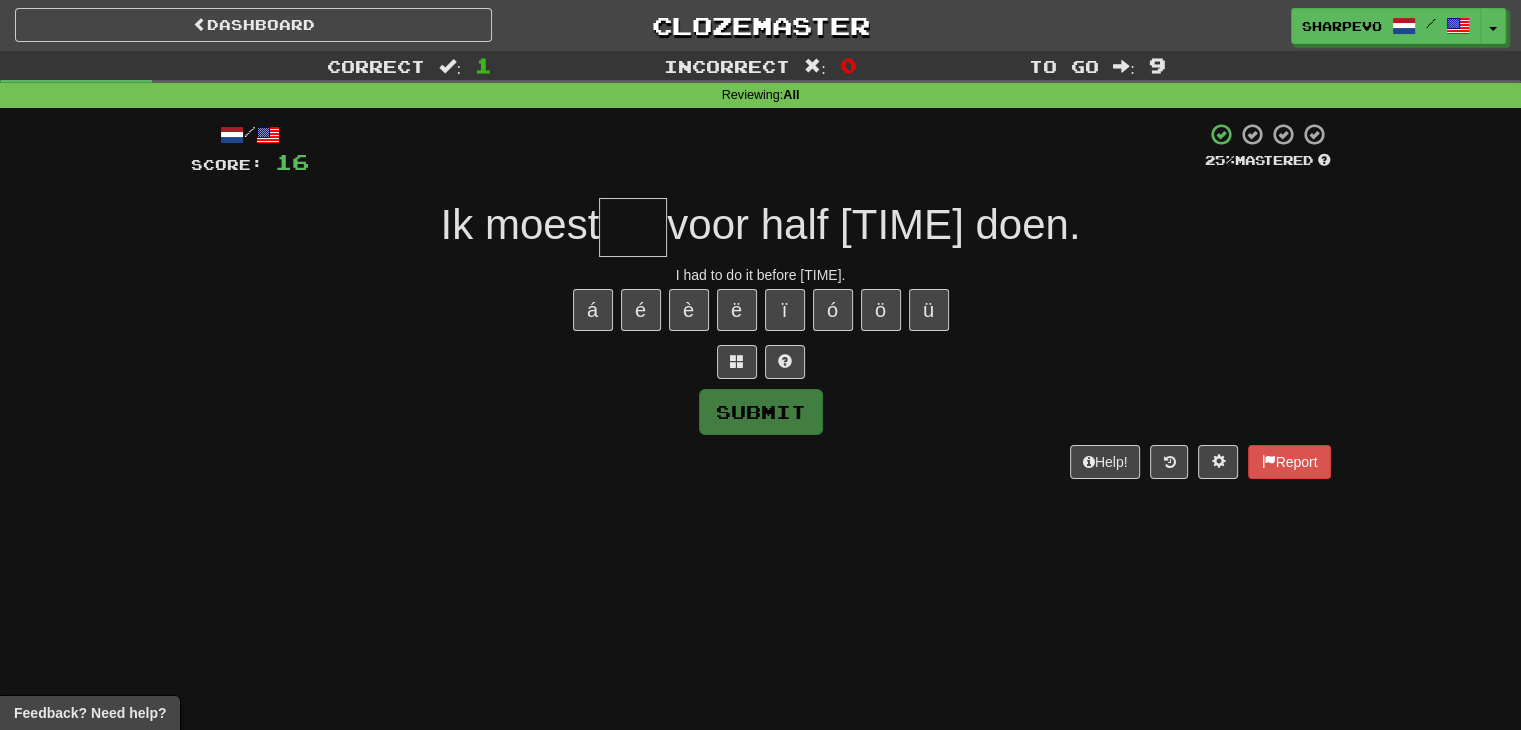 click at bounding box center (633, 227) 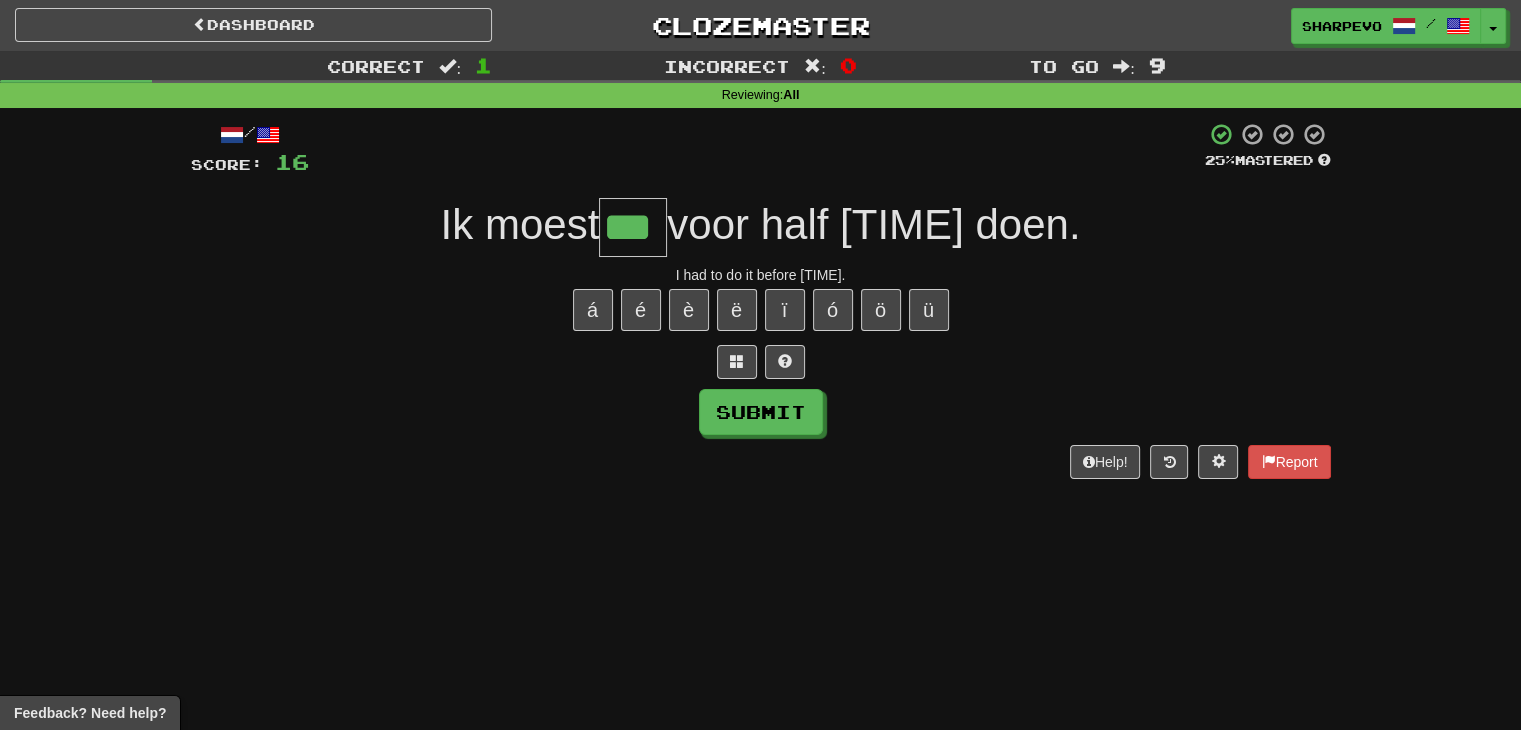 type on "***" 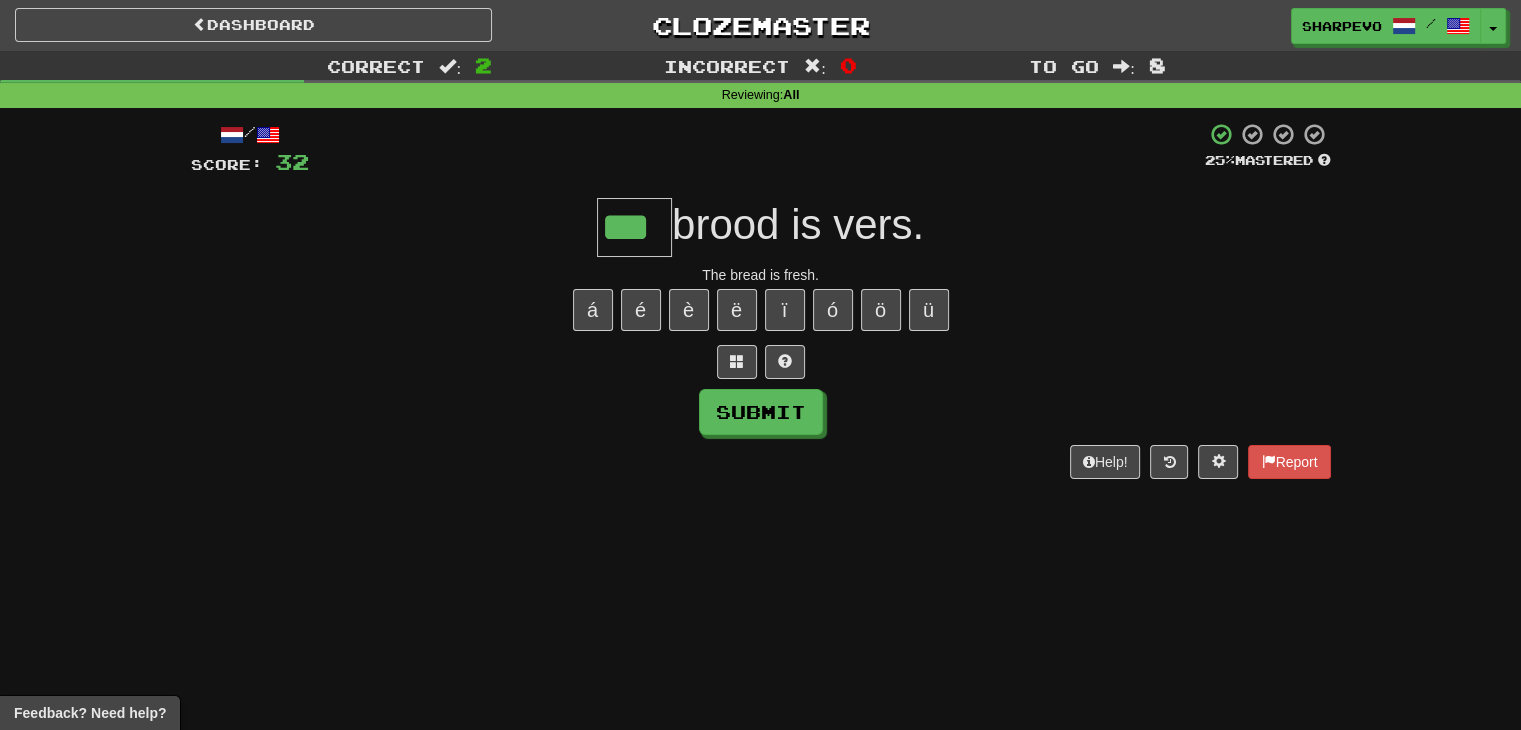 type on "***" 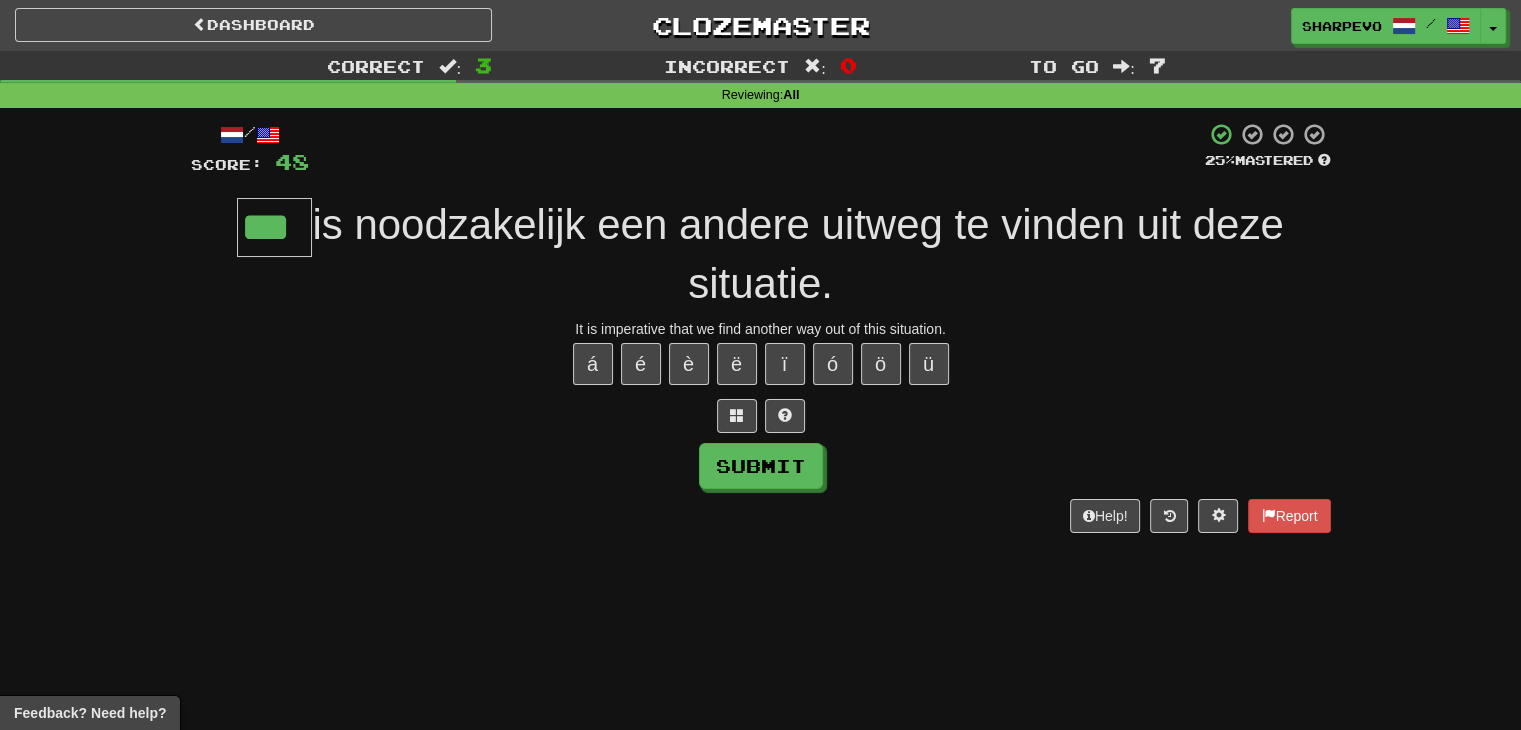 type on "***" 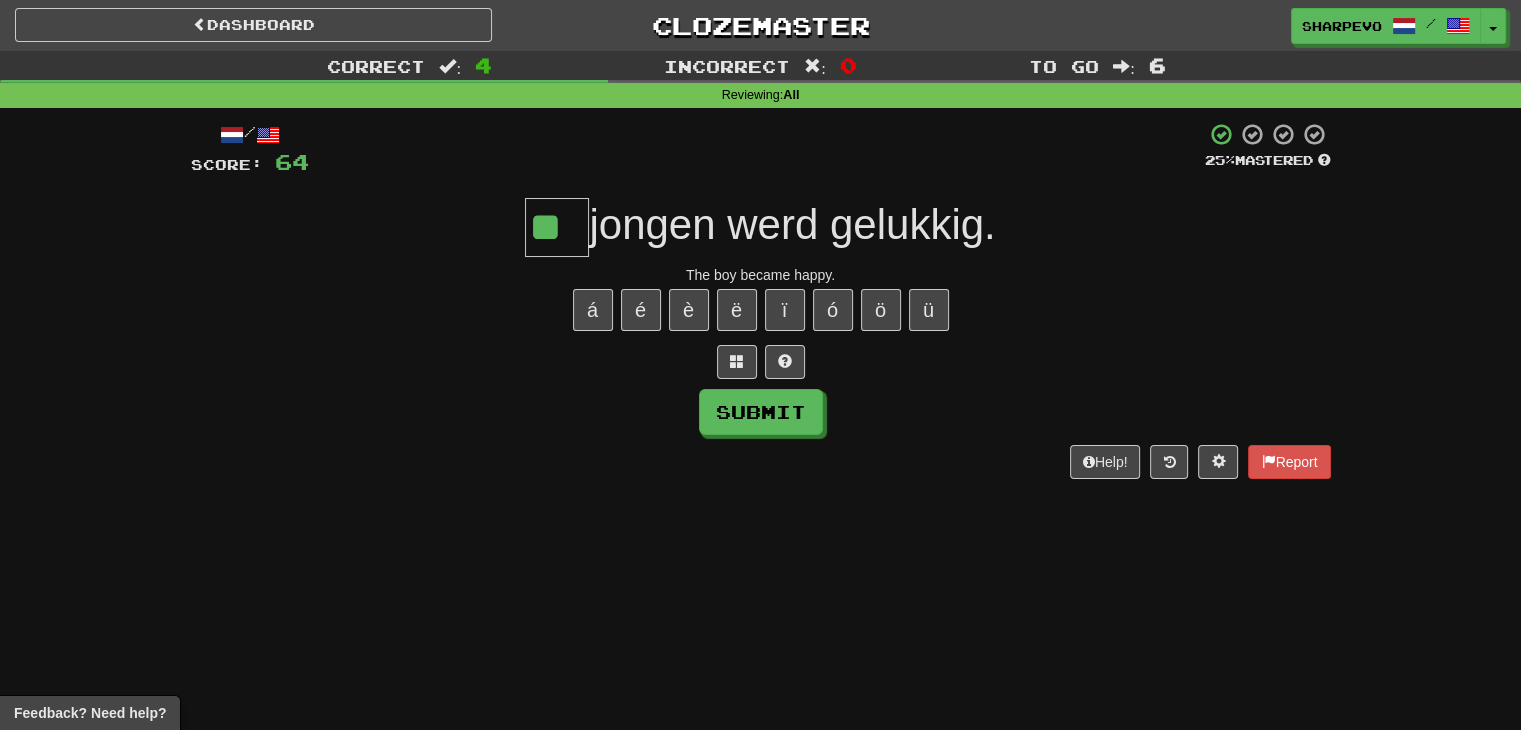 type on "**" 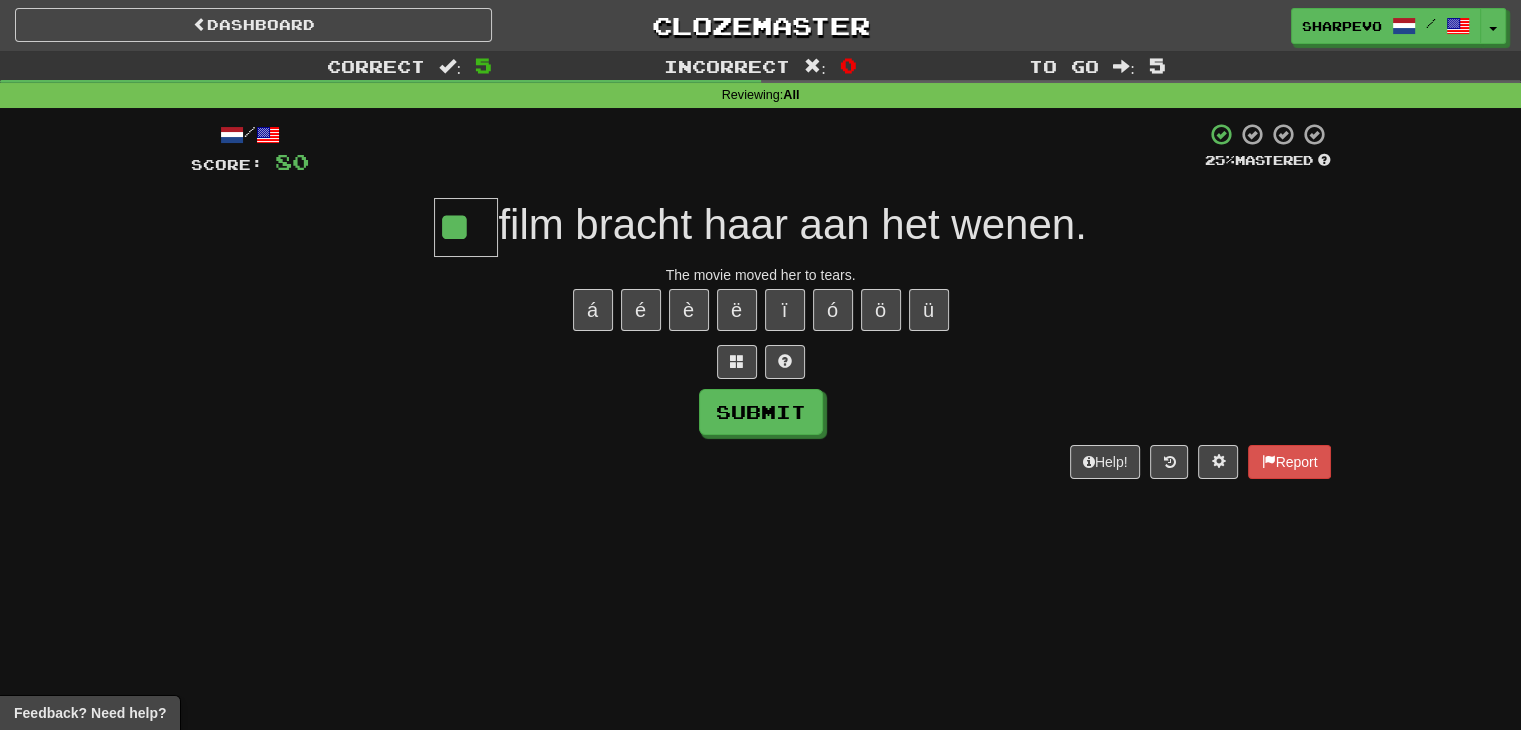 type on "**" 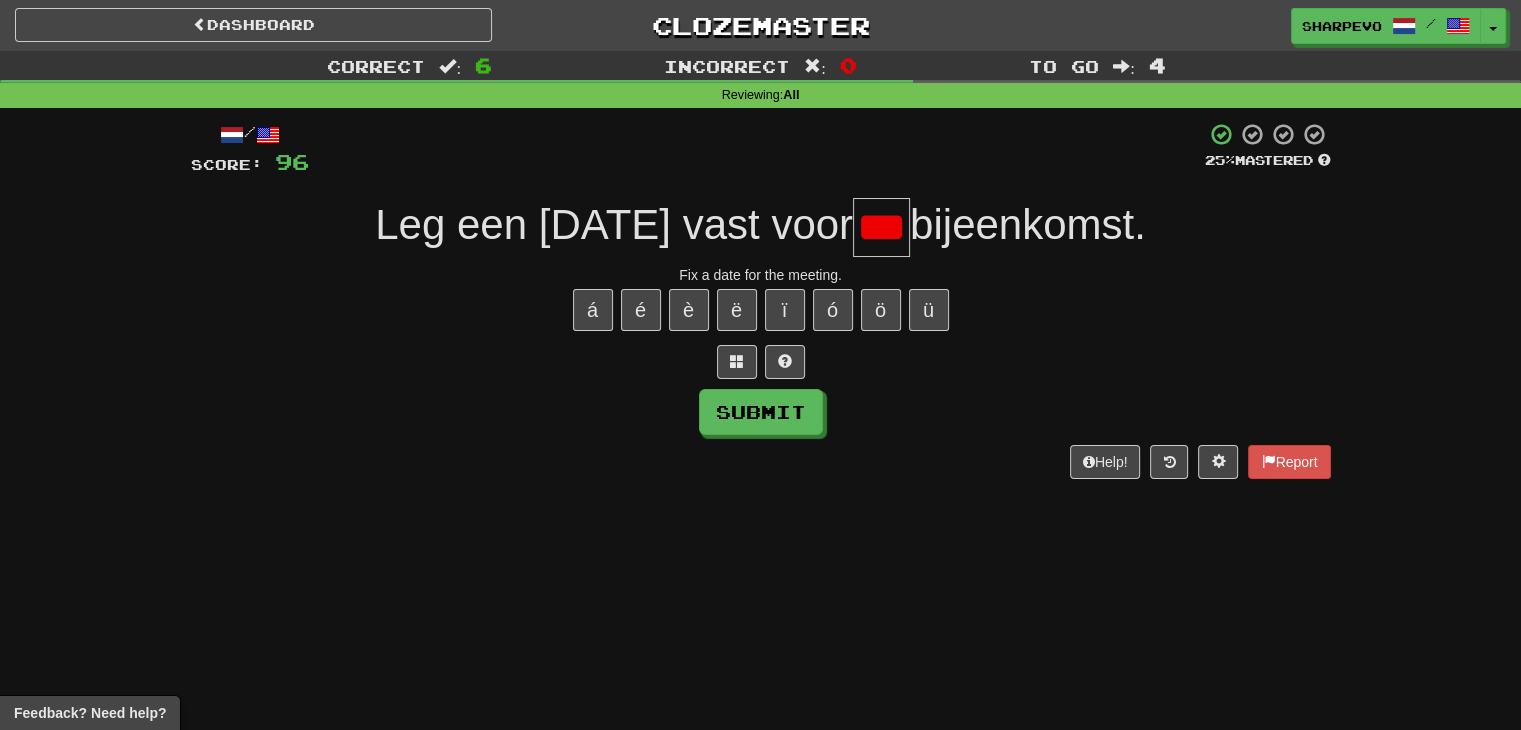 scroll, scrollTop: 0, scrollLeft: 8, axis: horizontal 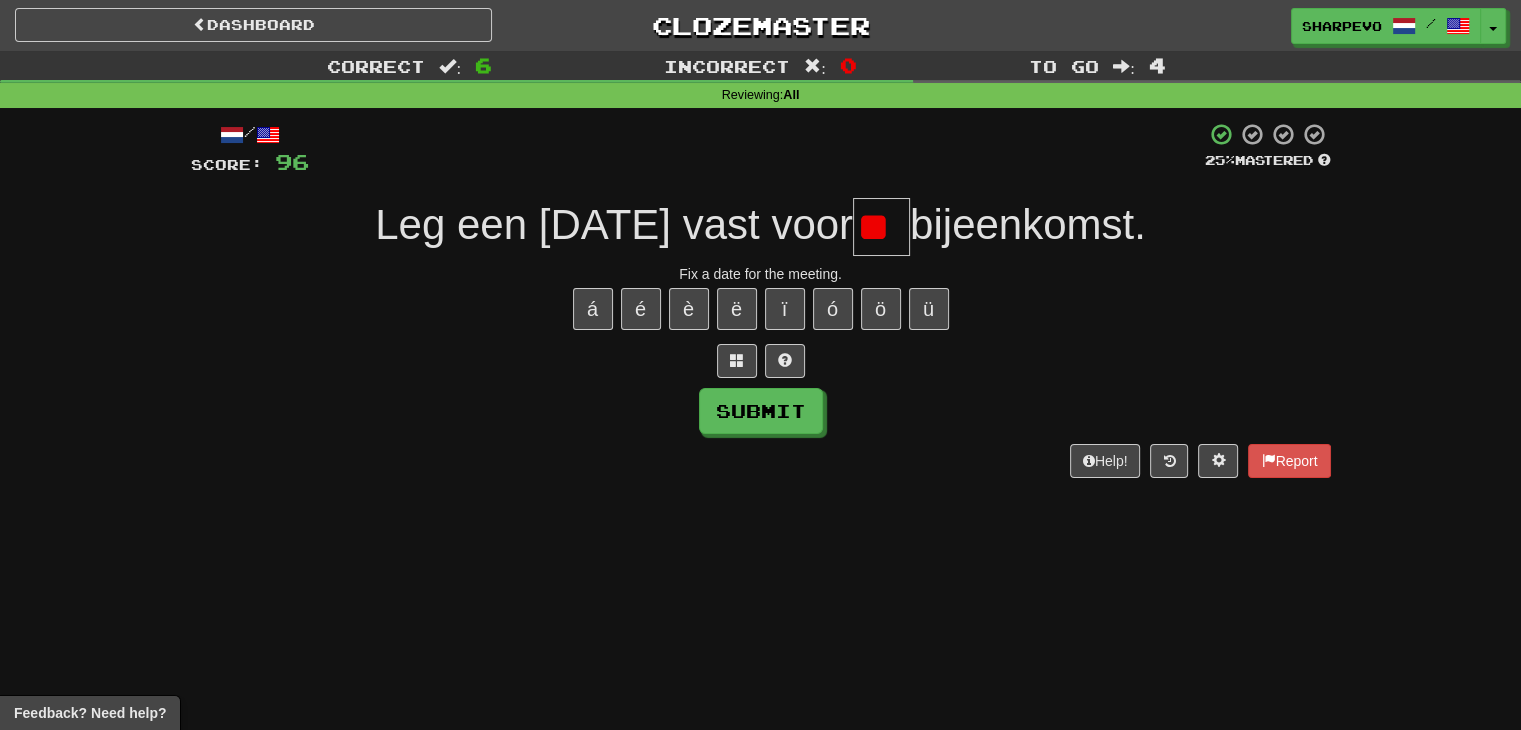 type on "*" 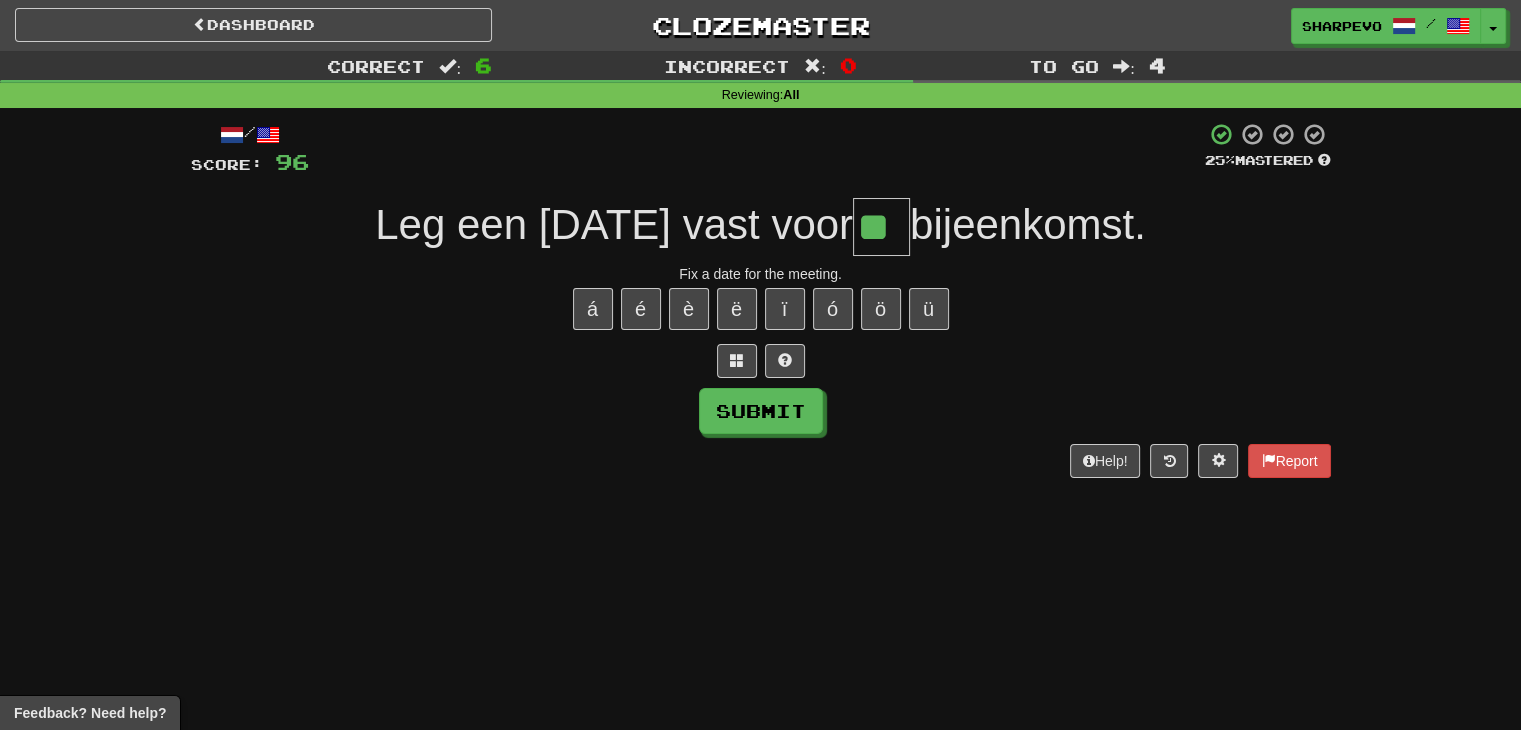 type on "**" 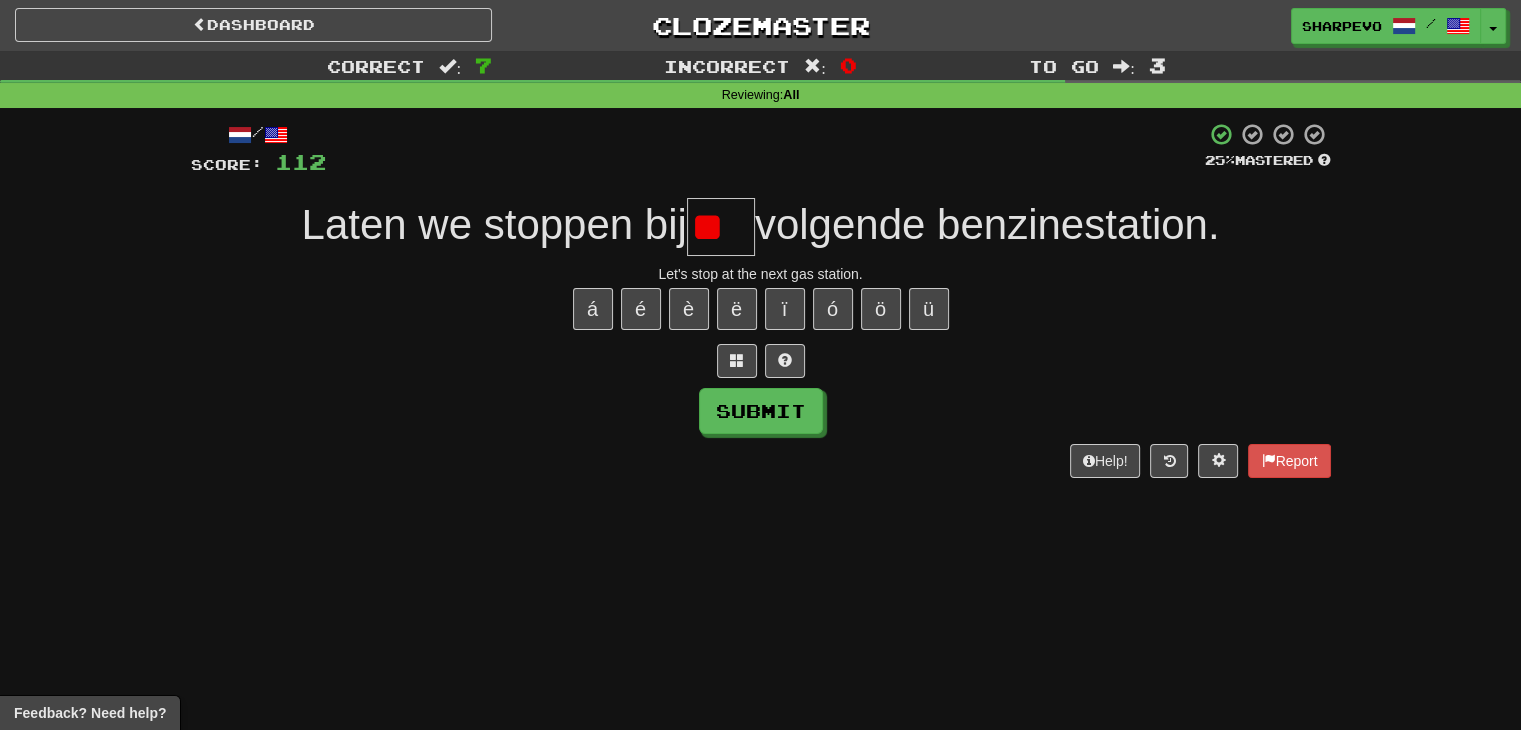 type on "*" 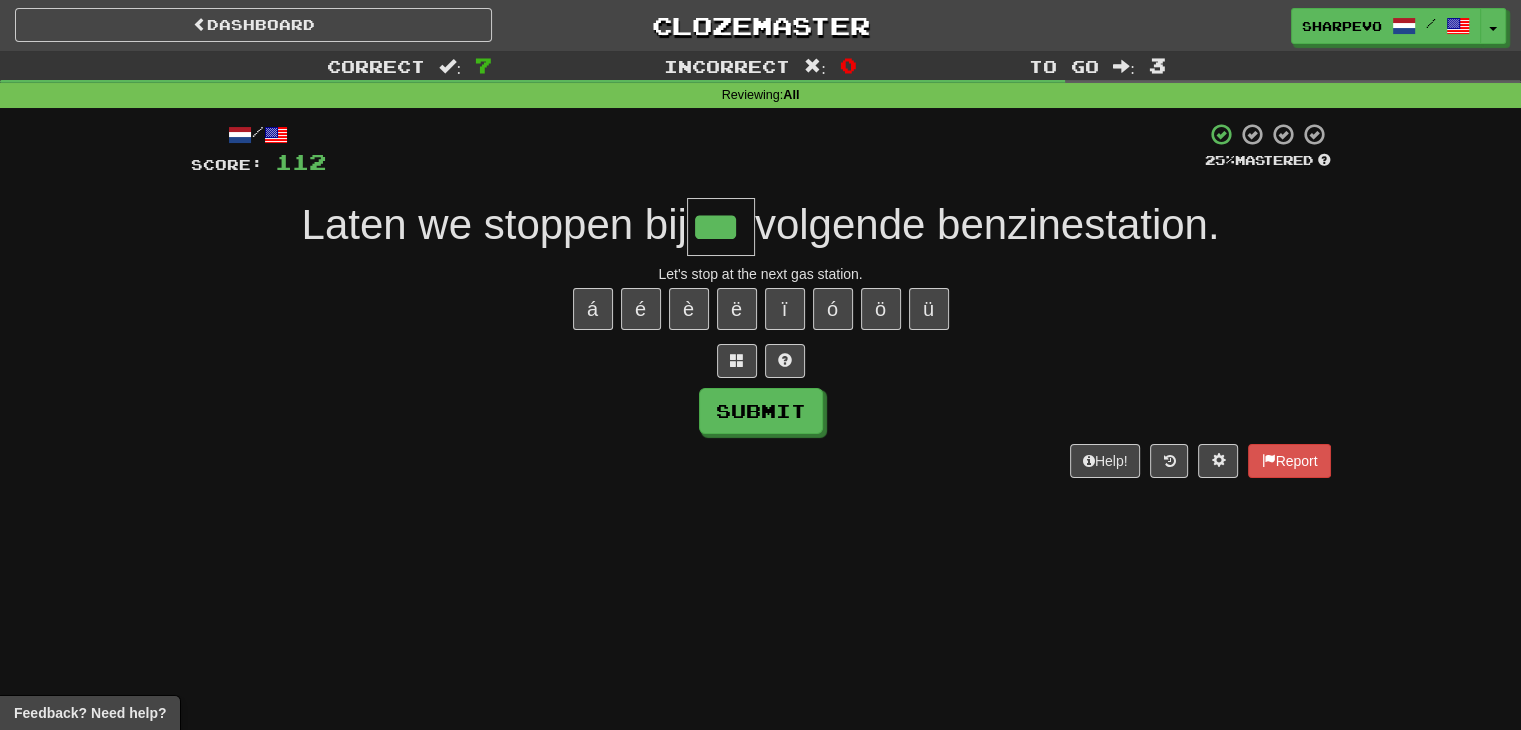 type on "***" 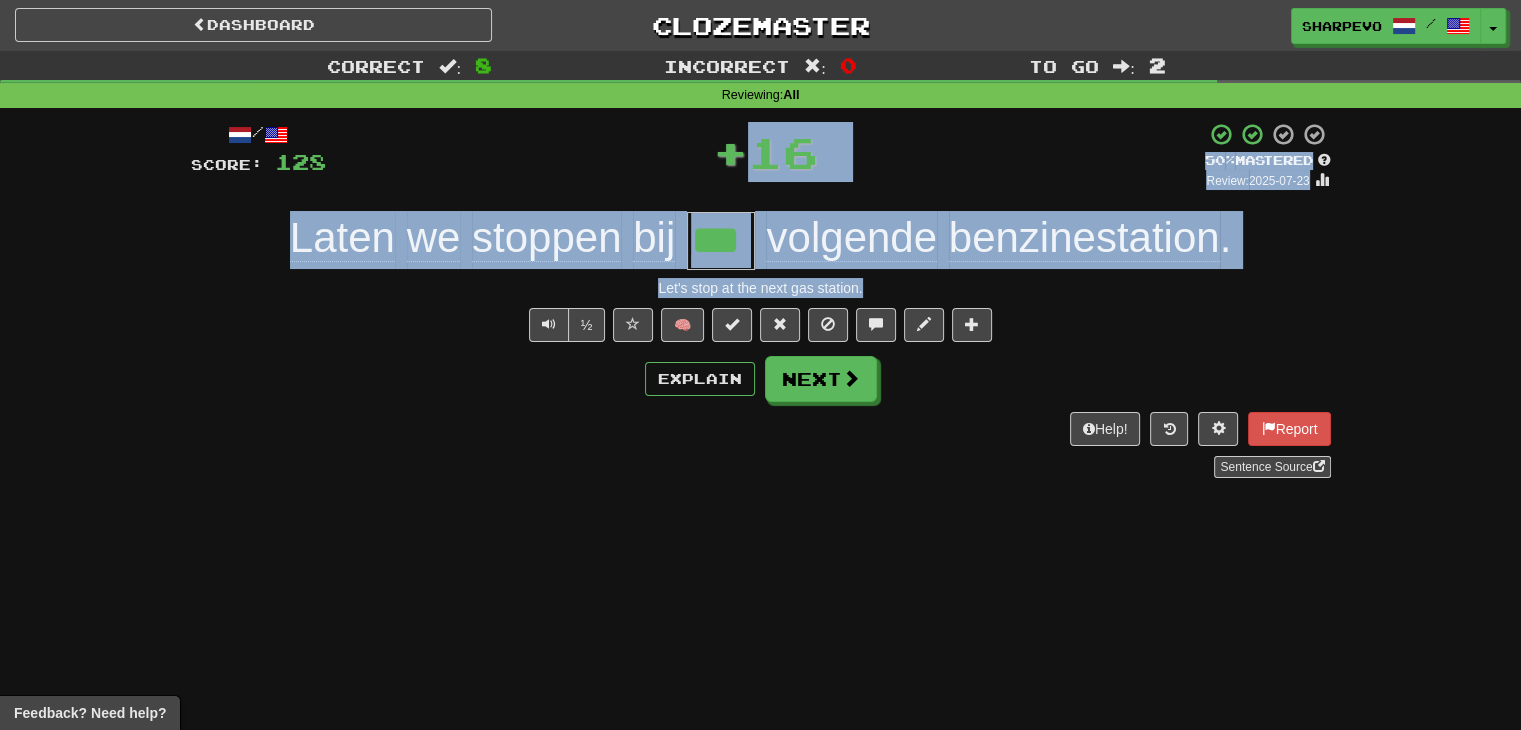 drag, startPoint x: 750, startPoint y: 182, endPoint x: 1072, endPoint y: 282, distance: 337.1706 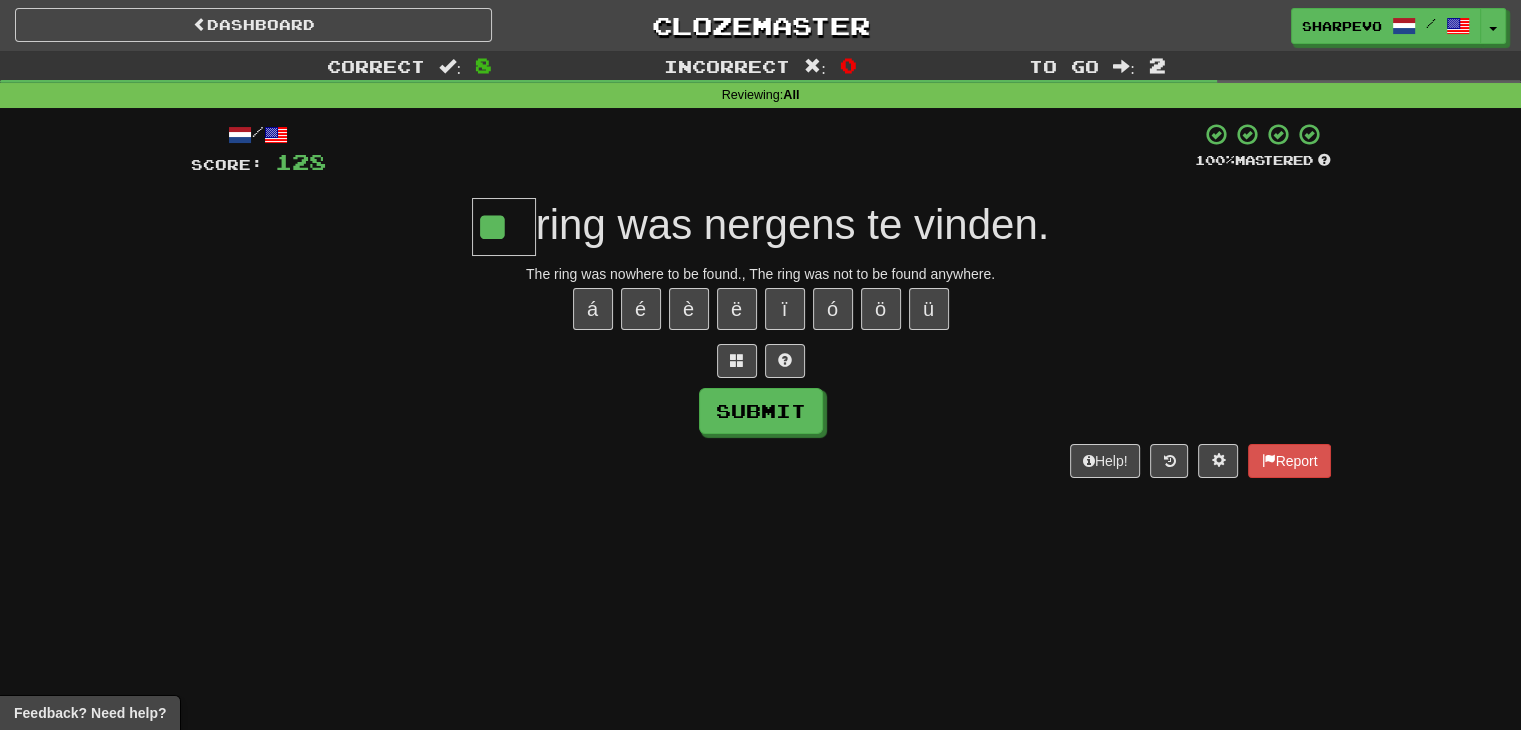 type on "**" 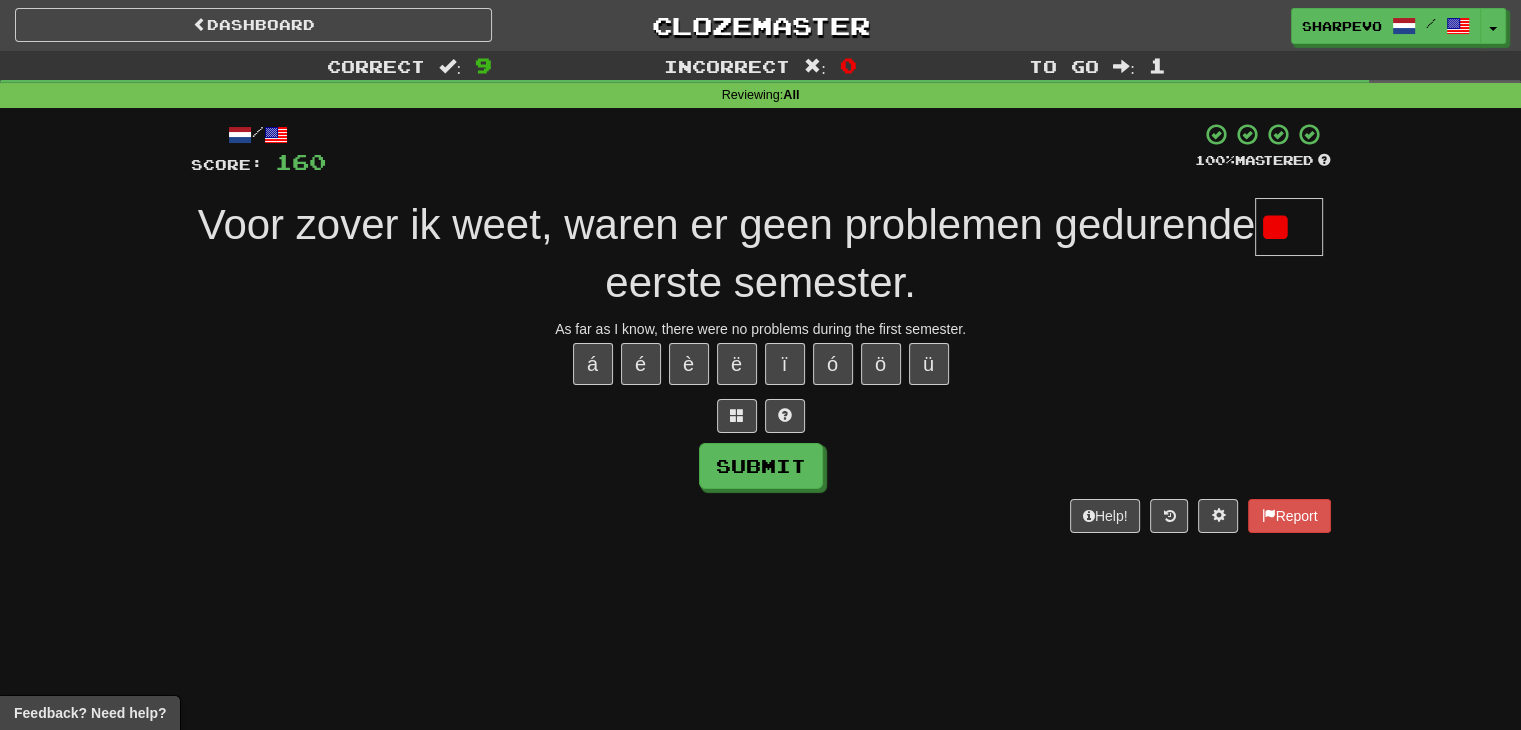 type on "*" 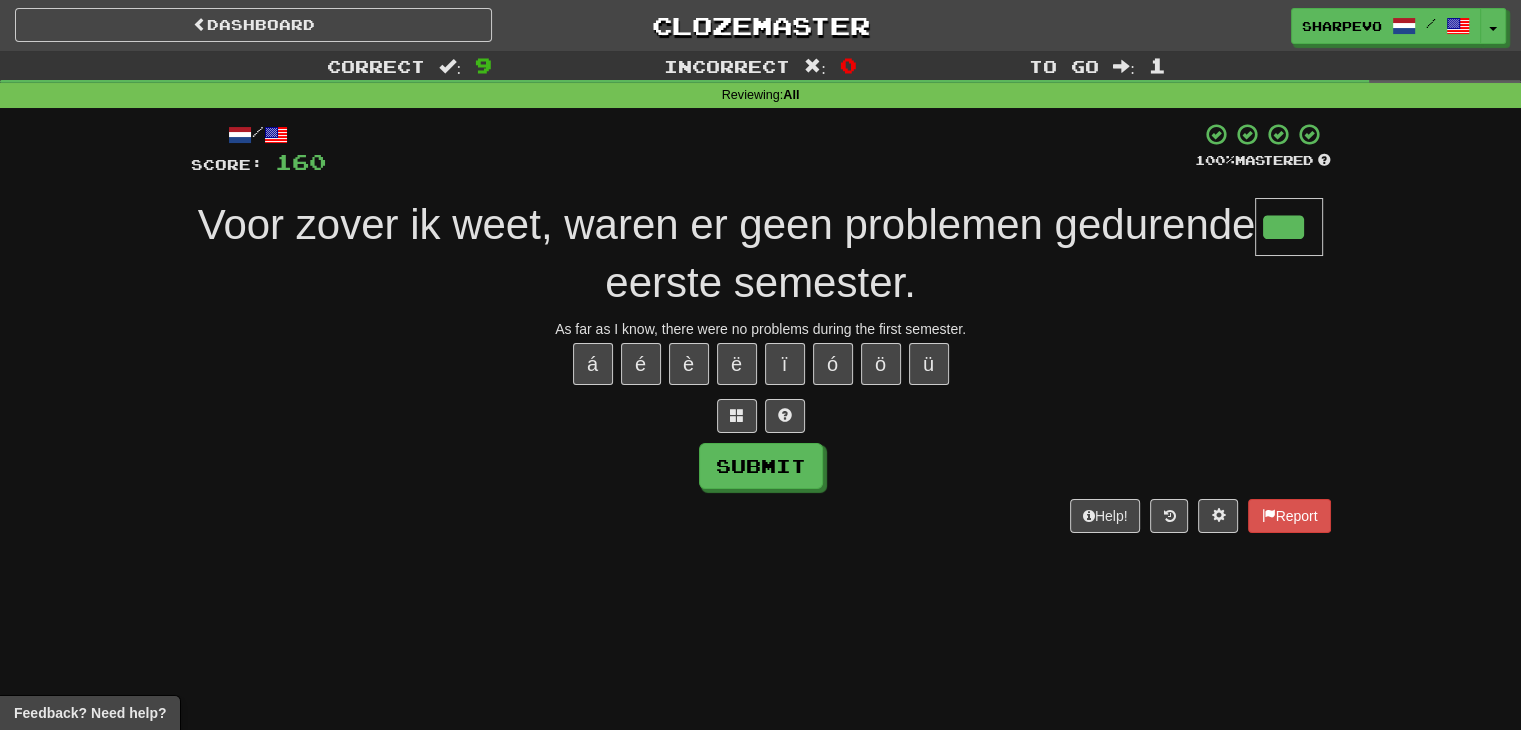 type on "***" 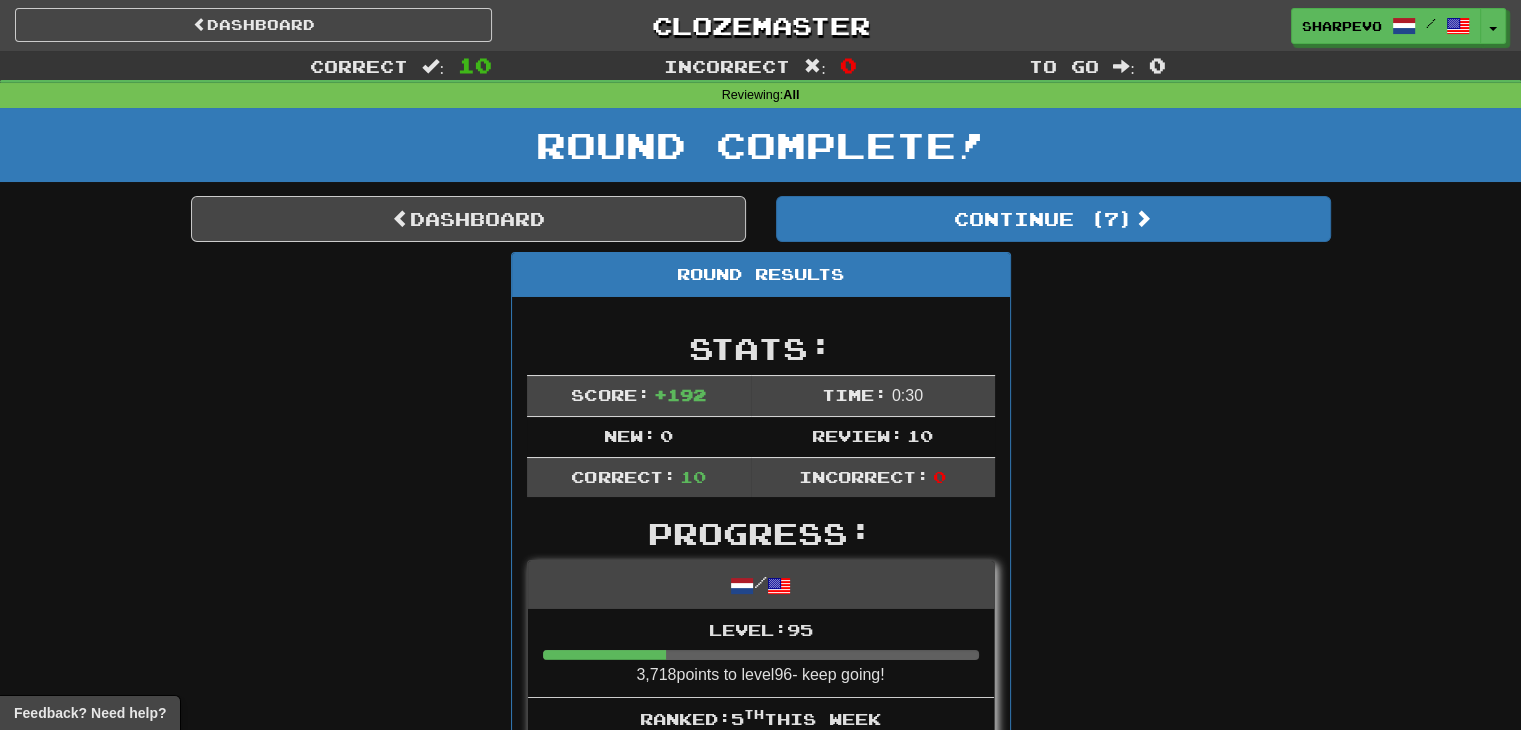 click on "Round Results Stats: Score:   + 192 Time:   0 : 30 New:   0 Review:   10 Correct:   10 Incorrect:   0 Progress:  /  Level:  95 3,718  points to level  96  - keep going! Ranked:  5 th  this week ( 1,968  points to  4 th ) Sentences:  Report Vele mensen wachtten in  de  rij. Many people were waiting in line.  Report Ik moest  het  voor half drie doen. I had to do it before 2:30.  Report Het  brood is vers. The bread is fresh.  Report Het  is noodzakelijk een andere uitweg te vinden uit deze situatie. It is imperative that we find another way out of this situation.  Report De  jongen werd gelukkig. The boy became happy.  Report De  film bracht haar aan het wenen. The movie moved her to tears.  Report Leg een datum vast voor  de  bijeenkomst. Fix a date for the meeting.  Report Laten we stoppen bij  het  volgende benzinestation. Let's stop at the next gas station.  Report De  ring was nergens te vinden. The ring was nowhere to be found., The ring was not to be found anywhere.  Report het  eerste semester." at bounding box center [761, 1039] 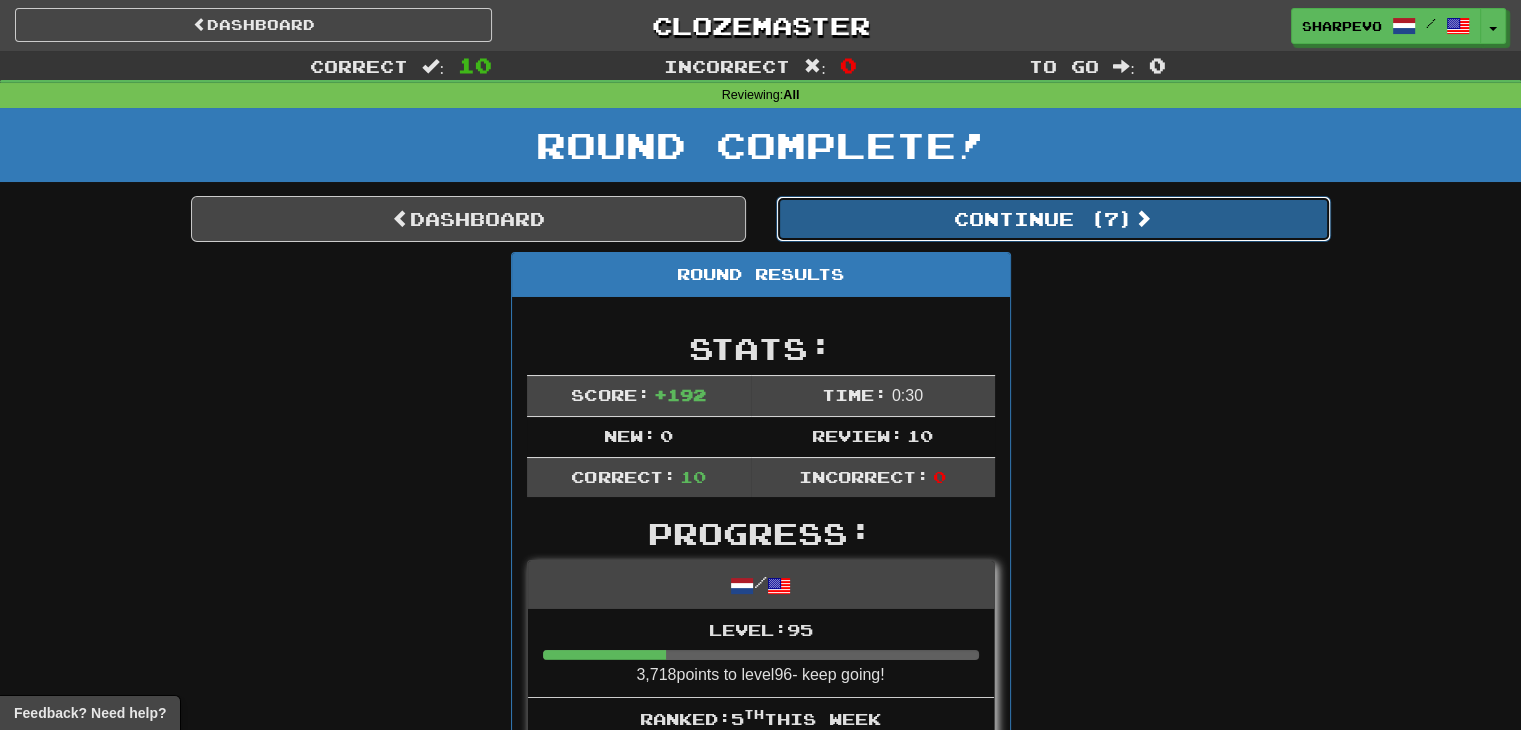 click on "Continue ( 7 )" at bounding box center [1053, 219] 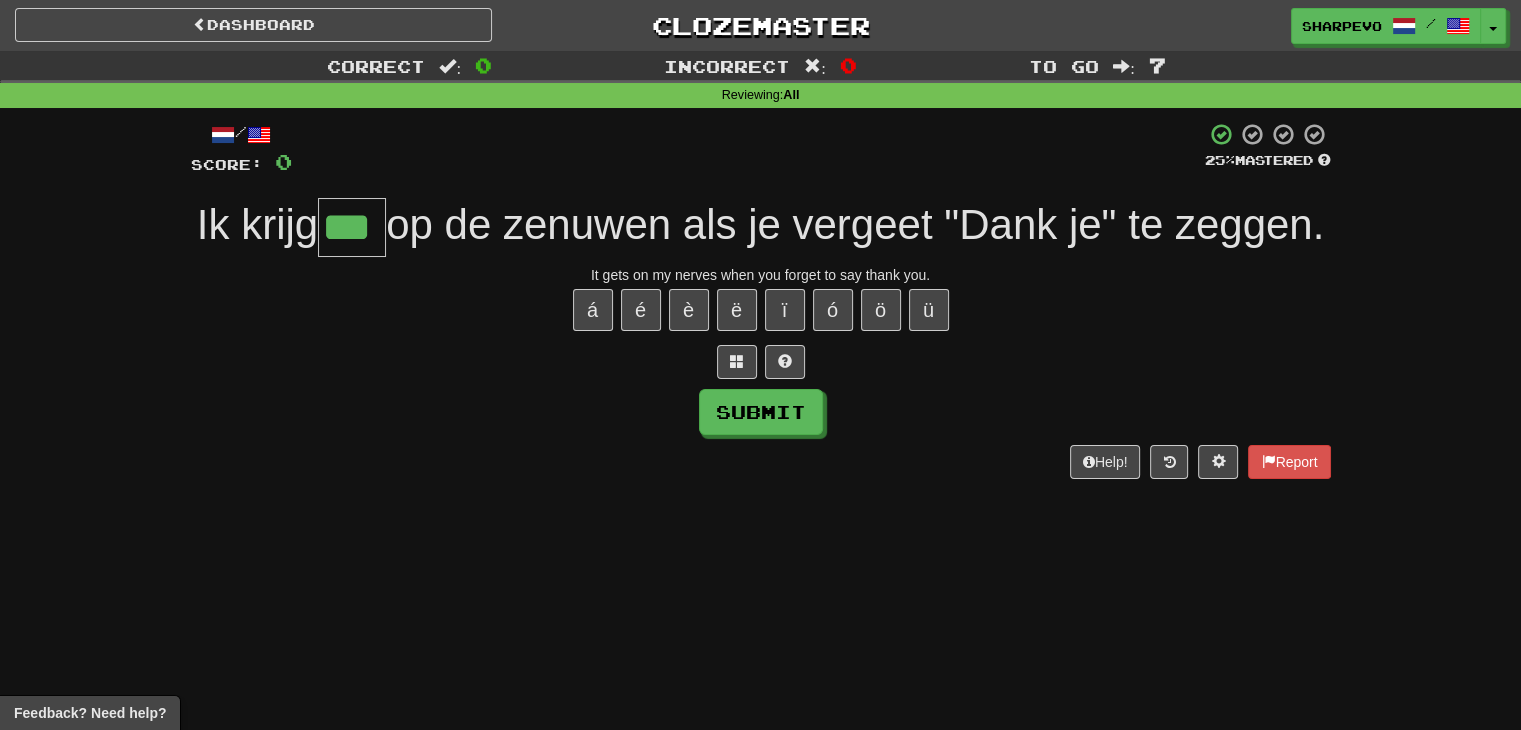 type on "***" 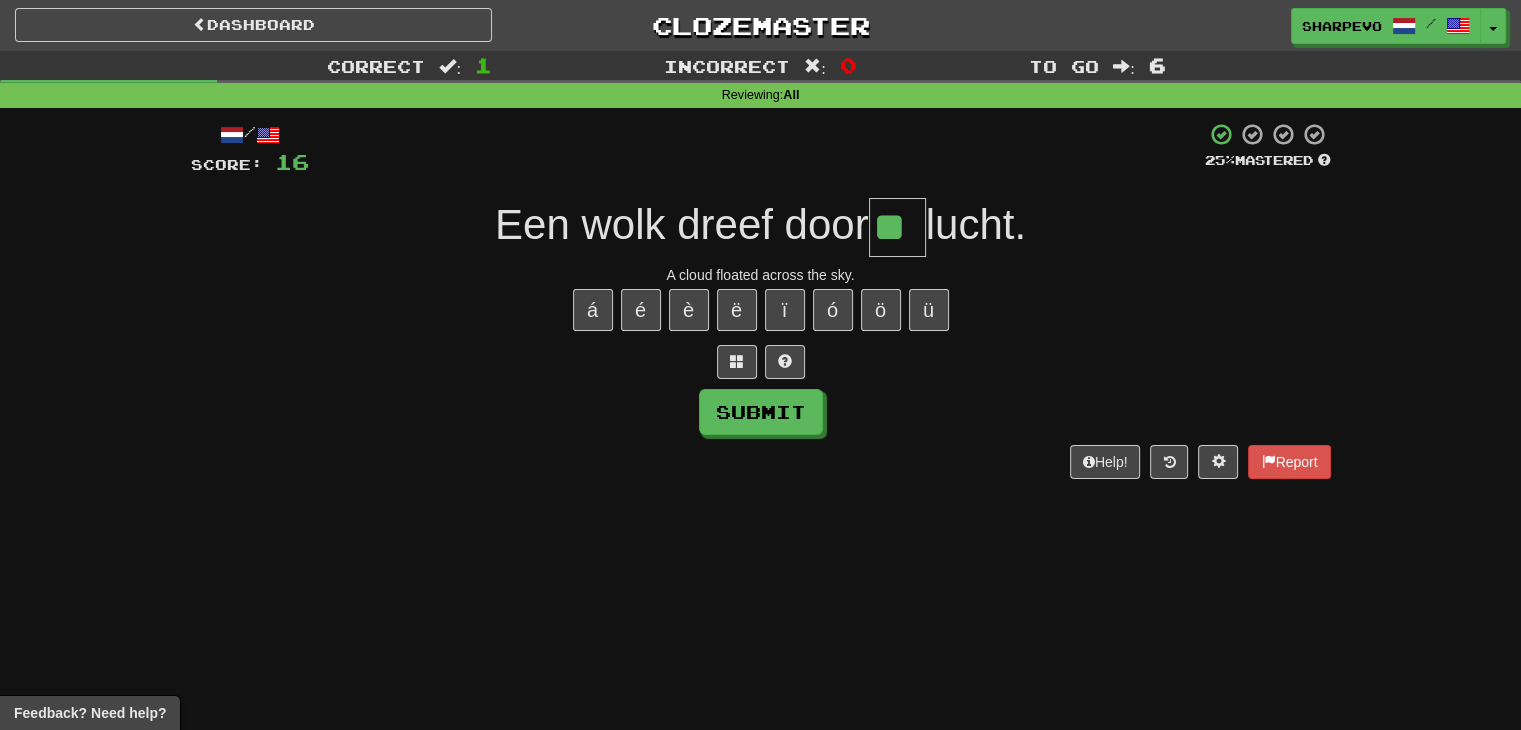 type on "**" 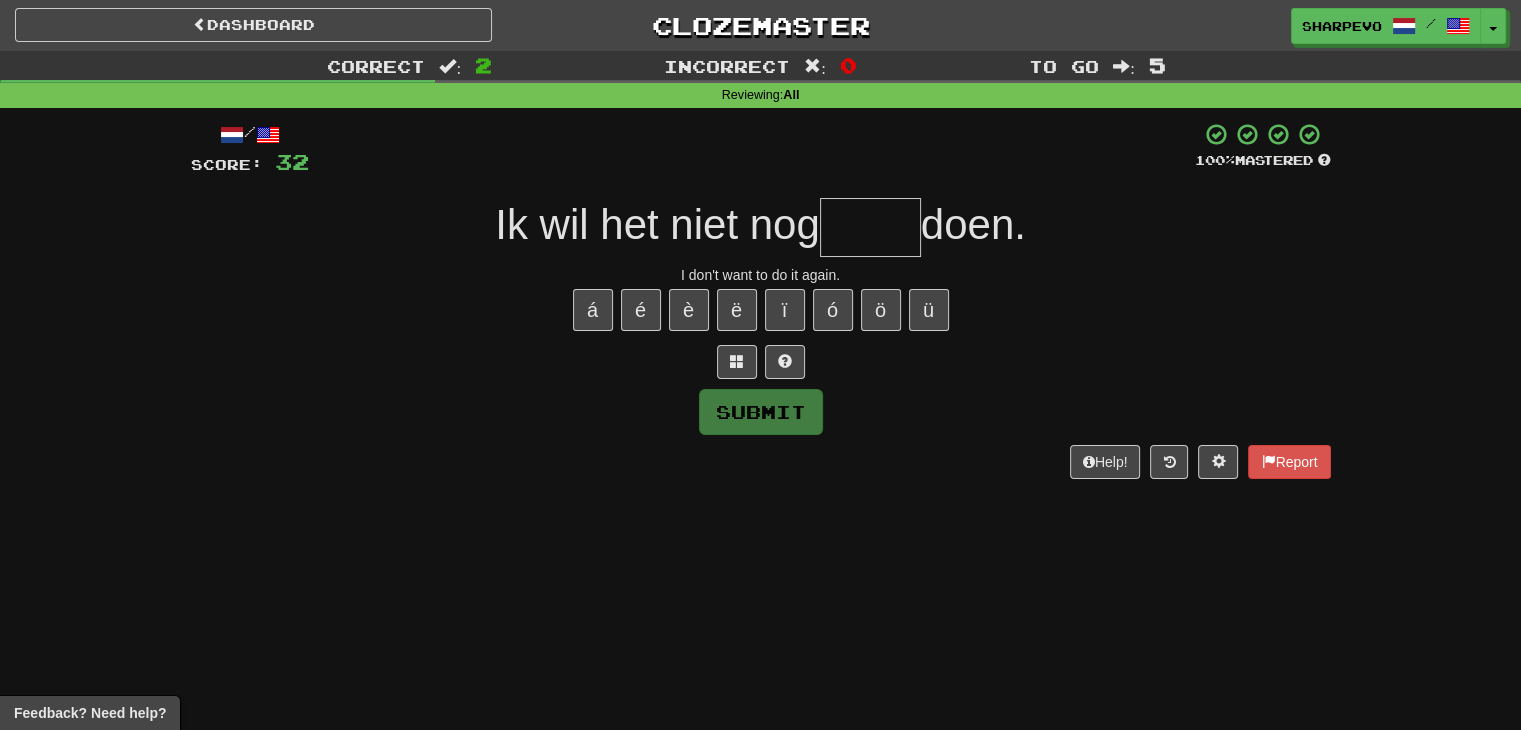 type on "*" 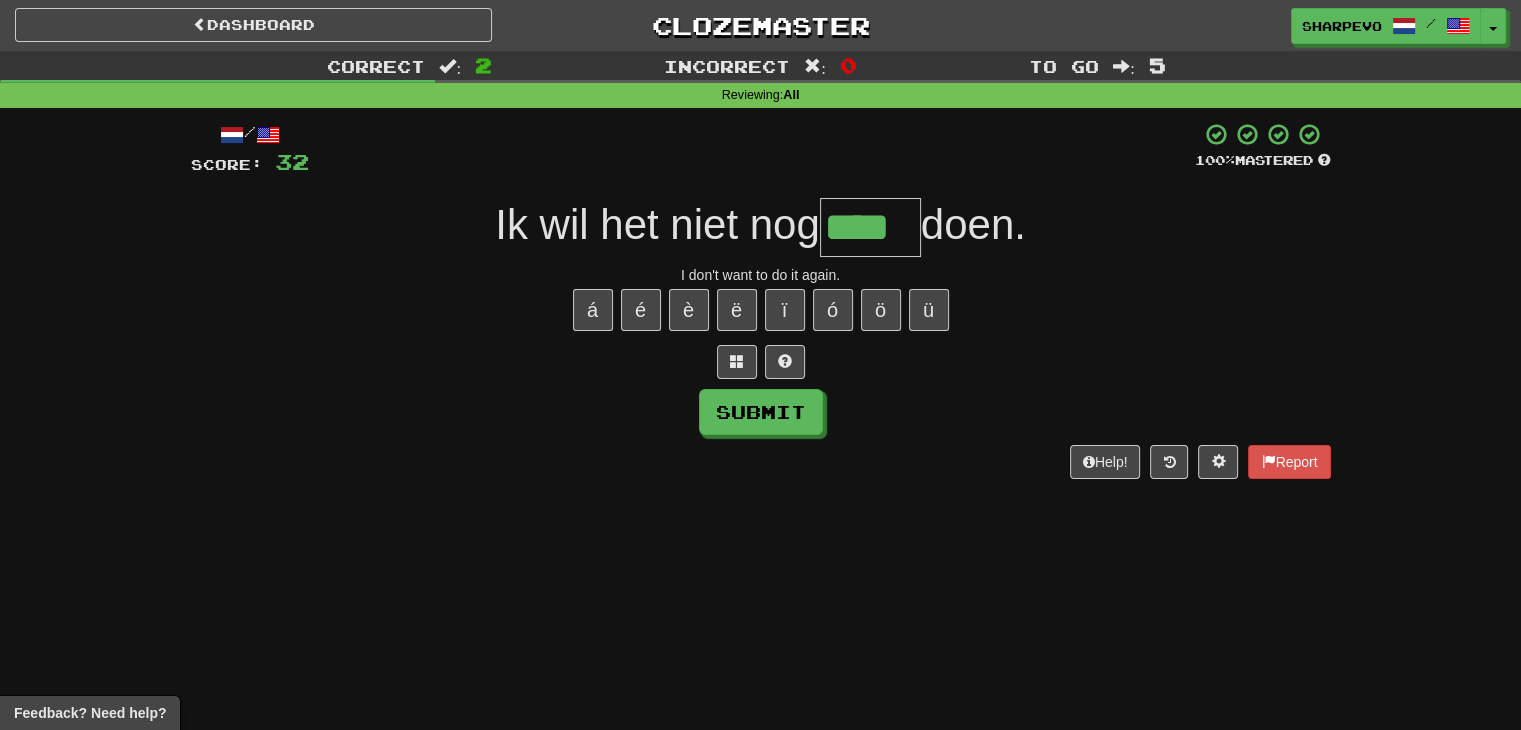 type on "****" 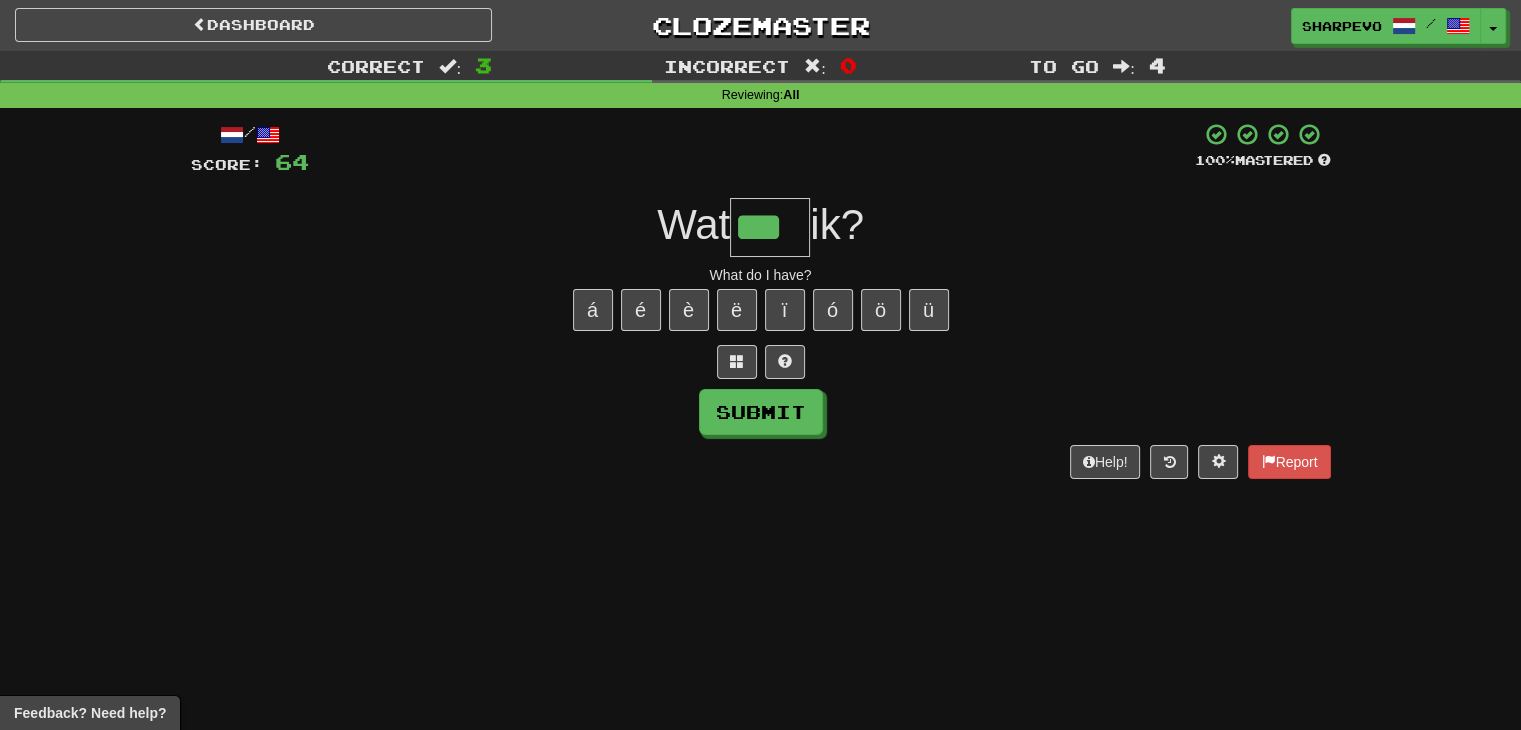 type on "***" 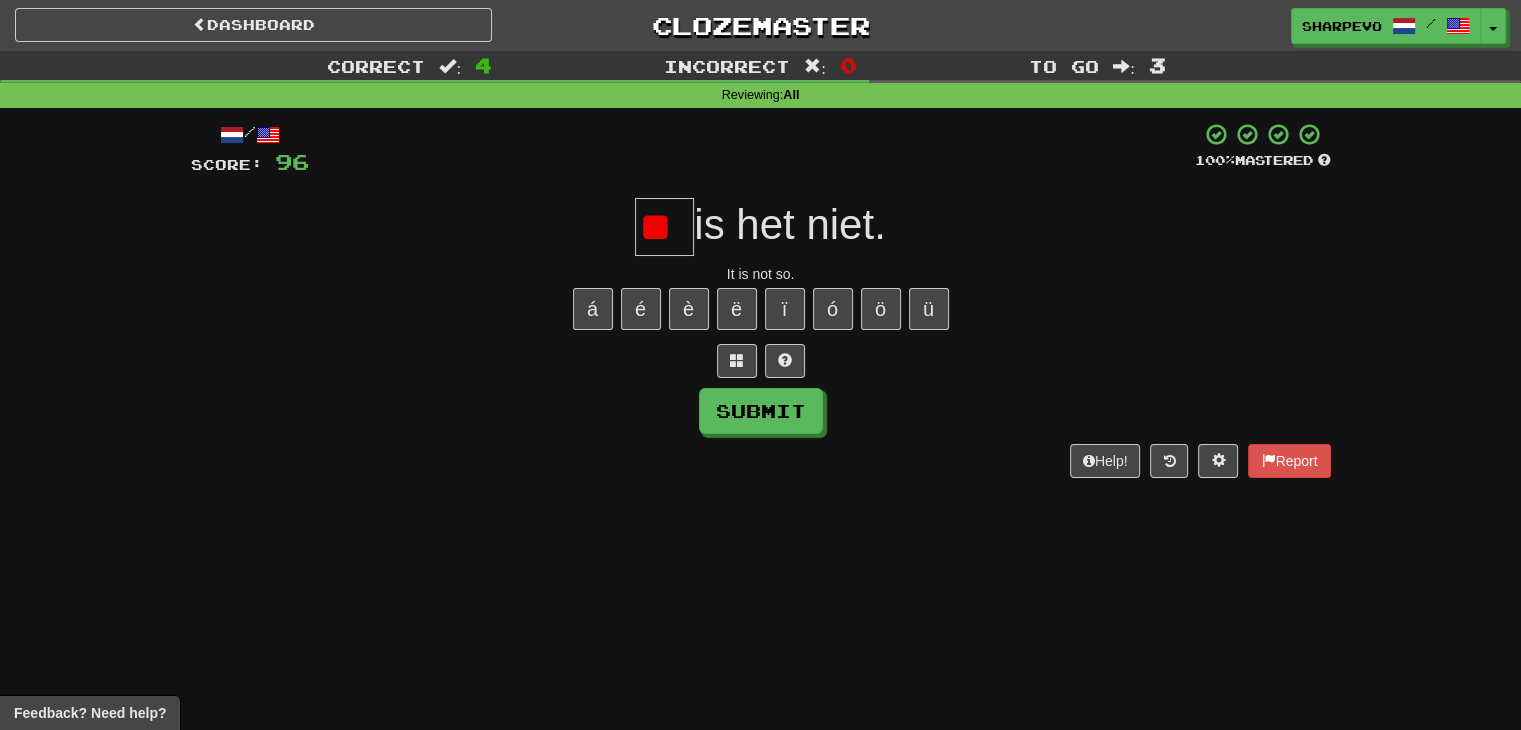 scroll, scrollTop: 0, scrollLeft: 0, axis: both 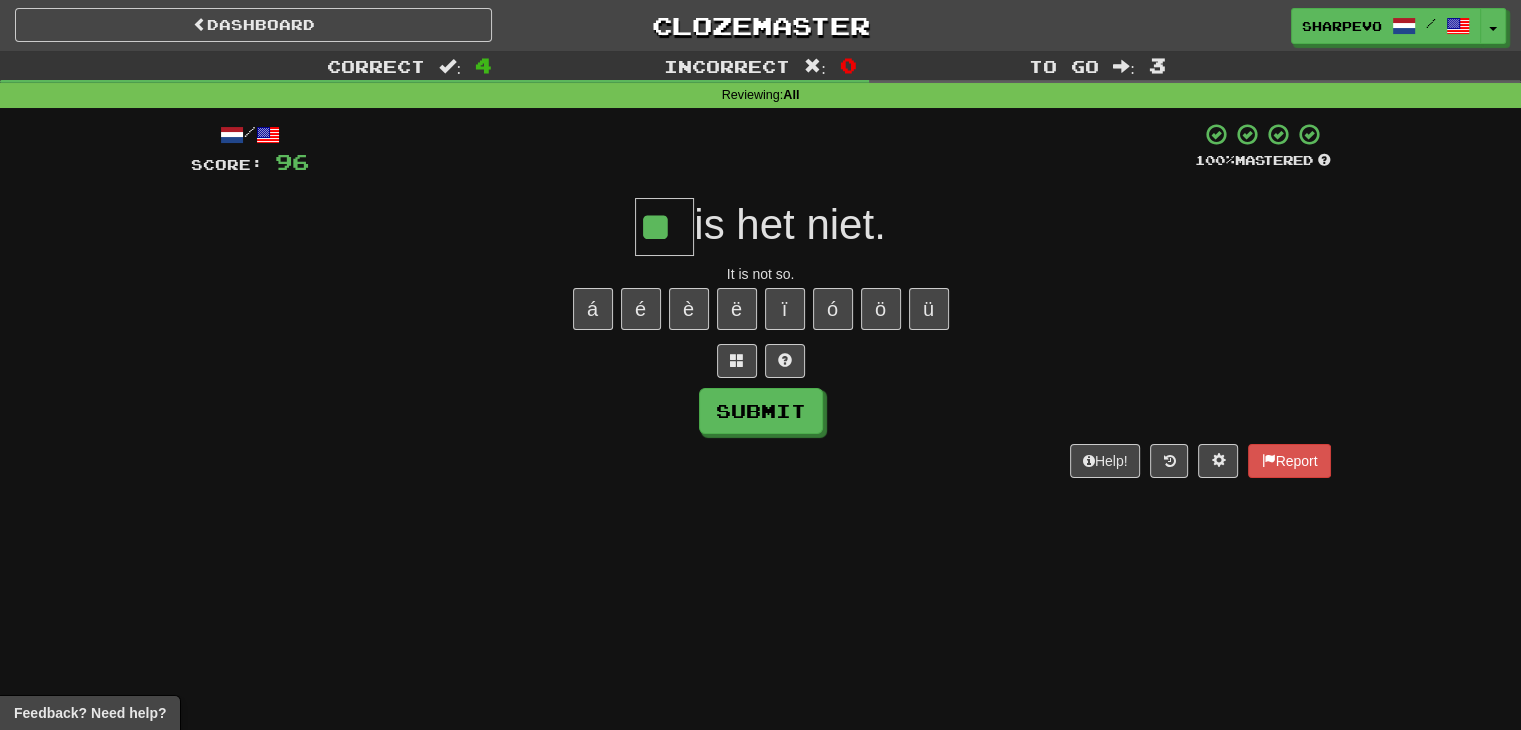 type on "**" 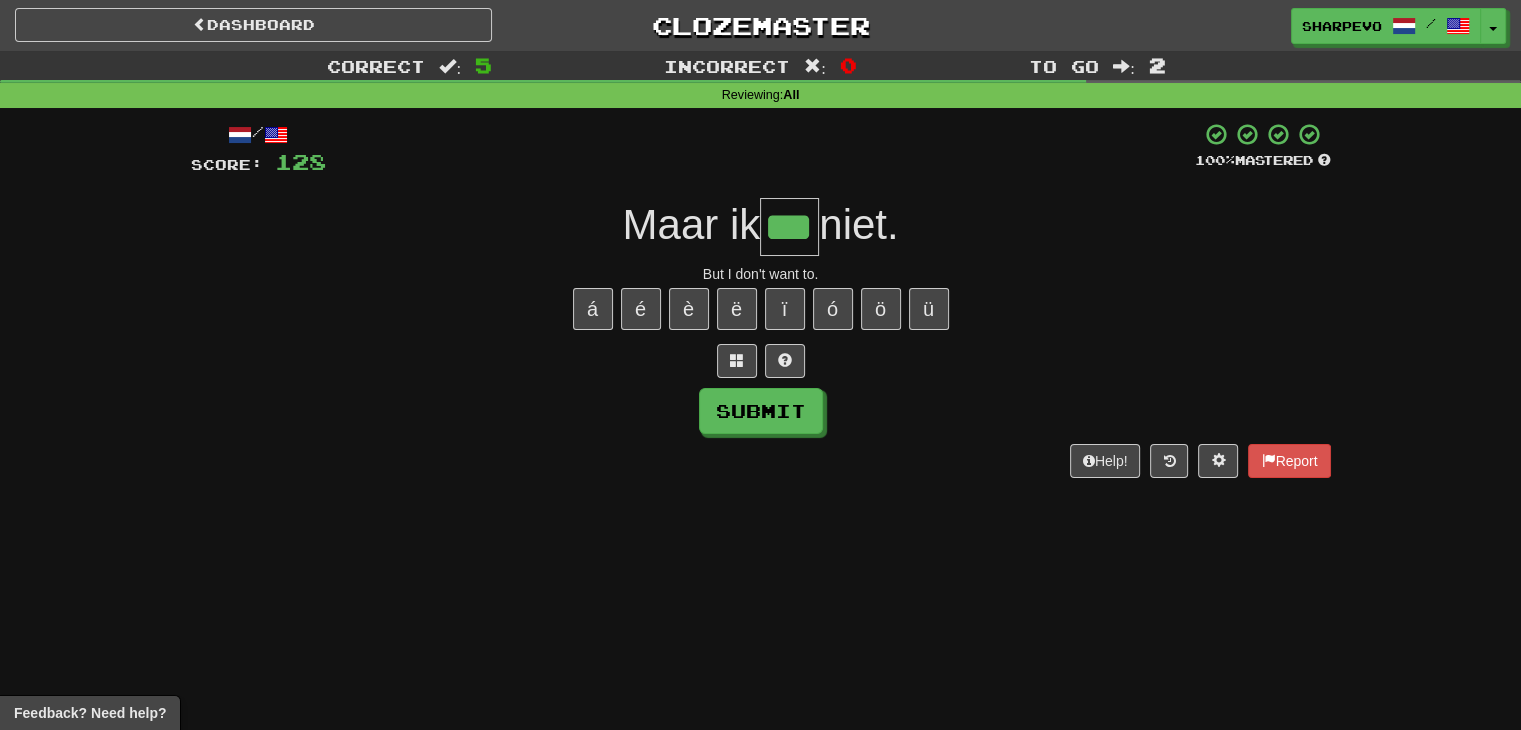 type on "***" 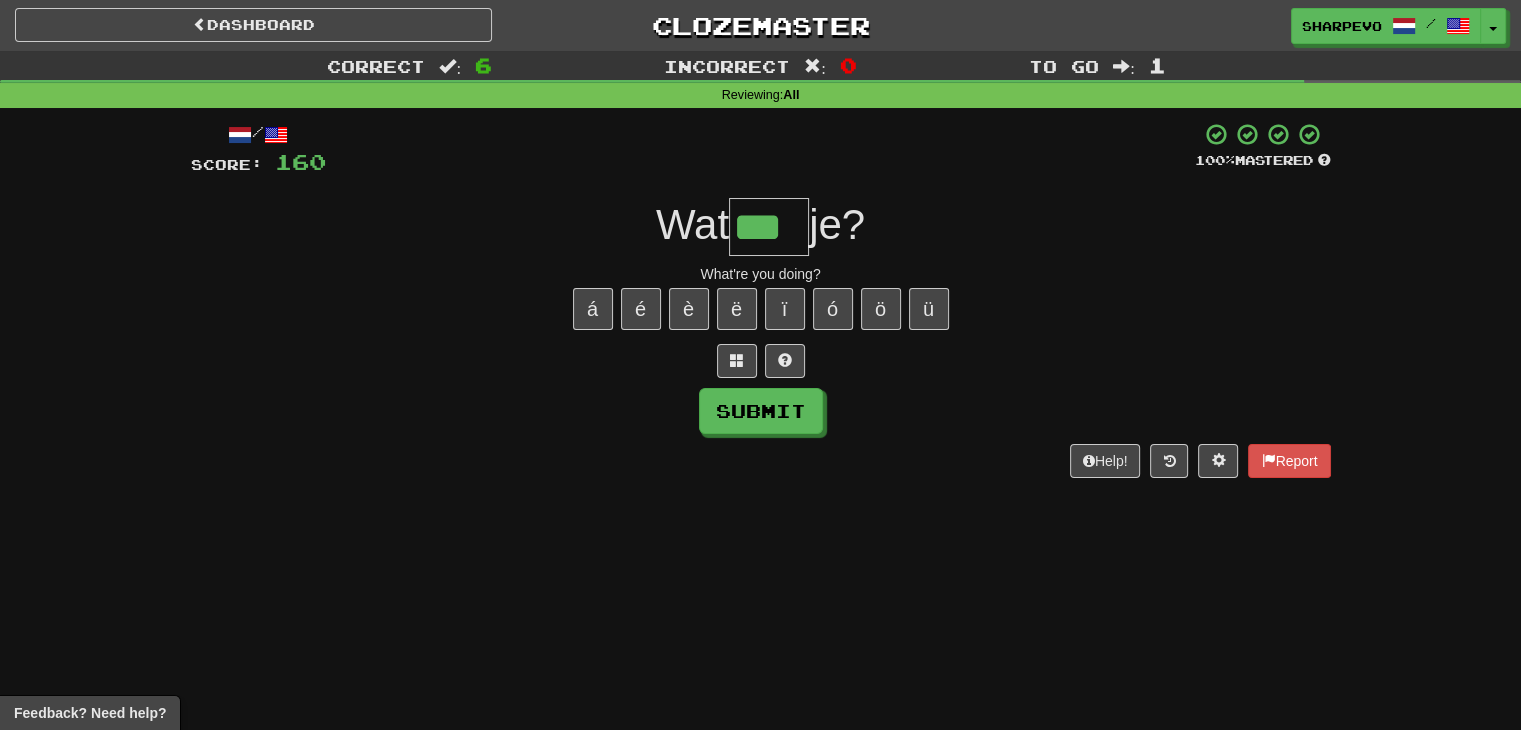type on "***" 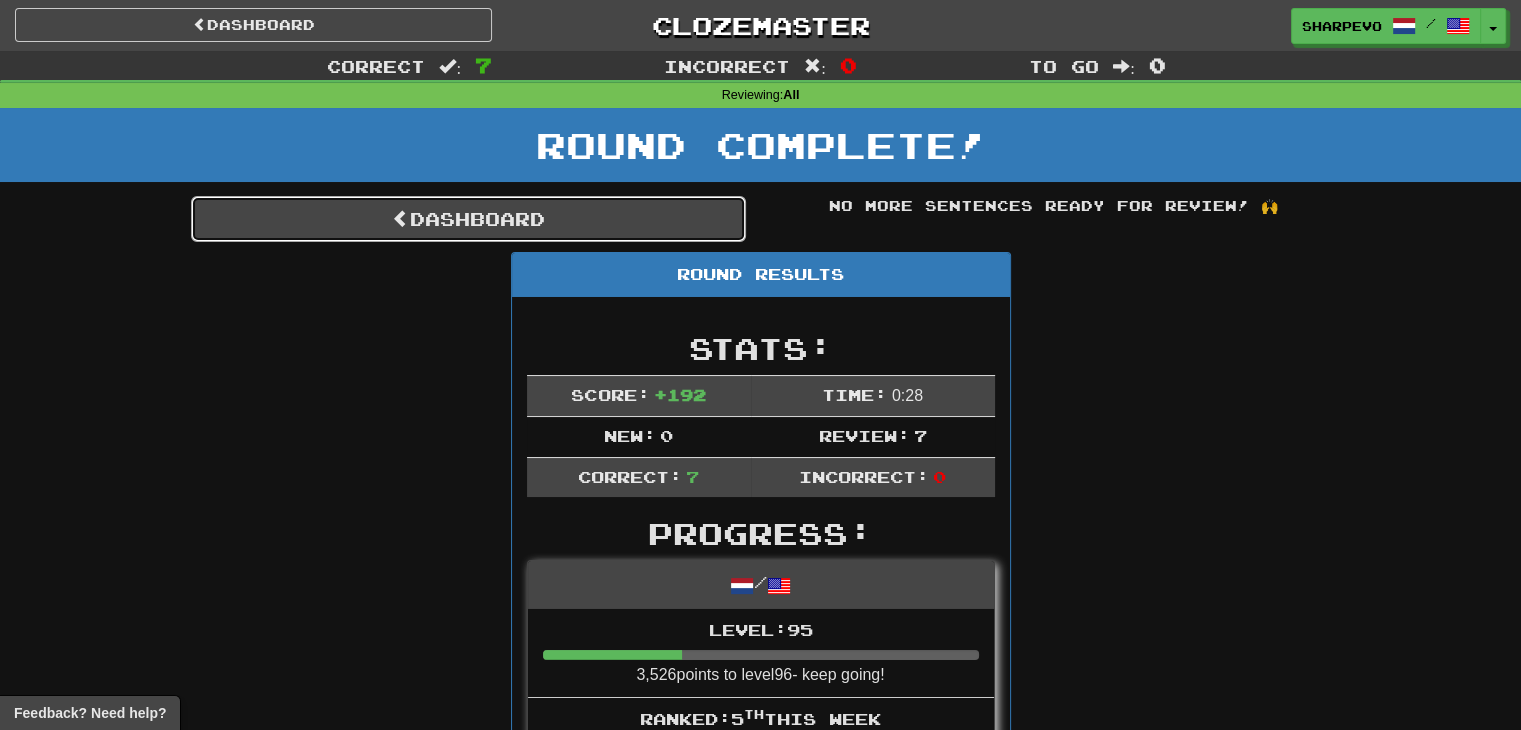 click on "Dashboard" at bounding box center (468, 219) 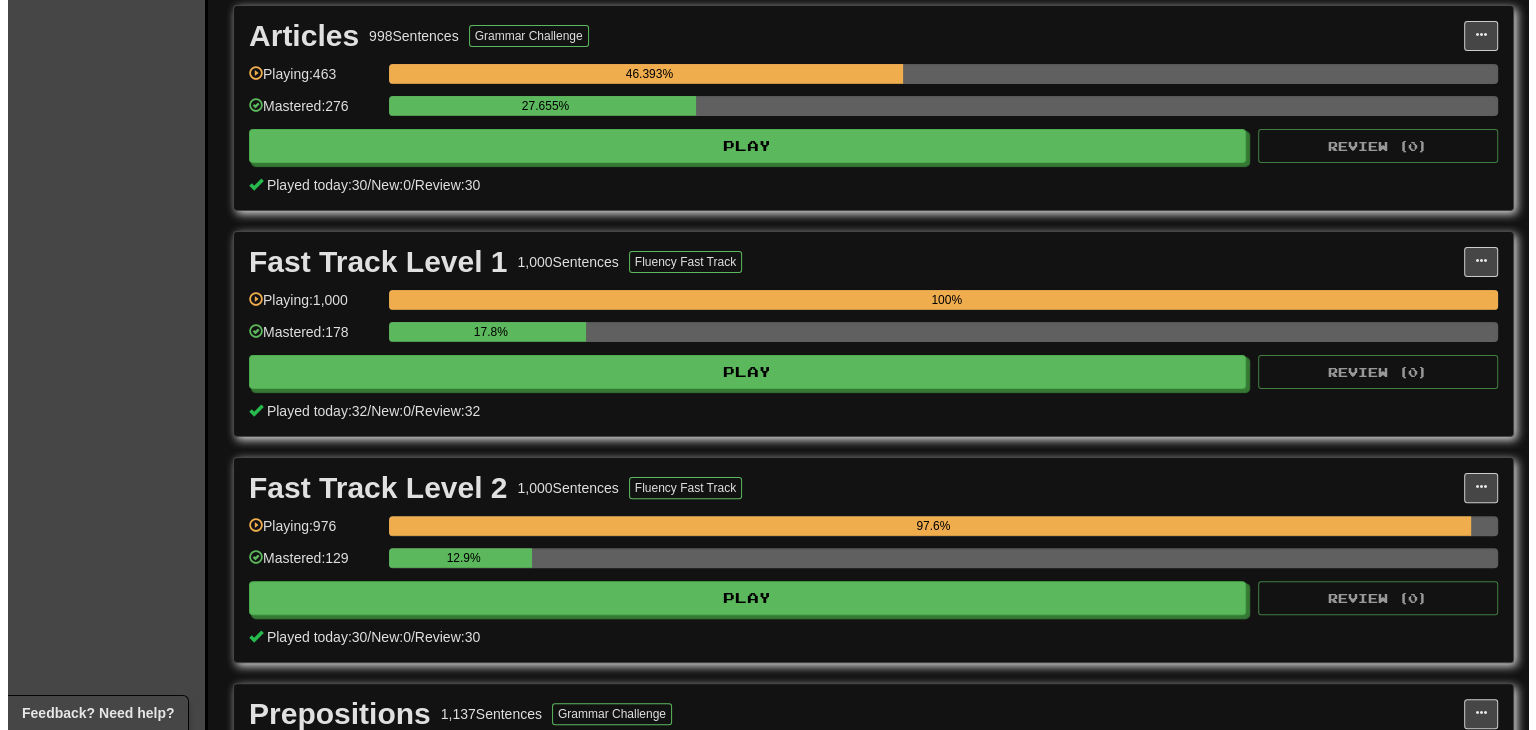 scroll, scrollTop: 458, scrollLeft: 0, axis: vertical 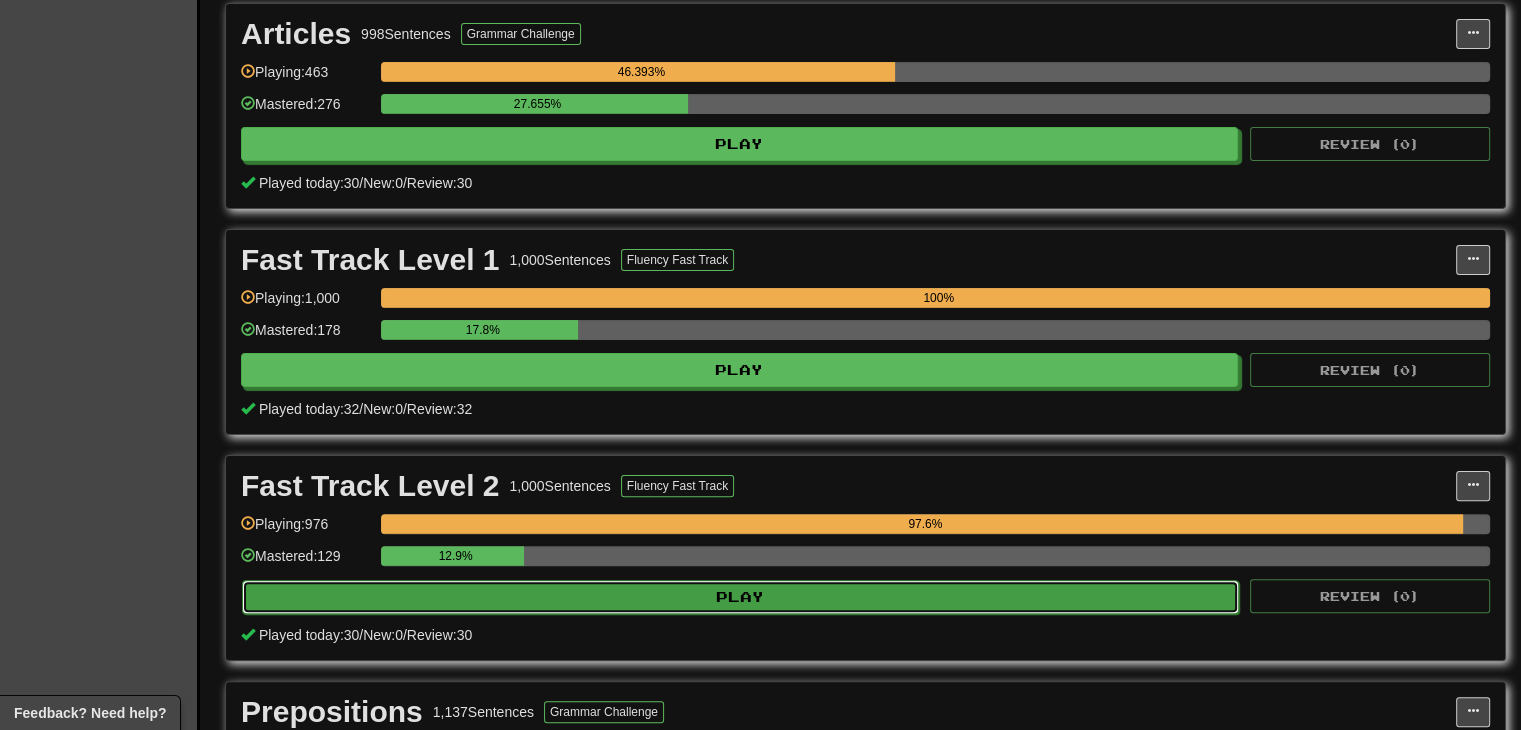 click on "Play" at bounding box center (740, 597) 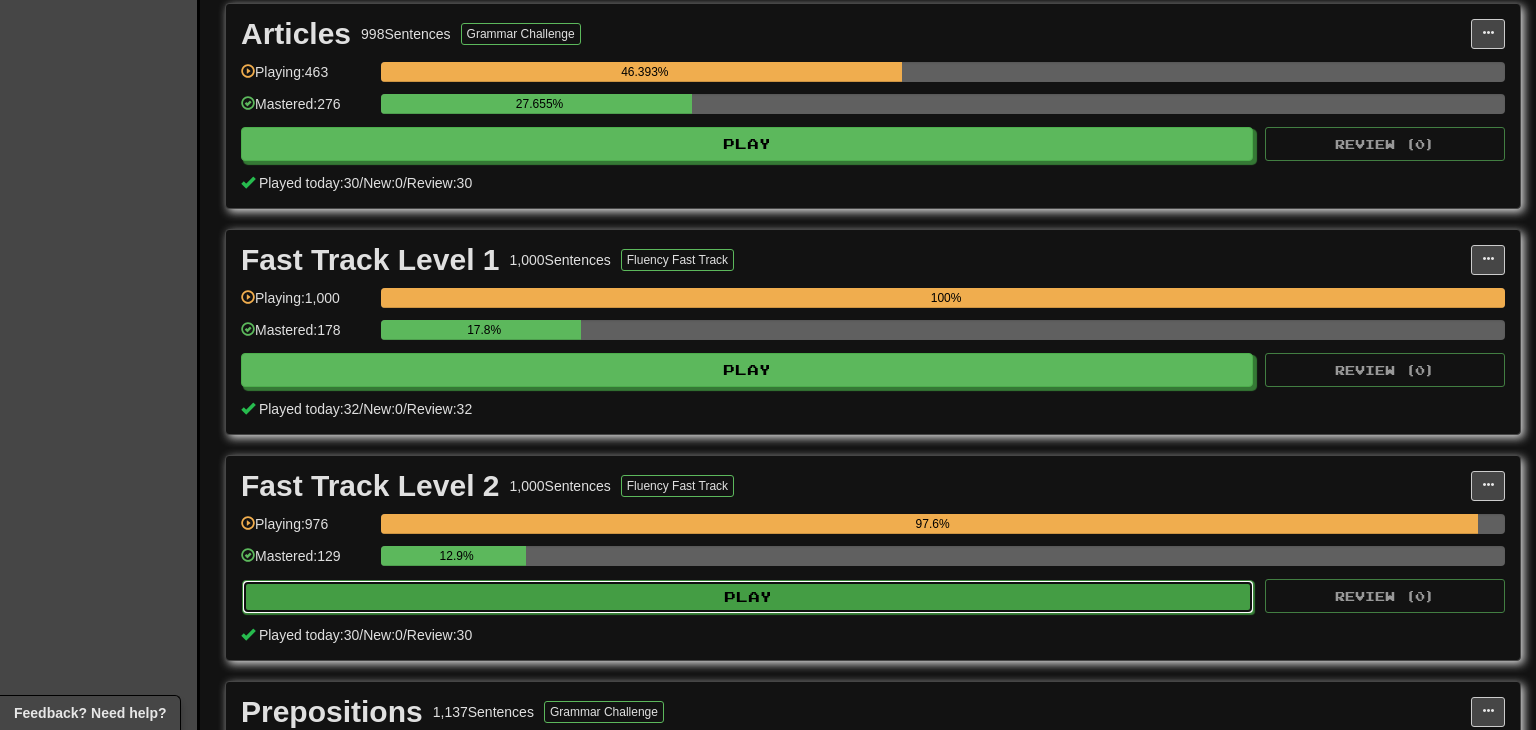 select on "**" 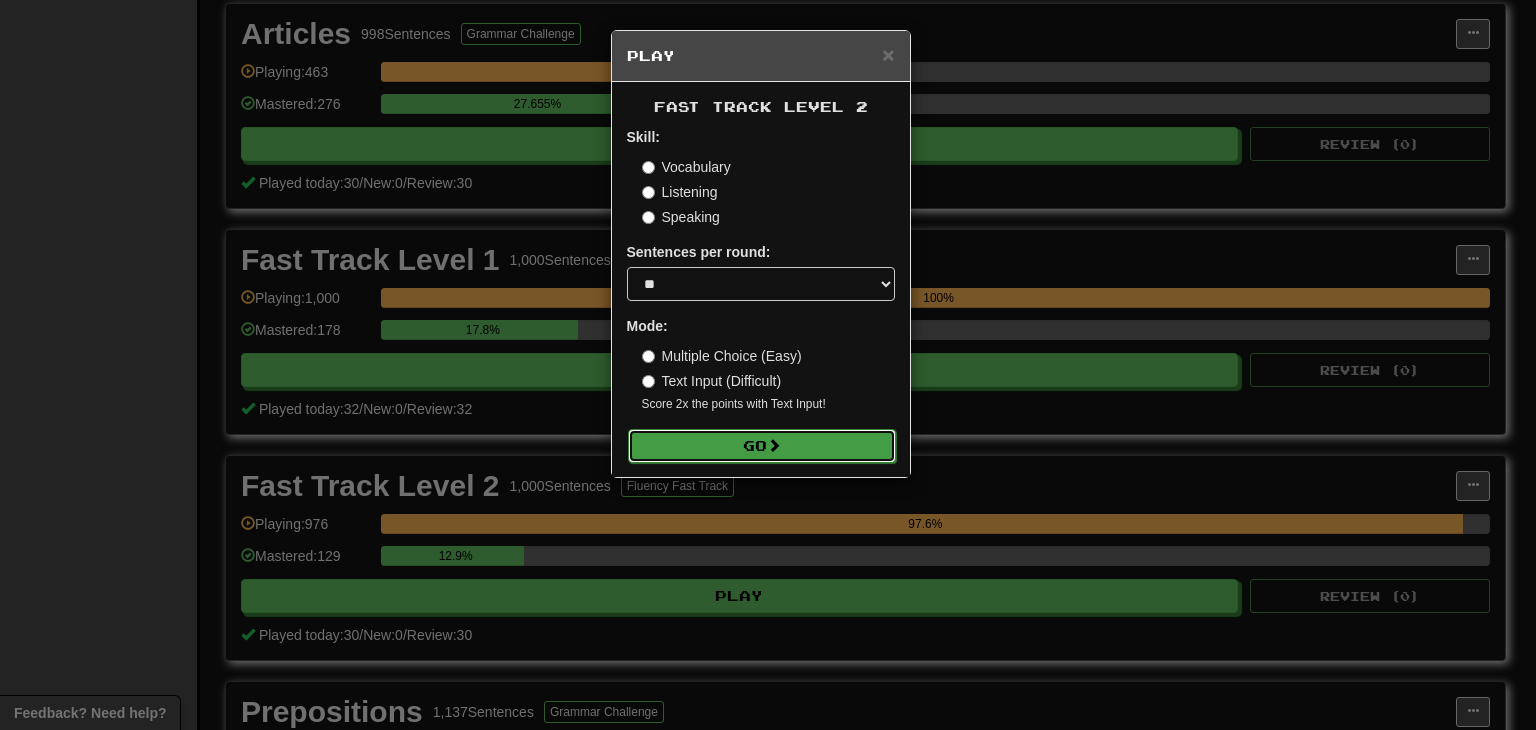 click on "Go" at bounding box center [762, 446] 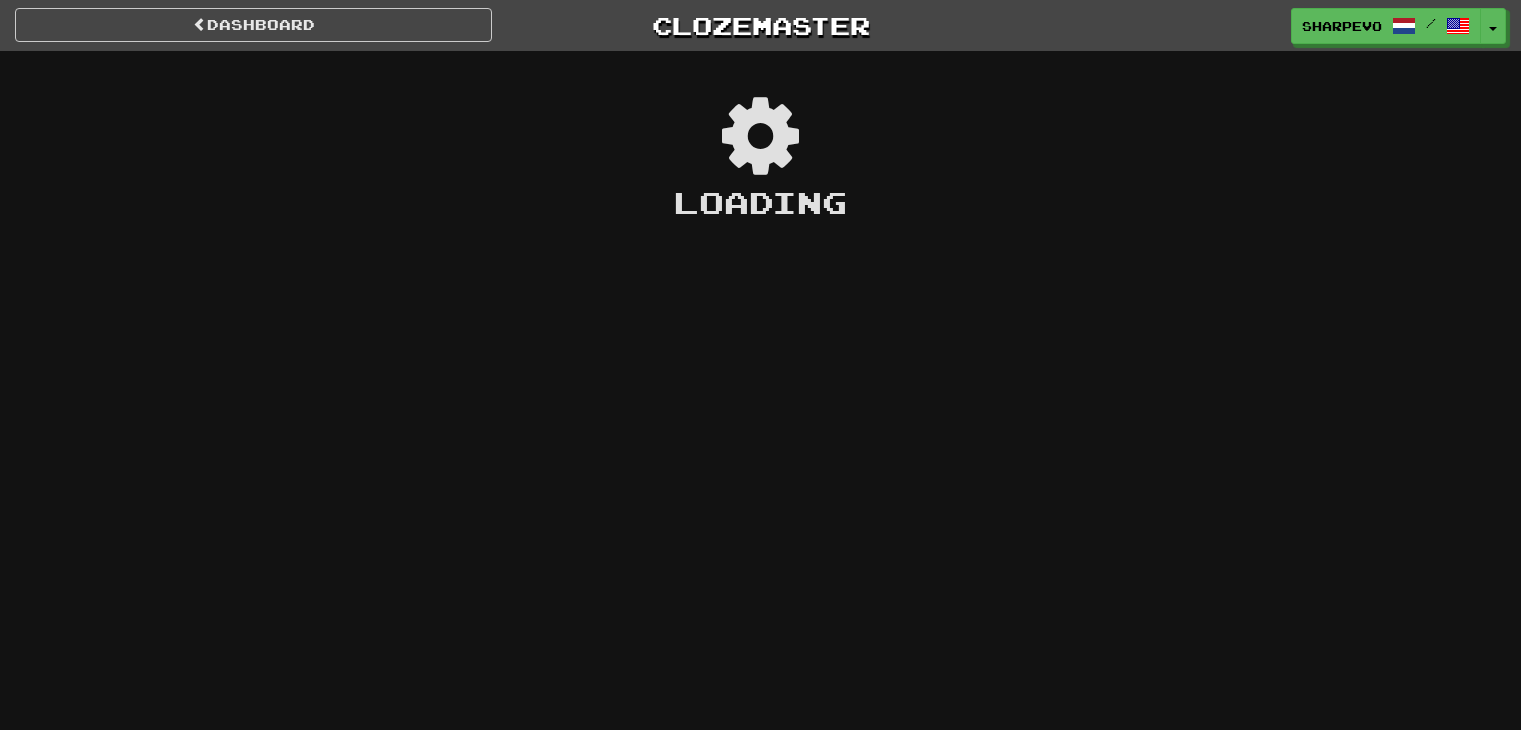scroll, scrollTop: 0, scrollLeft: 0, axis: both 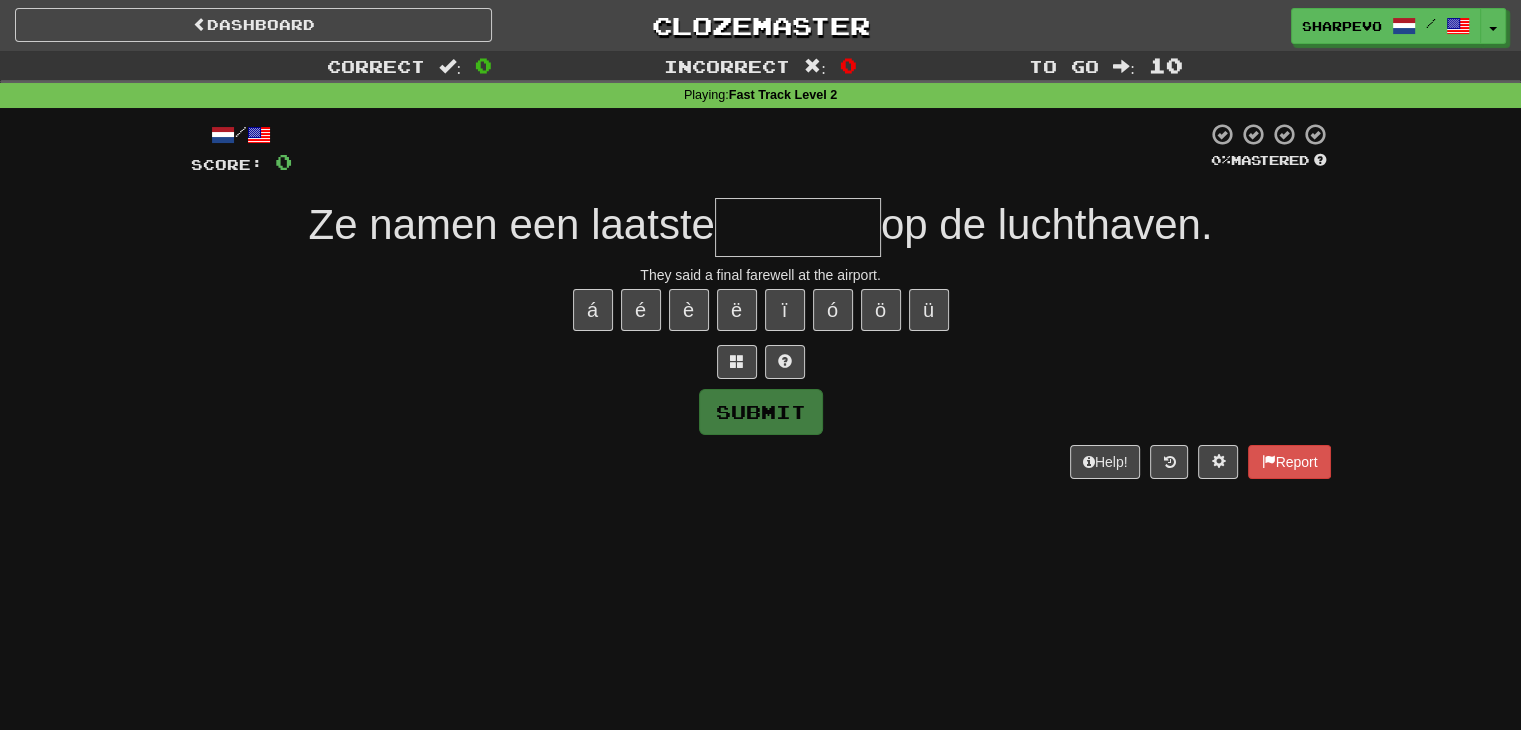 click at bounding box center (798, 227) 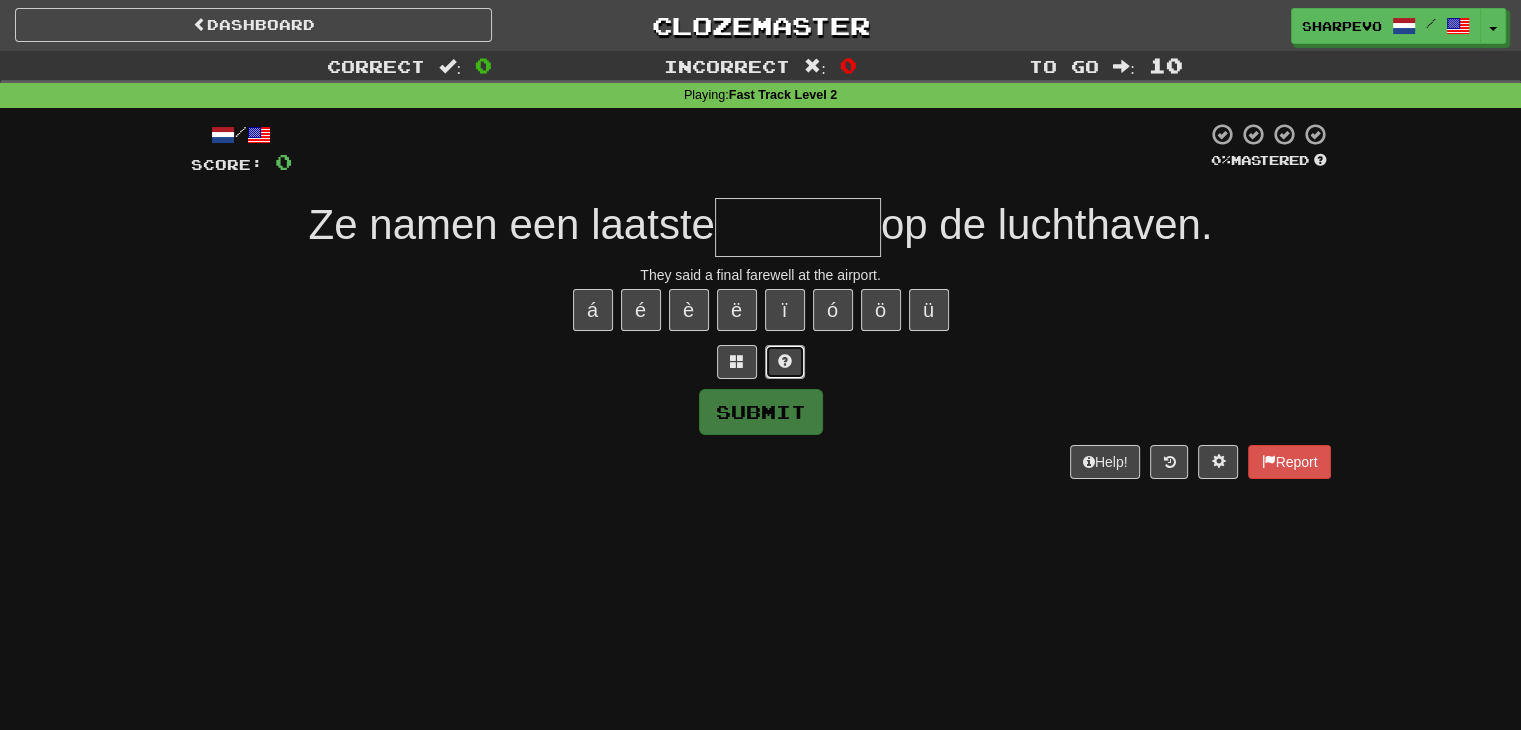 click at bounding box center (785, 362) 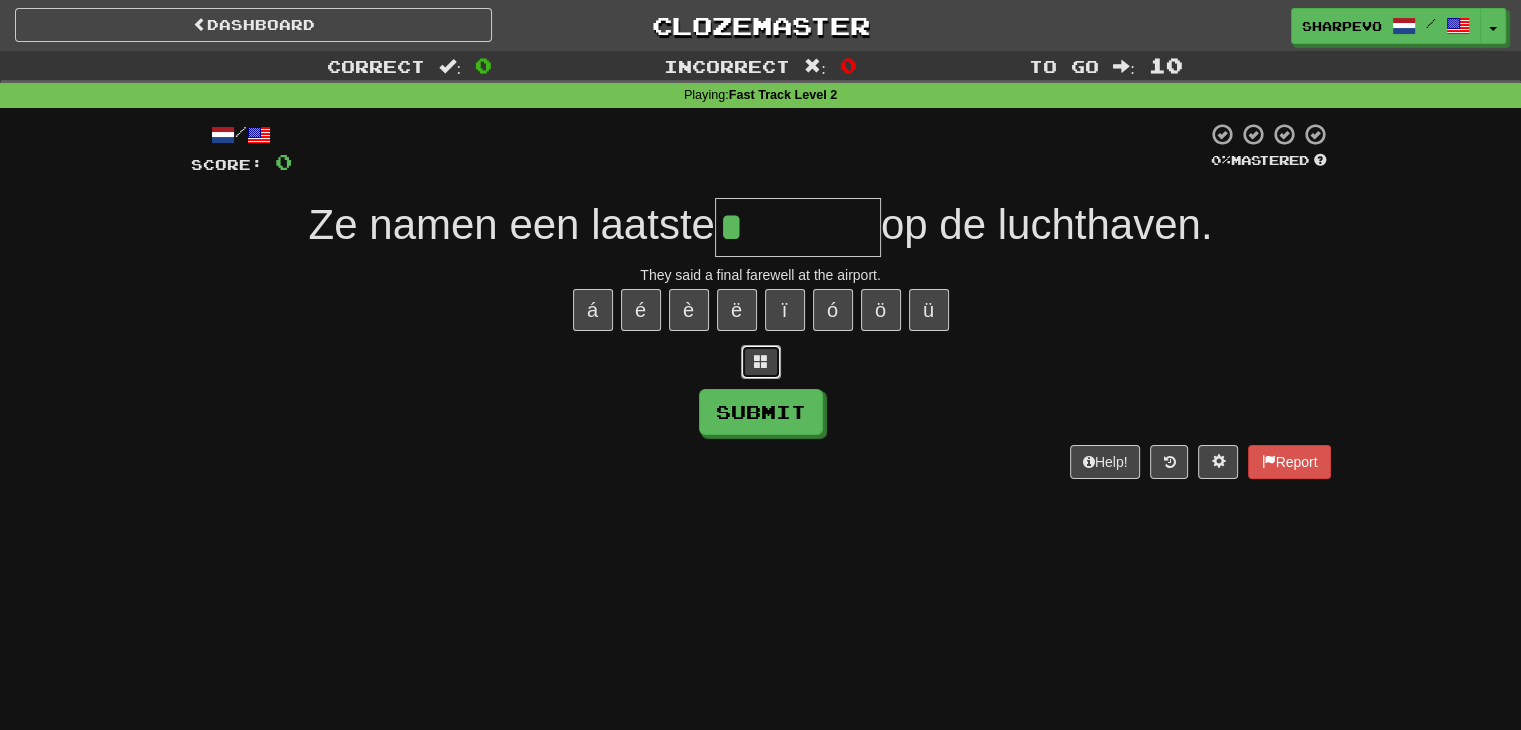 click at bounding box center (761, 362) 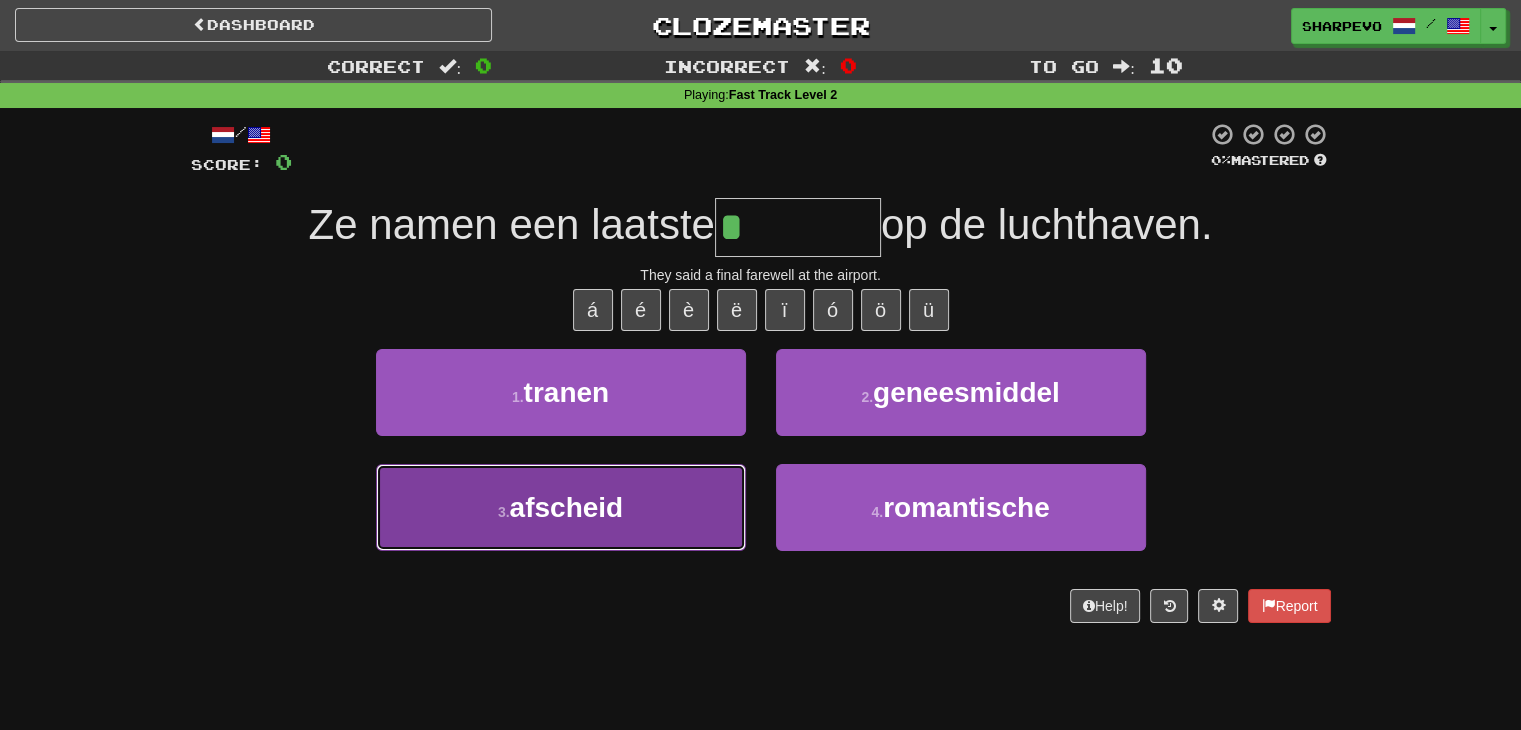 click on "3 . afscheid" at bounding box center [561, 507] 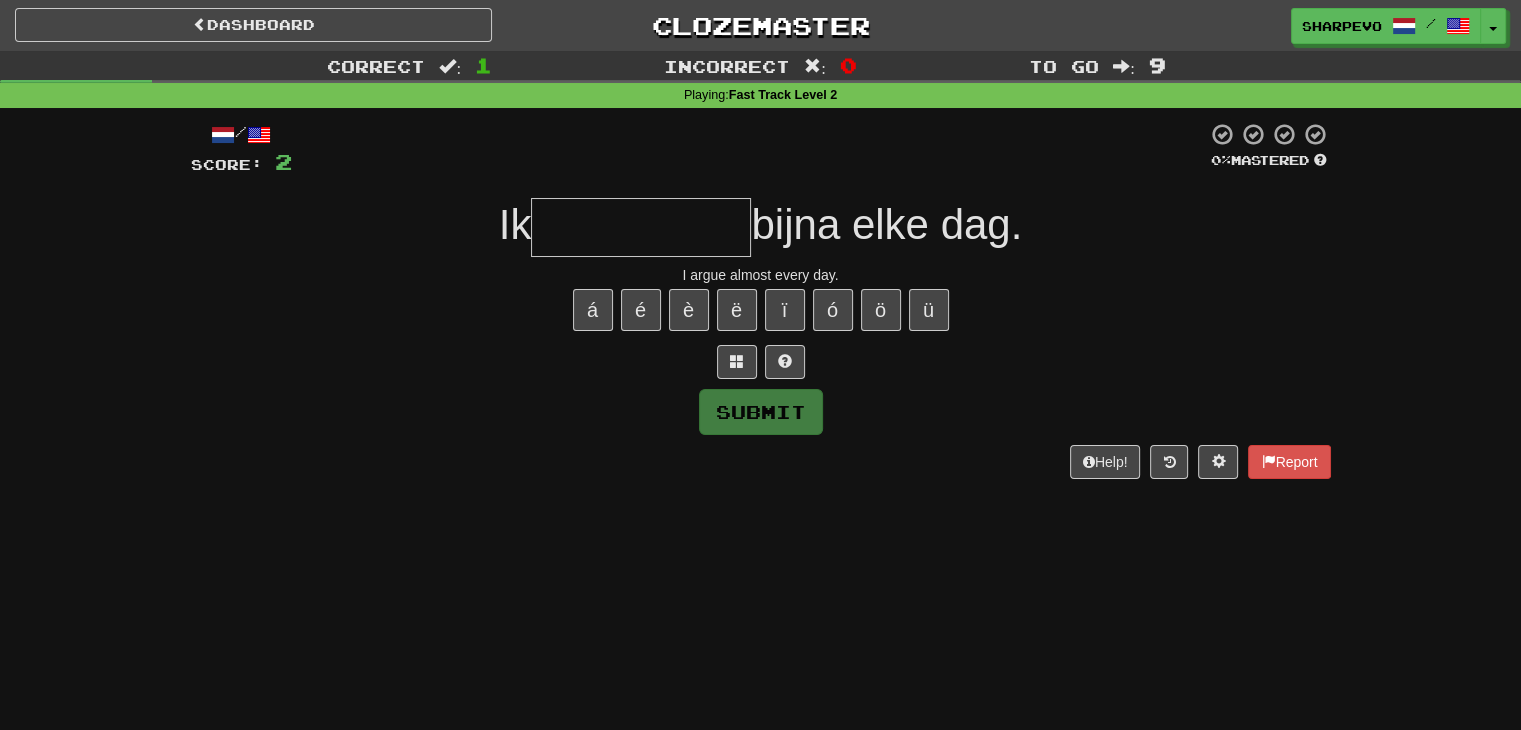 click at bounding box center (761, 362) 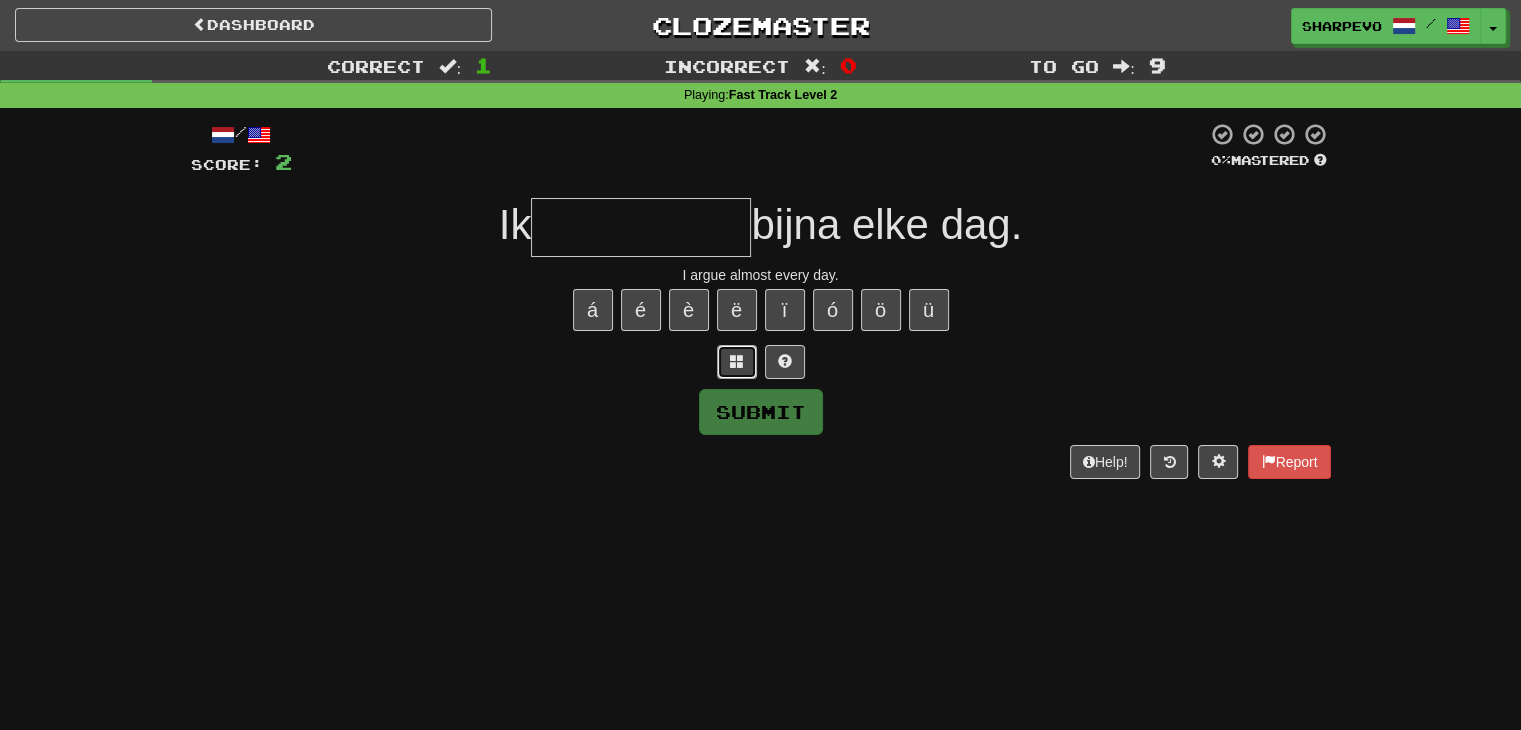 click at bounding box center (737, 362) 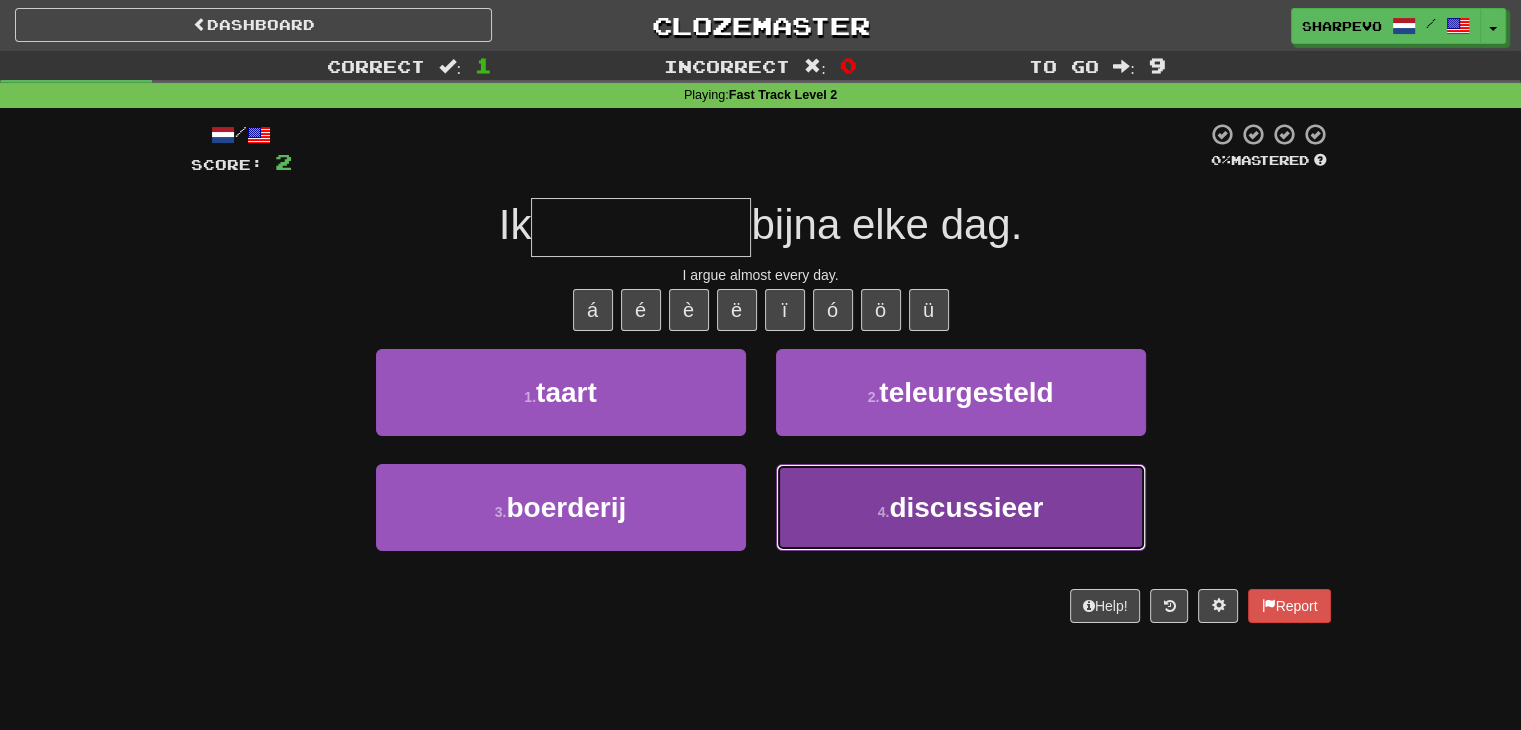 click on "4 . discussieer" at bounding box center [961, 507] 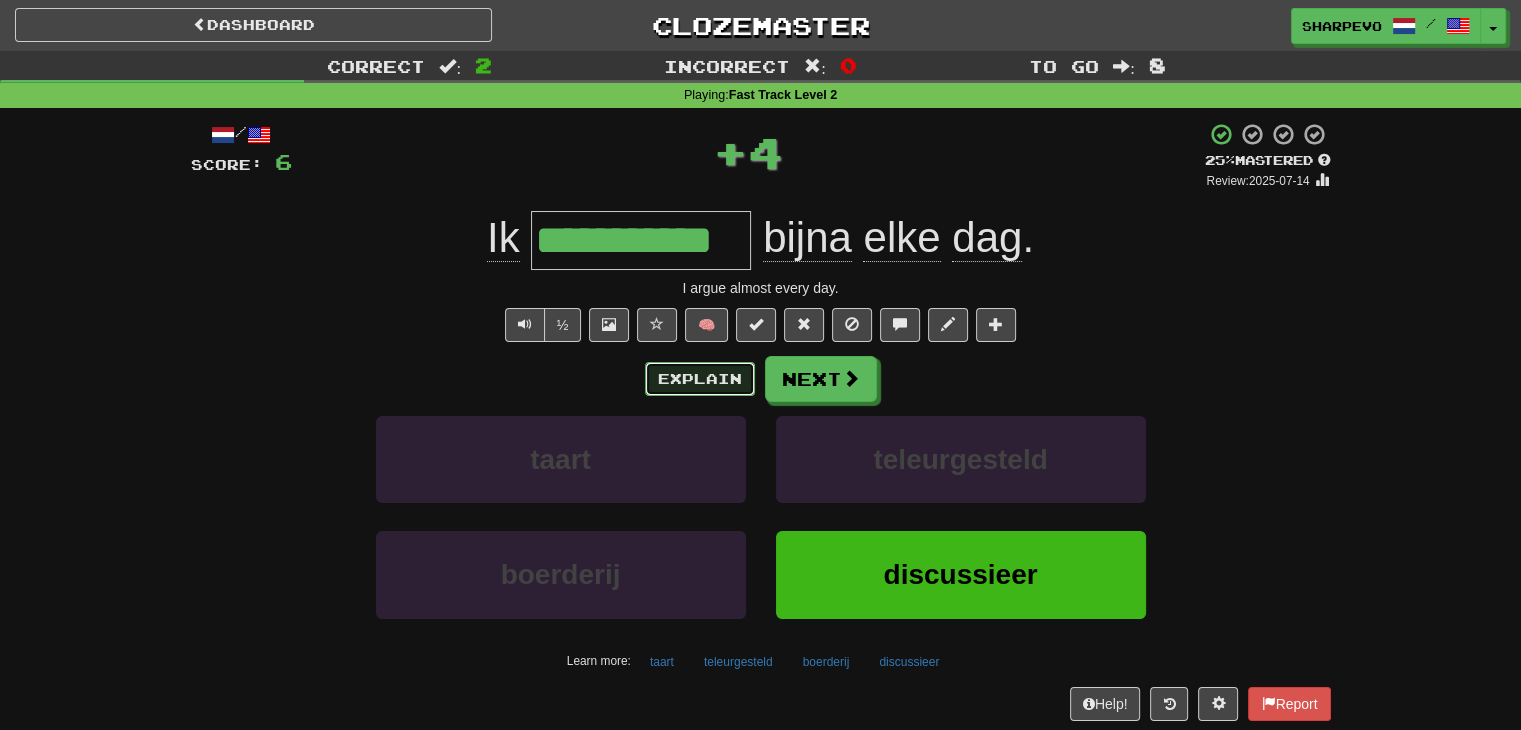 click on "Explain" at bounding box center (700, 379) 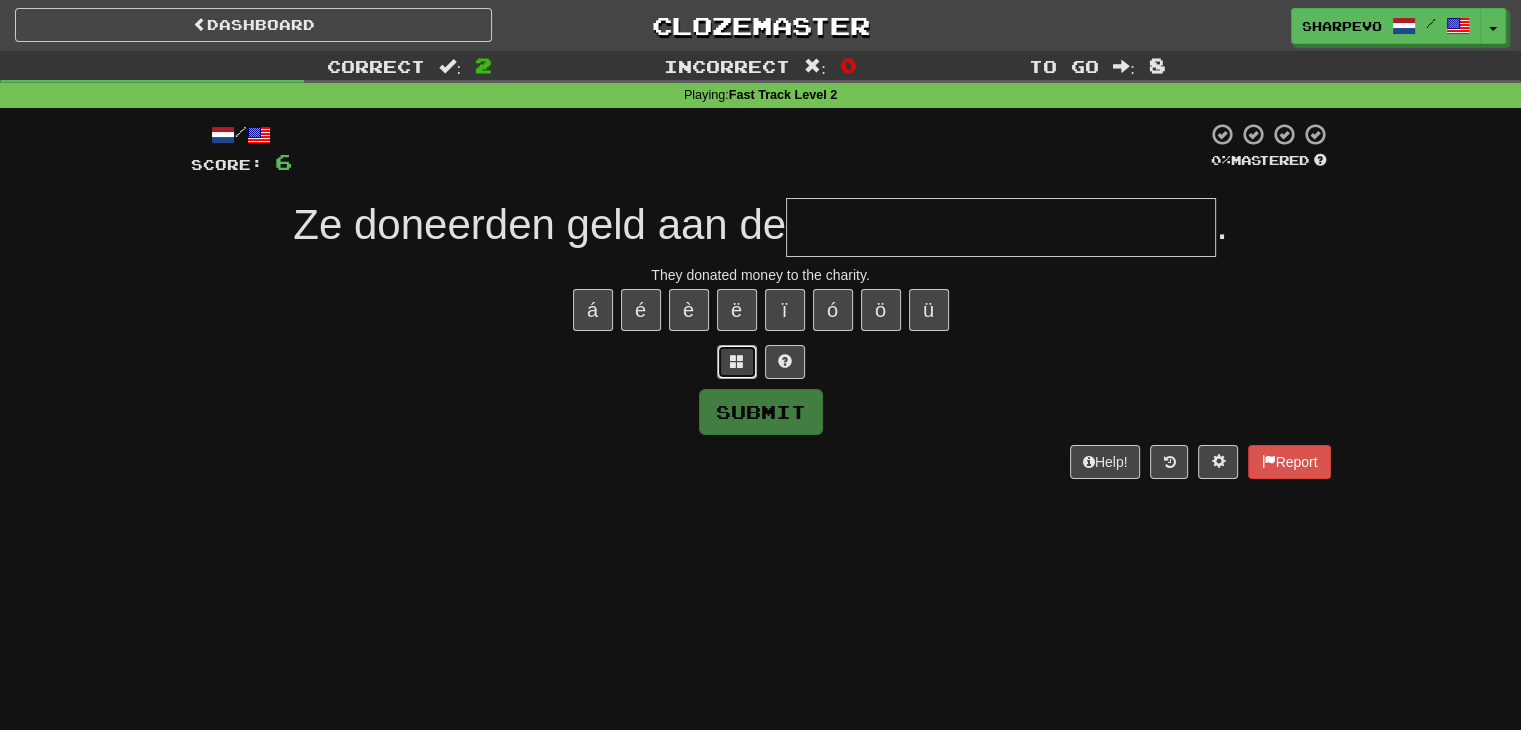 click at bounding box center [737, 361] 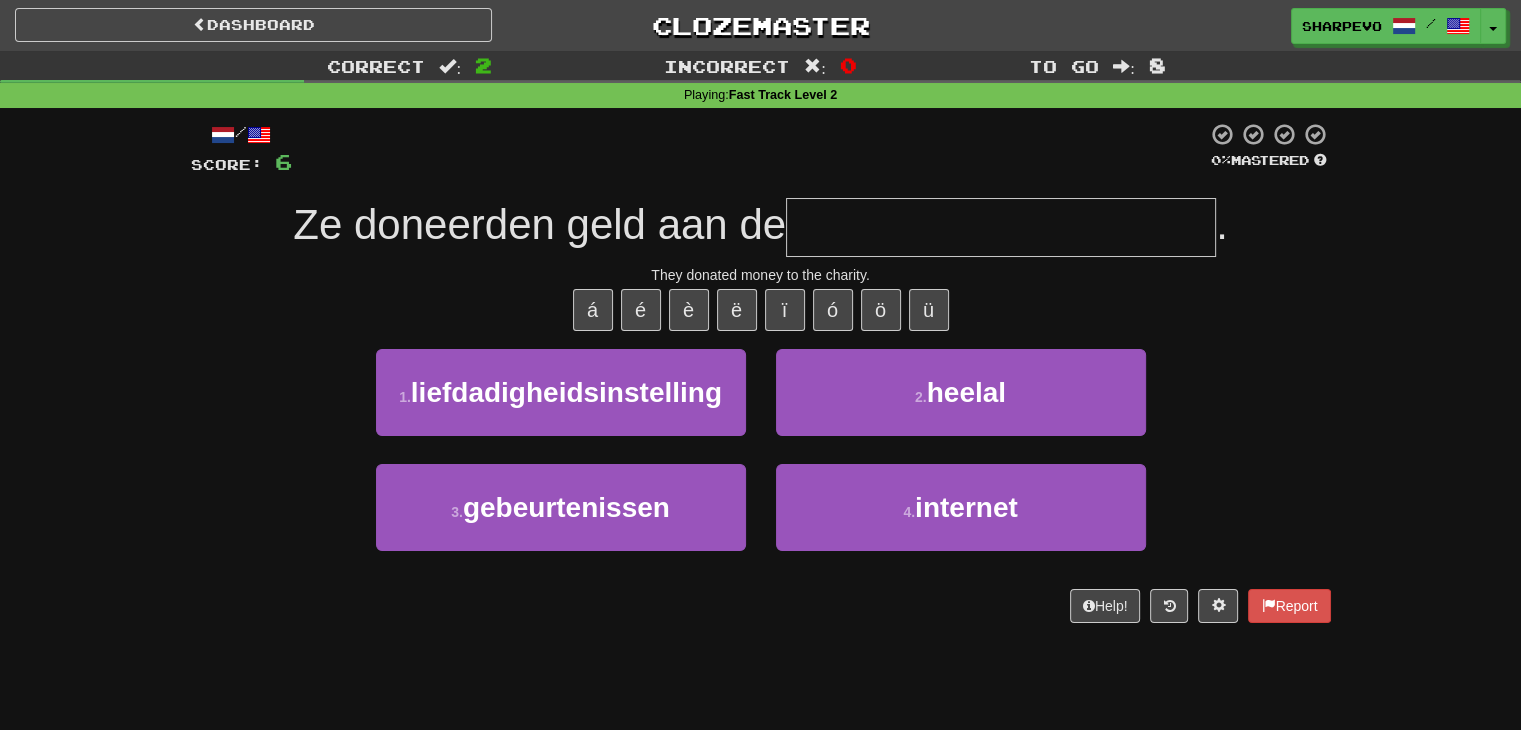 click on "1 .  liefdadigheidsinstelling" at bounding box center [561, 392] 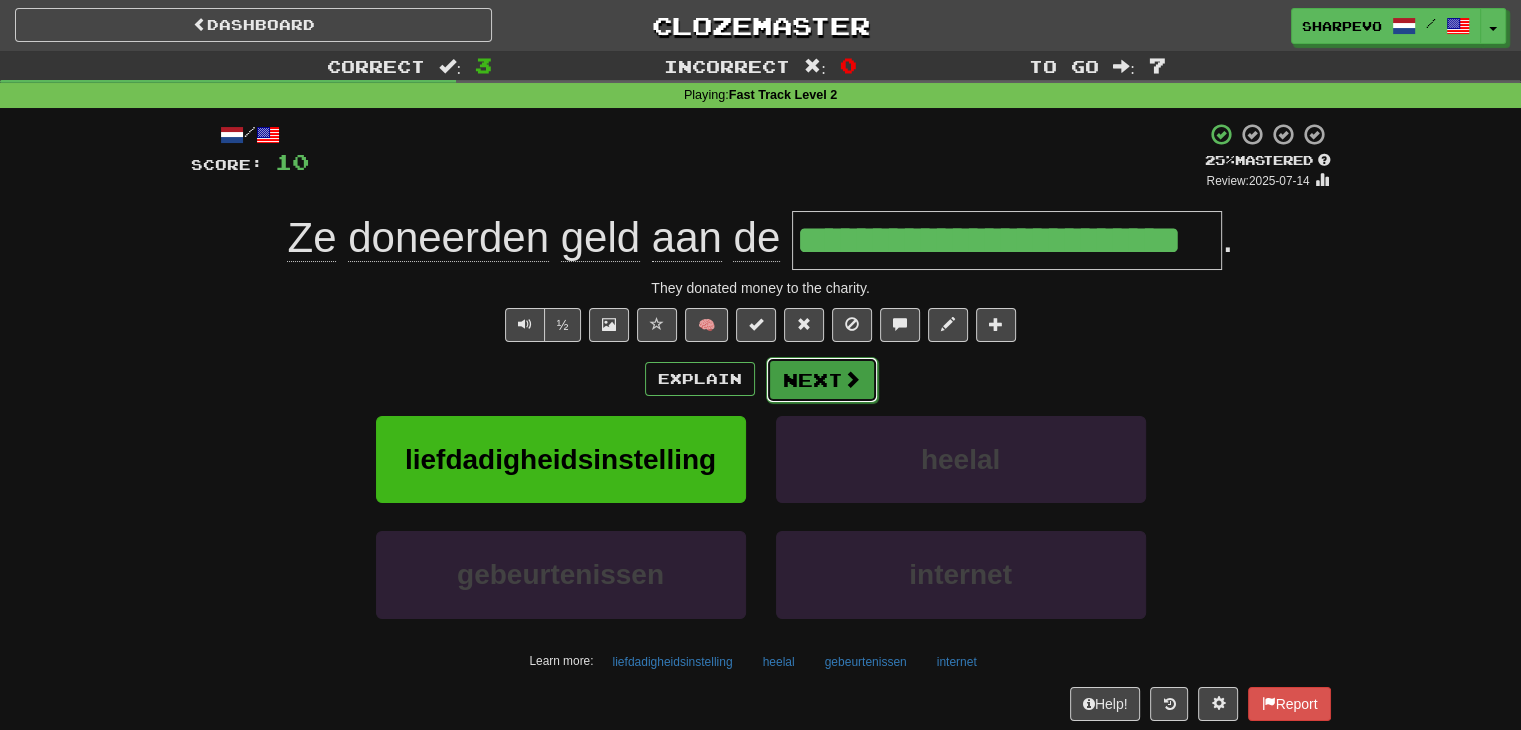 click at bounding box center (852, 379) 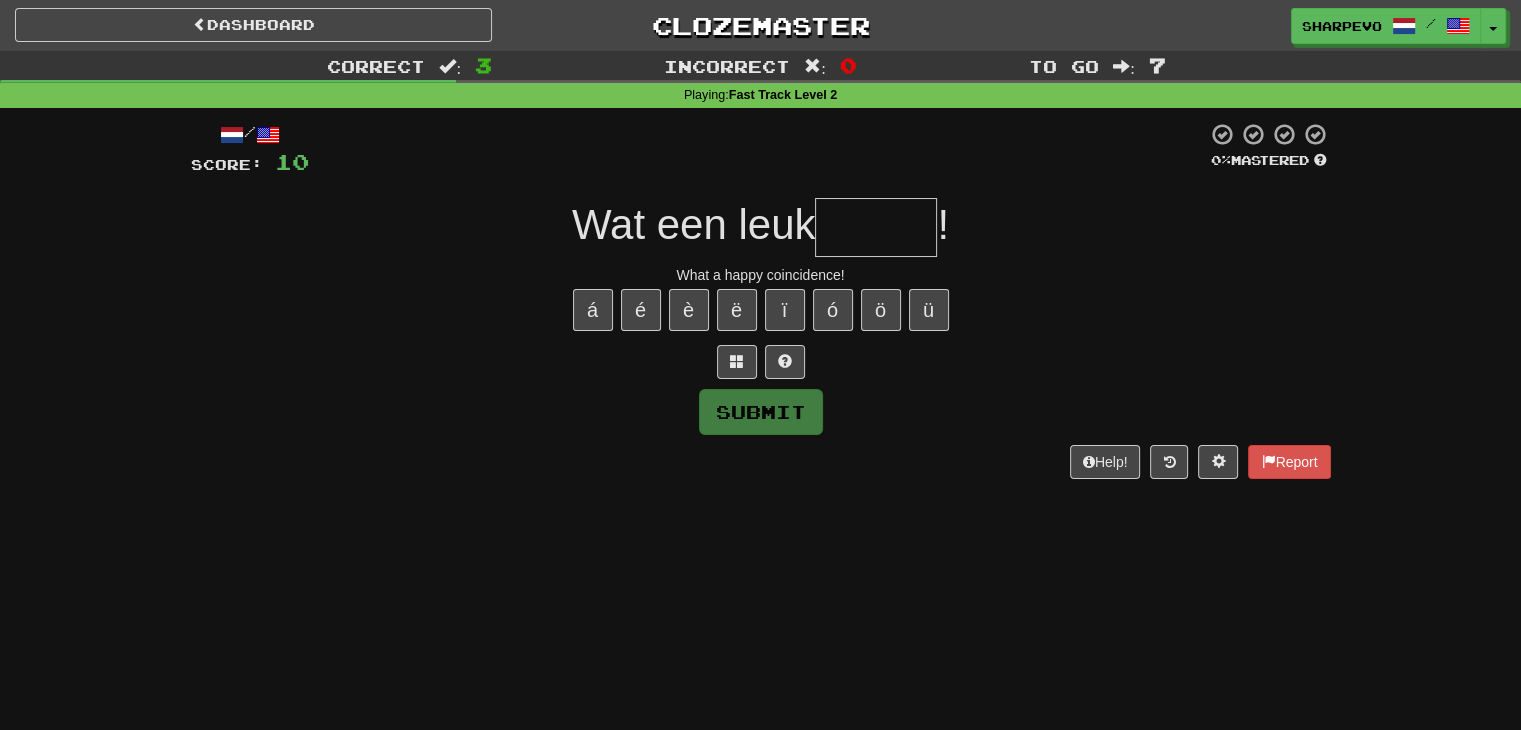 type on "*" 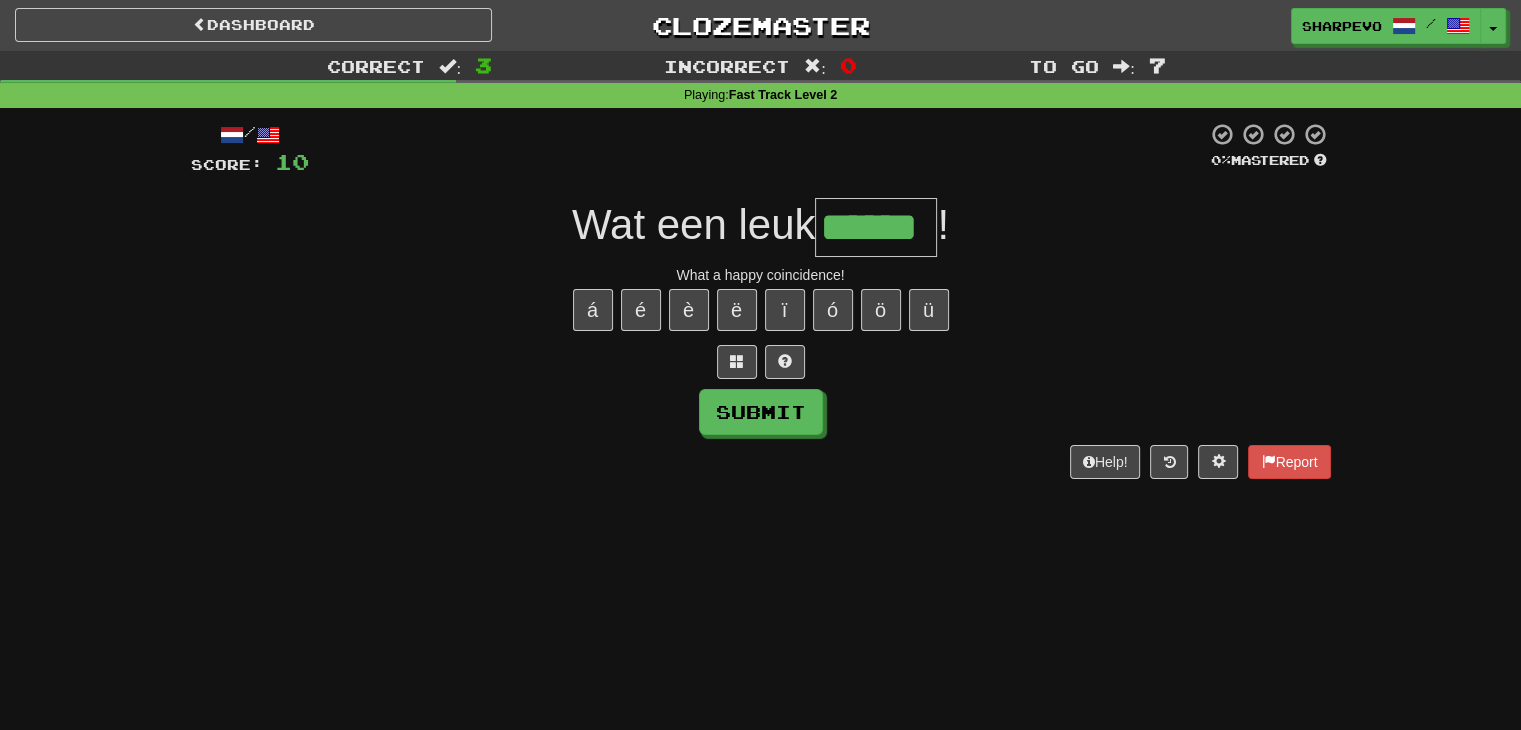 type on "******" 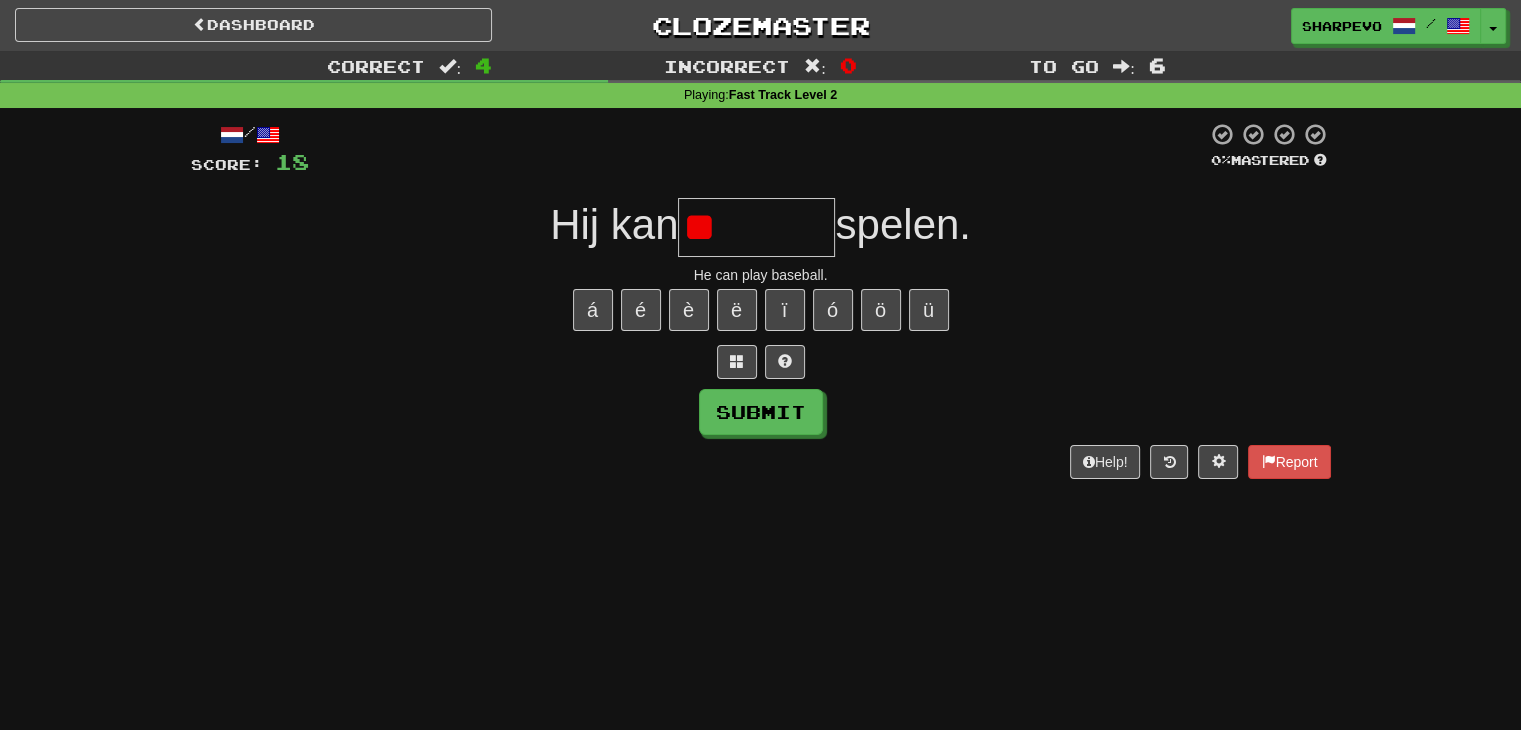 type on "*" 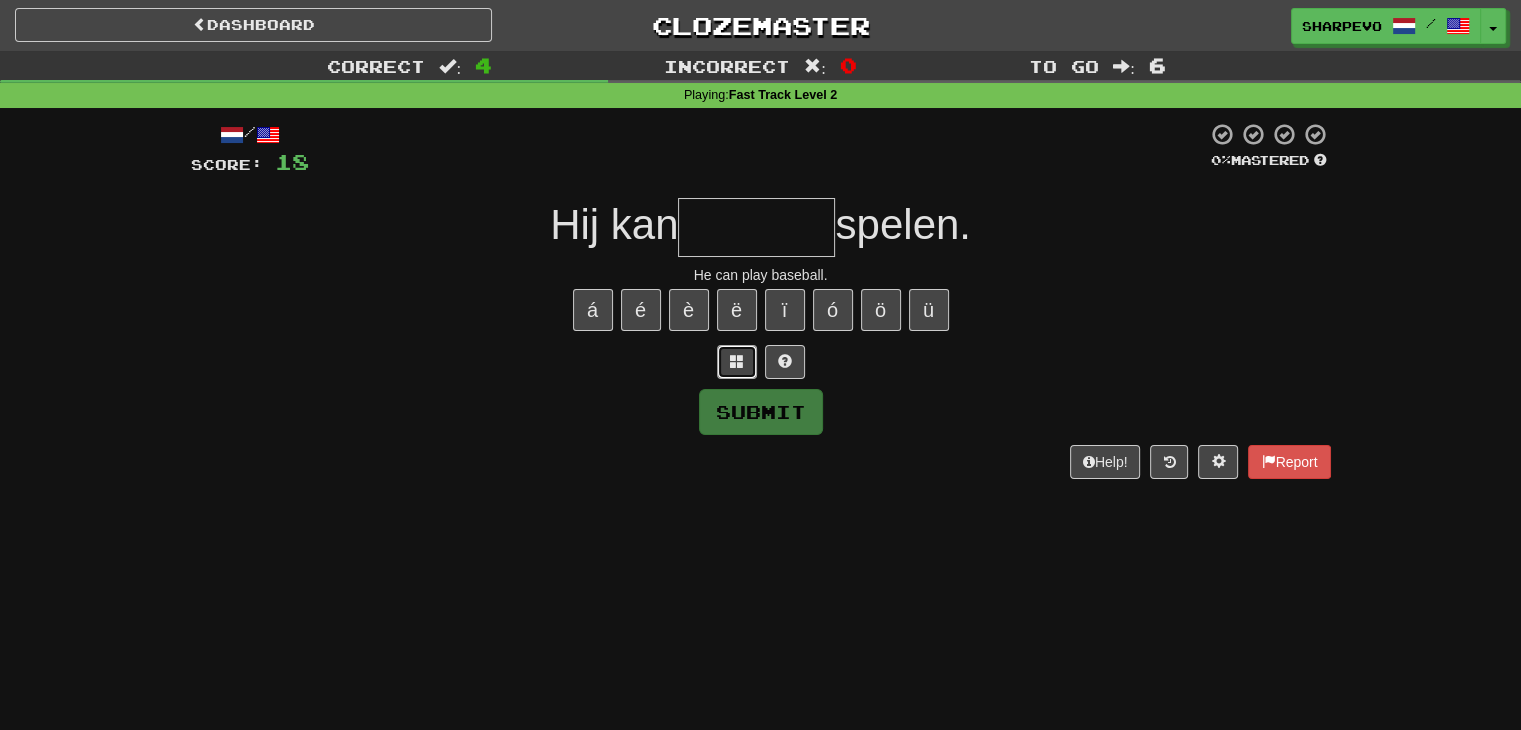 click at bounding box center (737, 362) 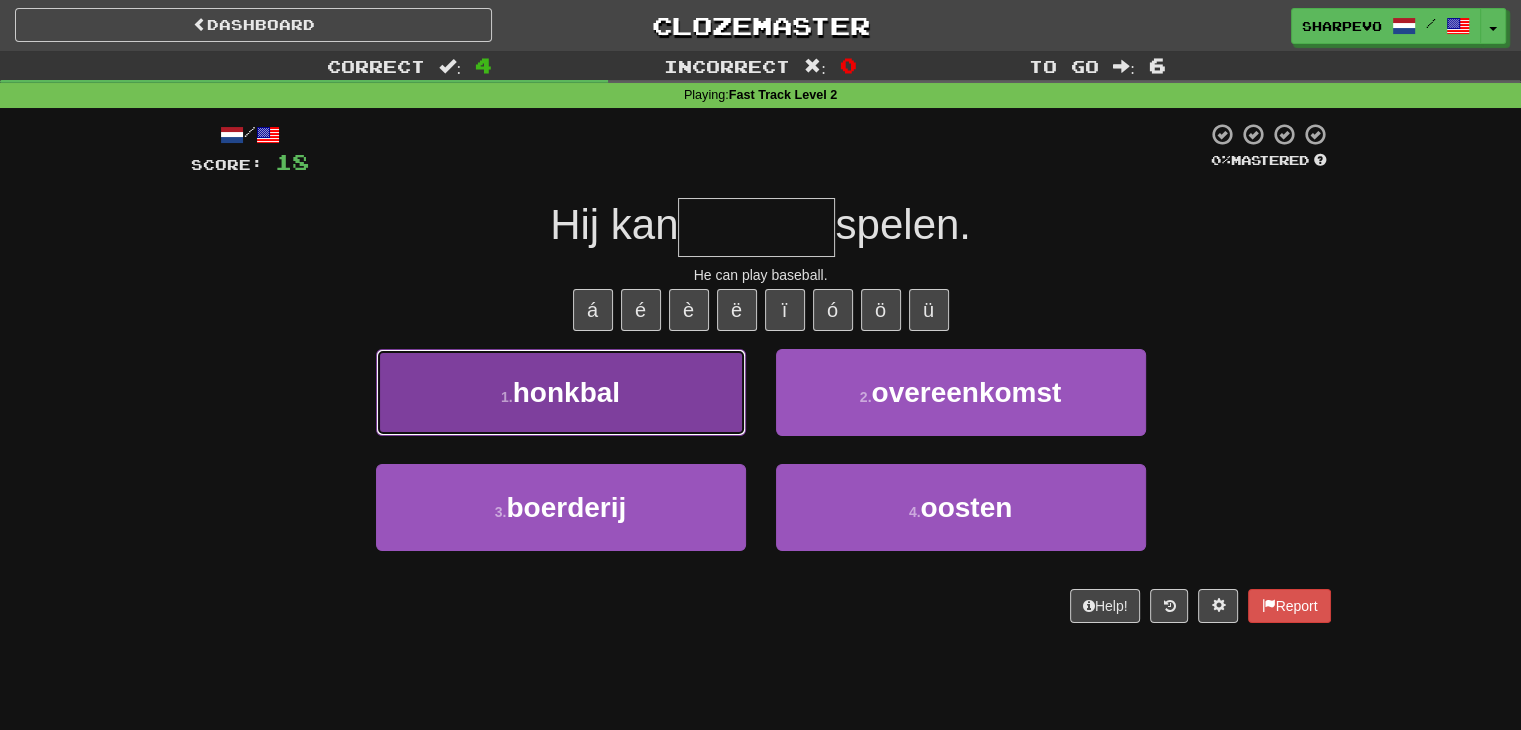 click on "1 .  honkbal" at bounding box center (561, 392) 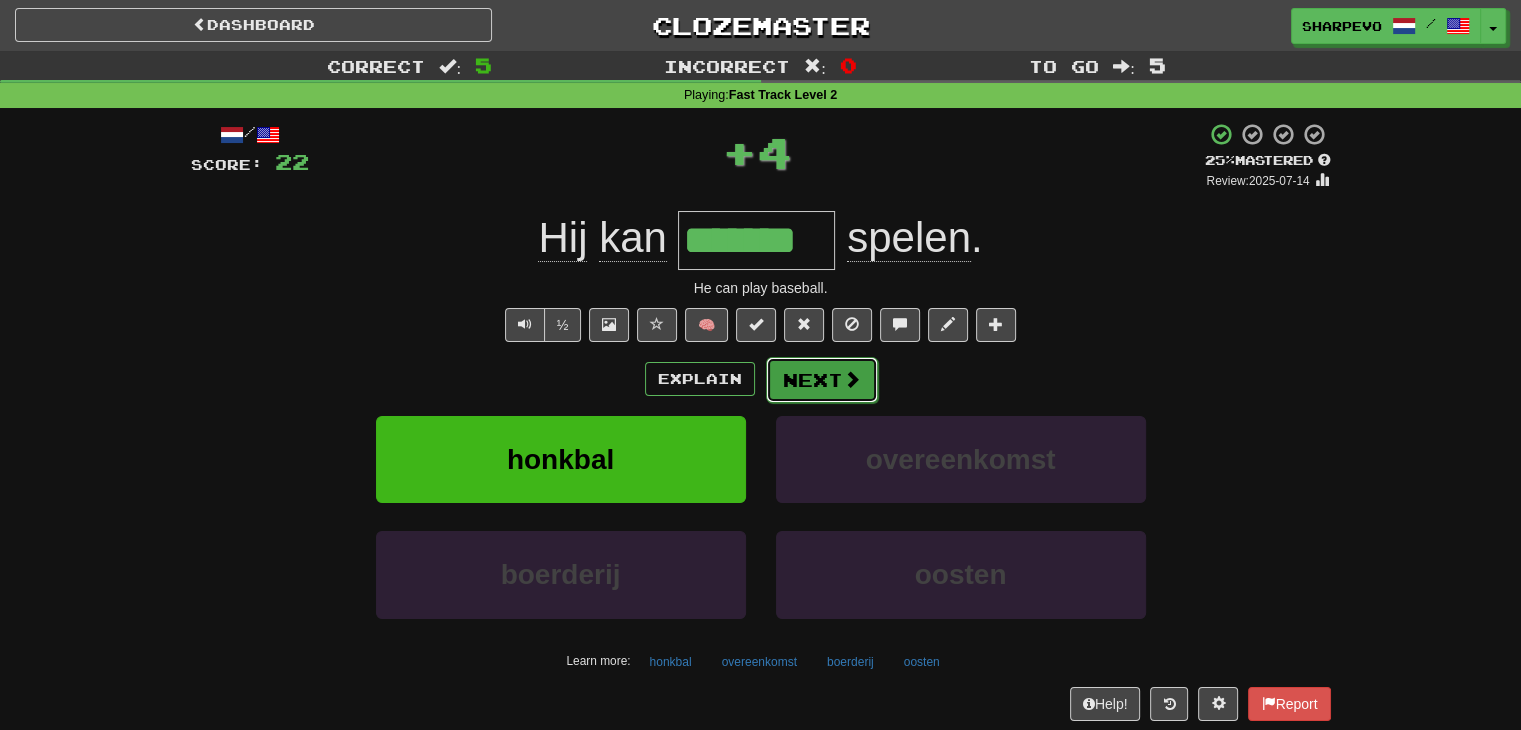 click on "Next" at bounding box center [822, 380] 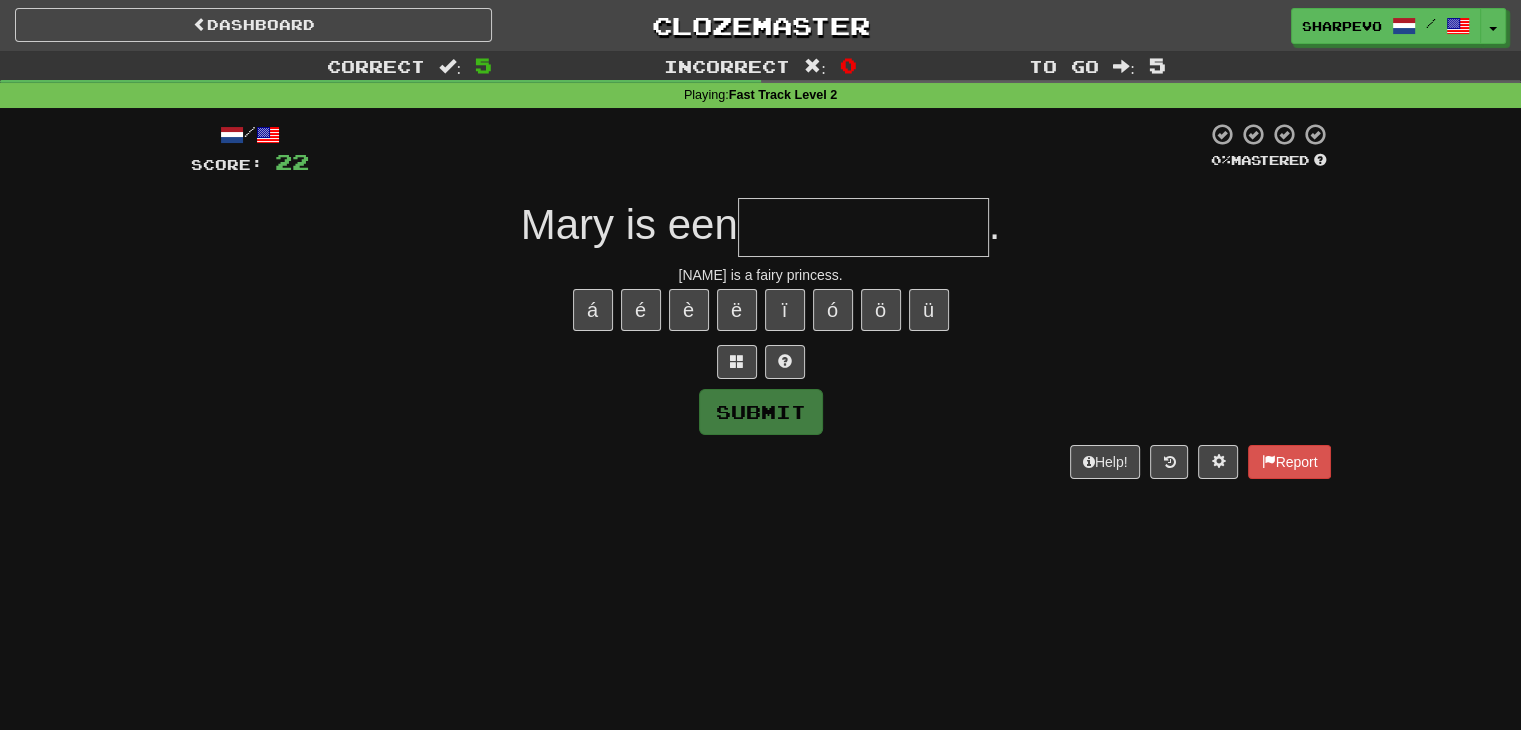 click at bounding box center (863, 227) 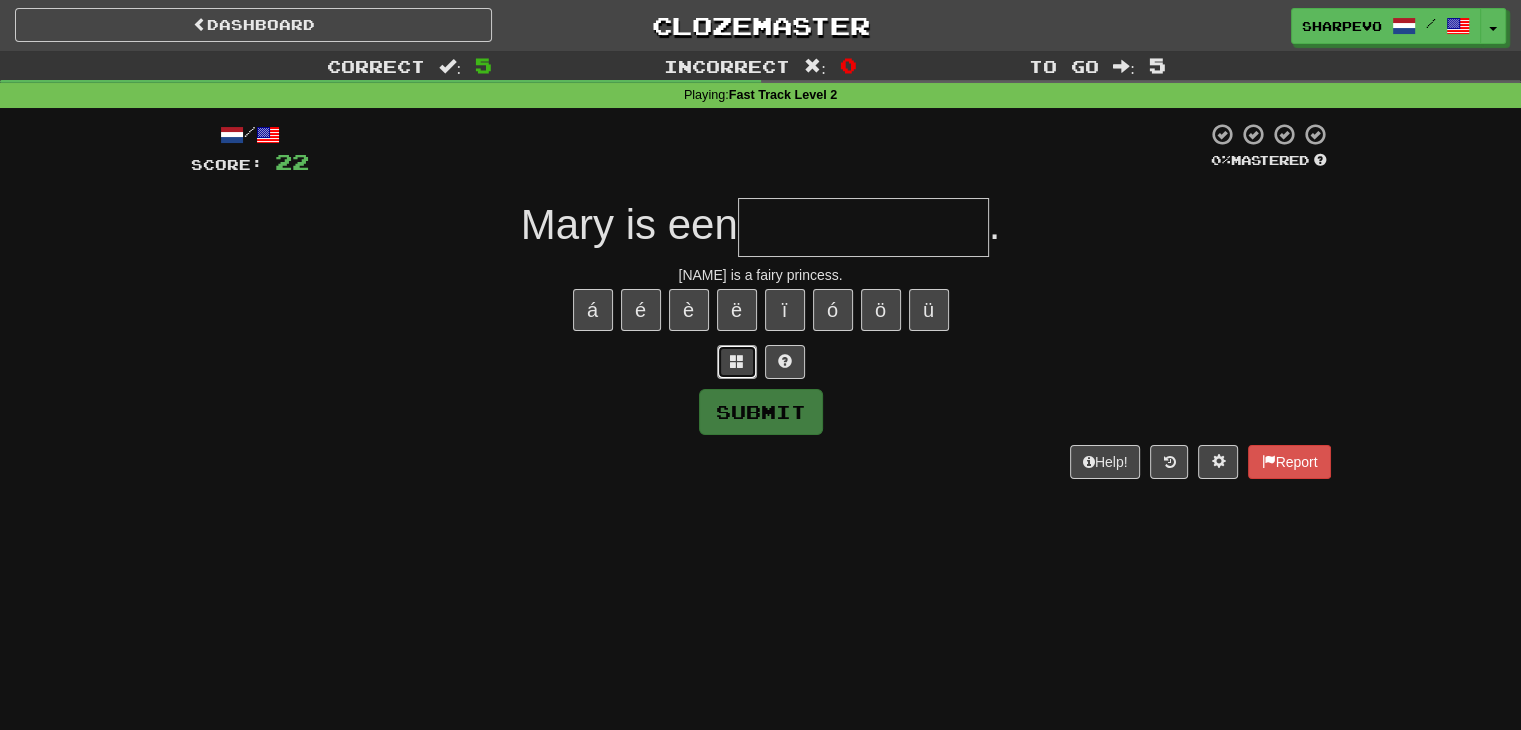 click at bounding box center [737, 361] 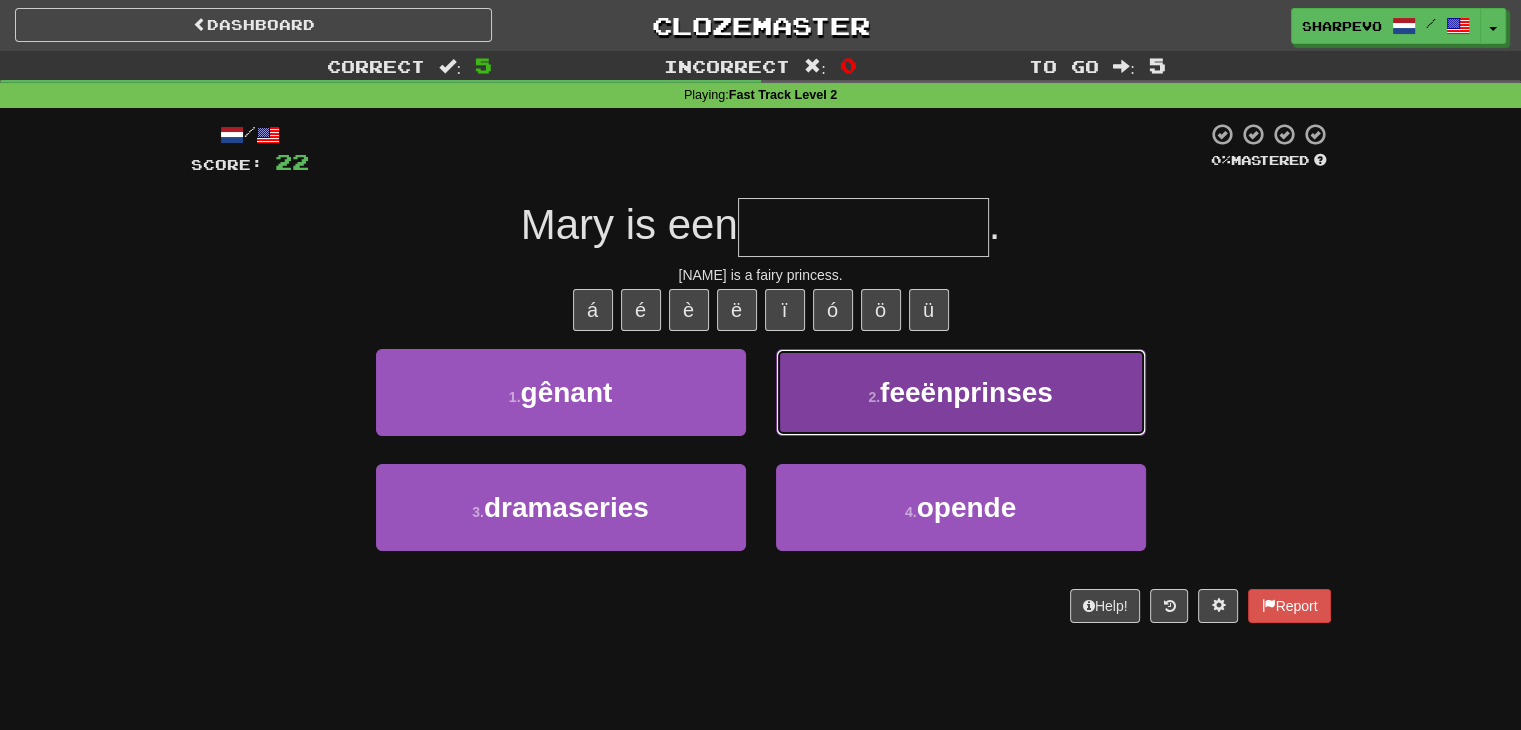 click on "2 .  feeënprinses" at bounding box center (961, 392) 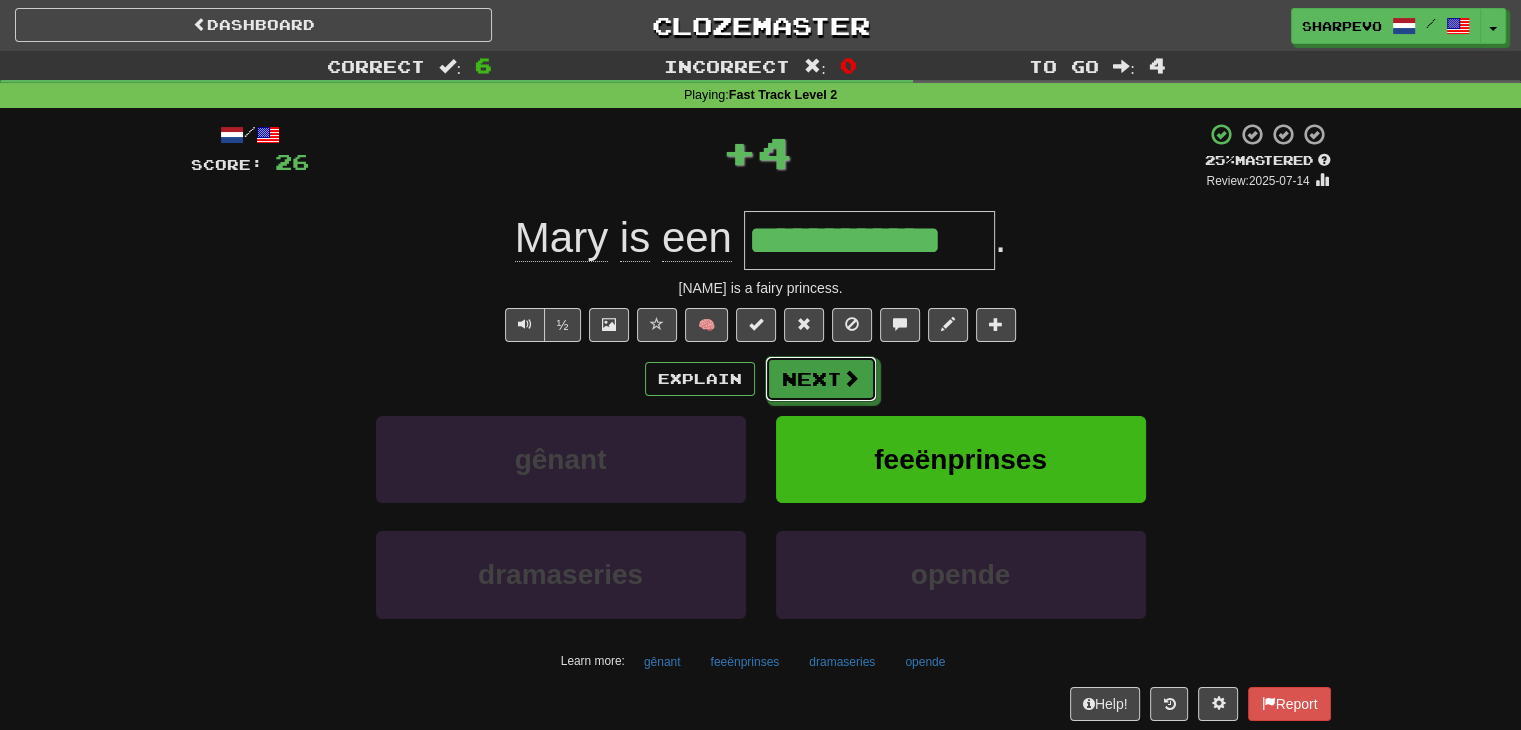 click at bounding box center [851, 378] 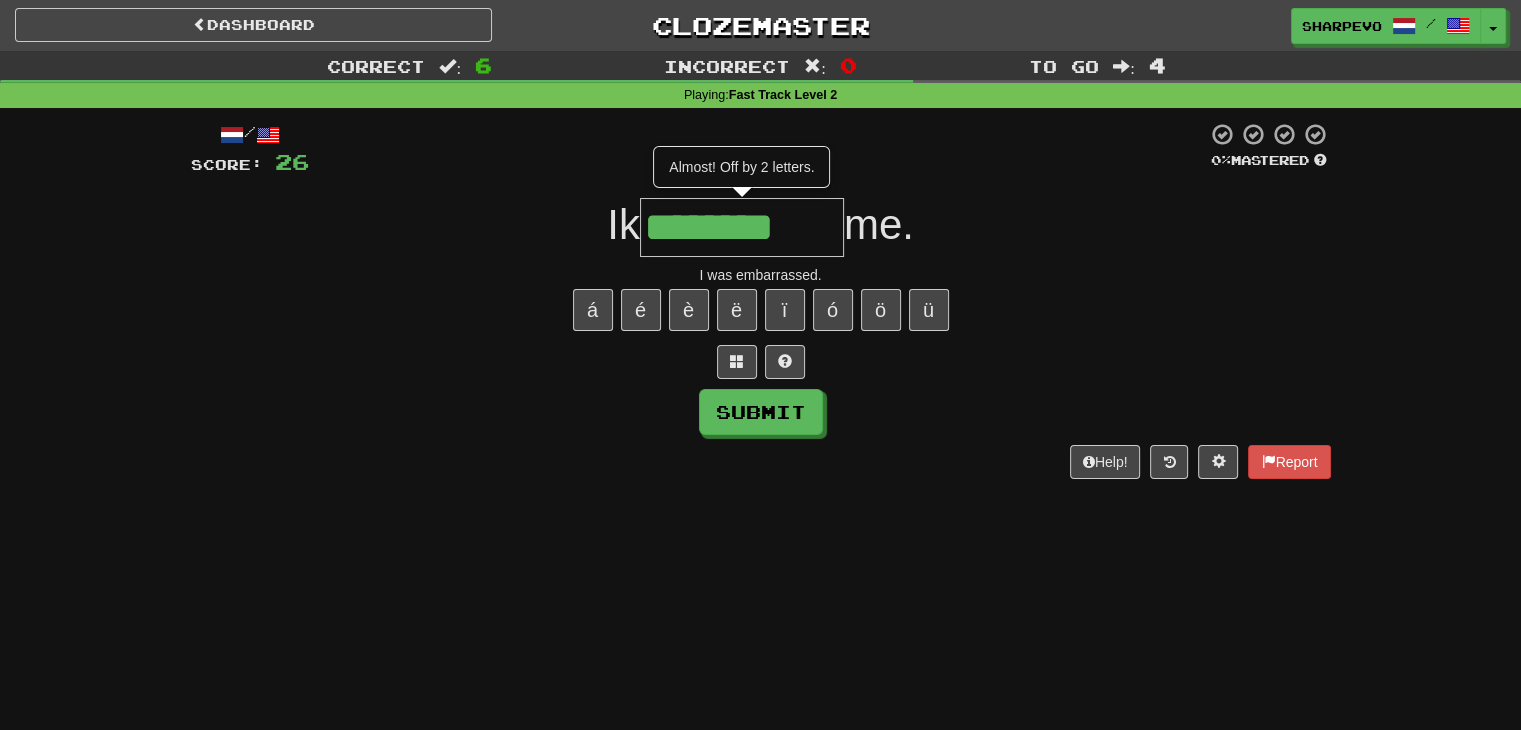 type on "********" 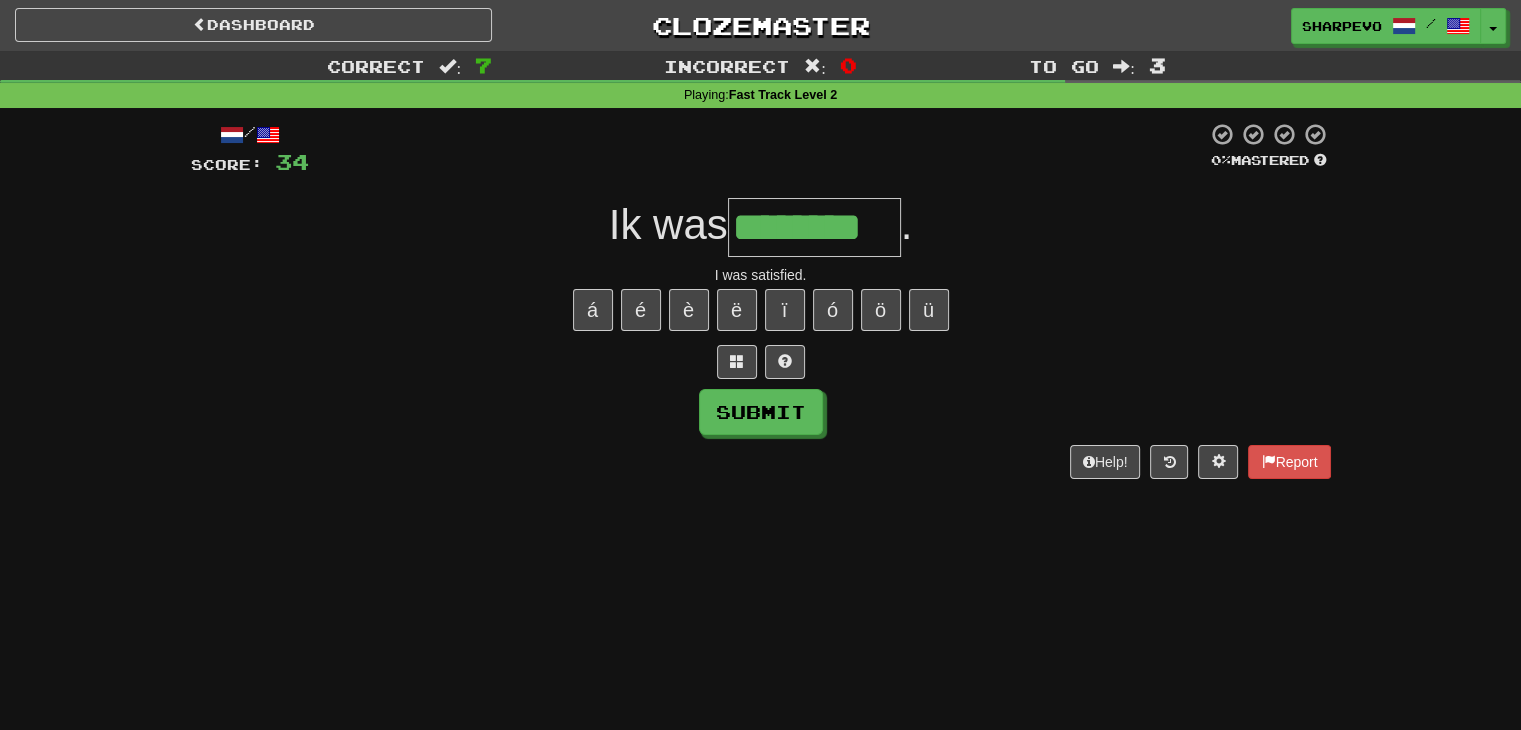 type on "********" 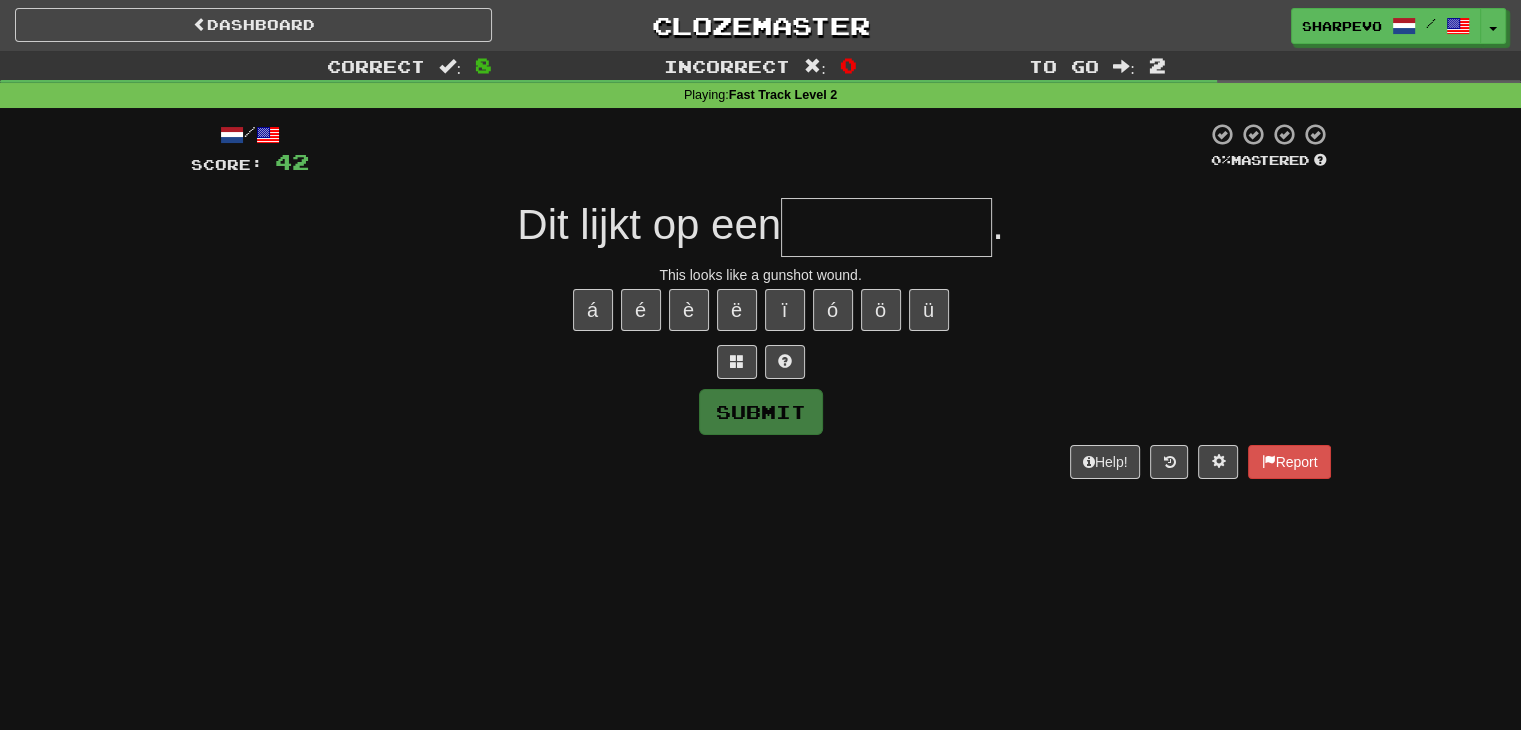 click at bounding box center (886, 227) 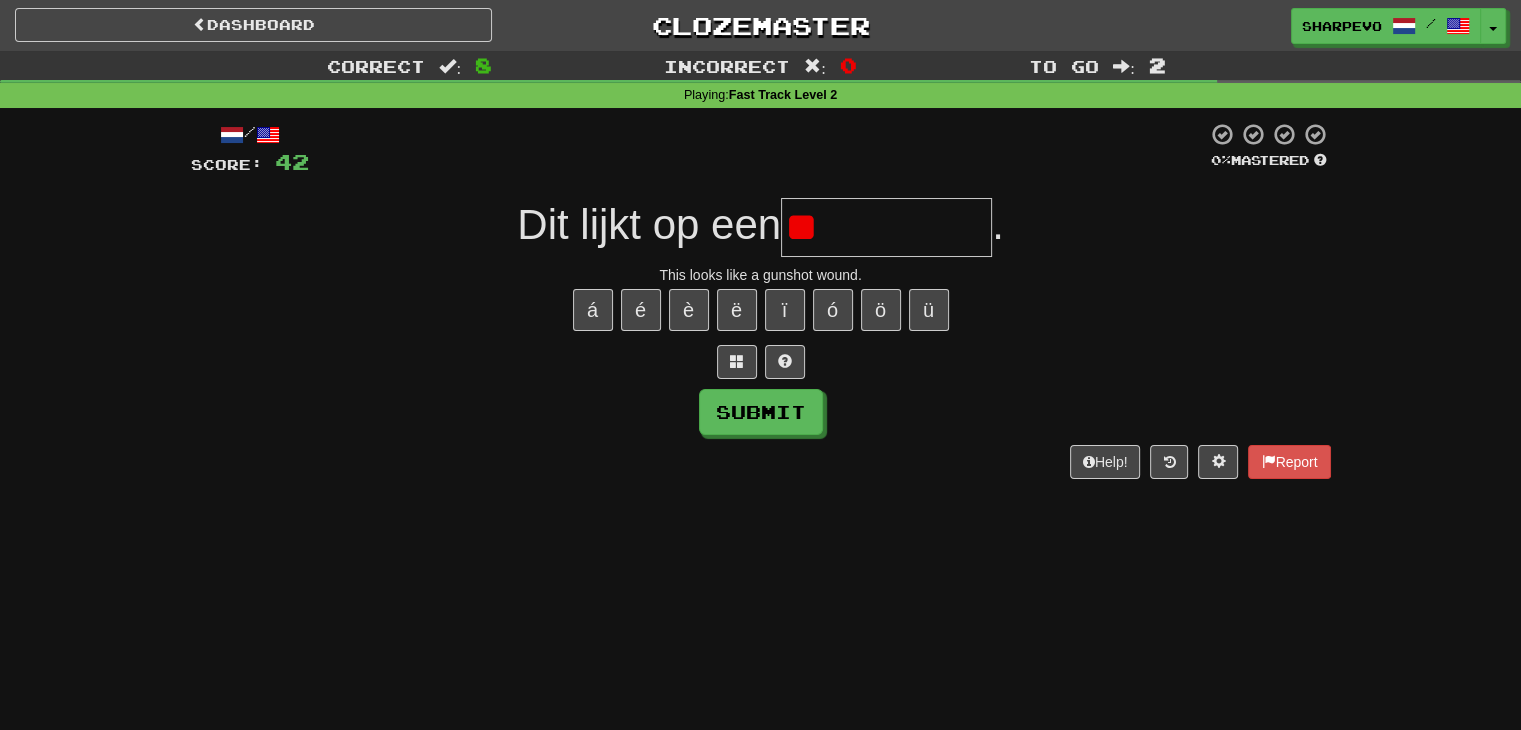 type on "*" 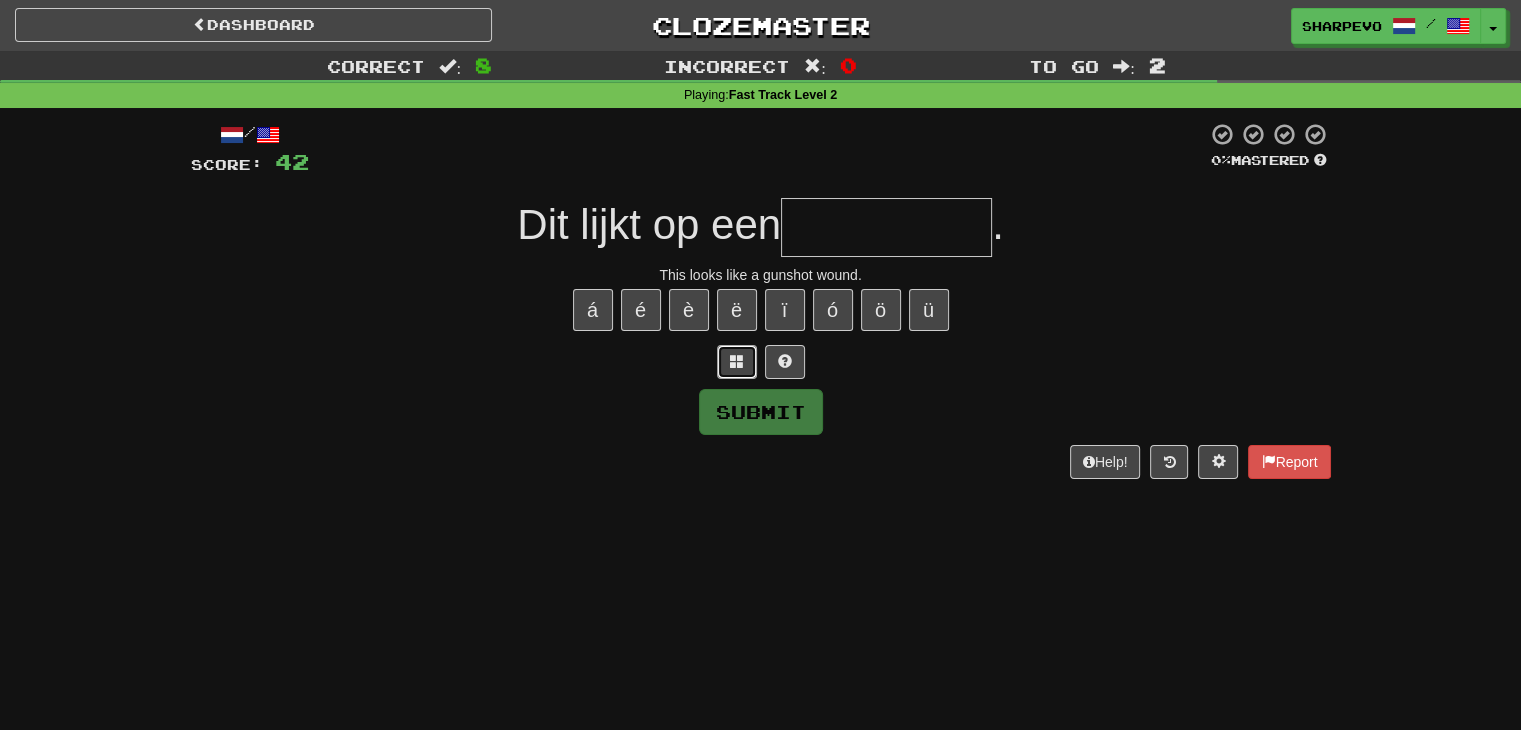 click at bounding box center [737, 361] 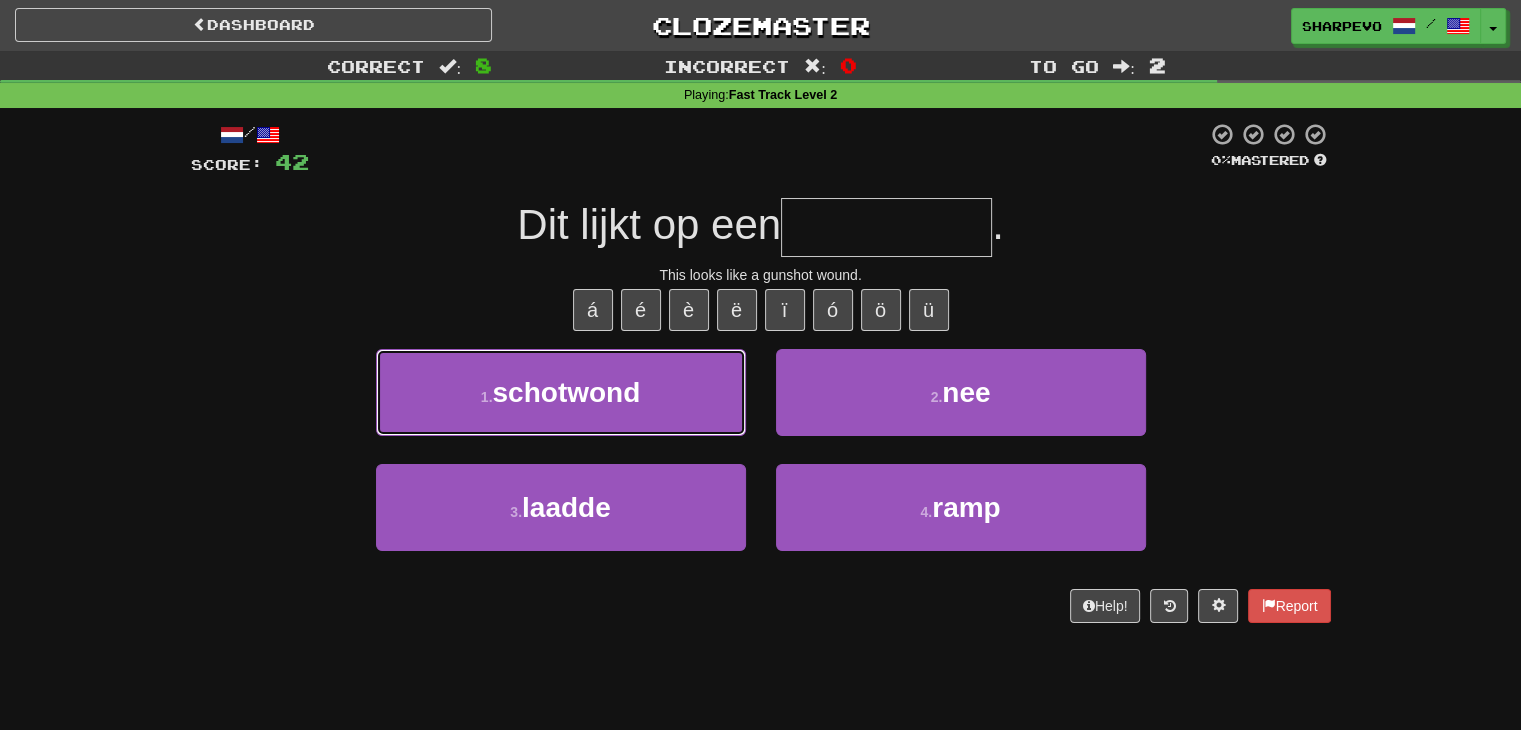 click on "1 .  schotwond" at bounding box center [561, 392] 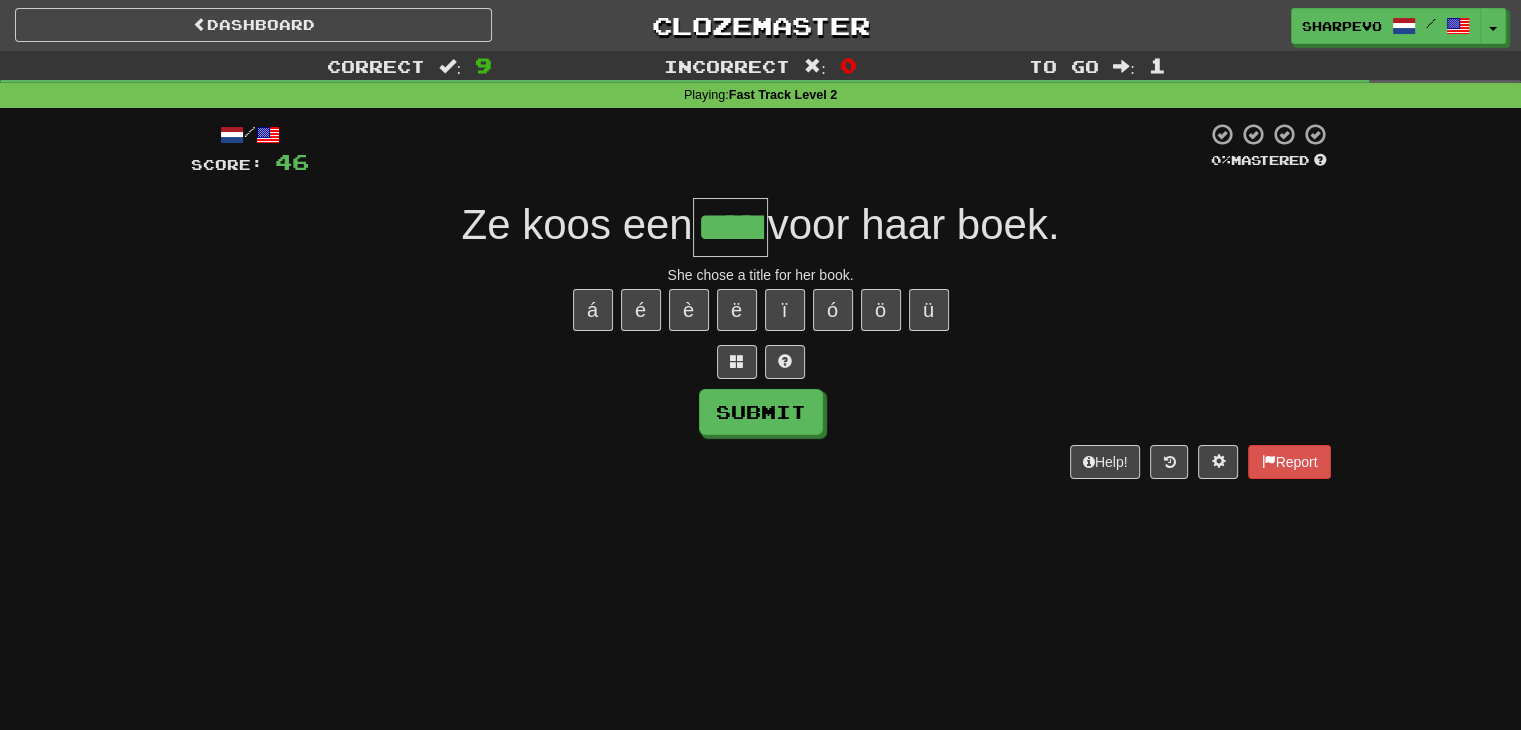 type on "*****" 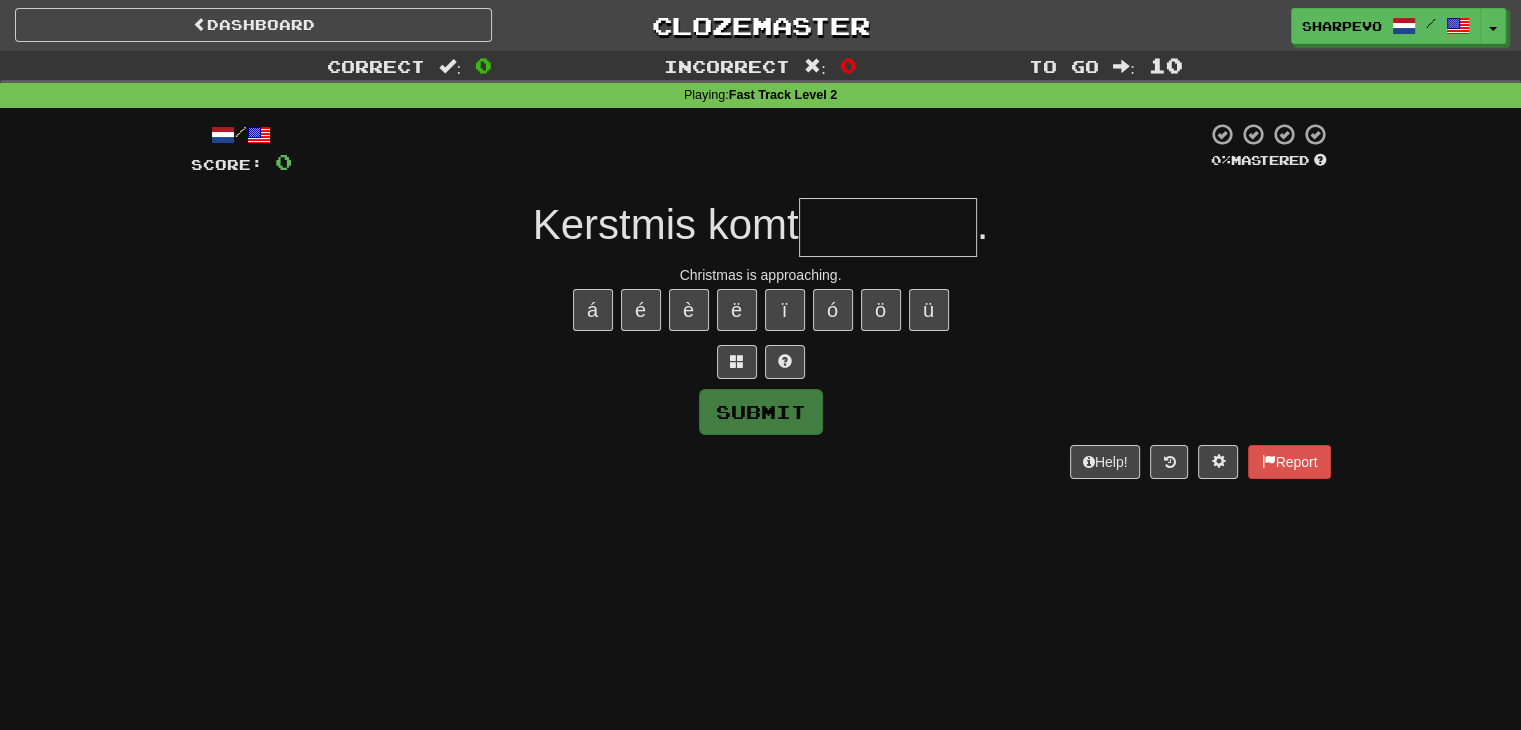 type on "*" 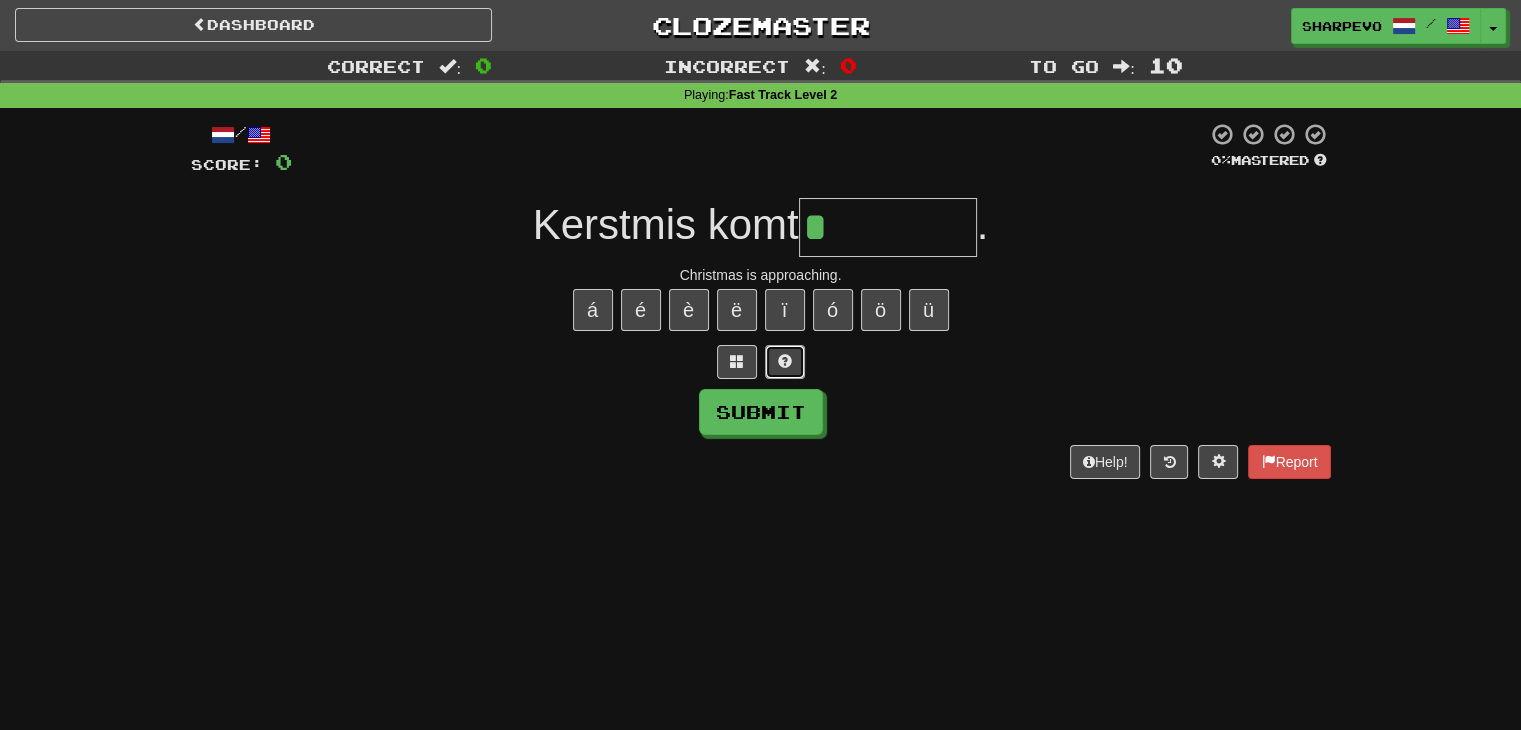 click at bounding box center [785, 361] 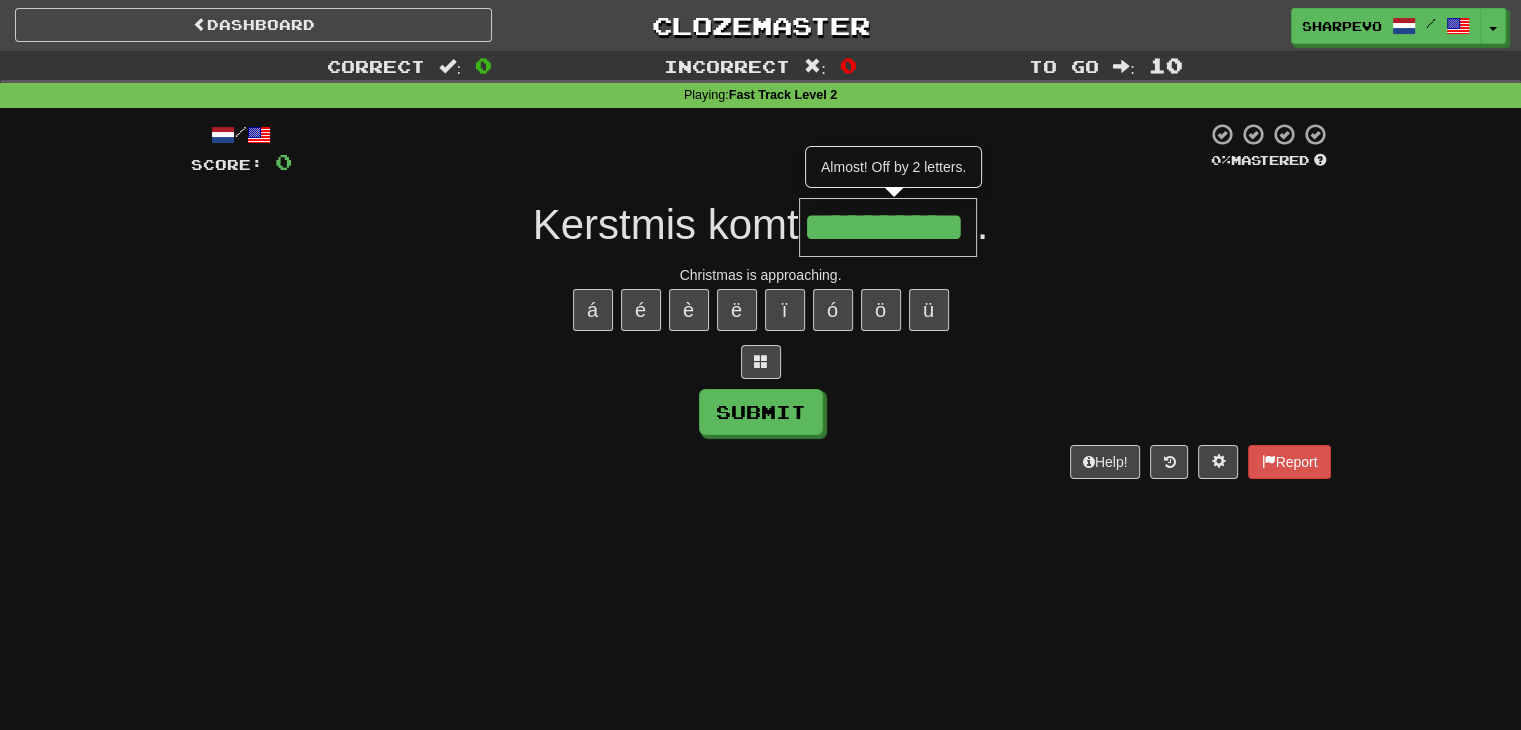 type on "**********" 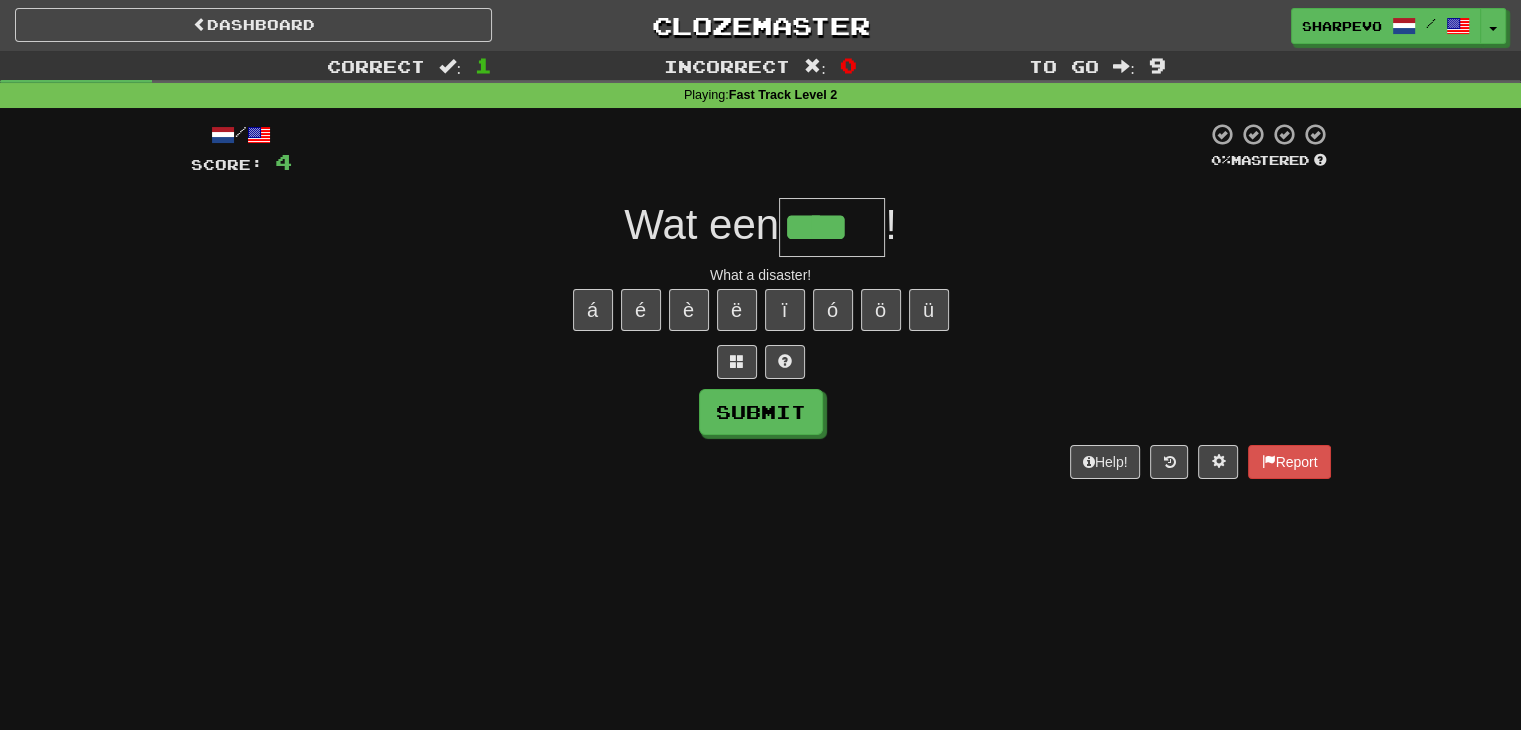 type on "****" 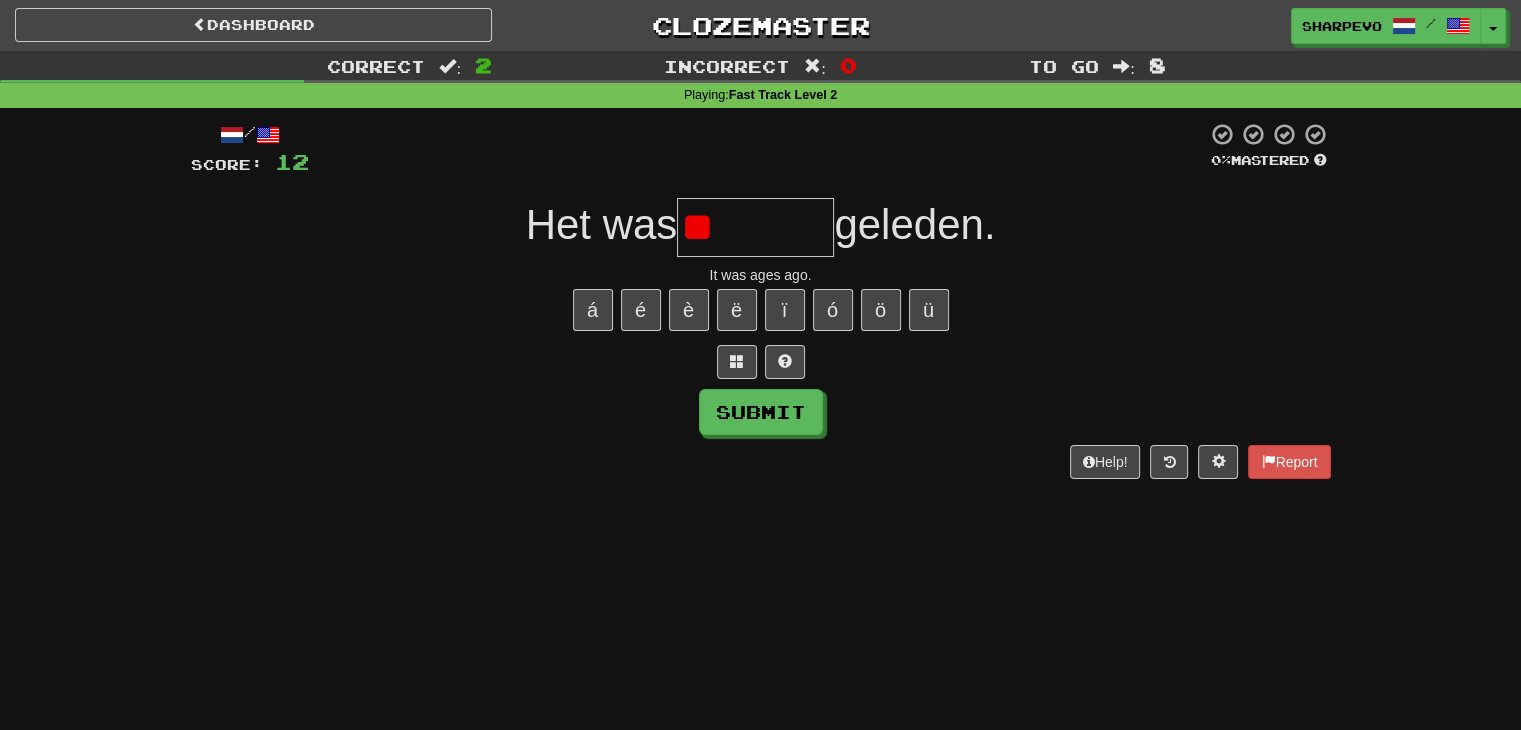 type on "*" 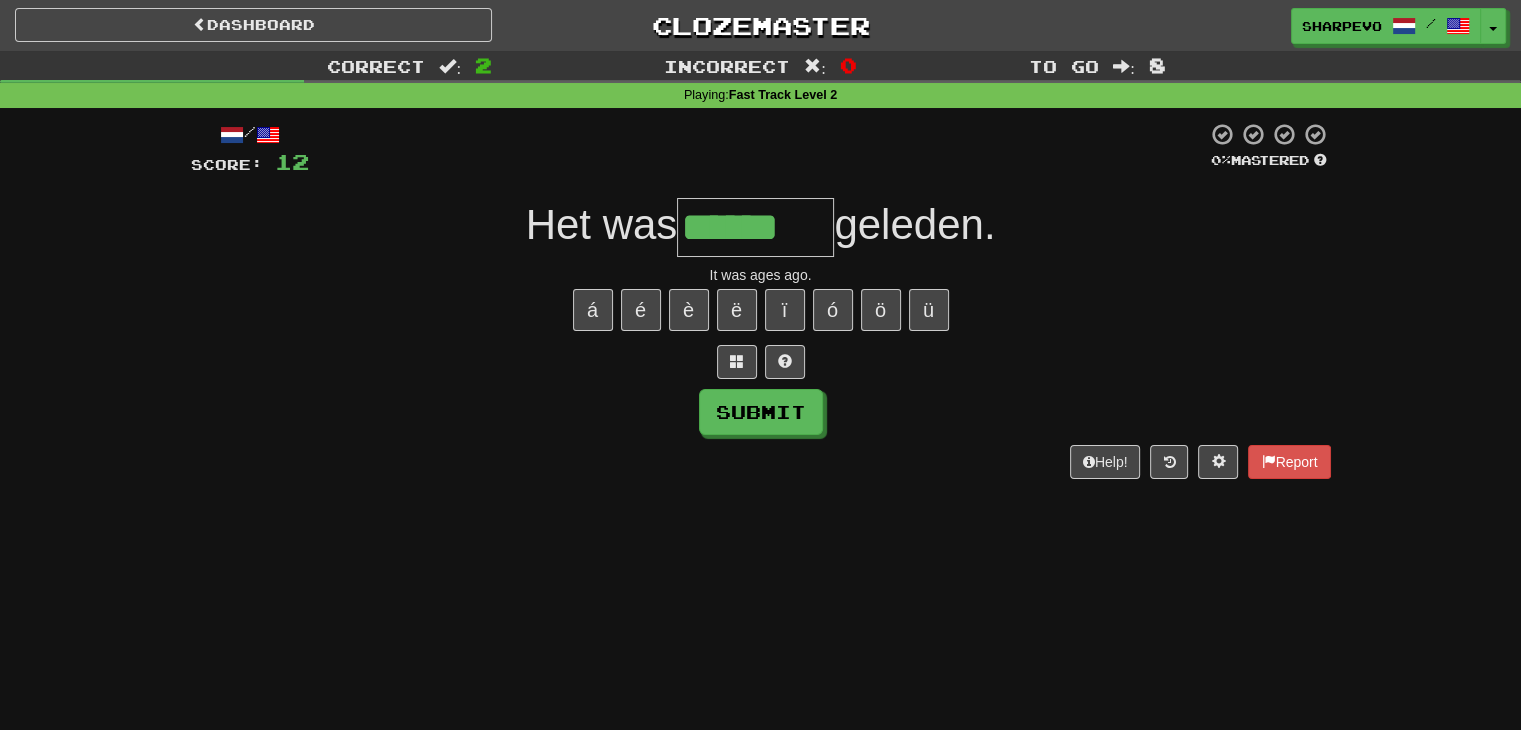 type on "******" 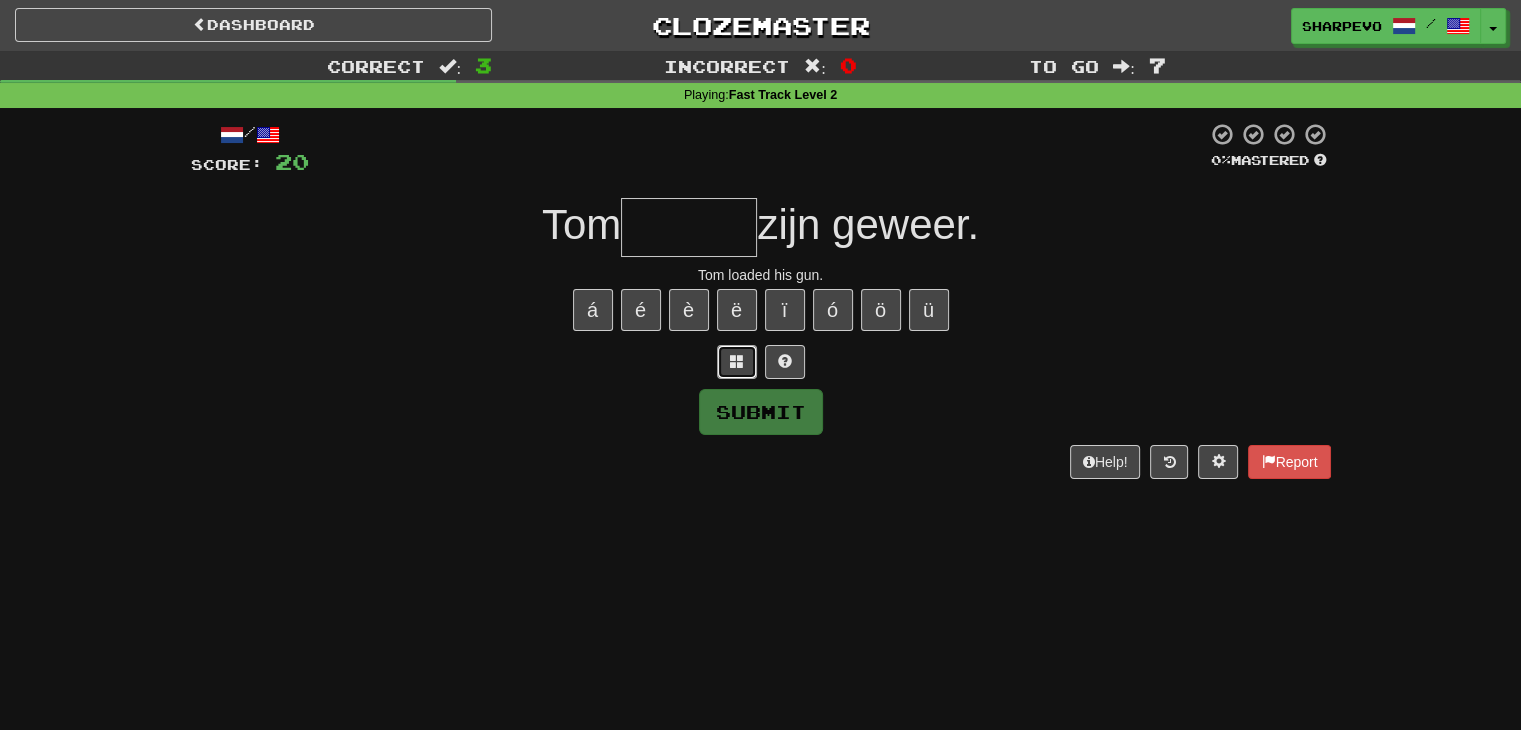 click at bounding box center [737, 361] 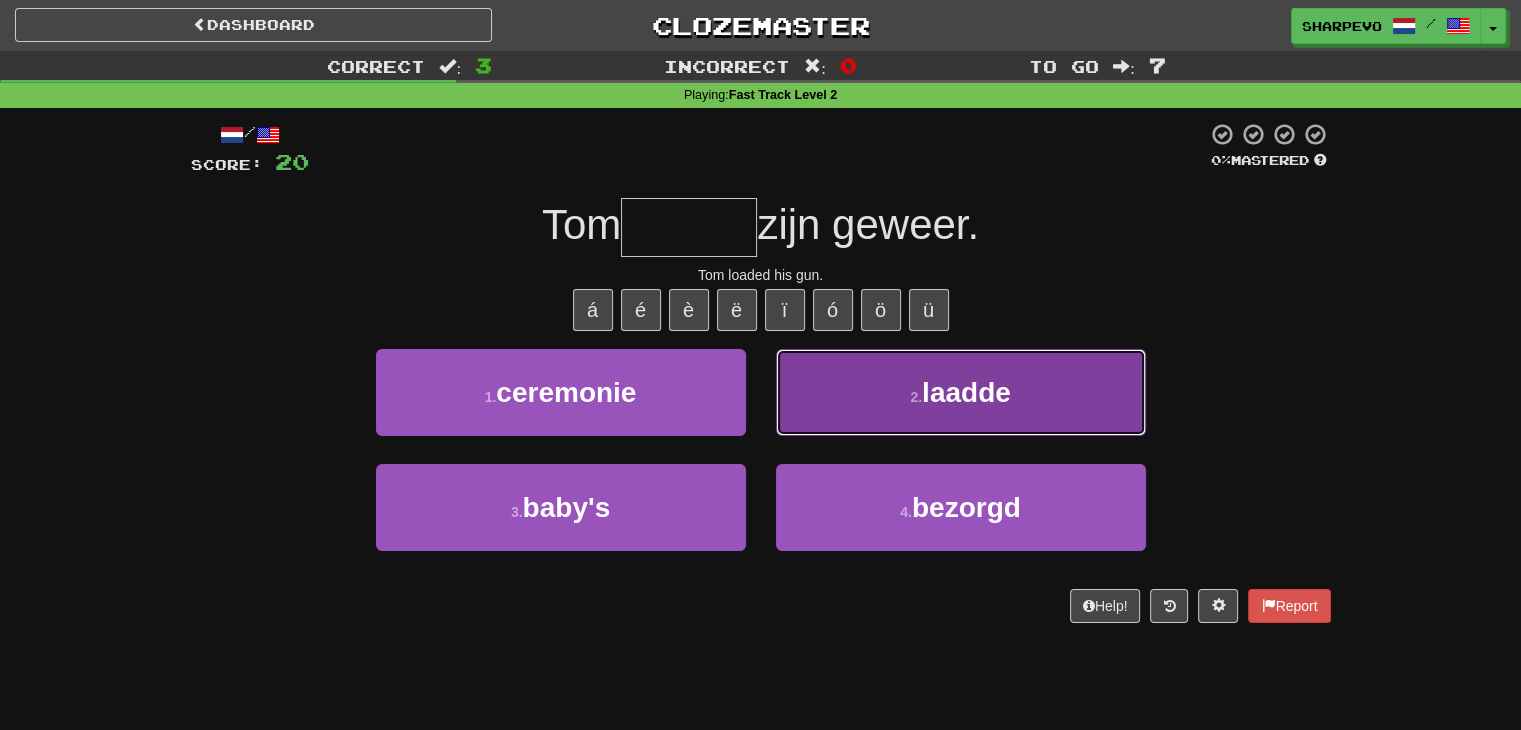 click on "2 .  laadde" at bounding box center [961, 392] 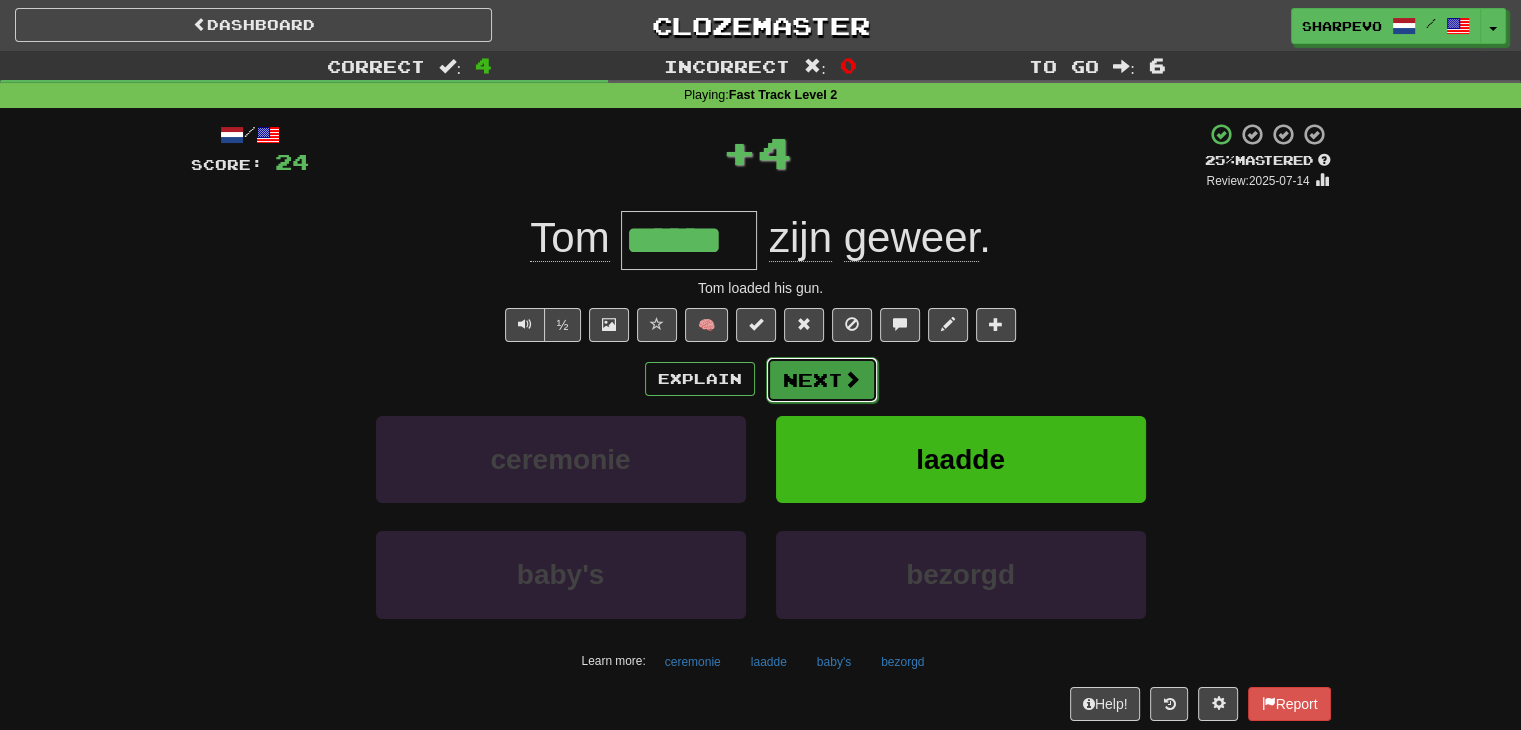 click on "Next" at bounding box center [822, 380] 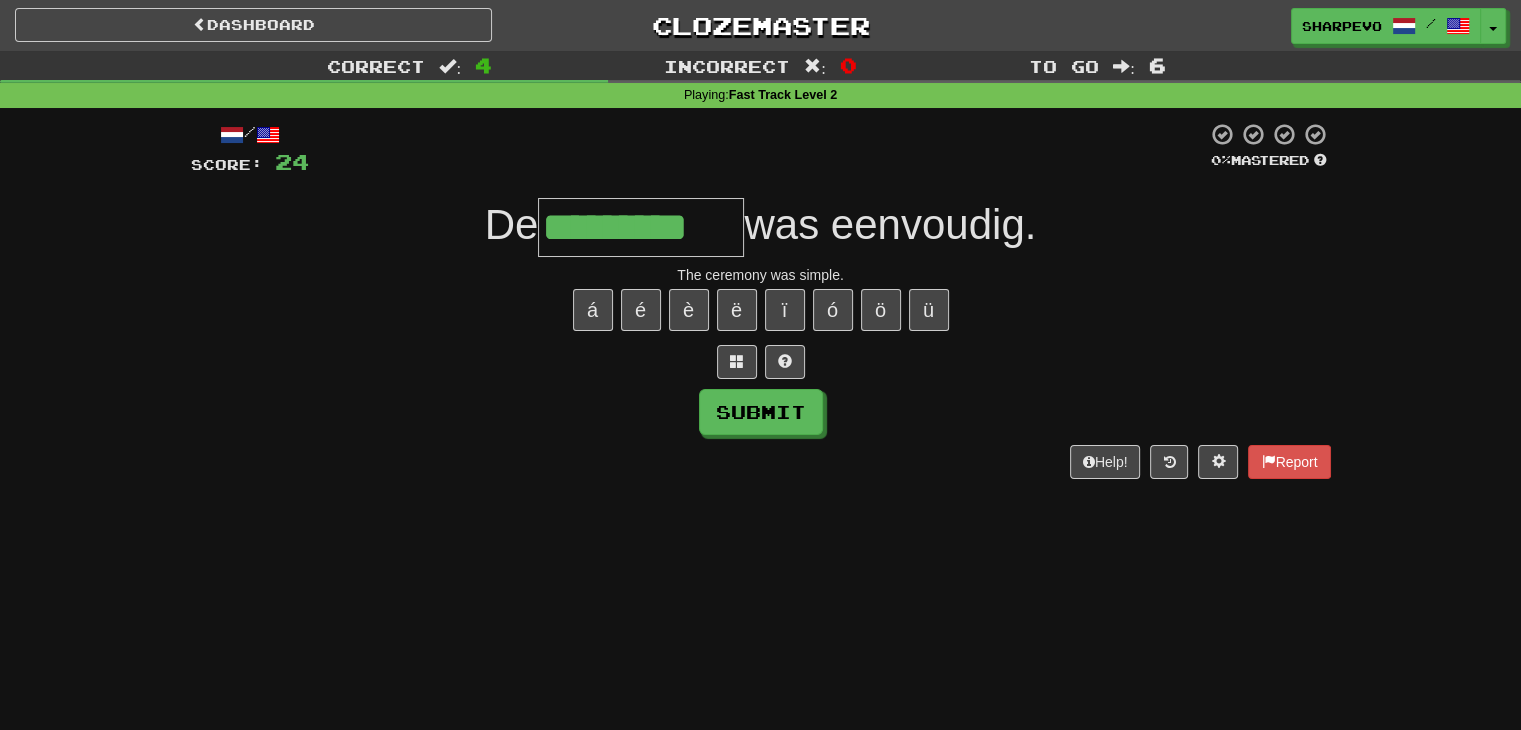 type on "*********" 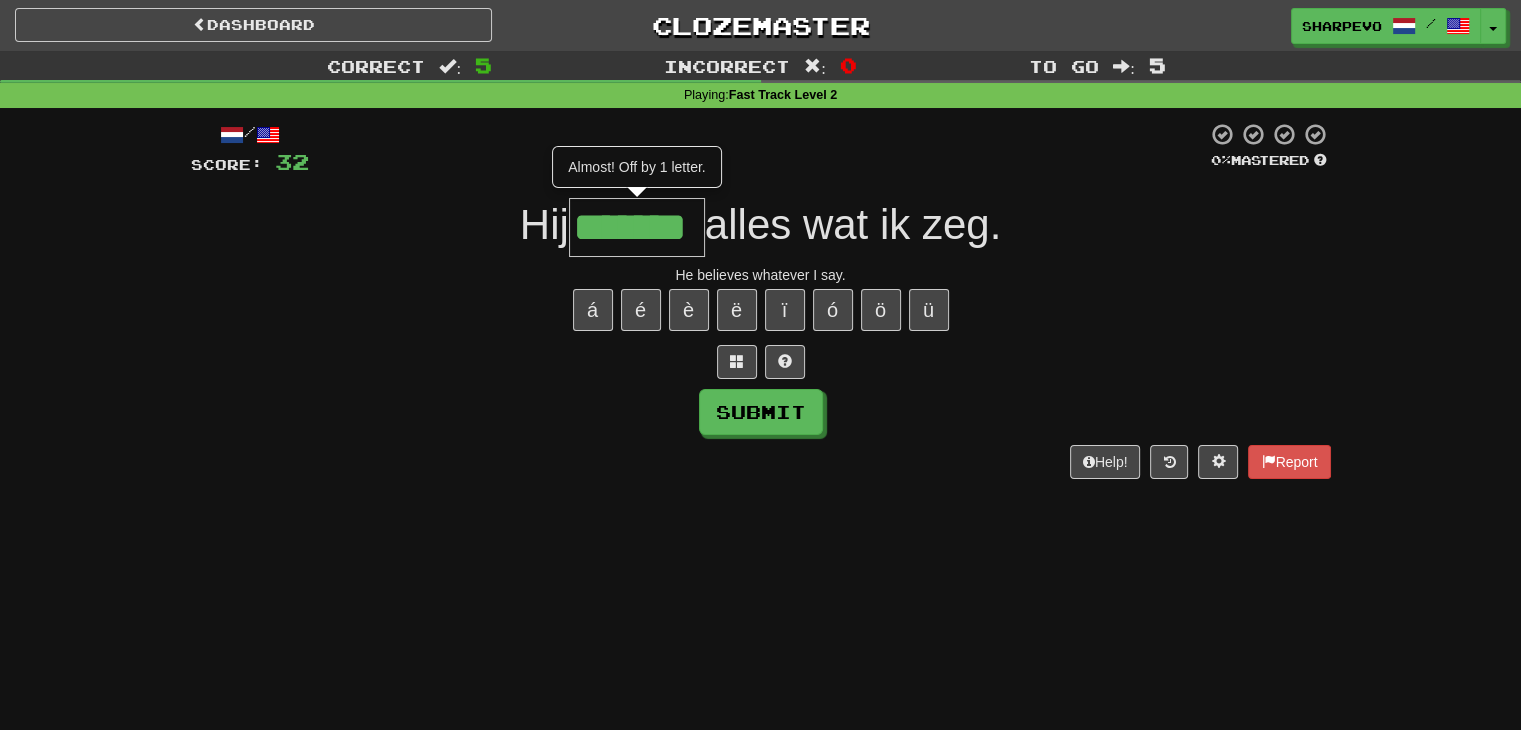 type on "*******" 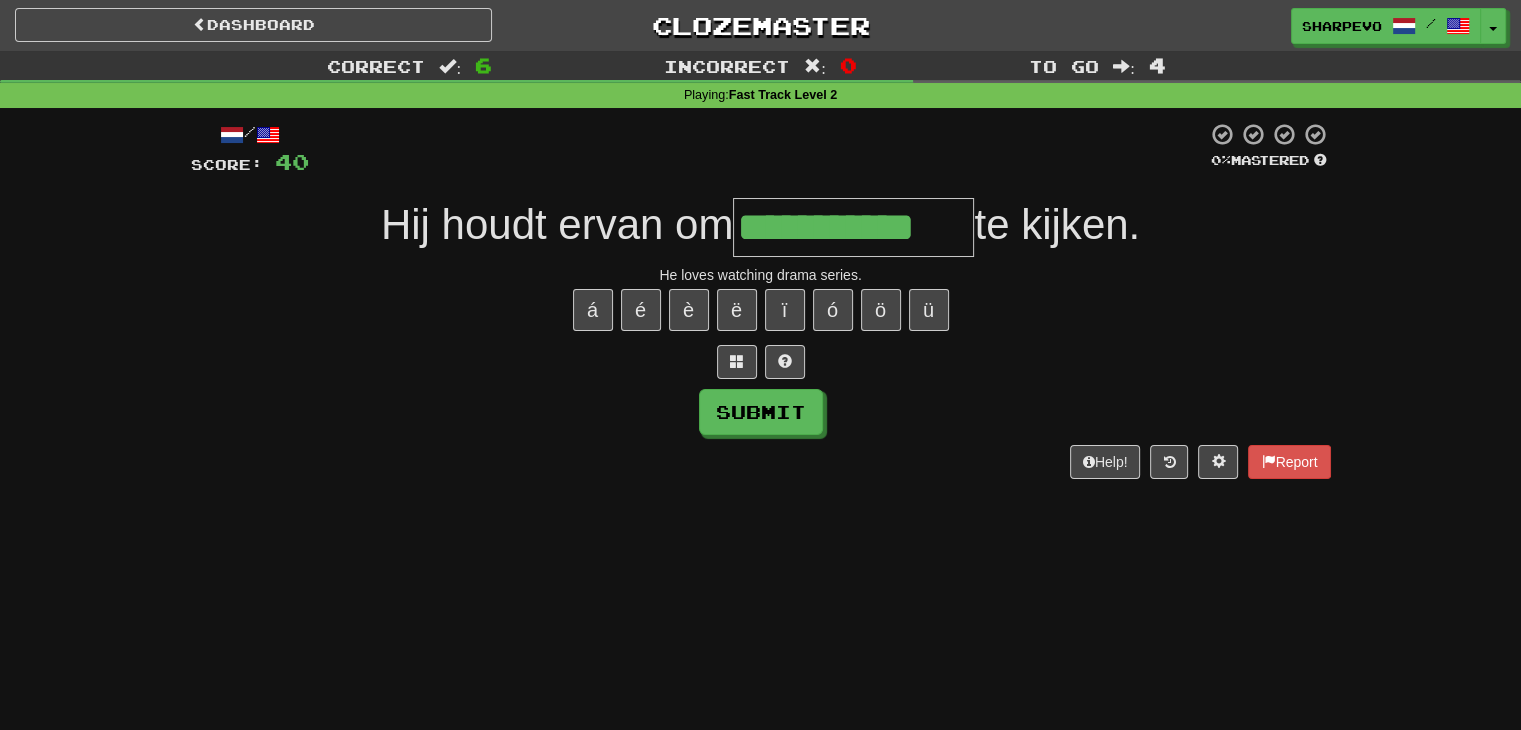 type on "**********" 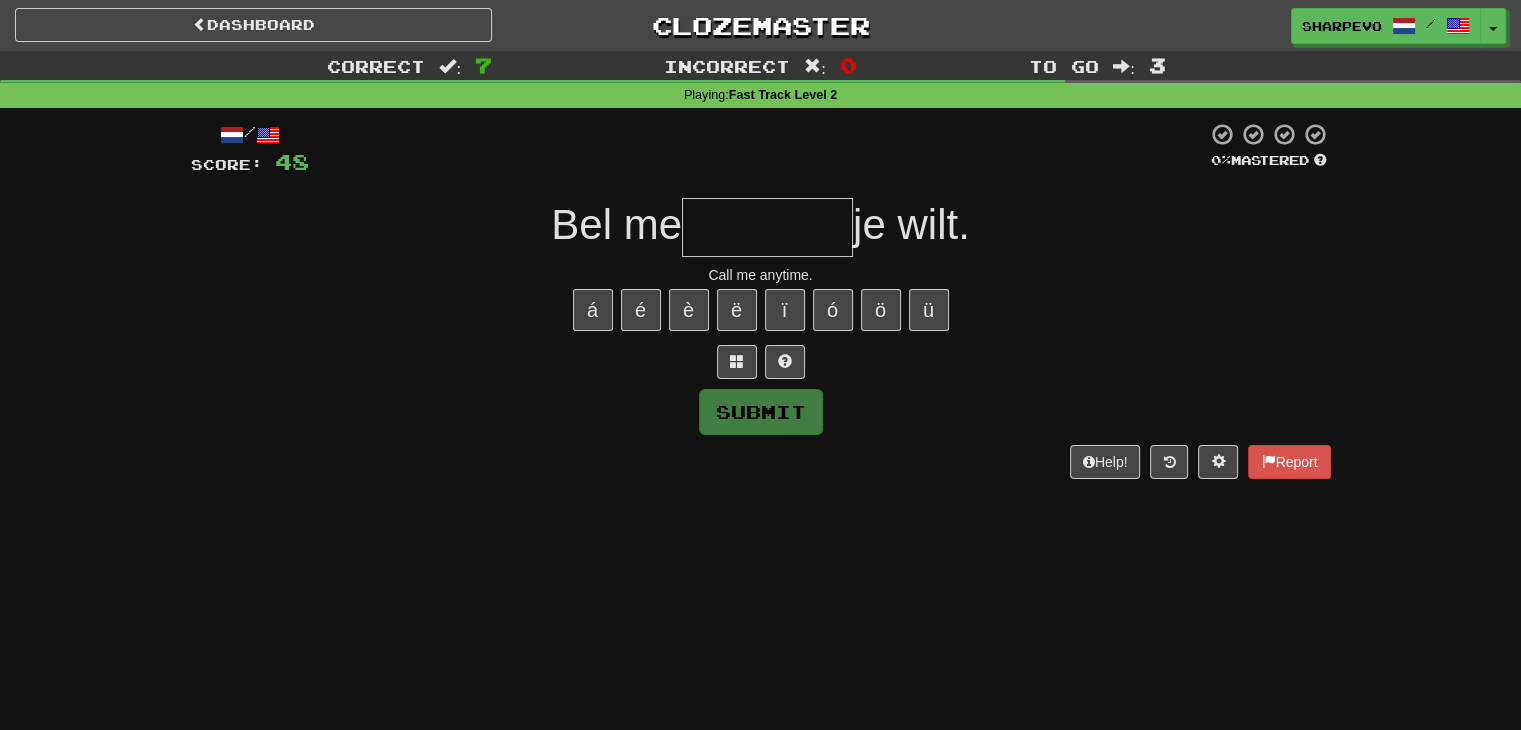 click at bounding box center (767, 227) 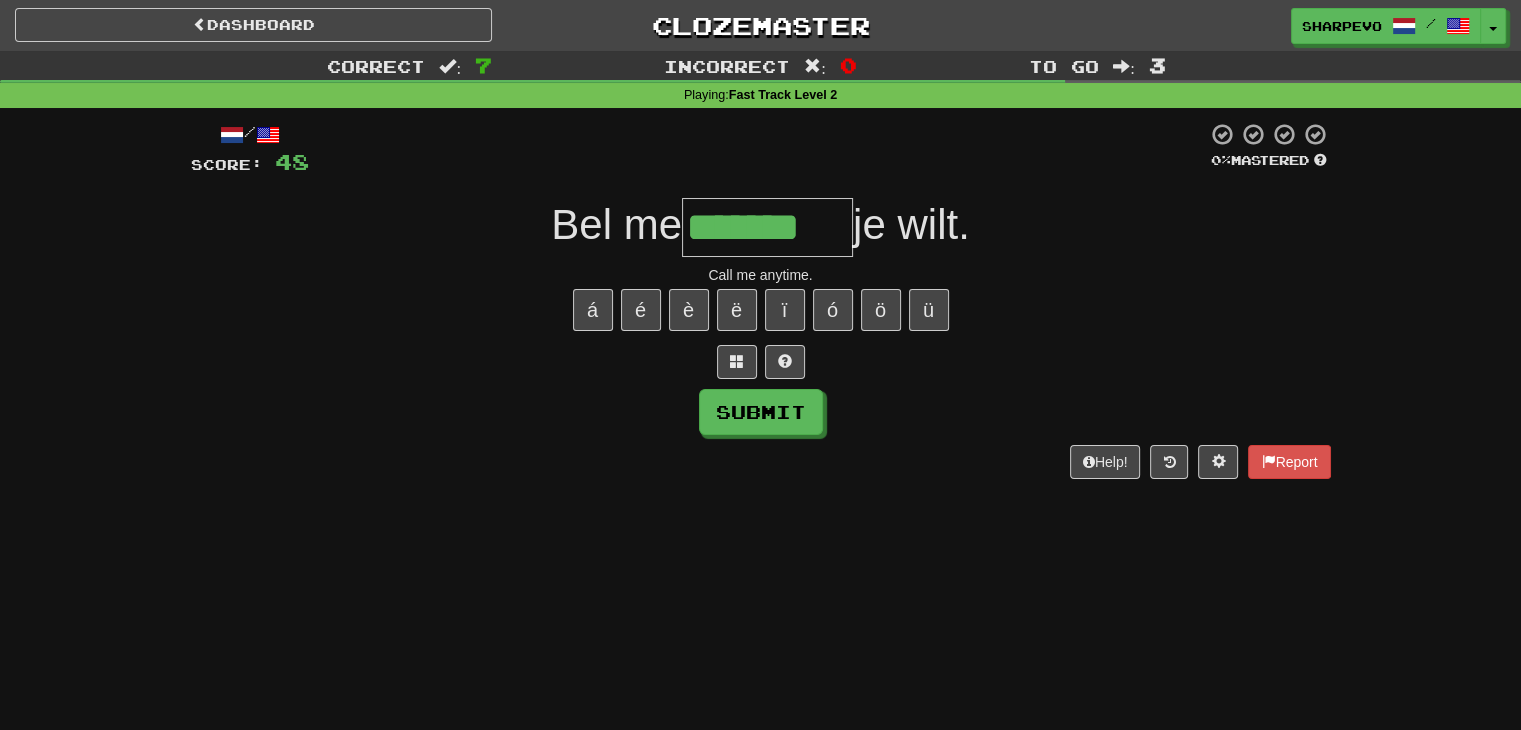 type on "*******" 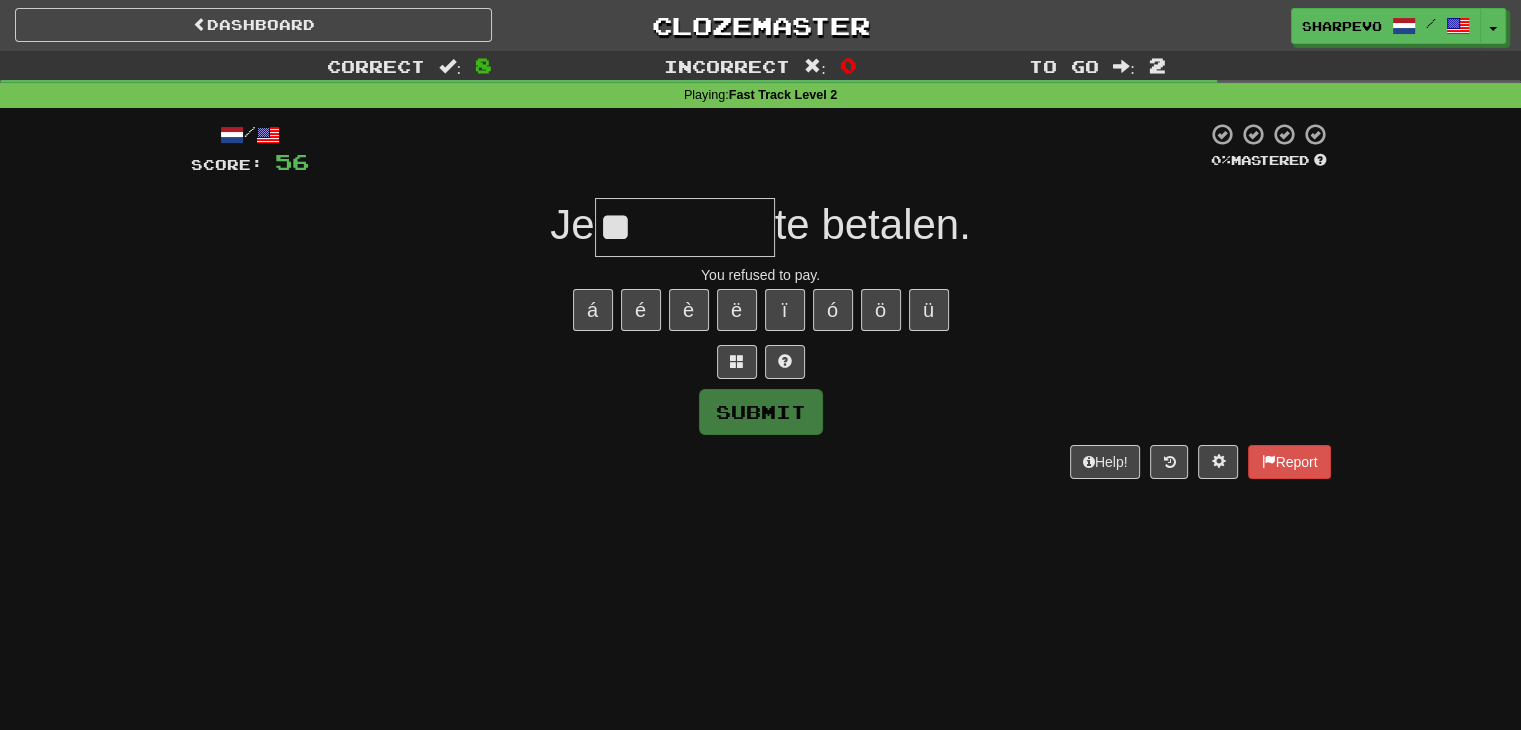 click on "**" at bounding box center (685, 227) 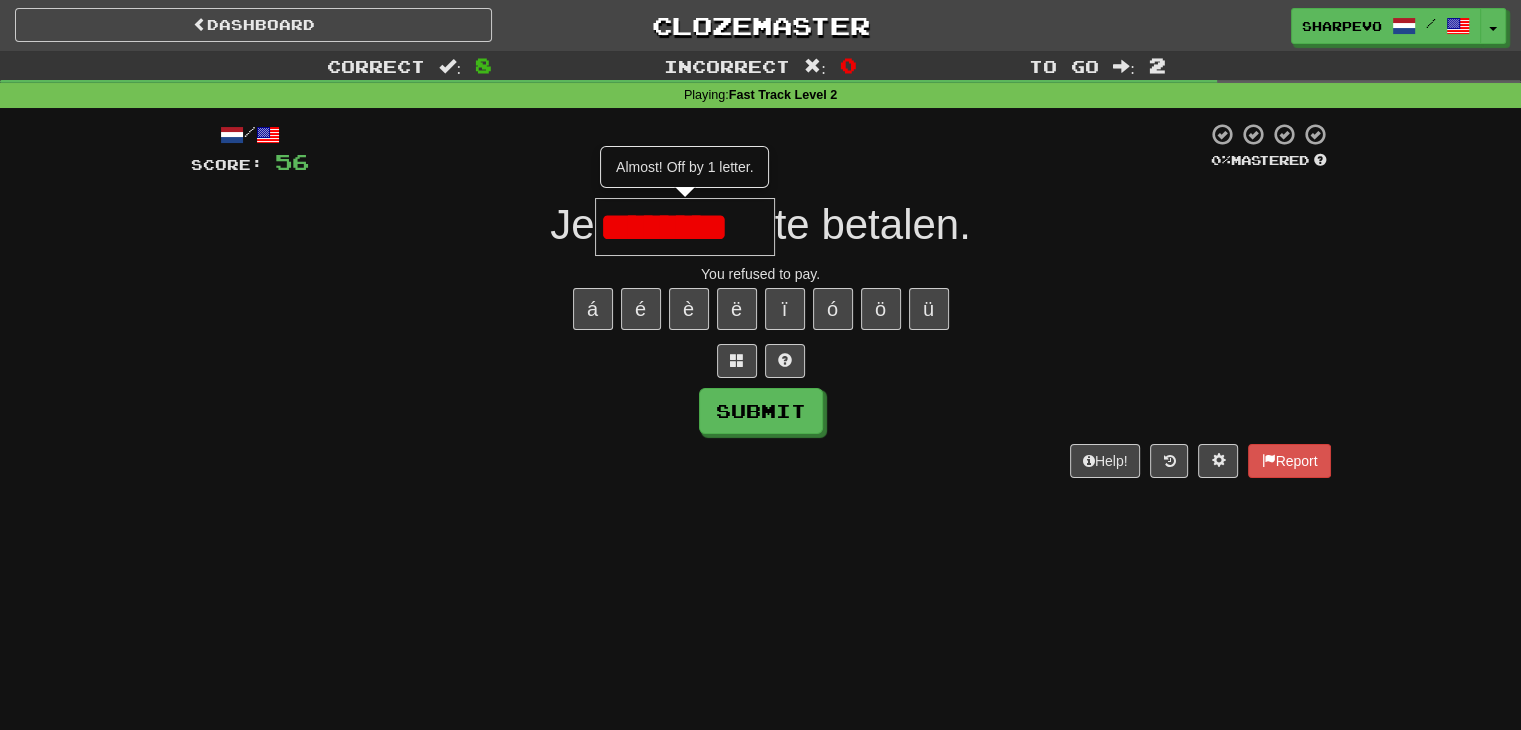 scroll, scrollTop: 0, scrollLeft: 0, axis: both 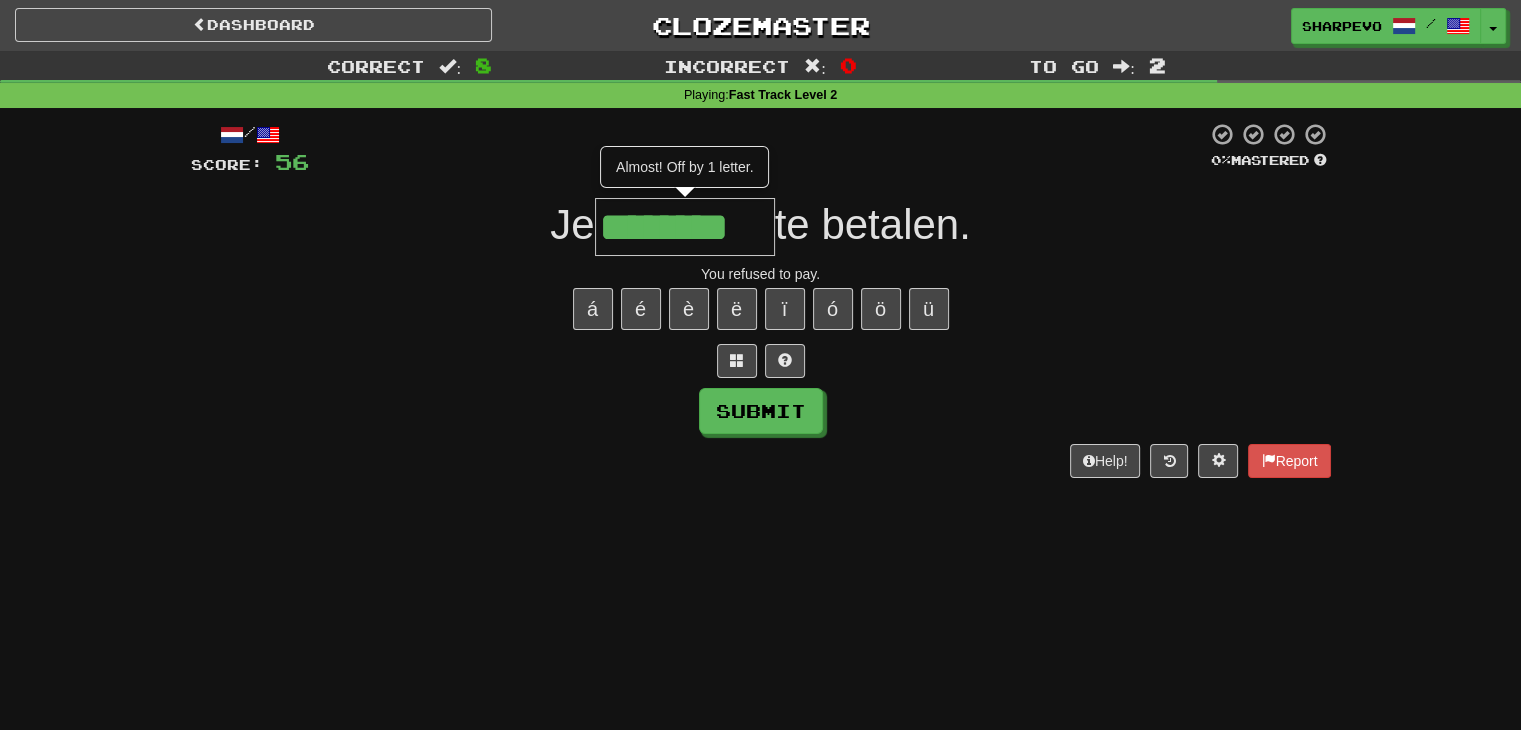 type on "********" 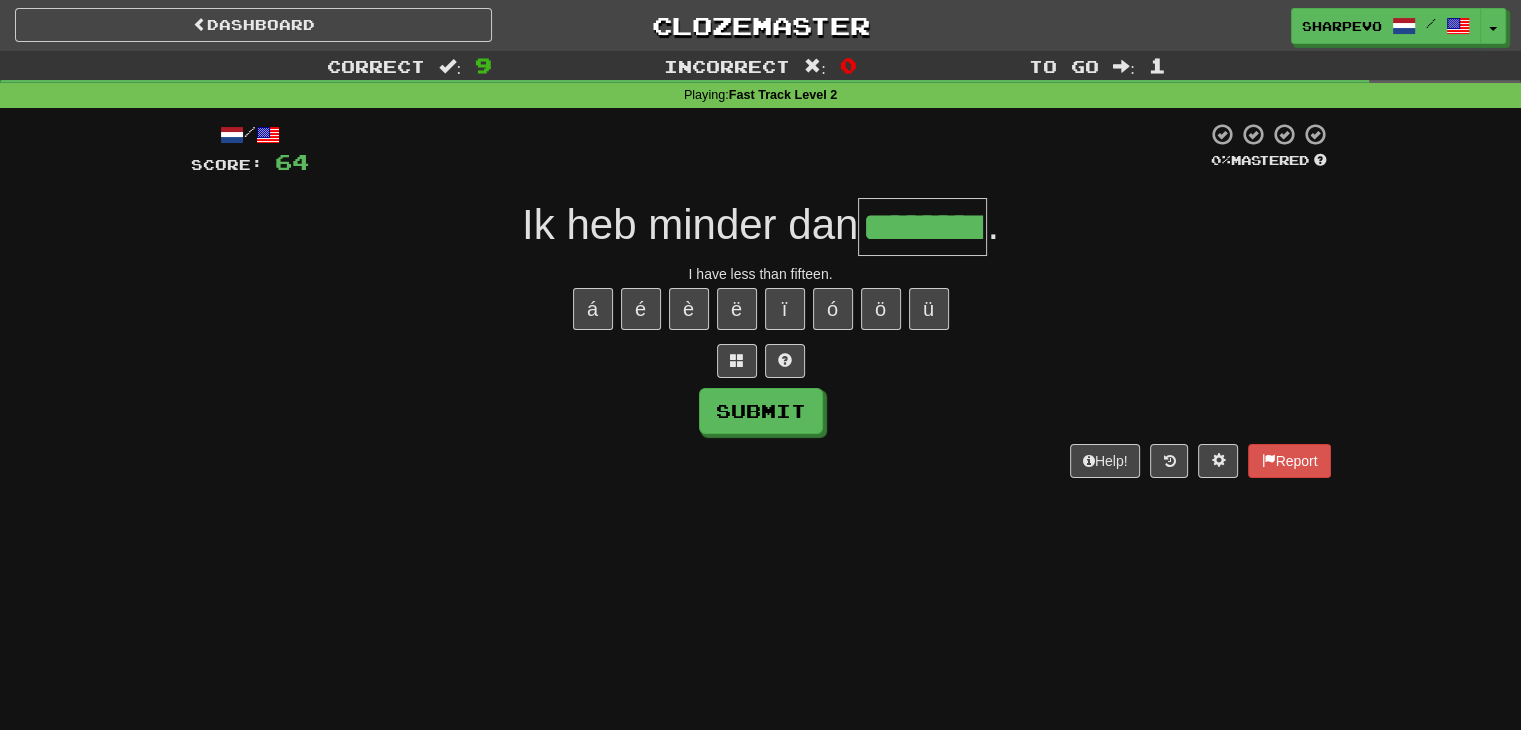type on "********" 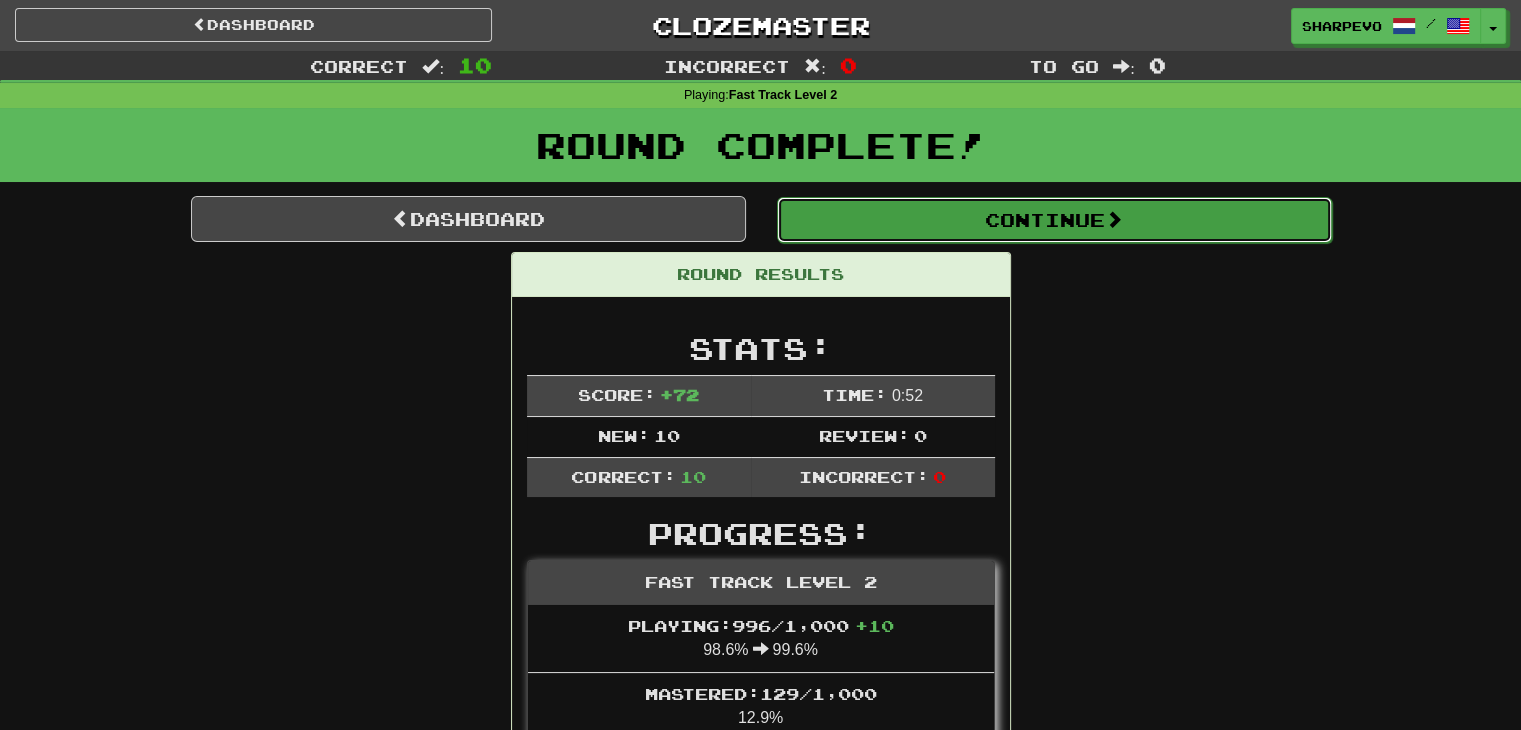 click on "Continue" at bounding box center (1054, 220) 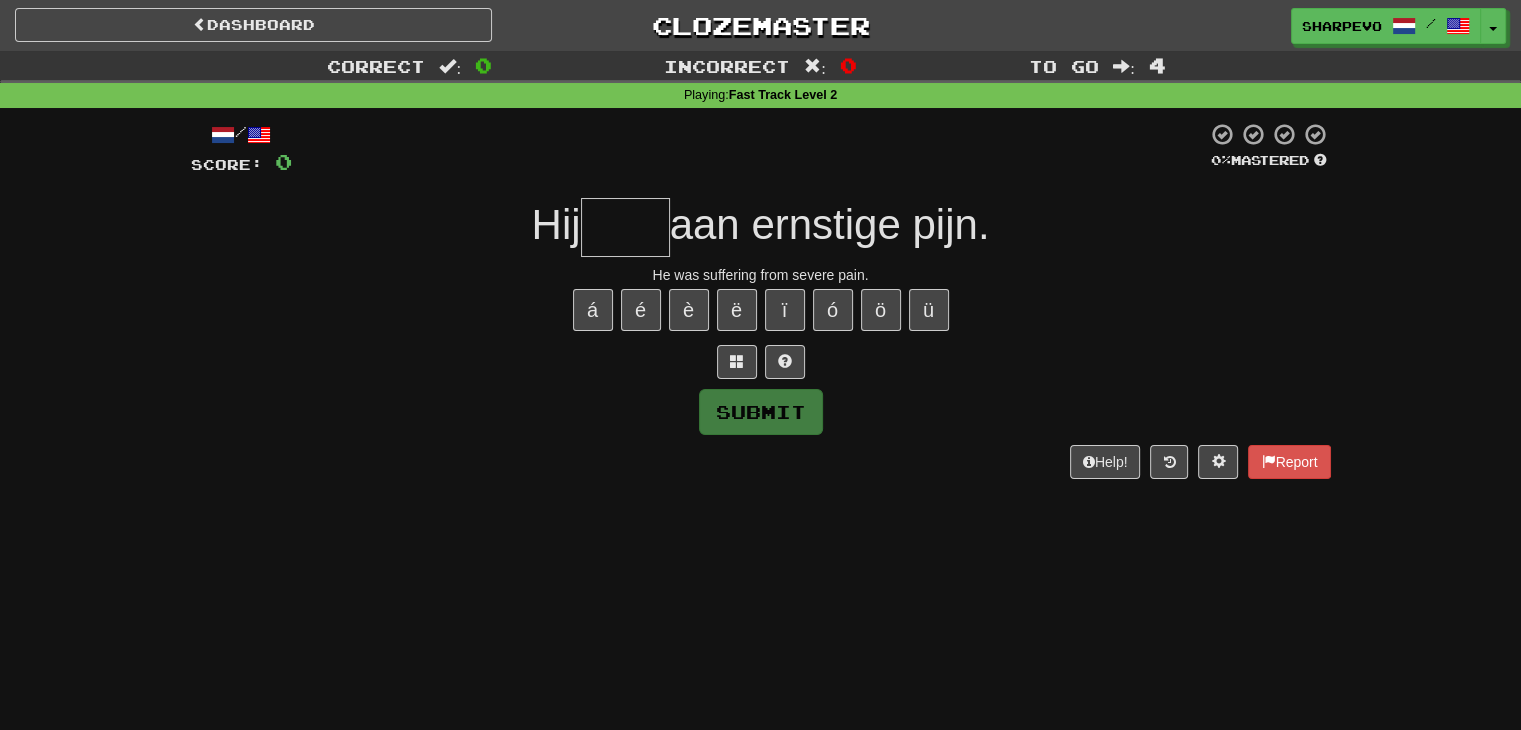 type on "*" 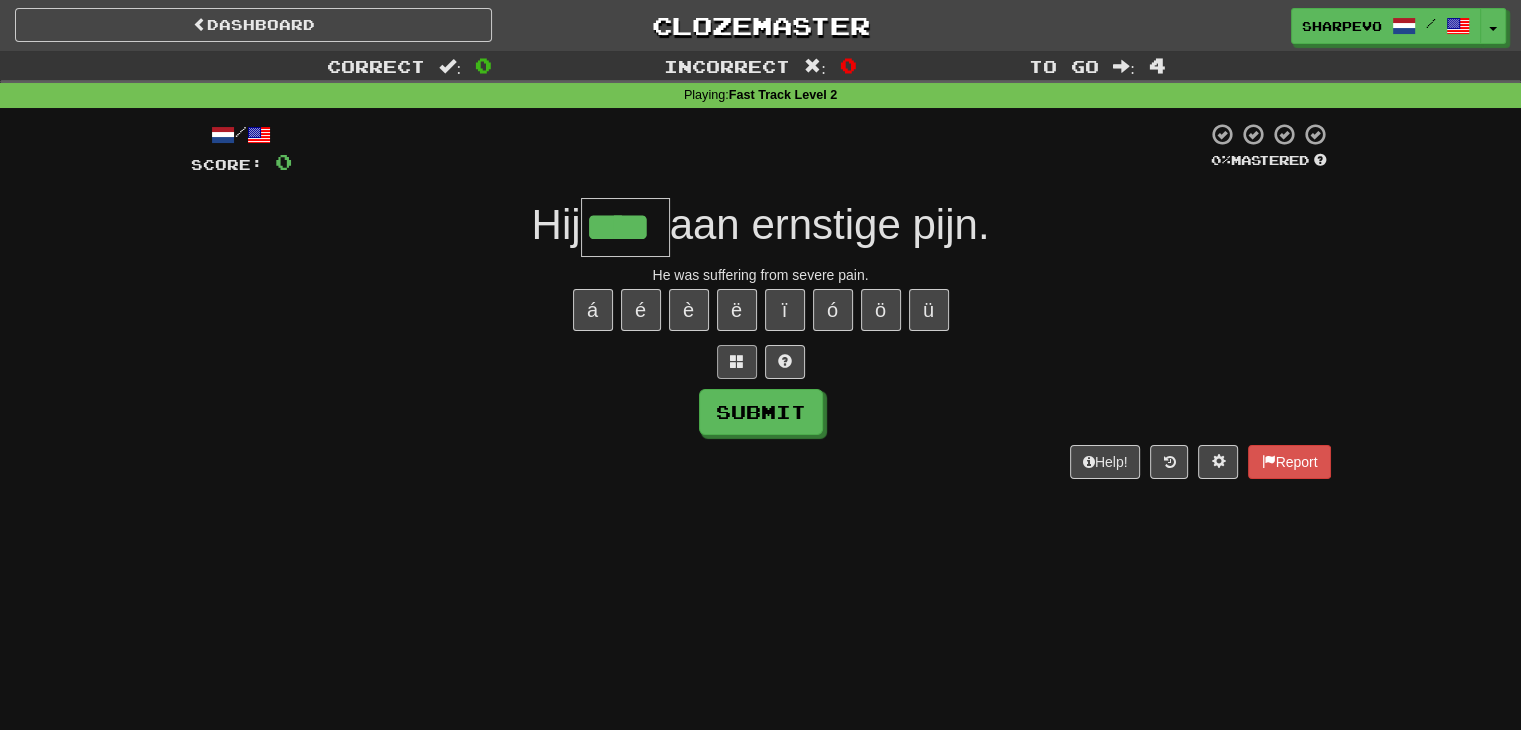 type on "****" 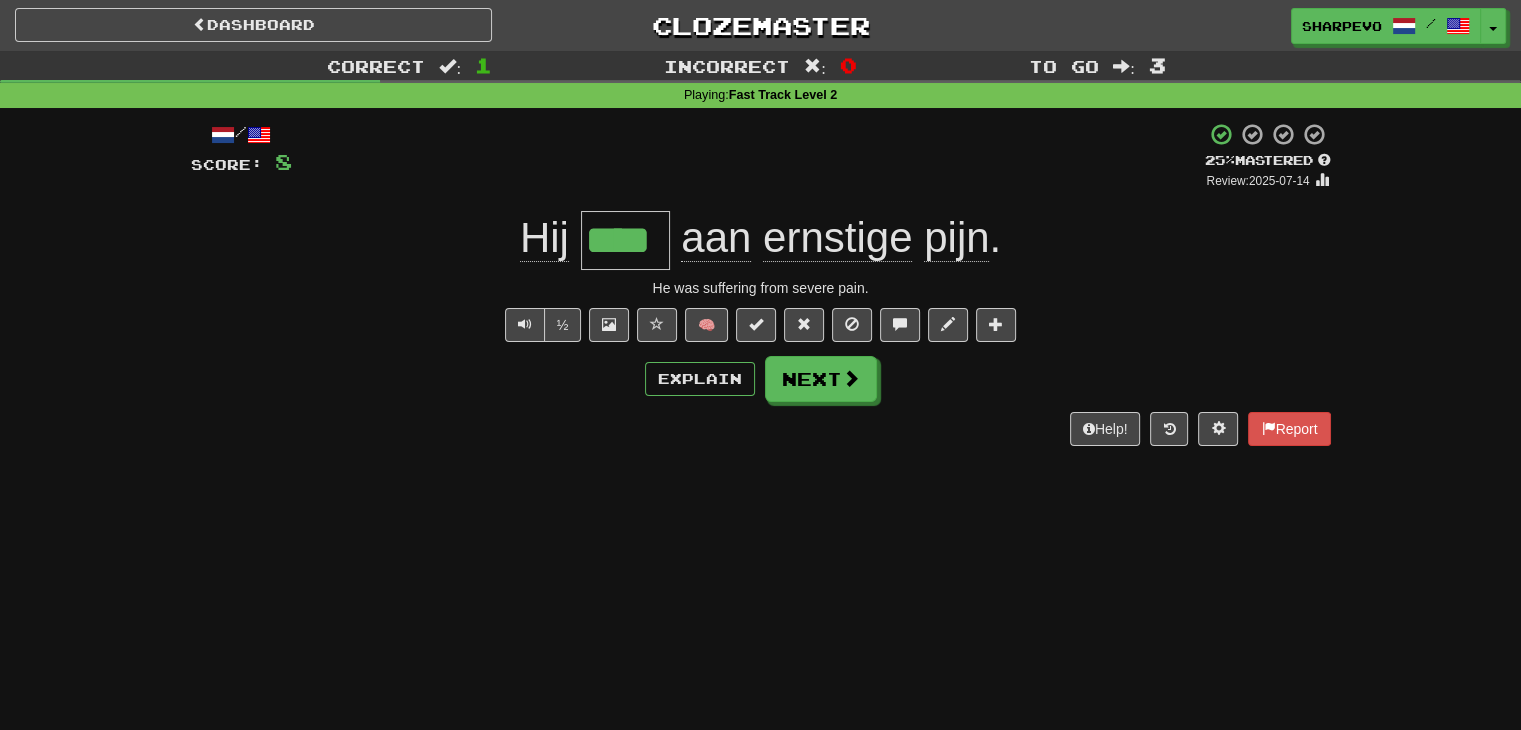 click on "Help!  Report" at bounding box center (761, 429) 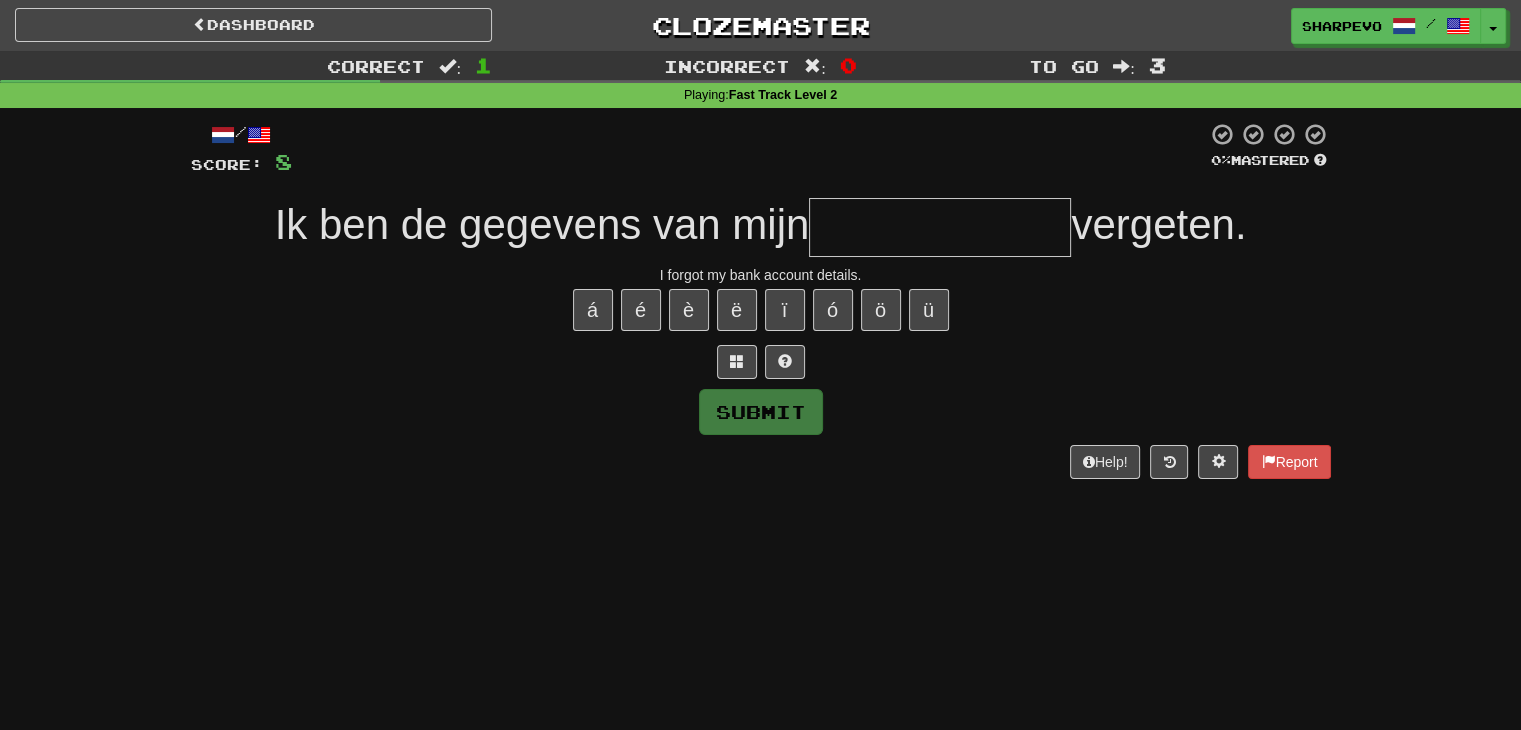 click at bounding box center (940, 227) 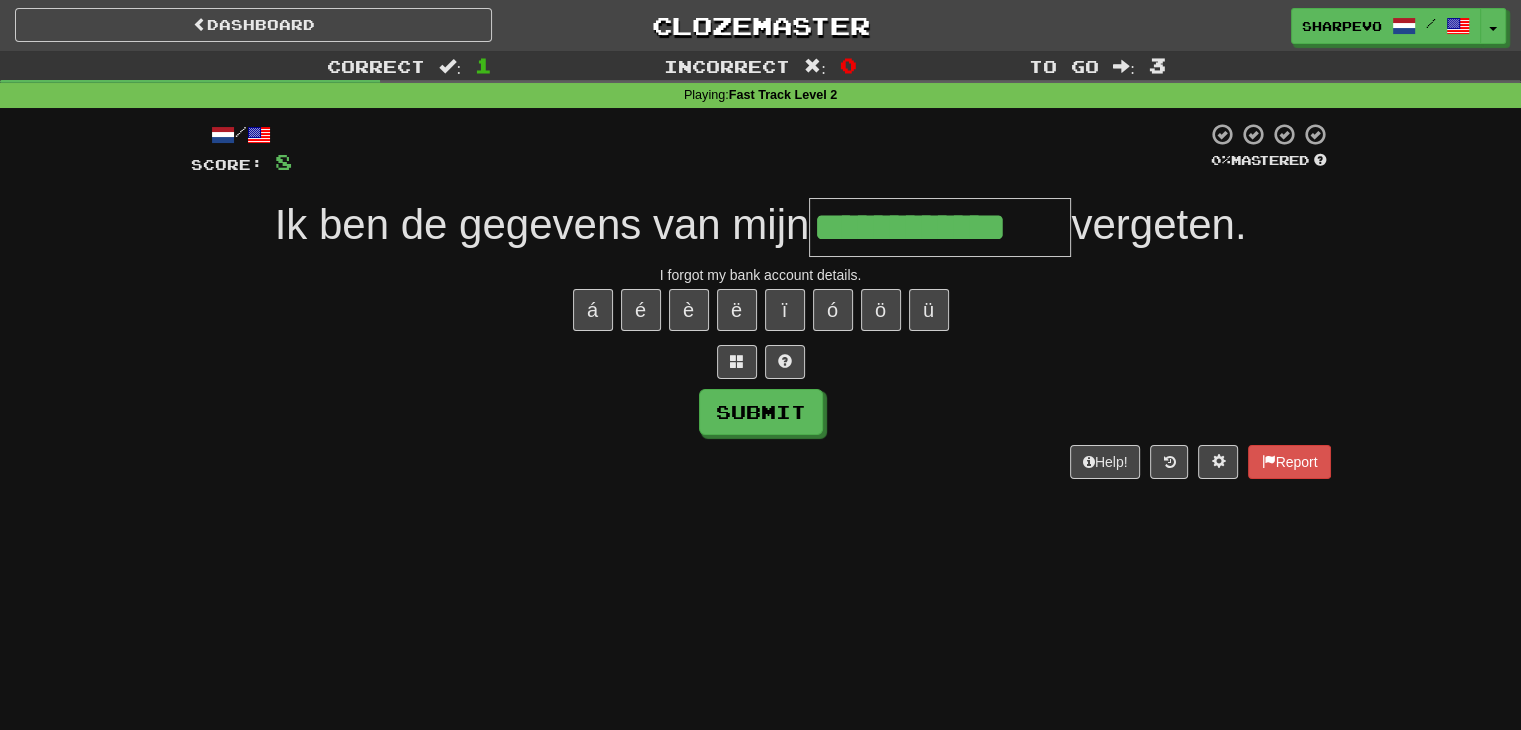 type on "**********" 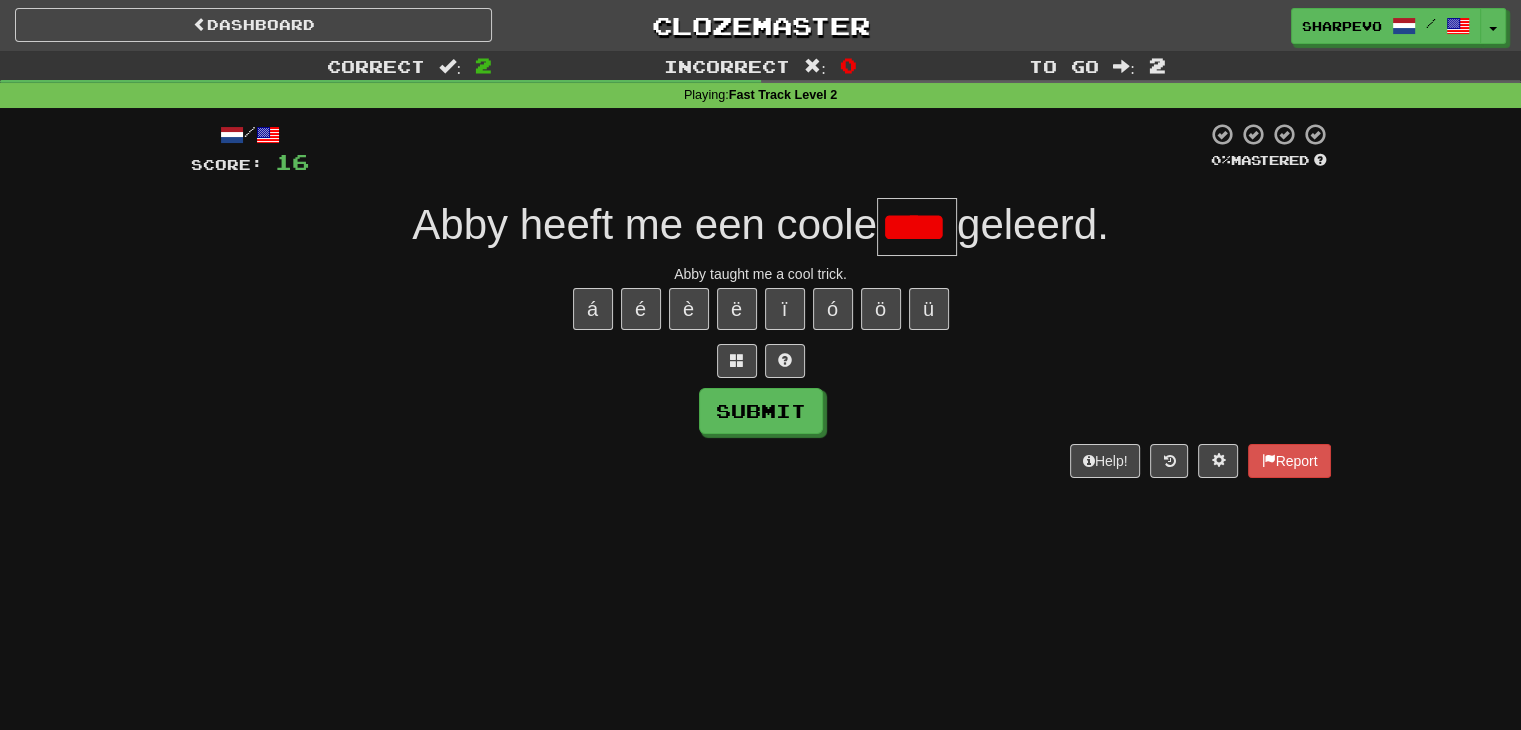 scroll, scrollTop: 0, scrollLeft: 0, axis: both 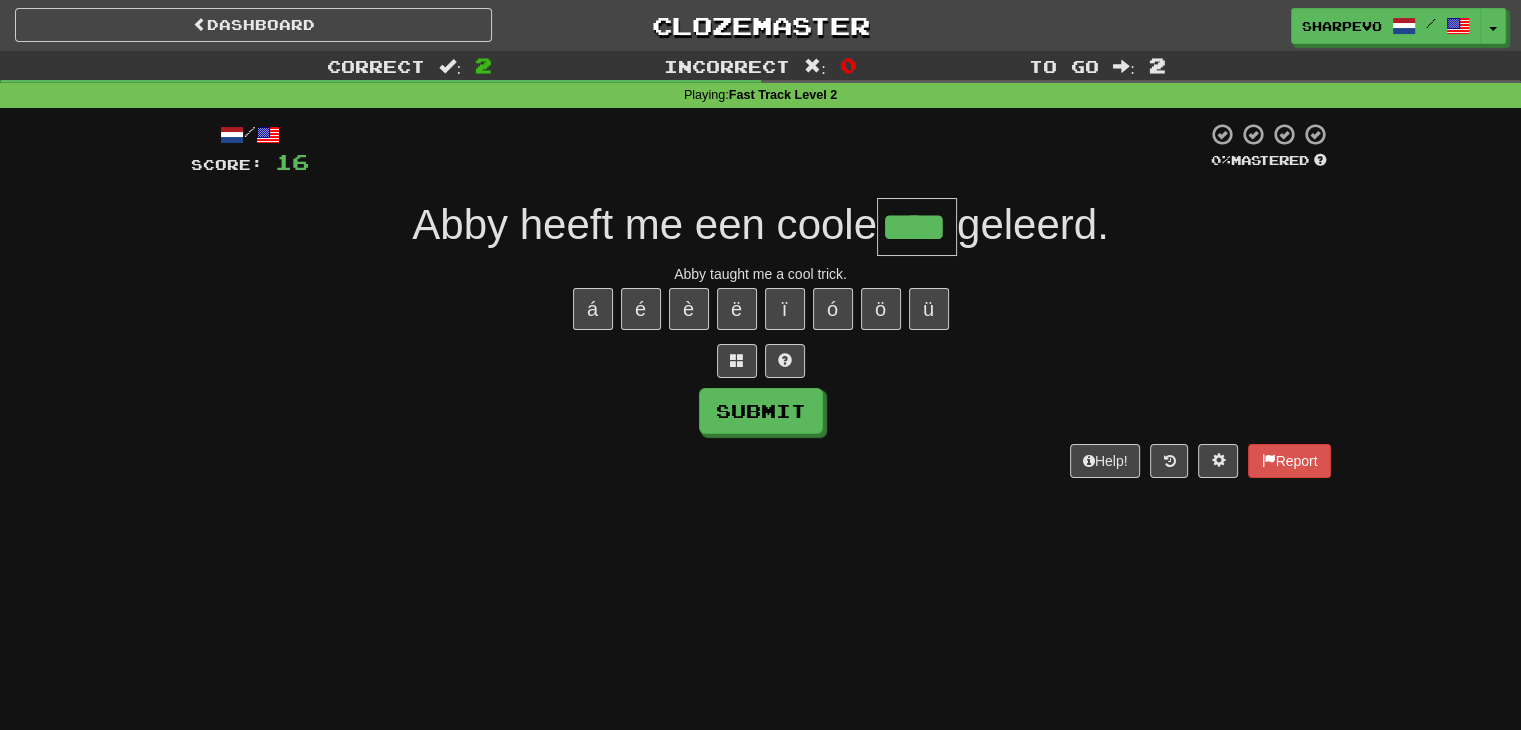 type on "****" 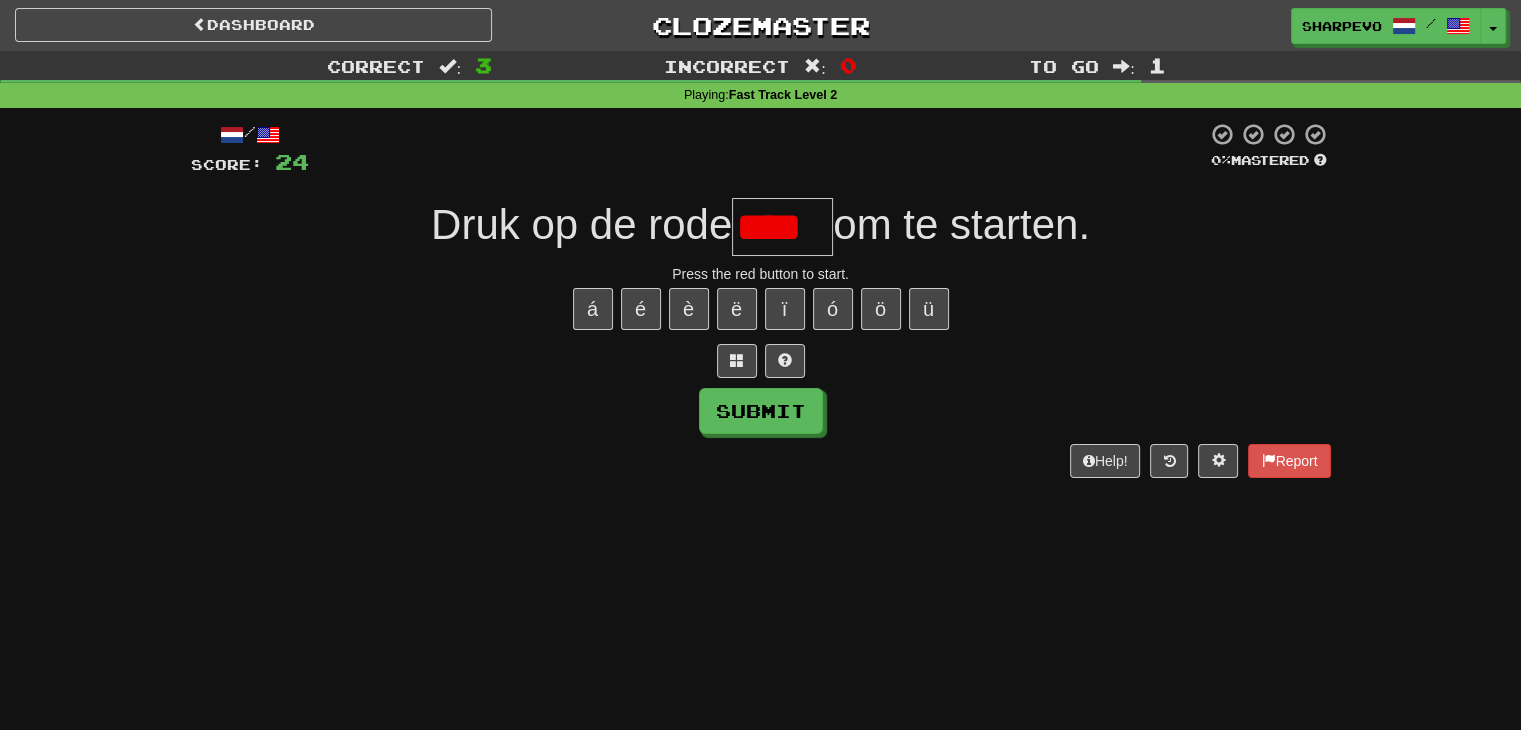 scroll, scrollTop: 0, scrollLeft: 0, axis: both 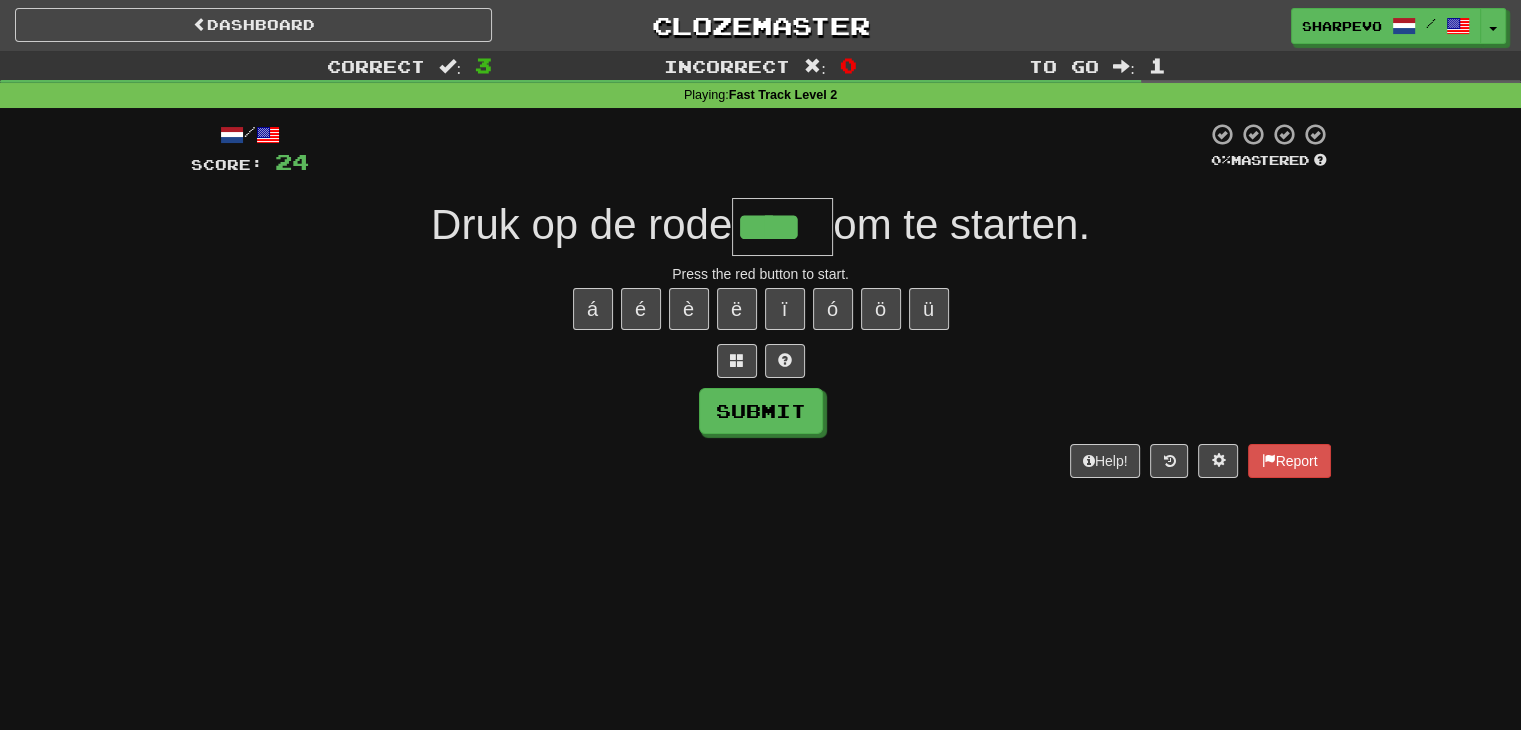 type on "****" 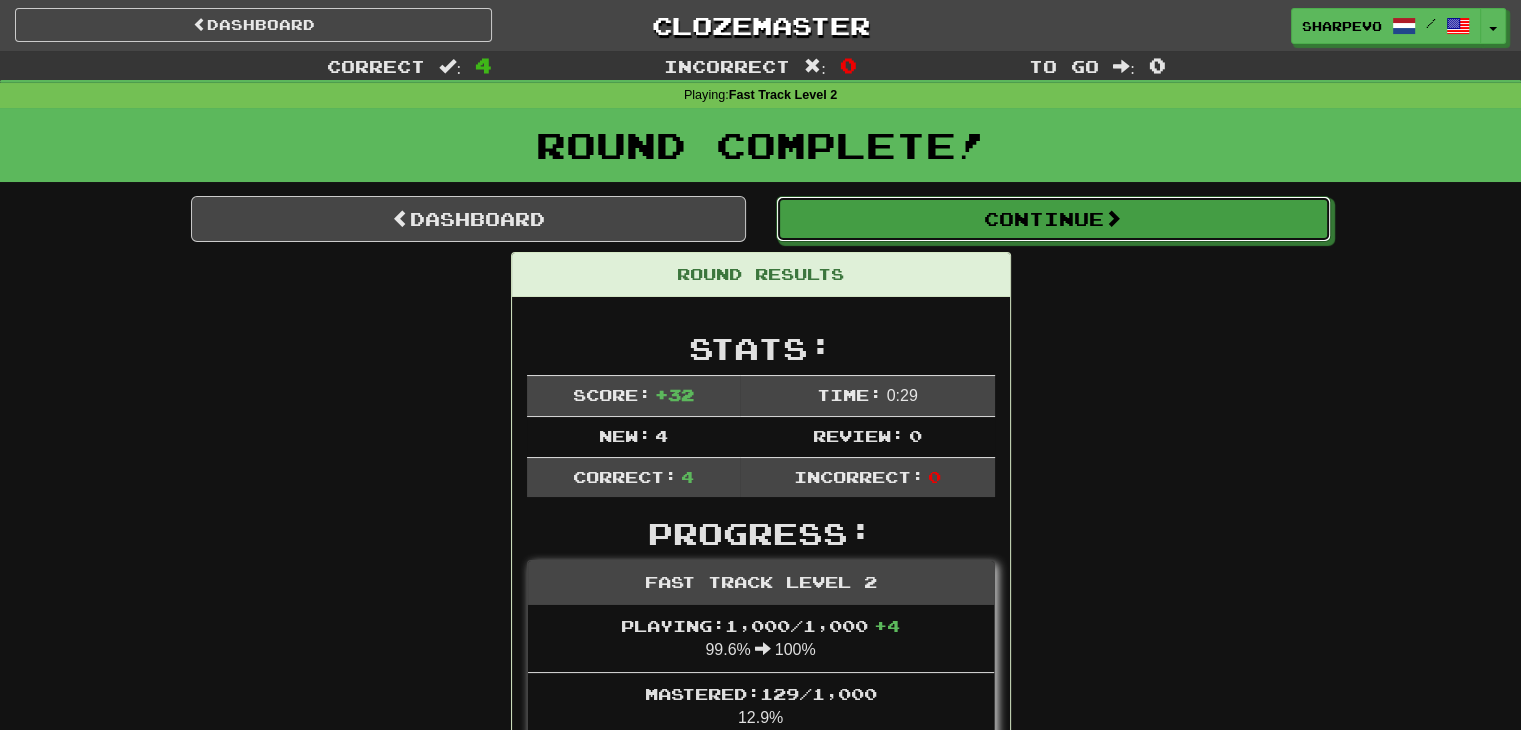 click on "Continue" at bounding box center [1053, 219] 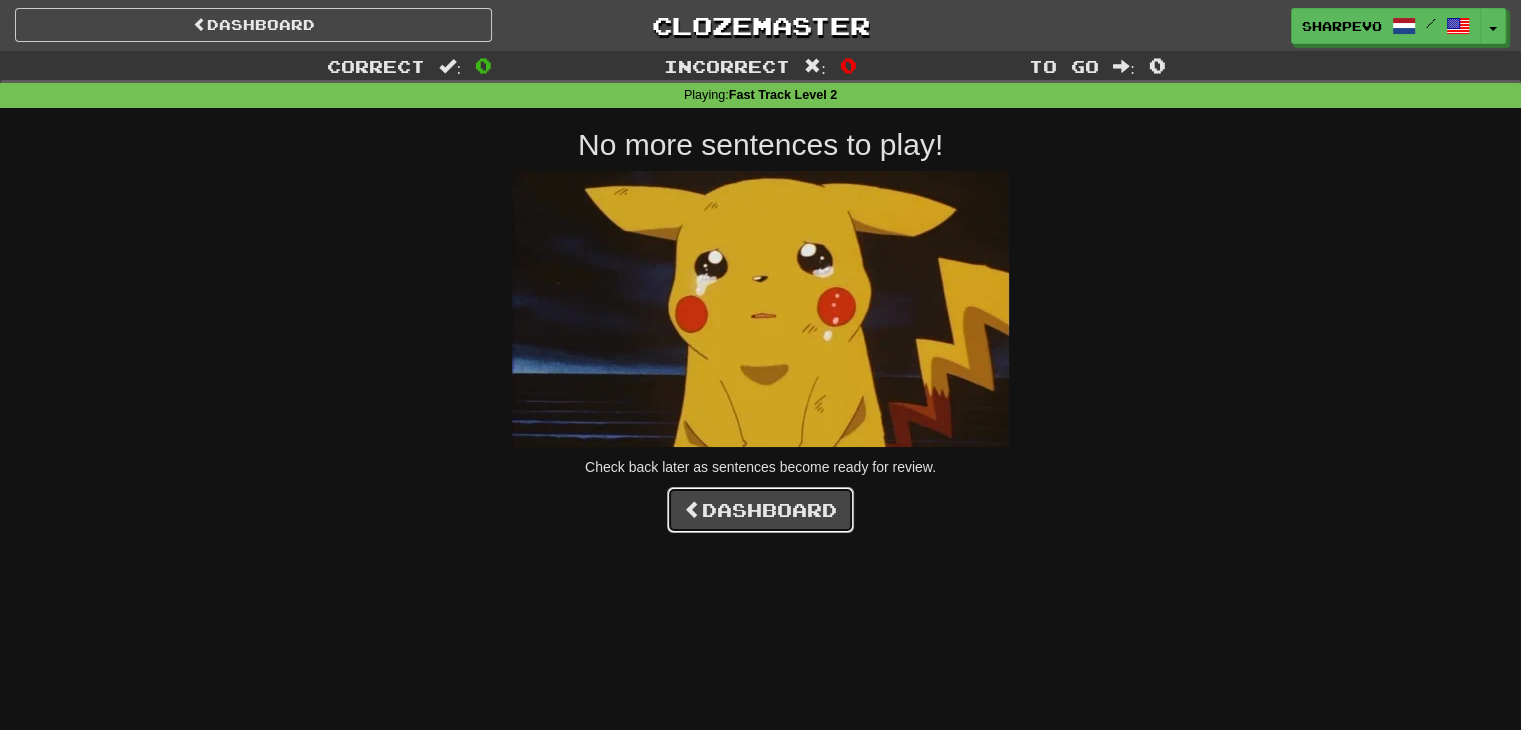 click on "Dashboard" at bounding box center (760, 510) 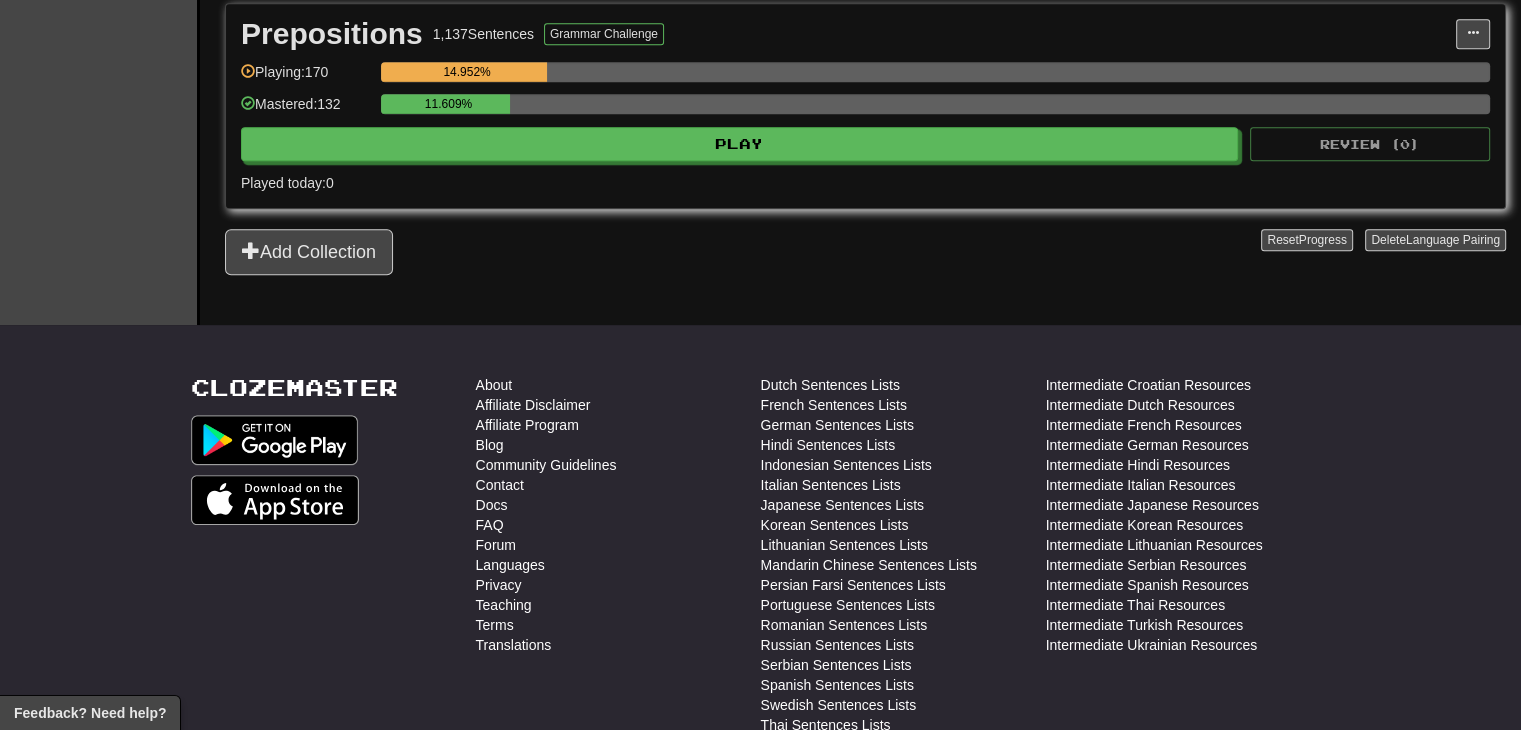 scroll, scrollTop: 1154, scrollLeft: 0, axis: vertical 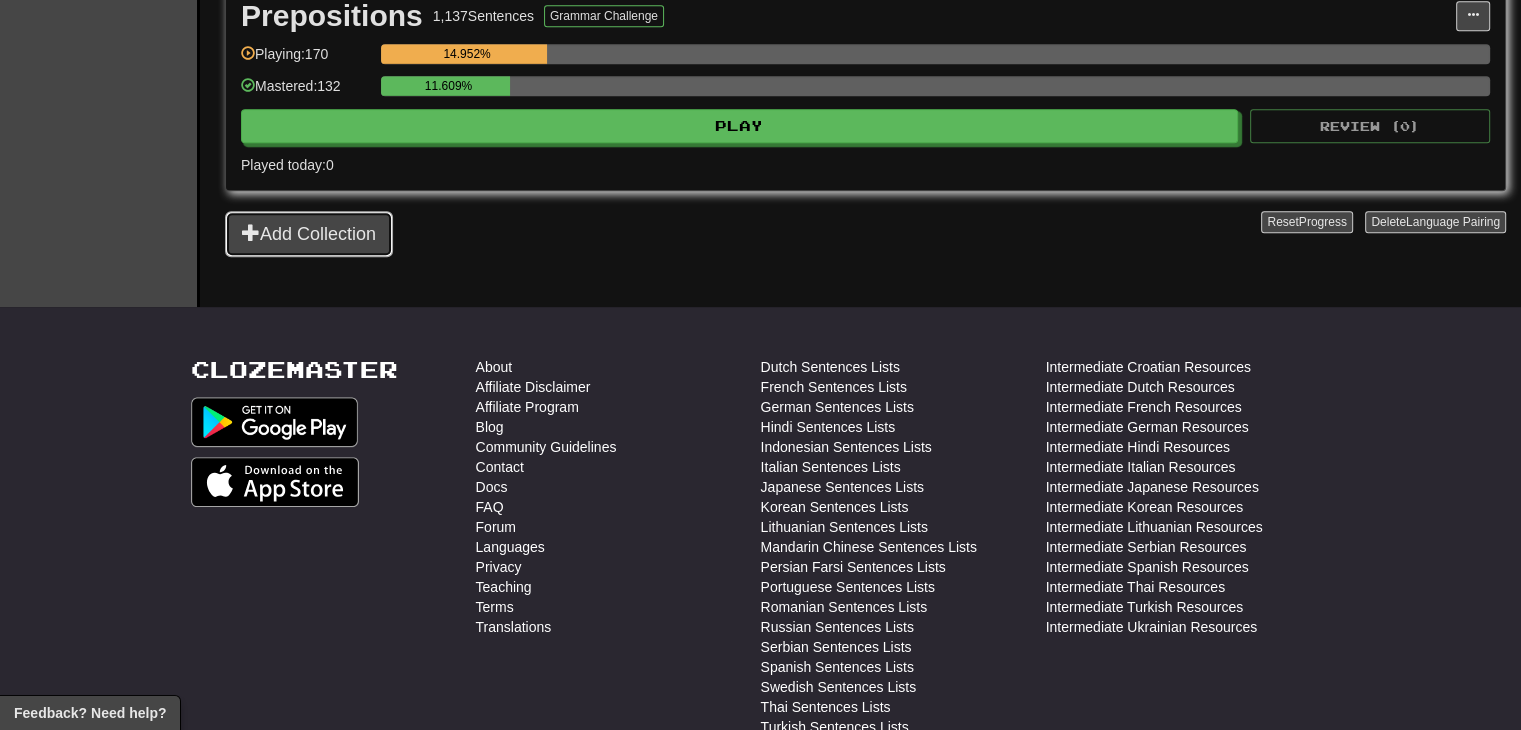 click on "Add Collection" at bounding box center (309, 234) 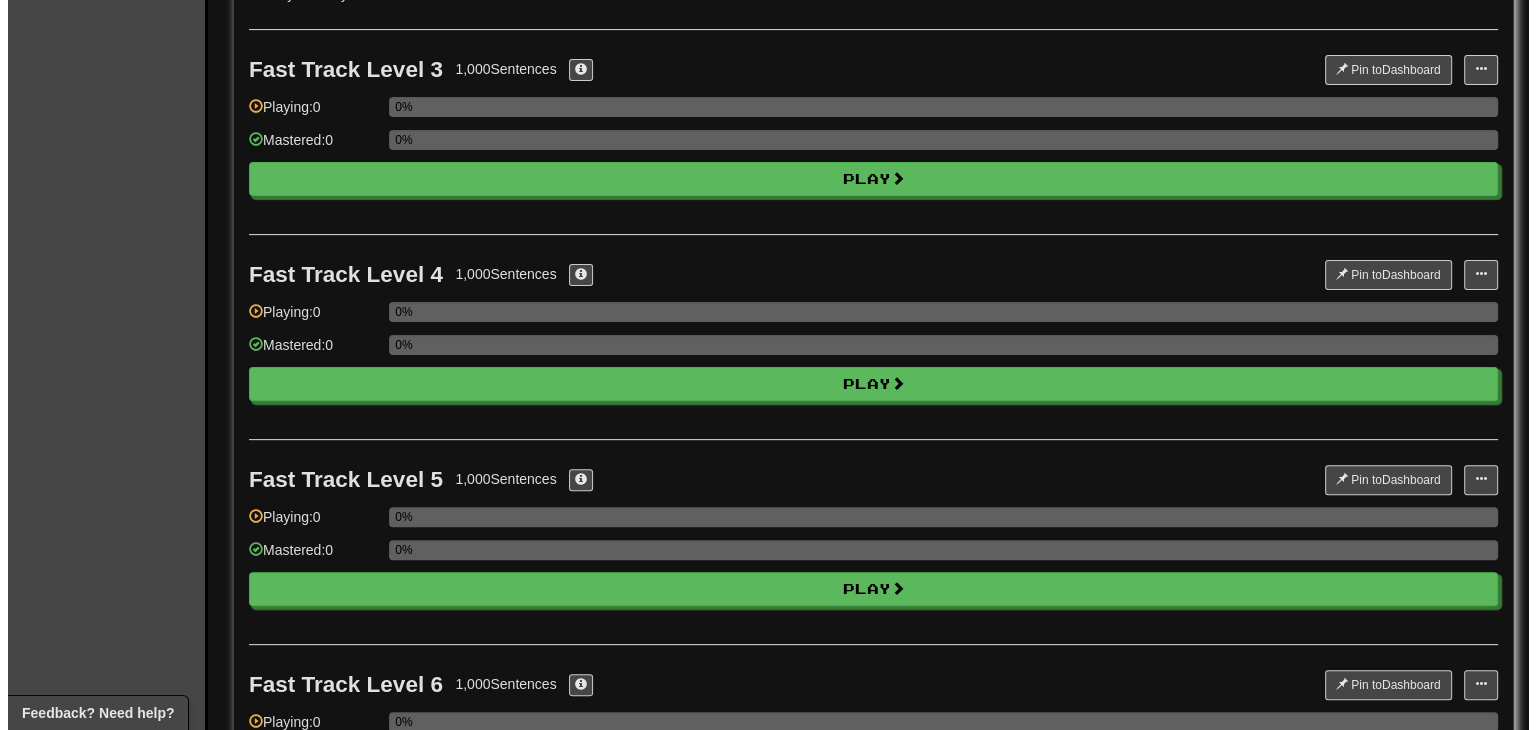 scroll, scrollTop: 576, scrollLeft: 0, axis: vertical 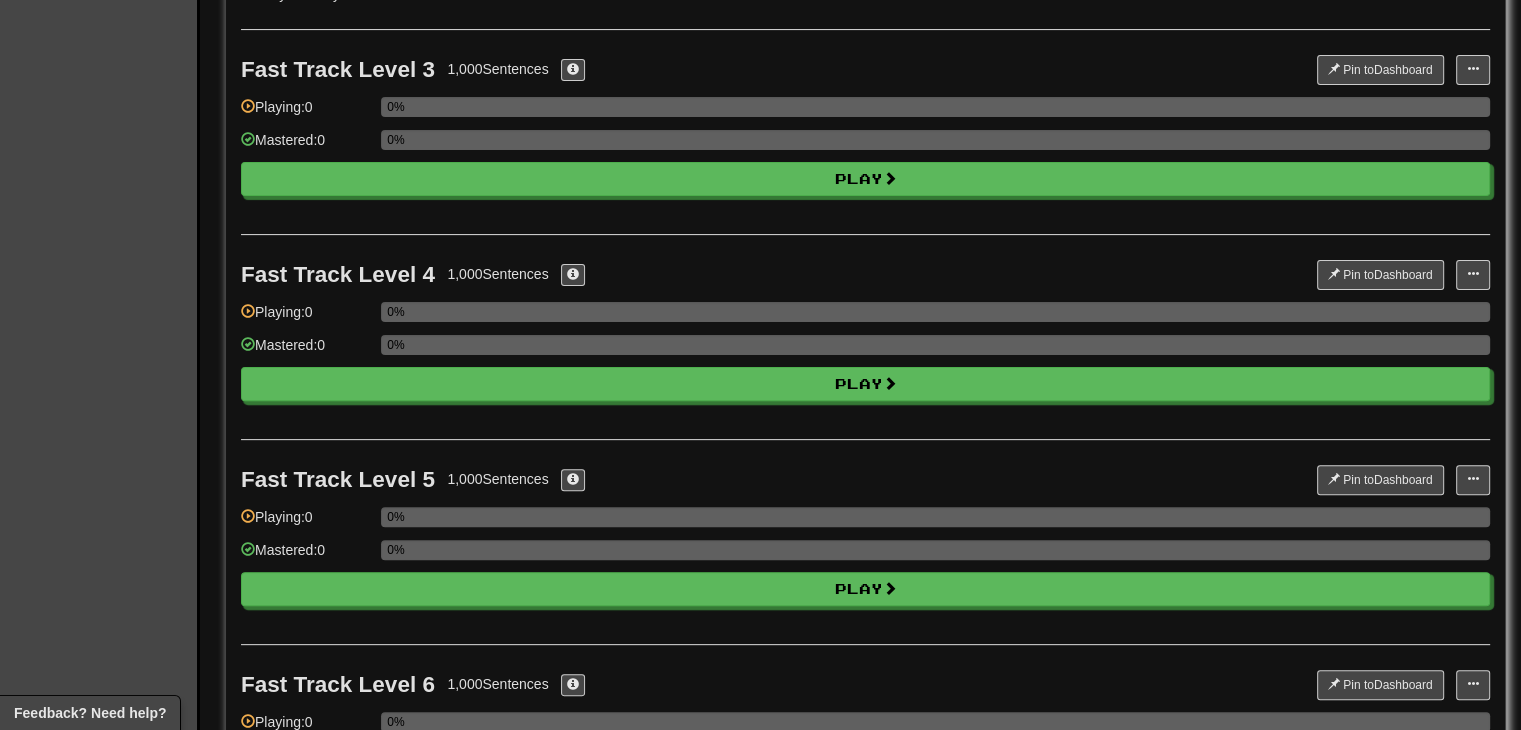 click on "0%" at bounding box center (935, 146) 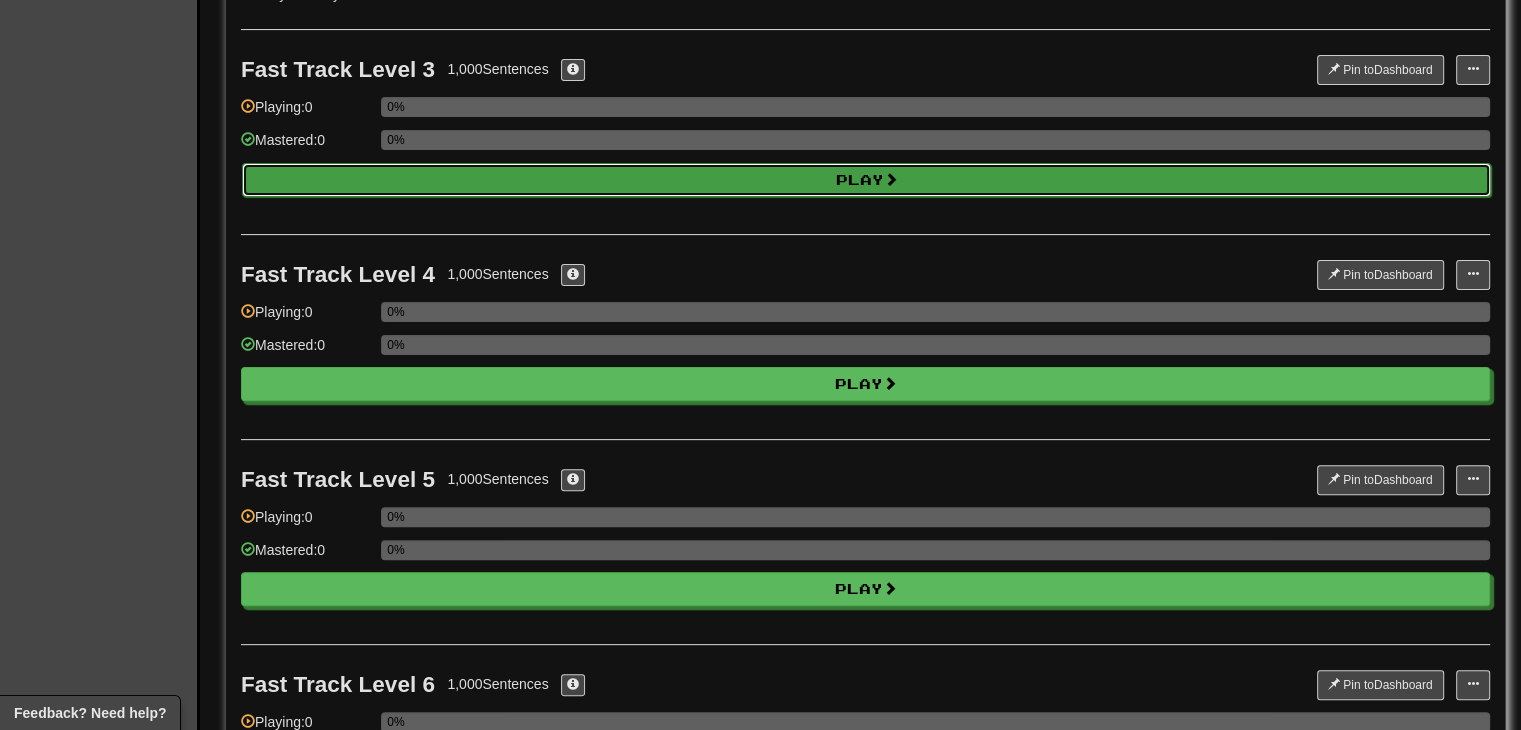 click on "Play" at bounding box center (866, 180) 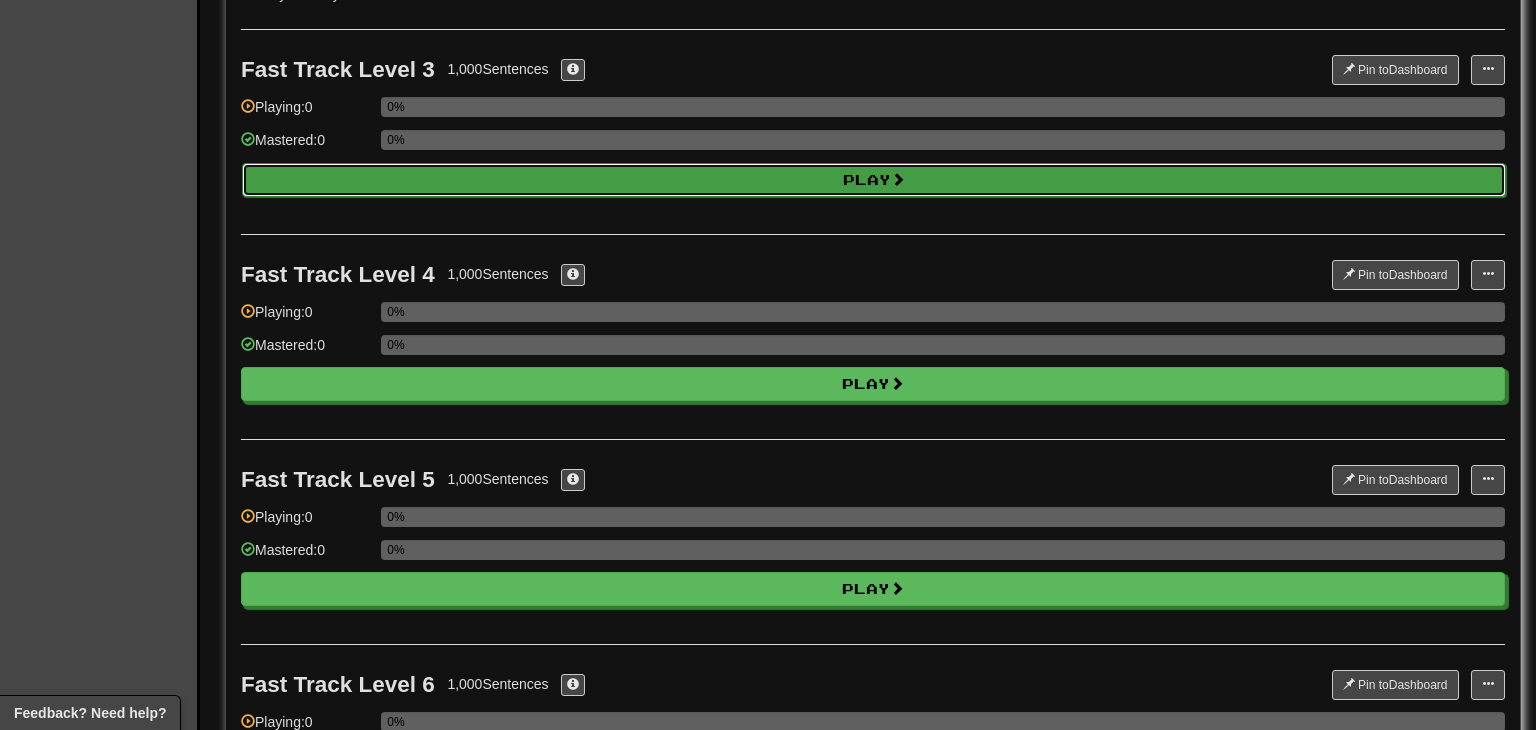 select on "**" 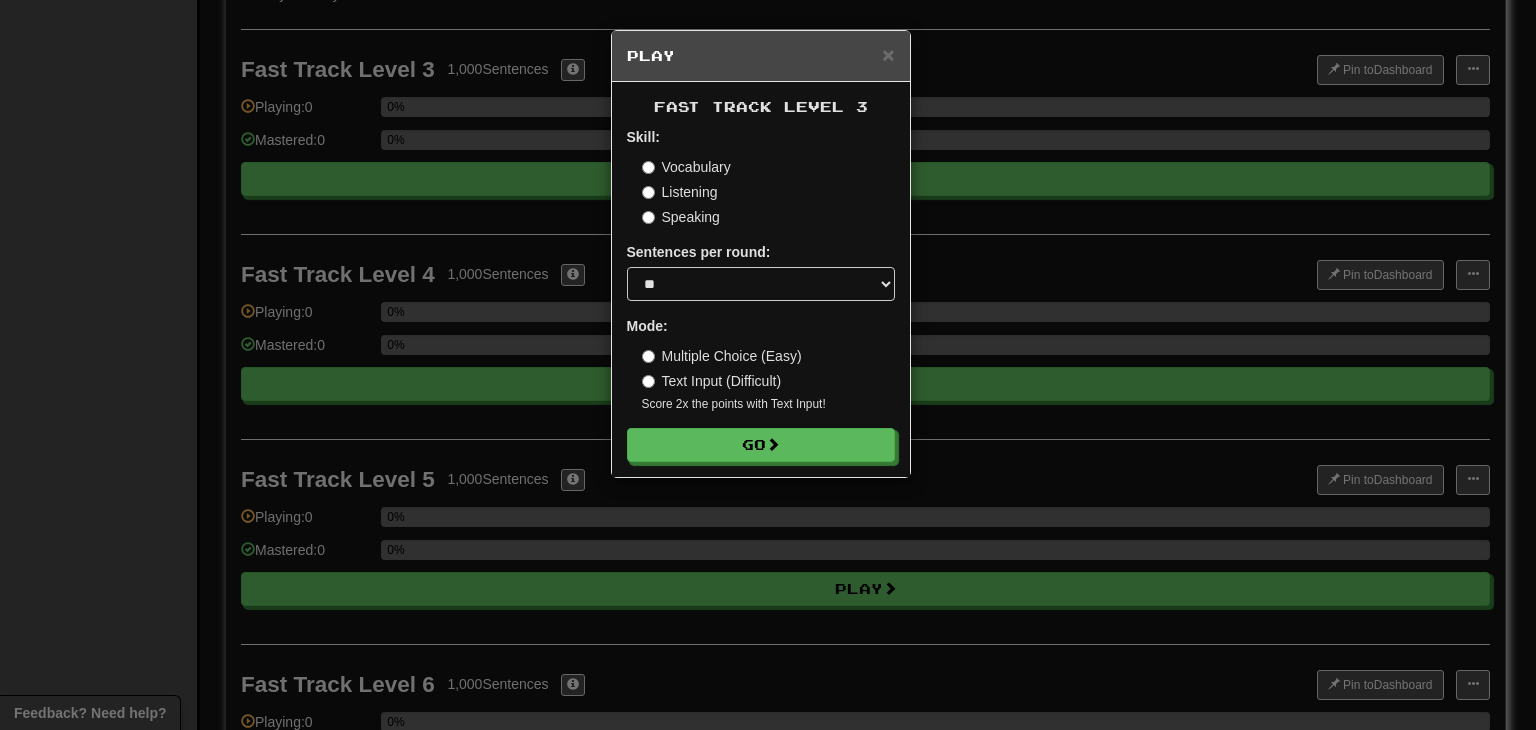 click on "× Play Fast Track Level 3 Skill: Vocabulary Listening Speaking Sentences per round: * ** ** ** ** ** *** ******** Mode: Multiple Choice (Easy) Text Input (Difficult) Score 2x the points with Text Input ! Go" at bounding box center (768, 365) 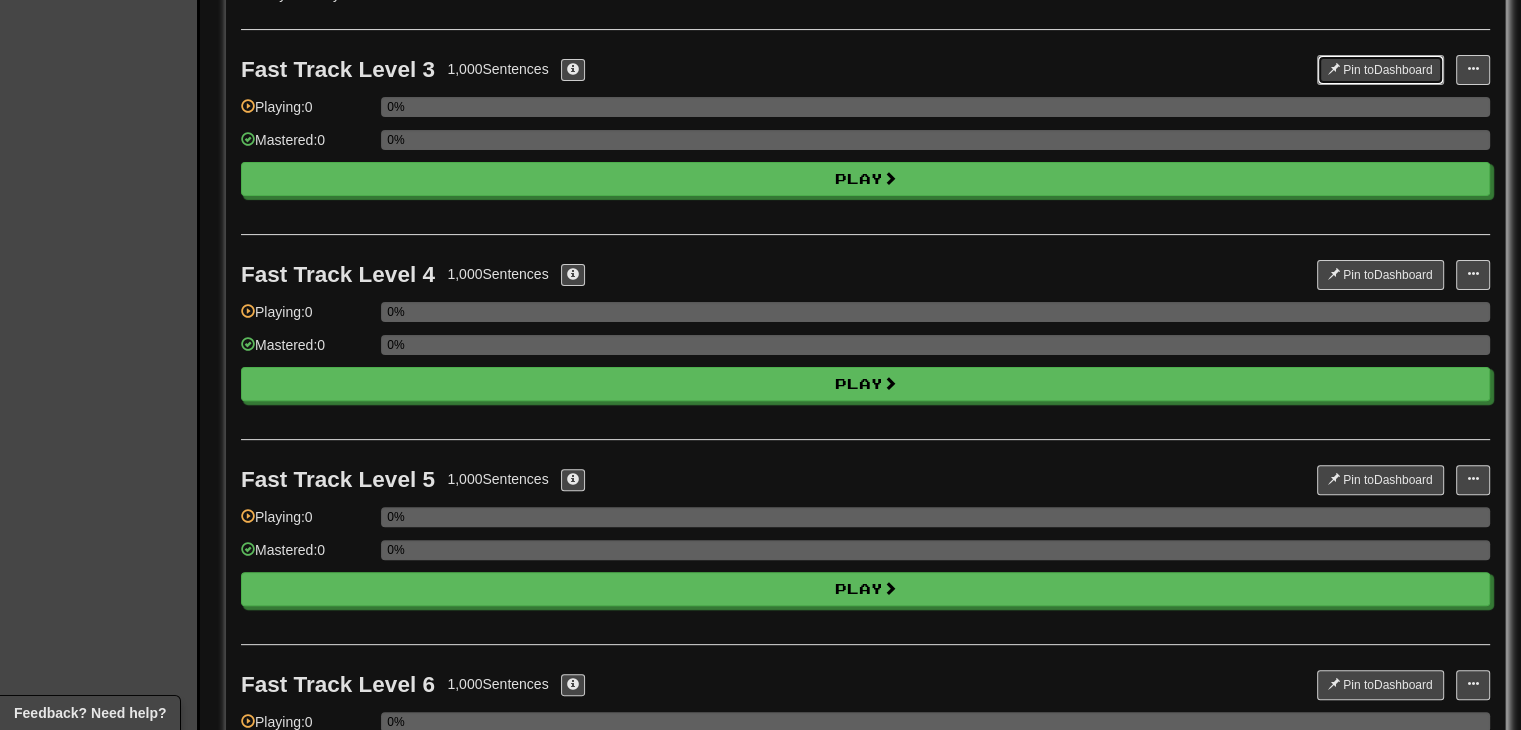 click on "Pin to  Dashboard" at bounding box center [1380, 70] 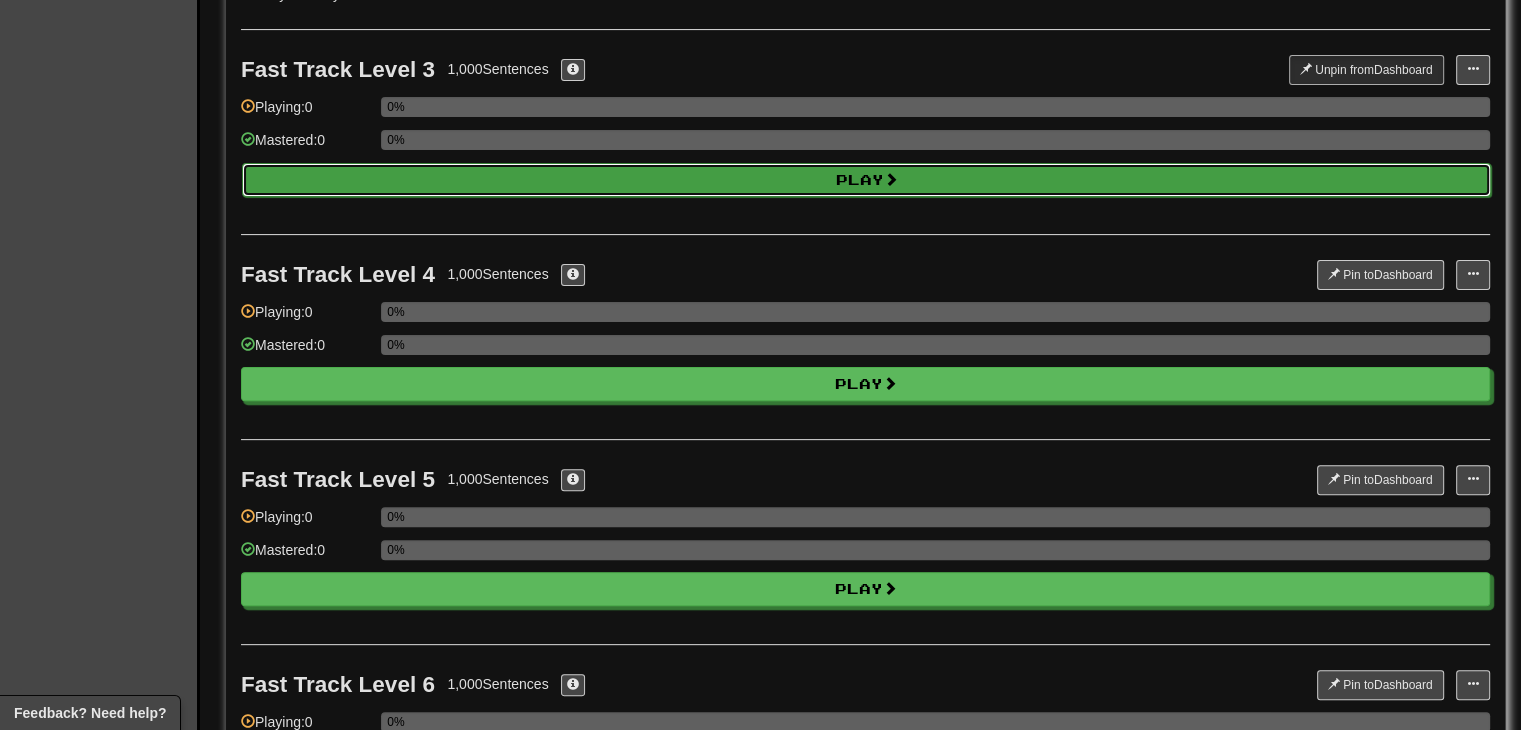 click on "Play" at bounding box center [866, 180] 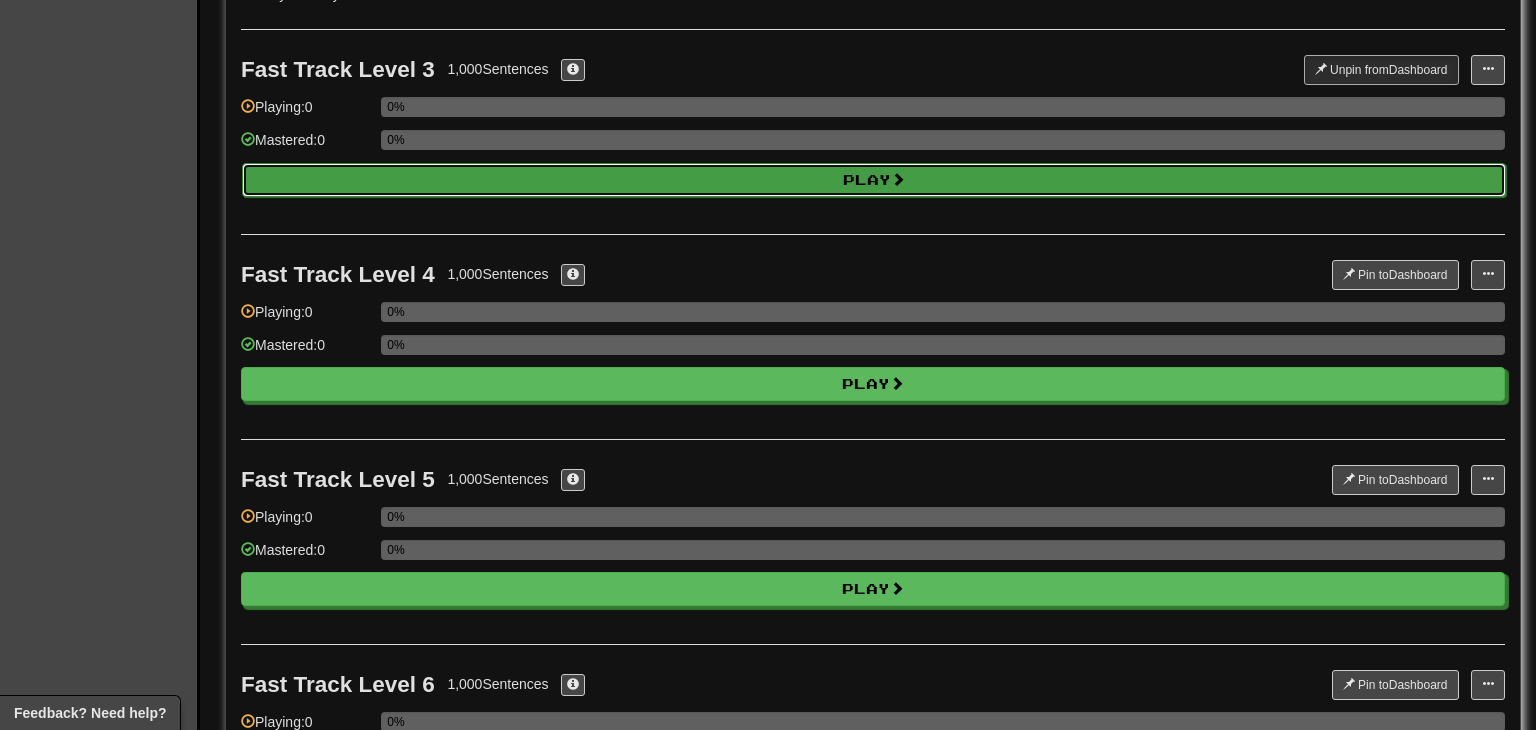 select on "**" 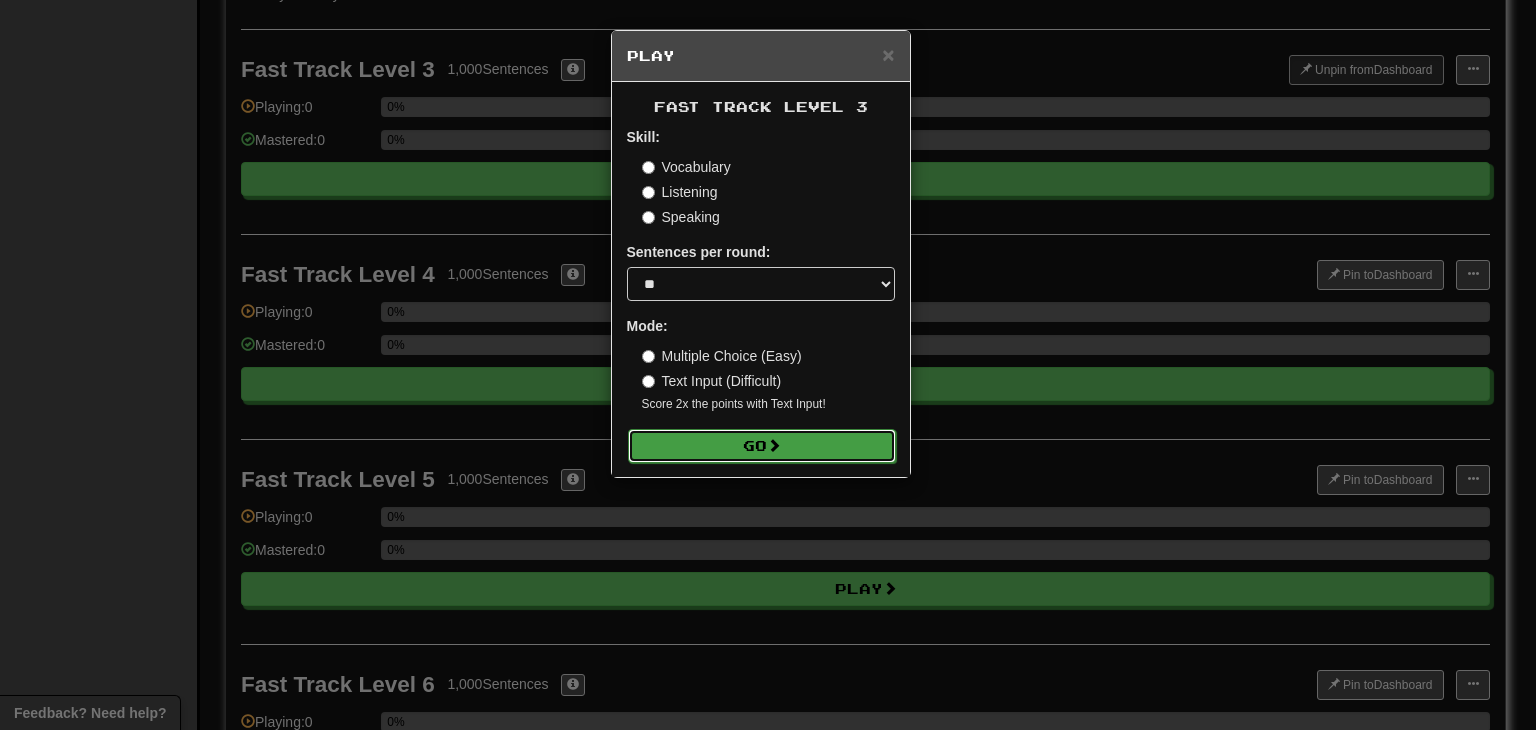 click at bounding box center (774, 445) 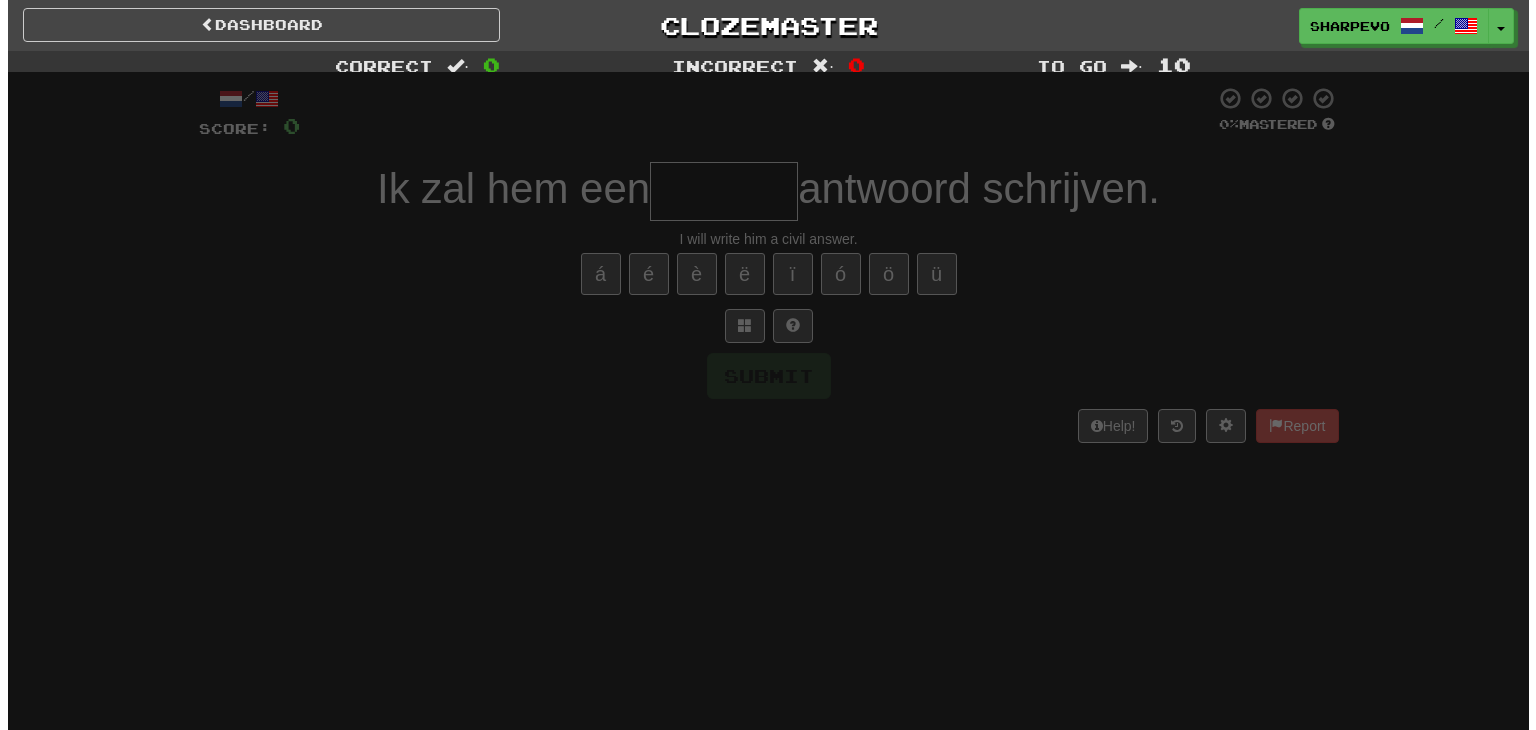 scroll, scrollTop: 0, scrollLeft: 0, axis: both 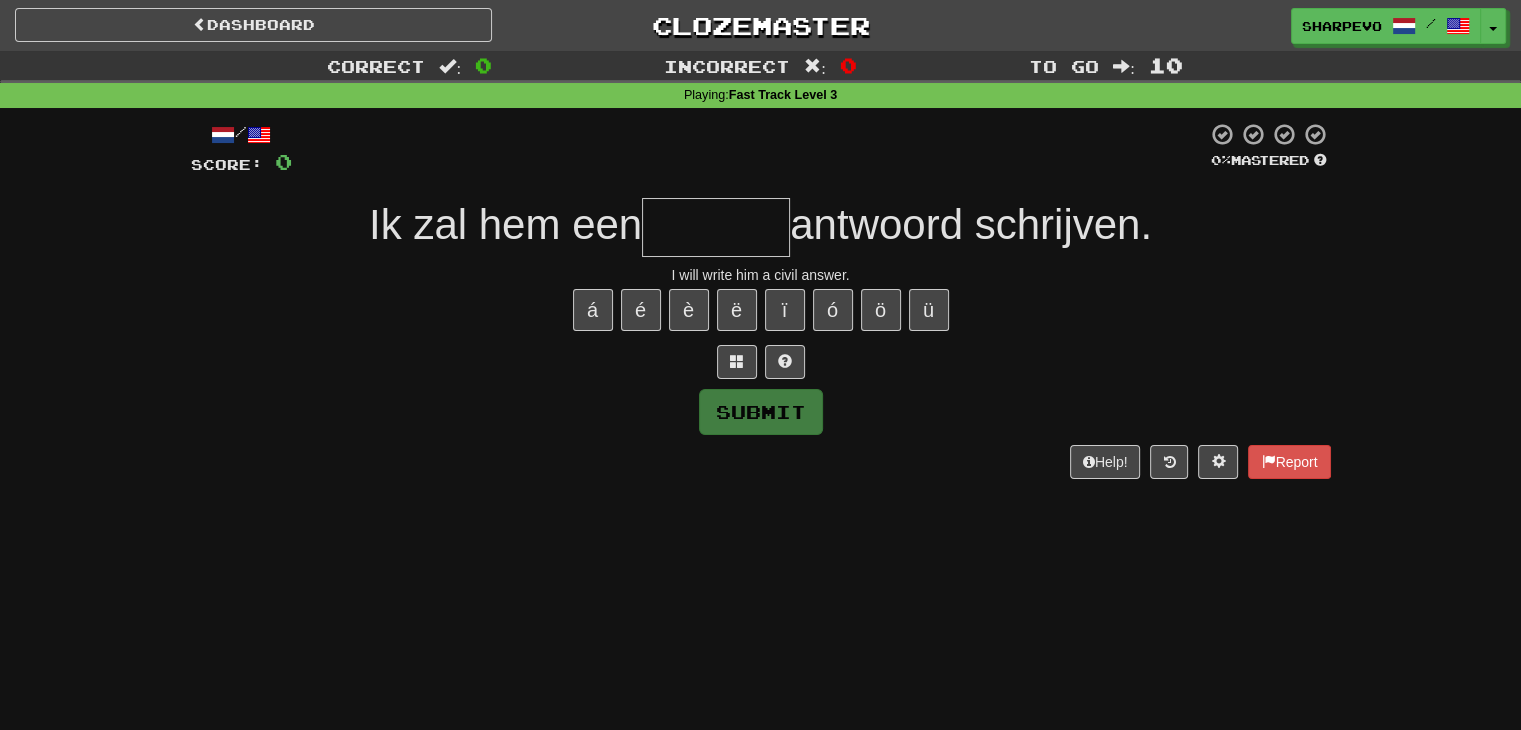 click at bounding box center (716, 227) 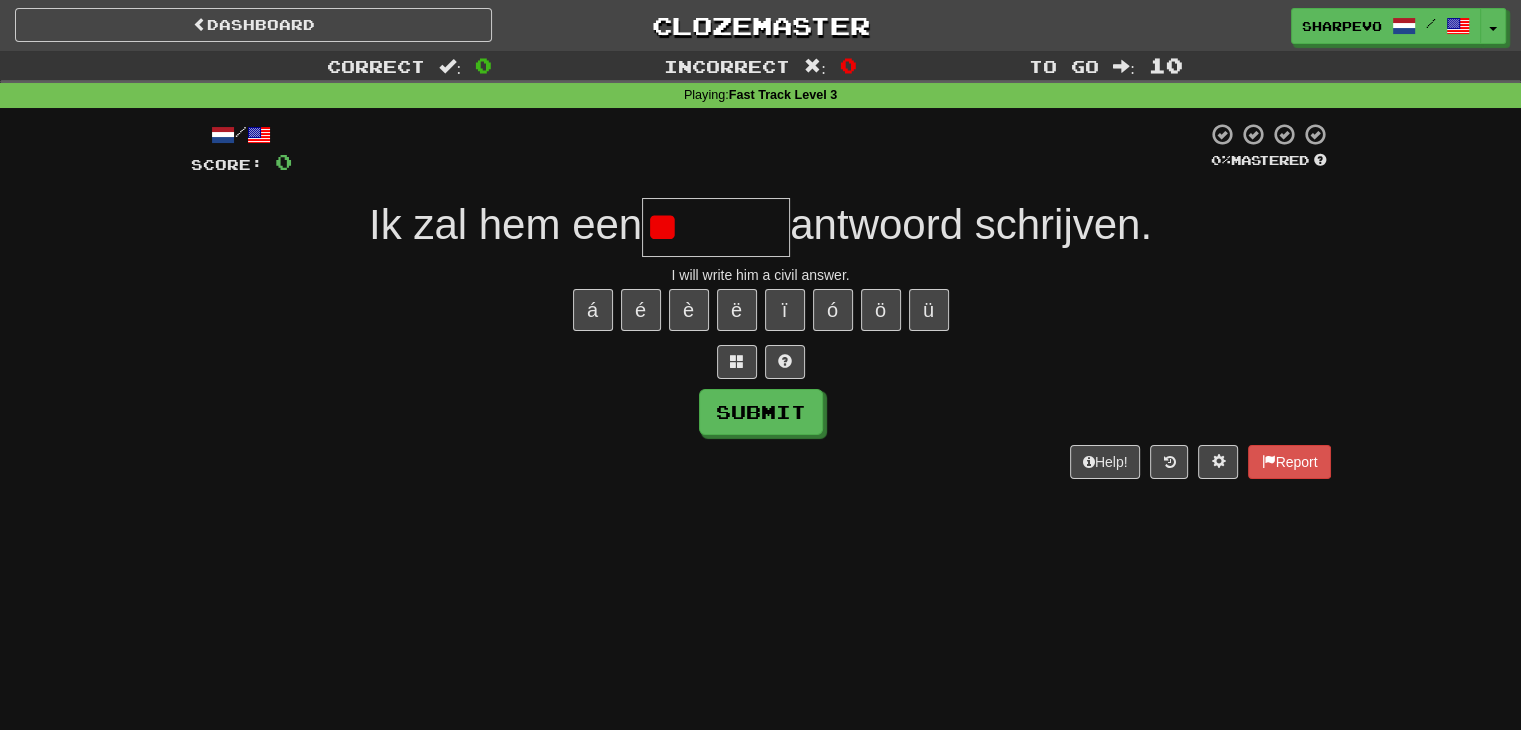 type on "*" 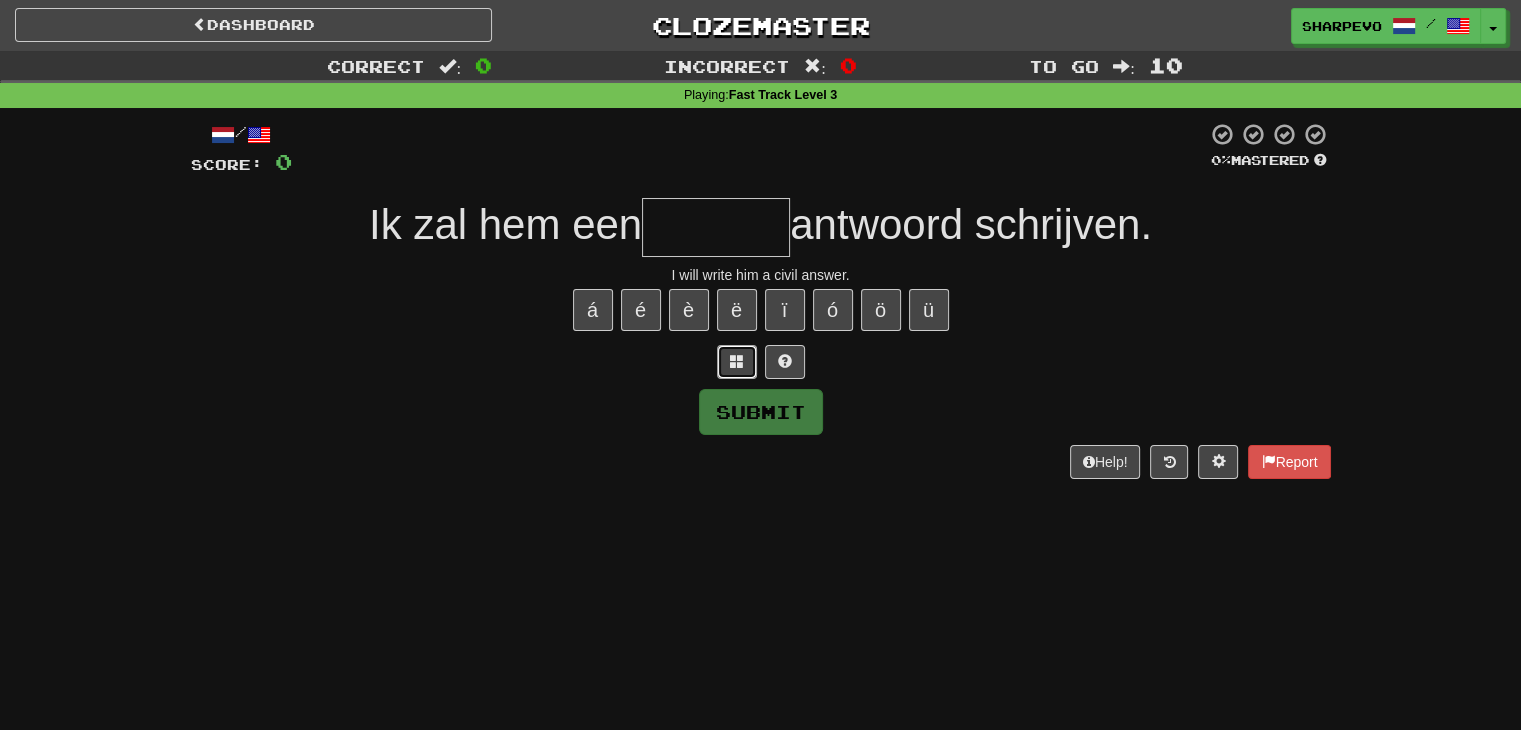 click at bounding box center (737, 361) 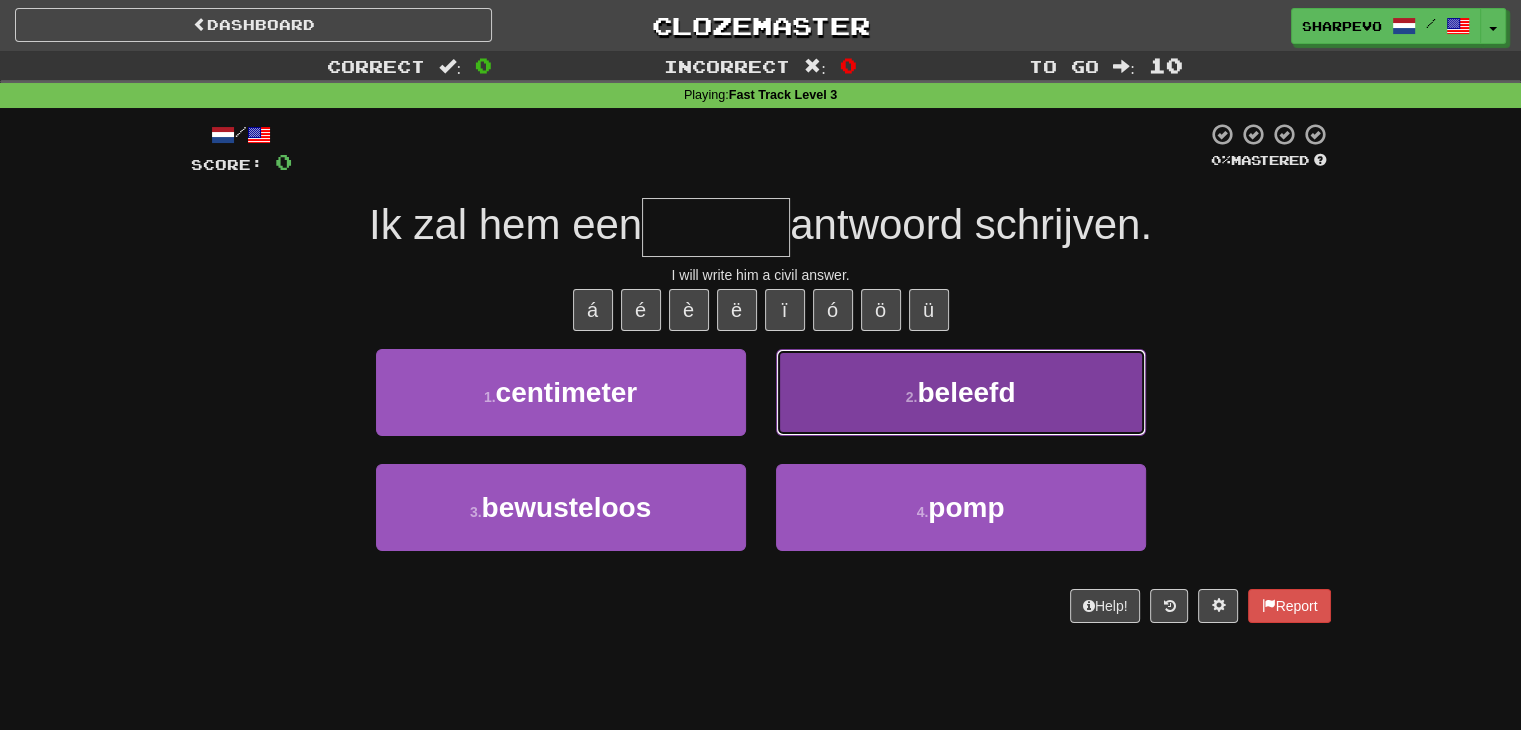 click on "2 .  beleefd" at bounding box center [961, 392] 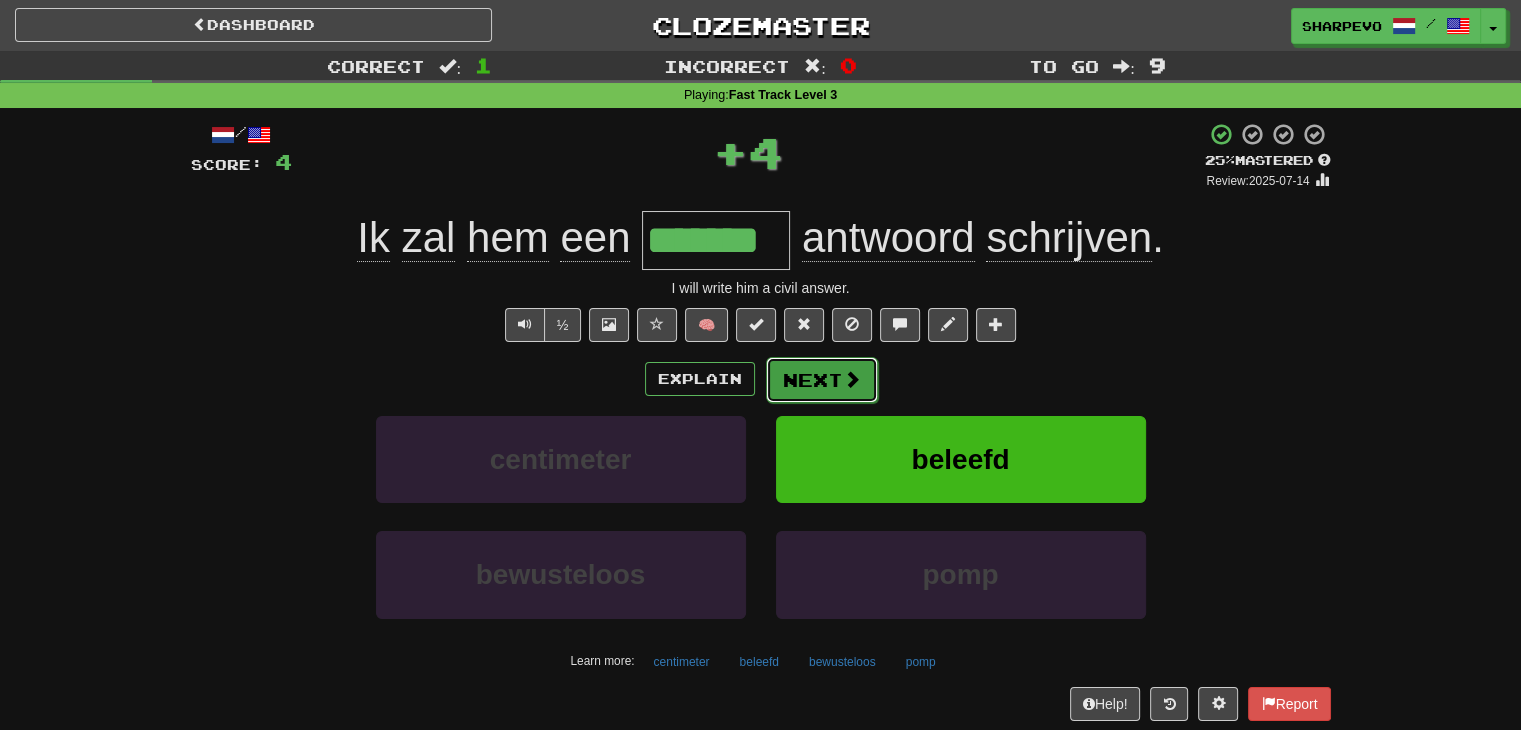 click on "Next" at bounding box center (822, 380) 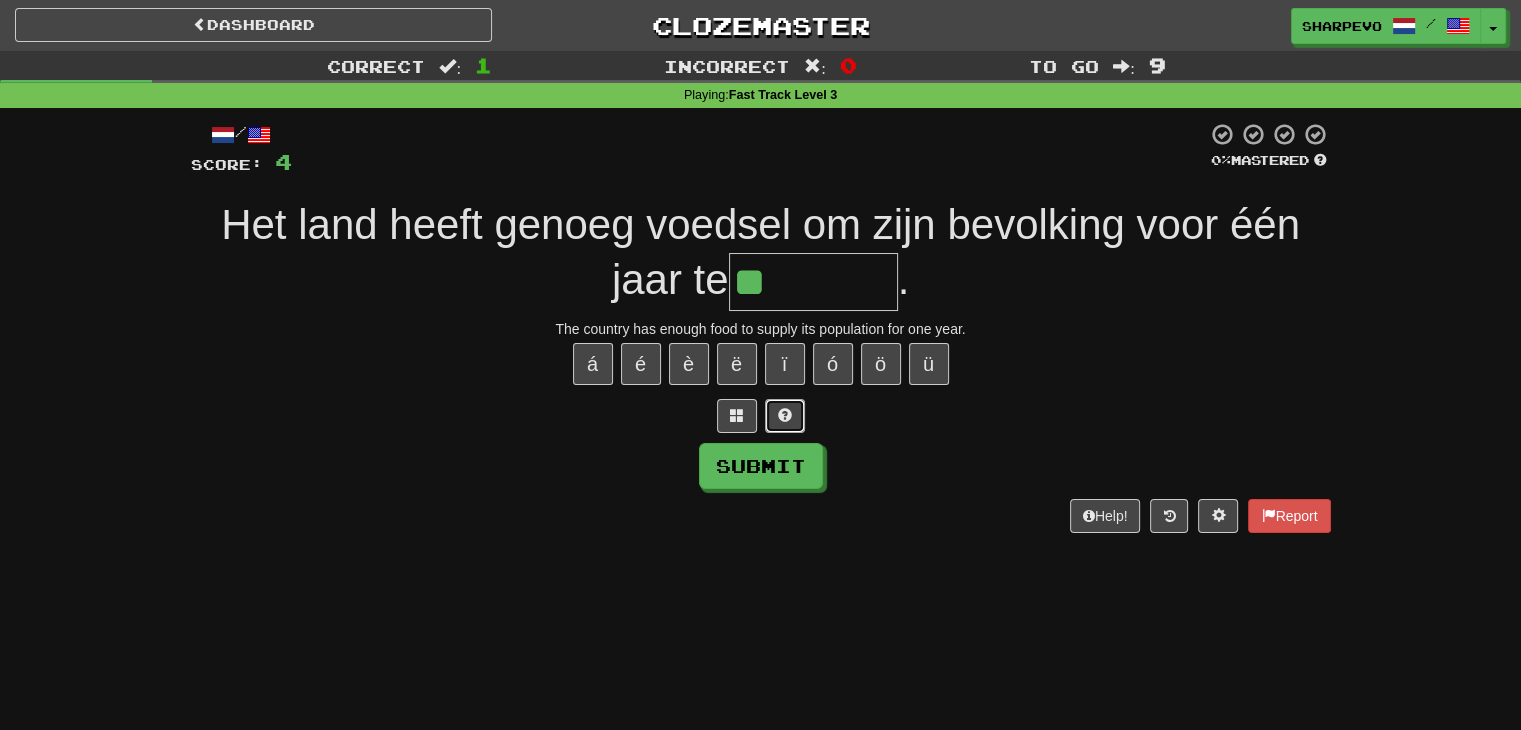 click at bounding box center (785, 415) 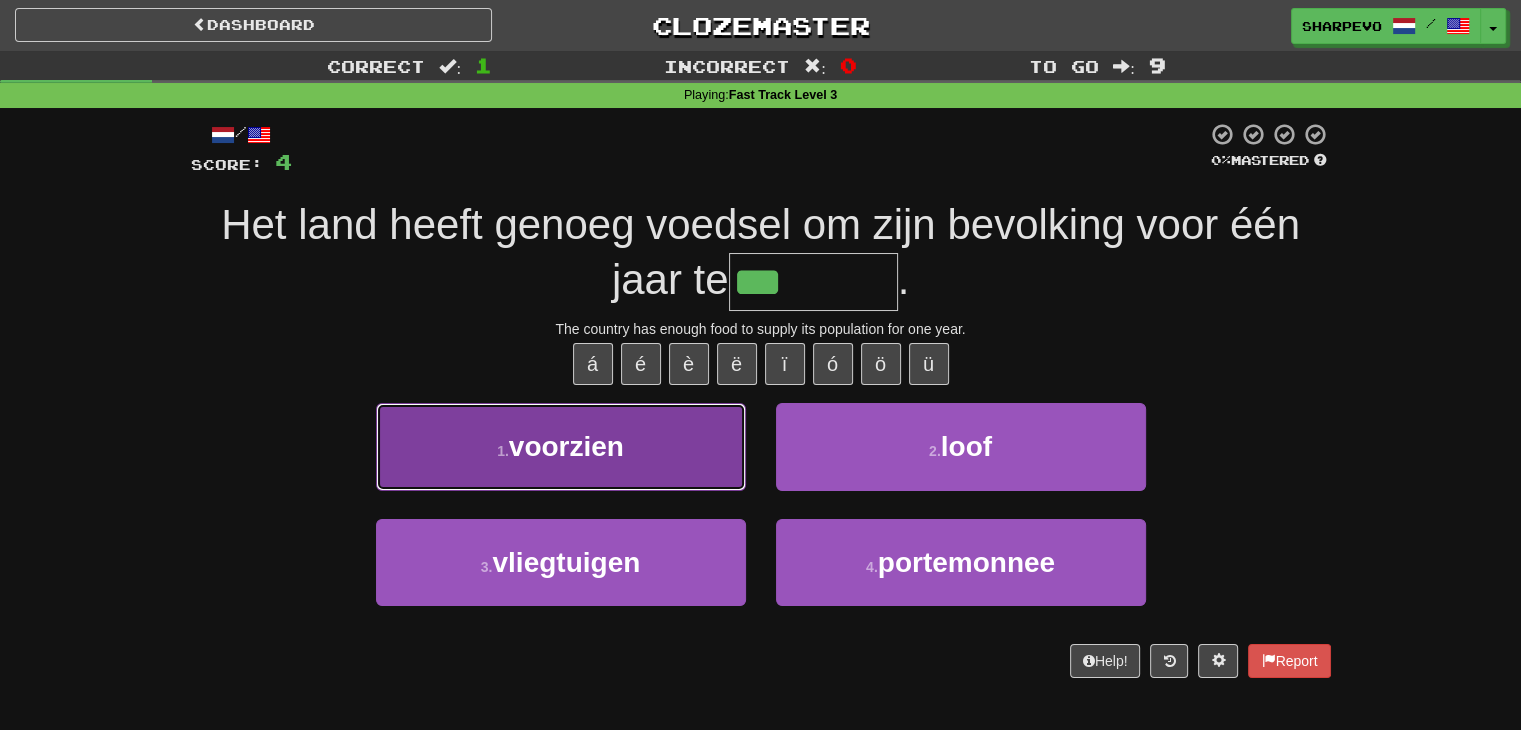 click on "1 .  voorzien" at bounding box center (561, 446) 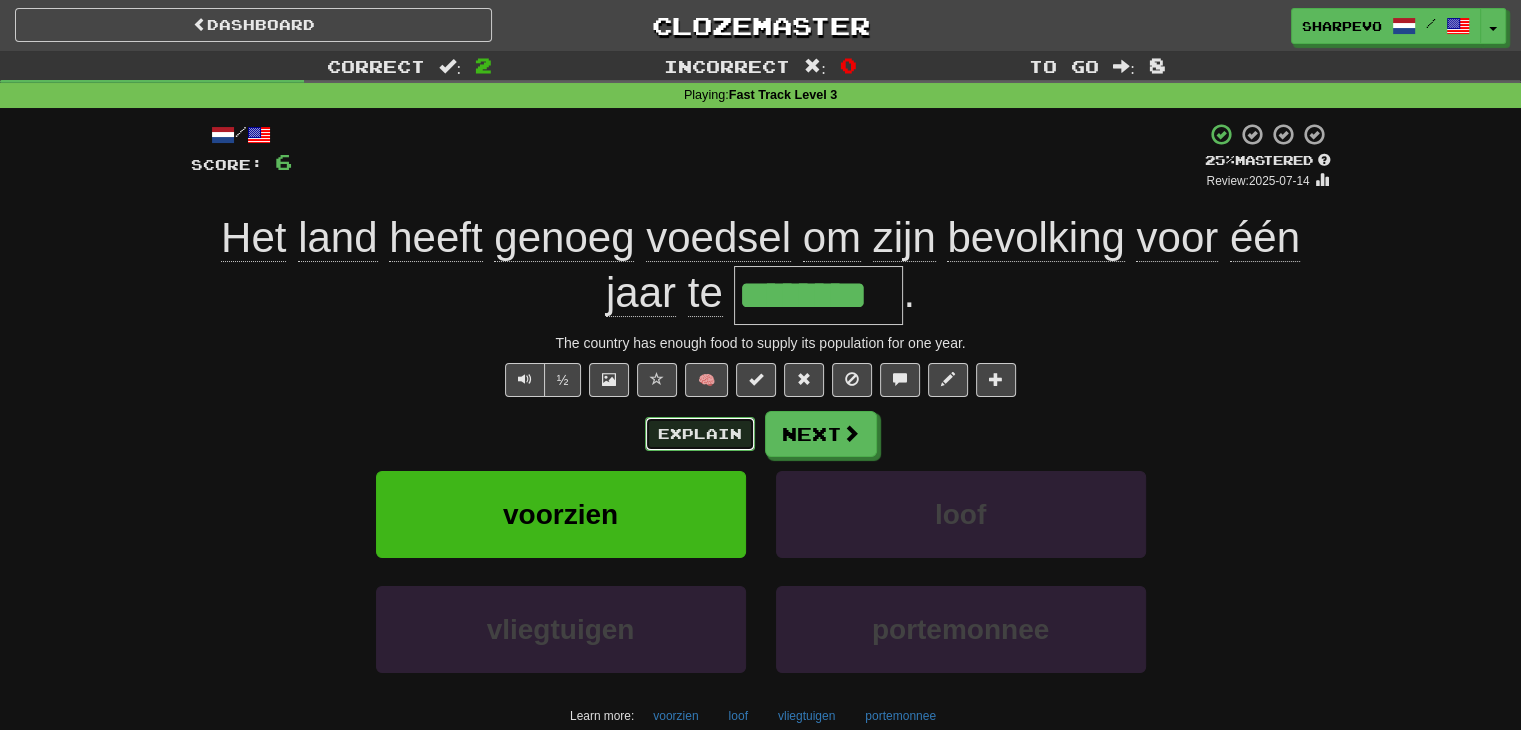 click on "Explain" at bounding box center [700, 434] 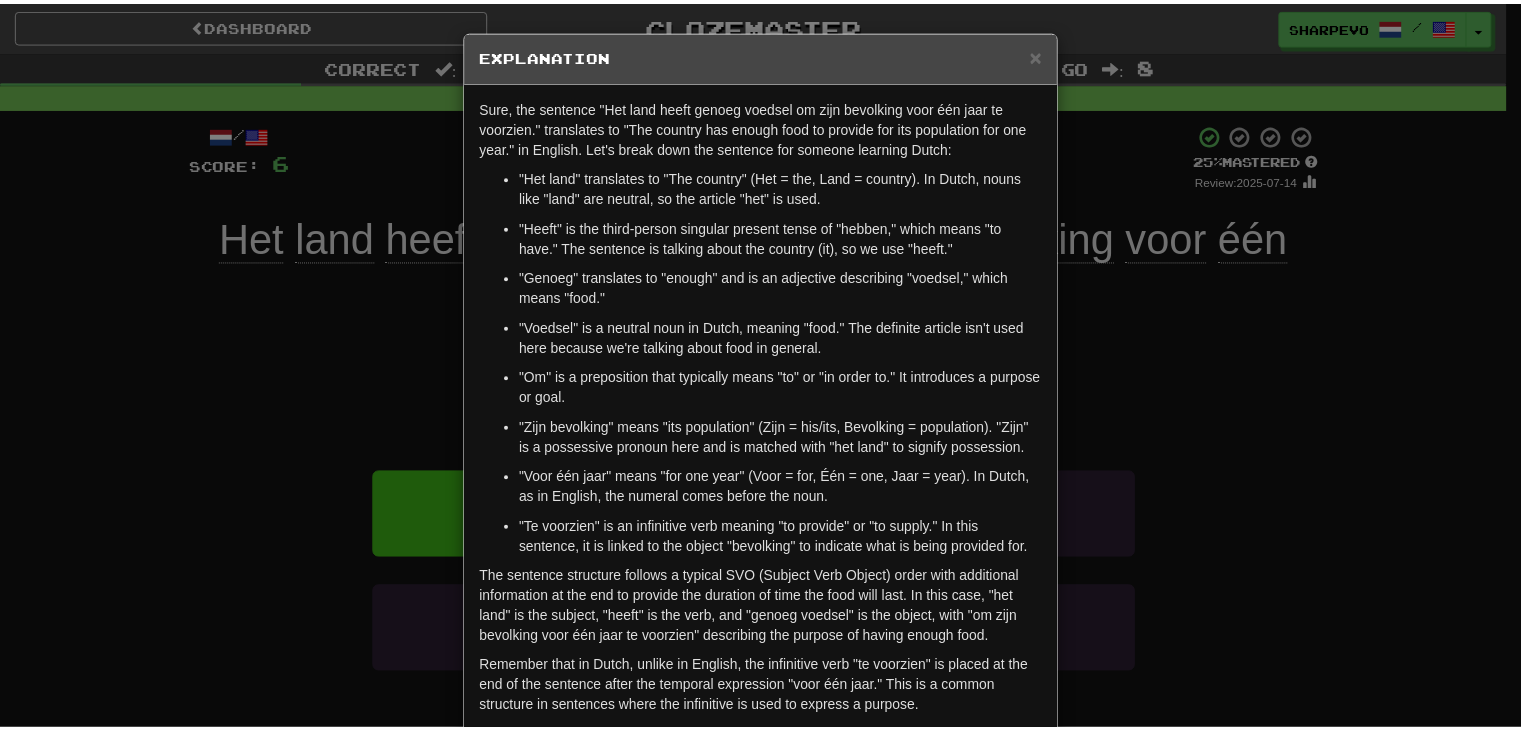 scroll, scrollTop: 50, scrollLeft: 0, axis: vertical 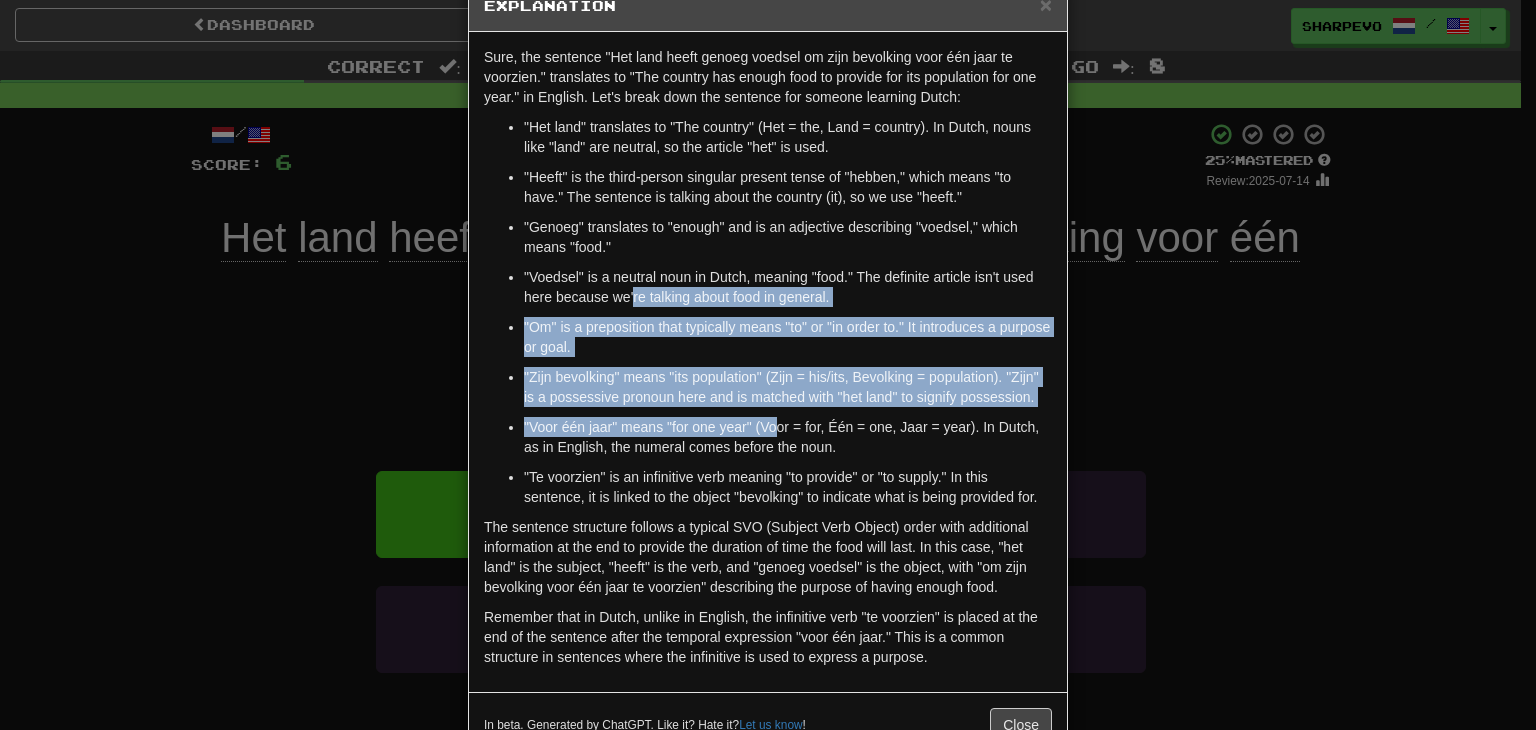 drag, startPoint x: 626, startPoint y: 305, endPoint x: 789, endPoint y: 442, distance: 212.92722 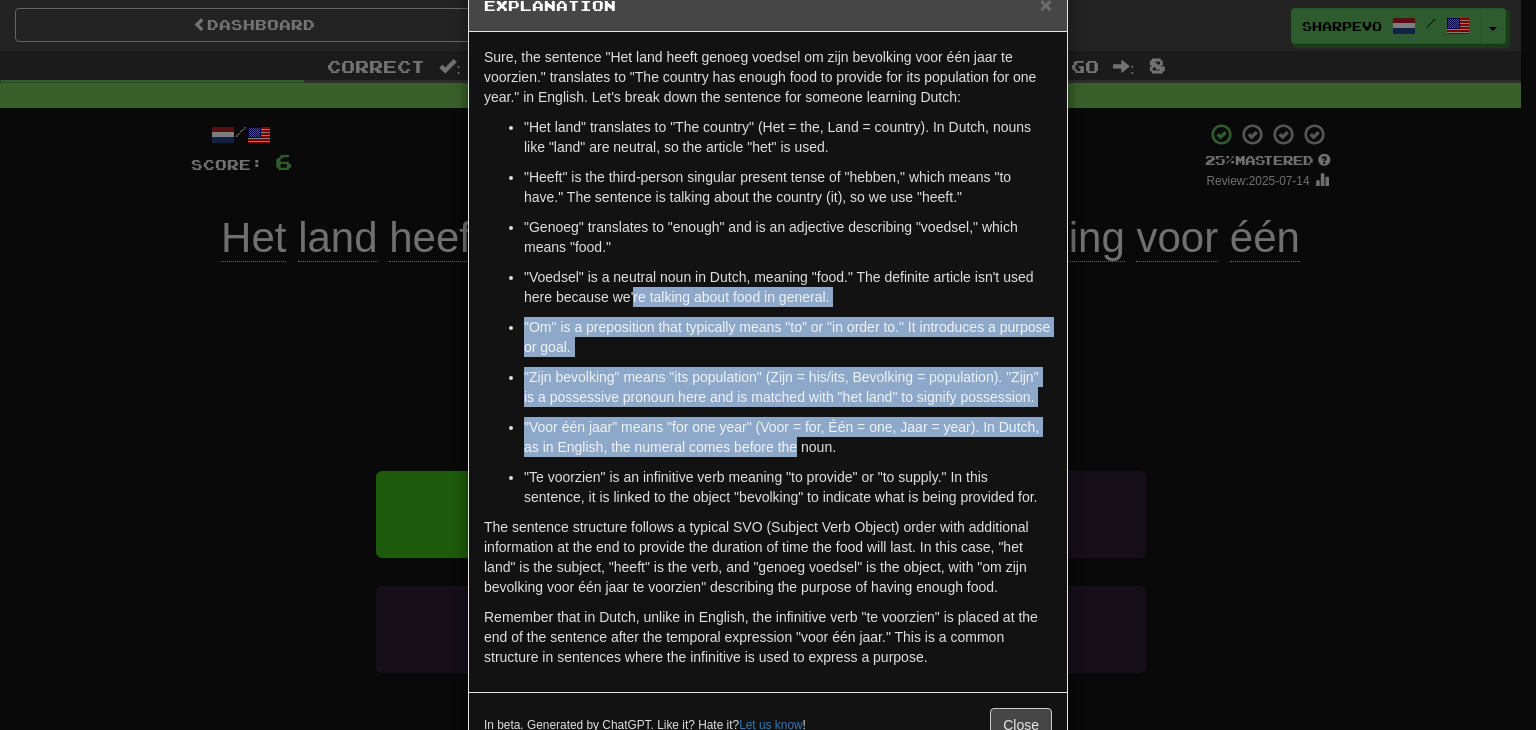 click on ""Voor één jaar" means "for one year" (Voor = for, Één = one, Jaar = year). In Dutch, as in English, the numeral comes before the noun." at bounding box center (788, 437) 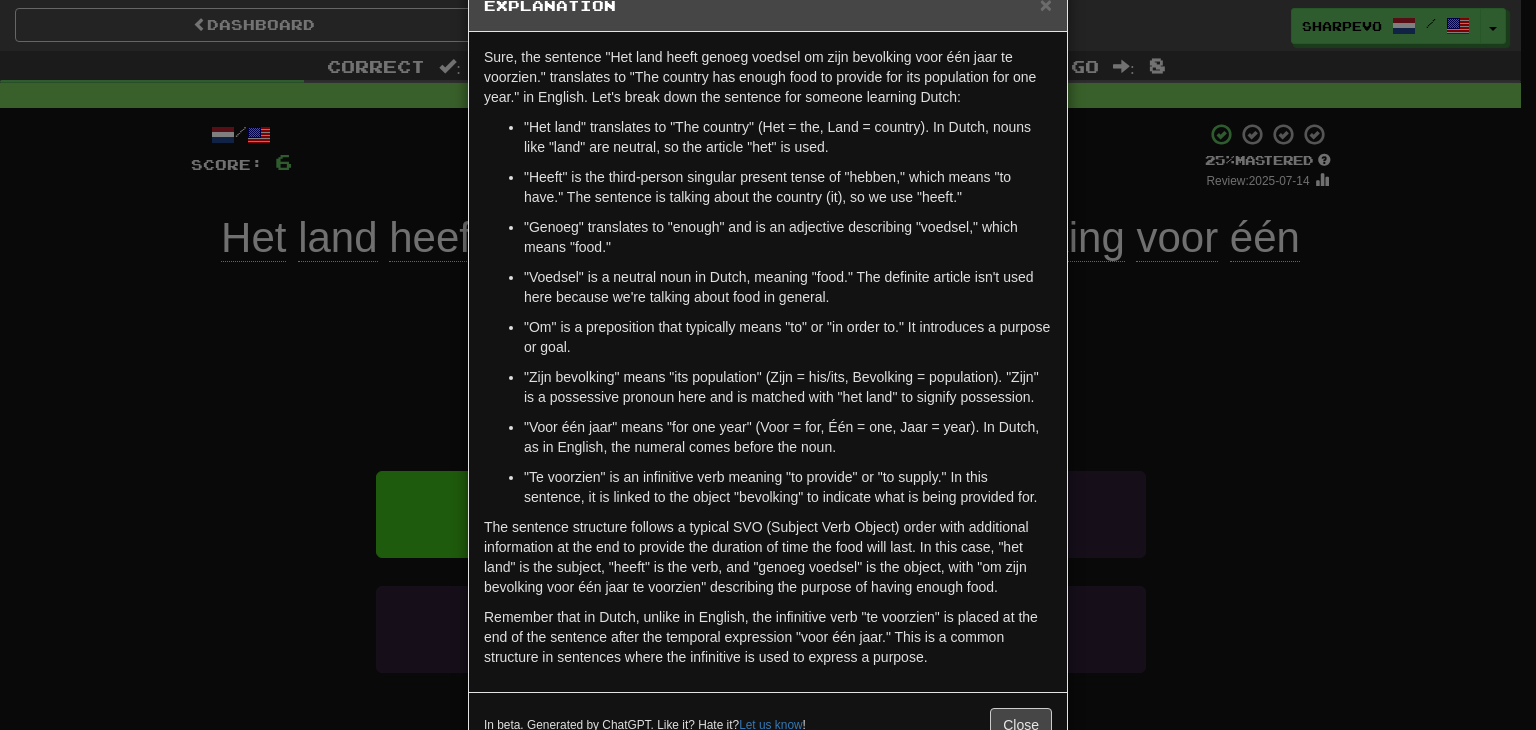 click on ""Voor één jaar" means "for one year" (Voor = for, Één = one, Jaar = year). In Dutch, as in English, the numeral comes before the noun." at bounding box center [788, 437] 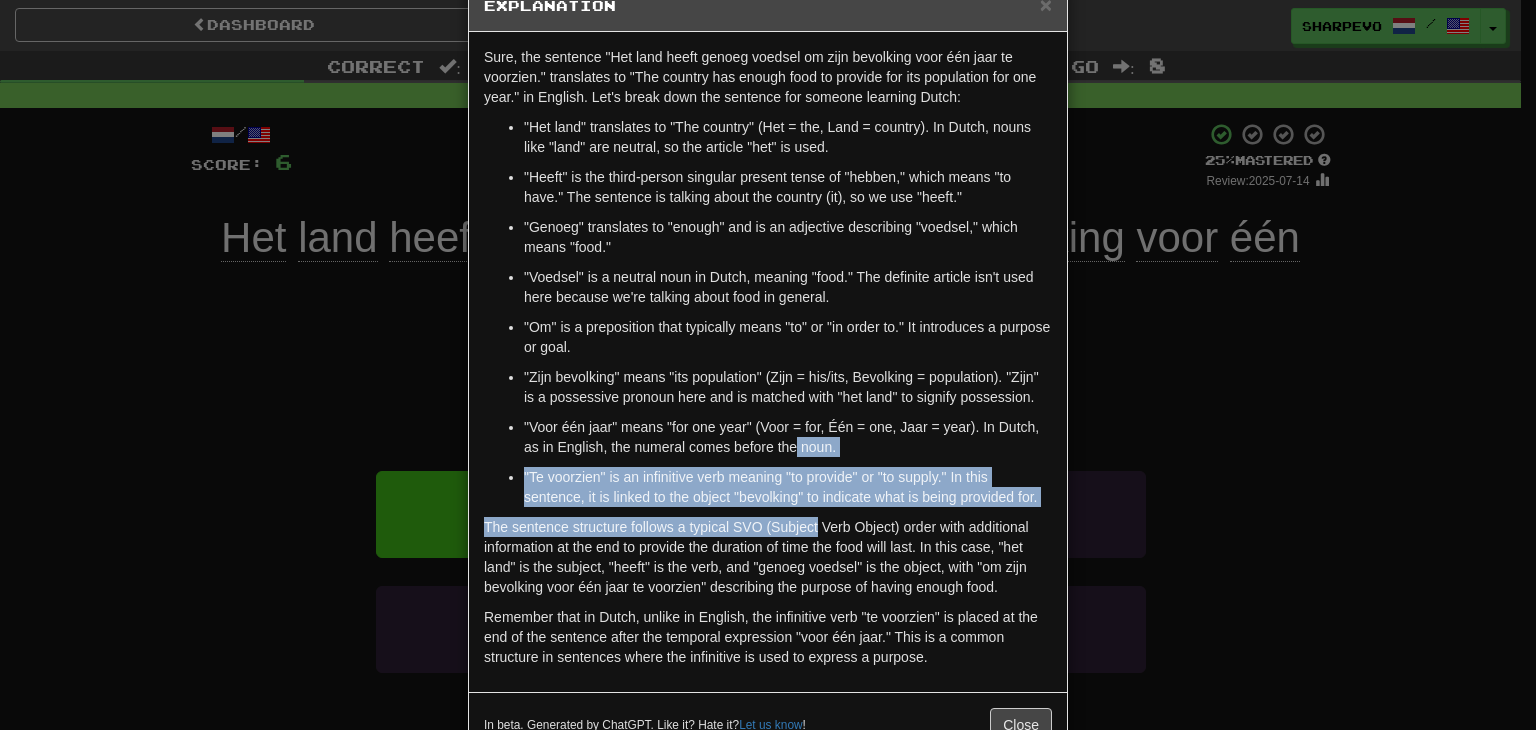 click on "Sure, the sentence "Het land heeft genoeg voedsel om zijn bevolking voor één jaar te voorzien." translates to "The country has enough food to provide for its population for one year." in English. Let's break down the sentence for someone learning Dutch:
"Het land" translates to "The country" (Het = the, Land = country). In Dutch, nouns like "land" are neutral, so the article "het" is used.
"Heeft" is the third-person singular present tense of "hebben," which means "to have." The sentence is talking about the country (it), so we use "heeft."
"Genoeg" translates to "enough" and is an adjective describing "voedsel," which means "food."
"Voedsel" is a neutral noun in Dutch, meaning "food." The definite article isn't used here because we're talking about food in general.
"Om" is a preposition that typically means "to" or "in order to." It introduces a purpose or goal." at bounding box center (768, 362) 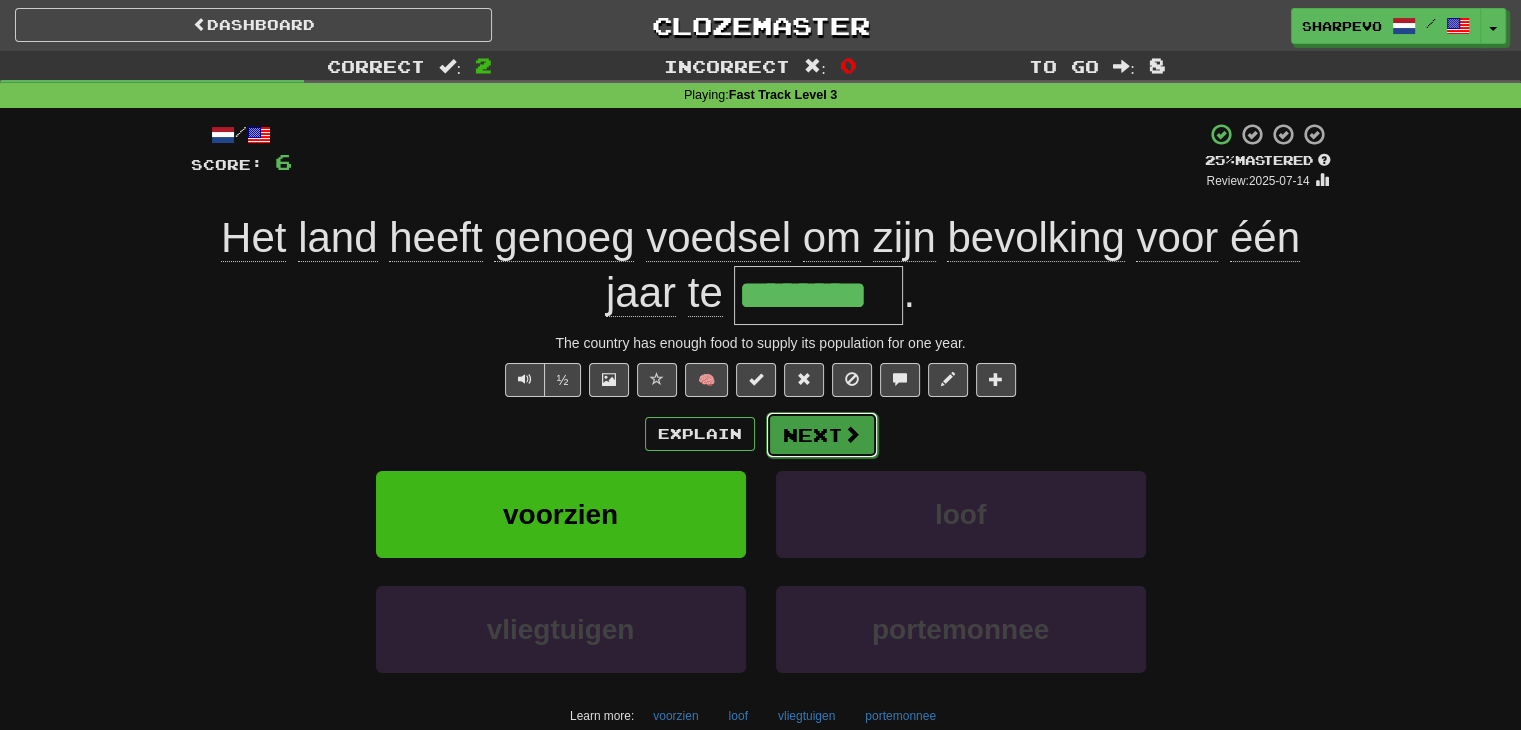 click on "Next" at bounding box center [822, 435] 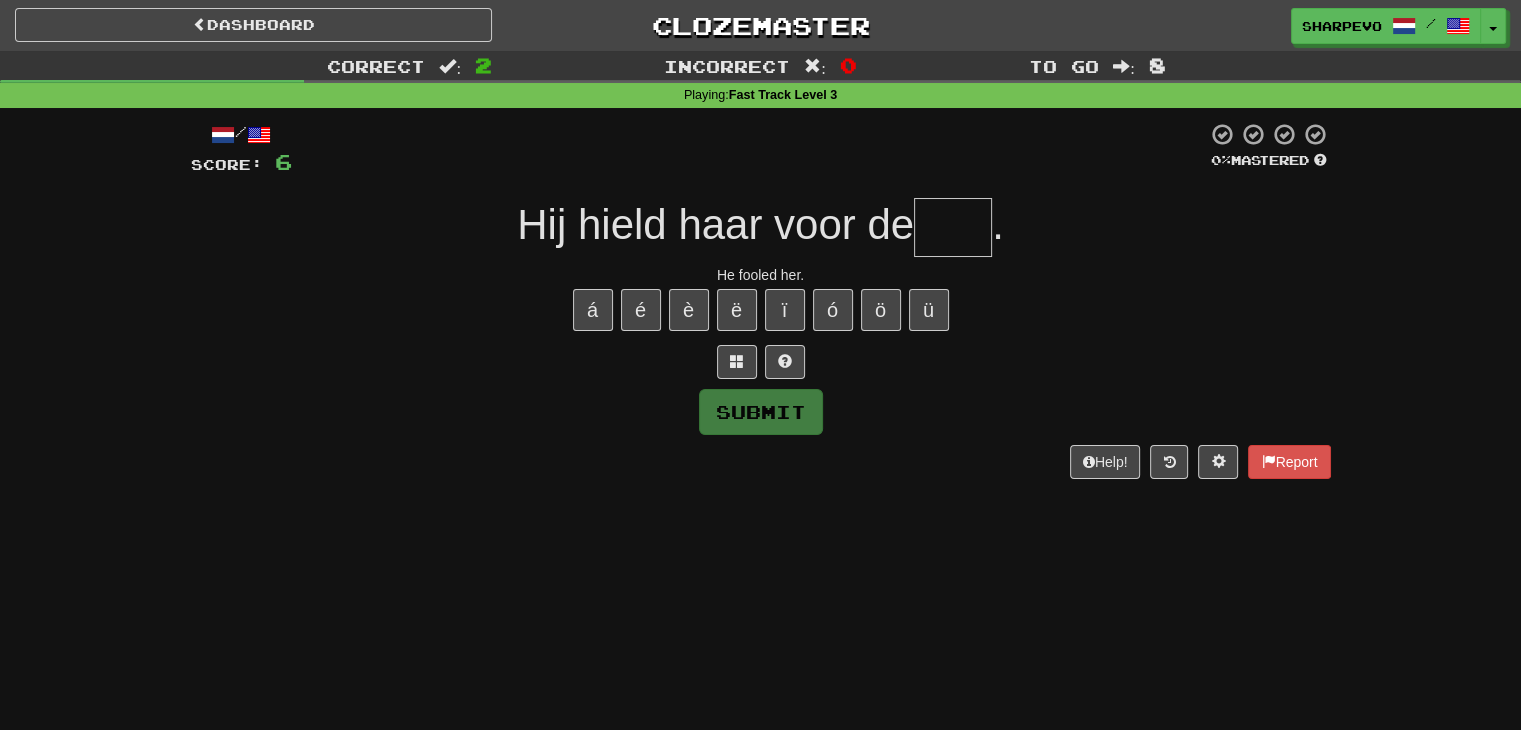click at bounding box center [953, 227] 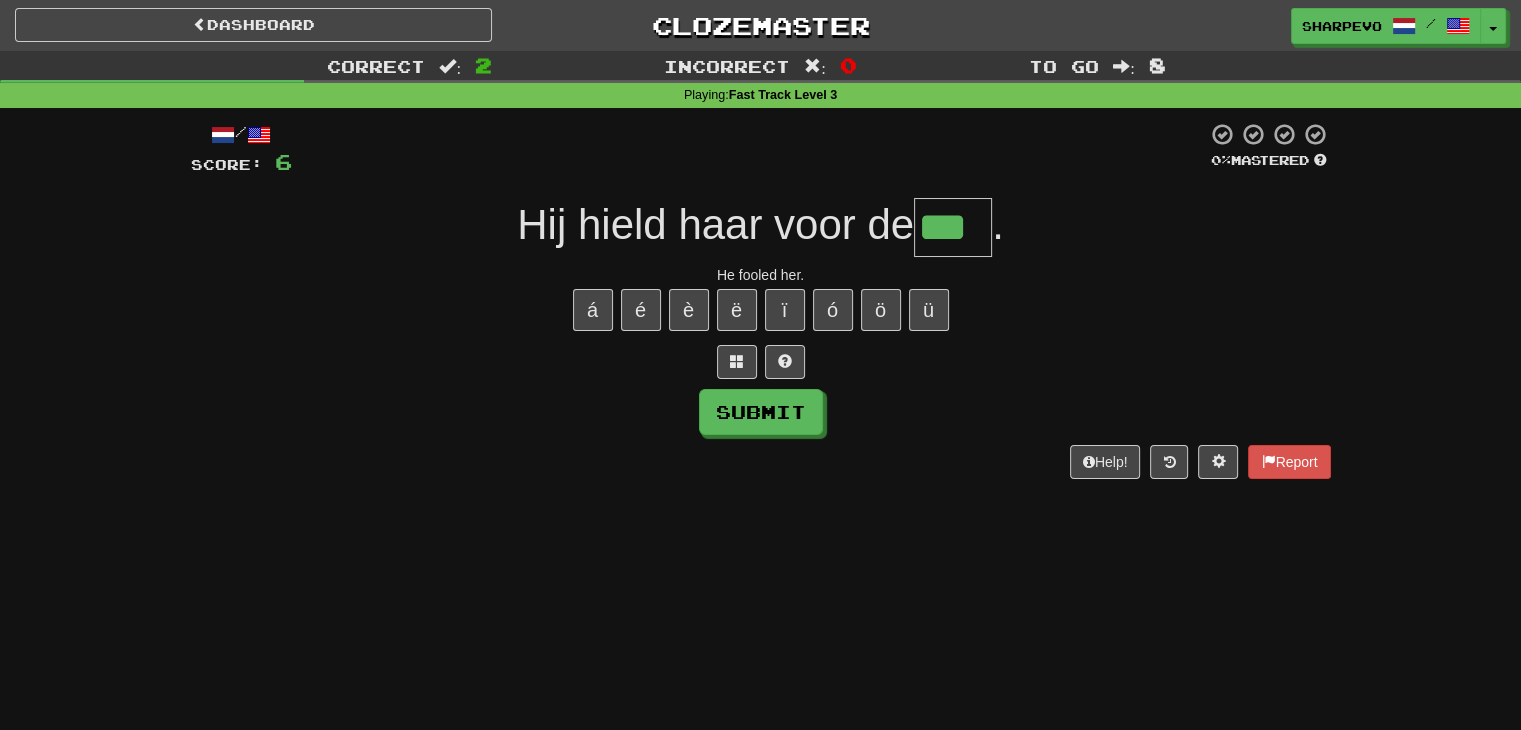 type on "***" 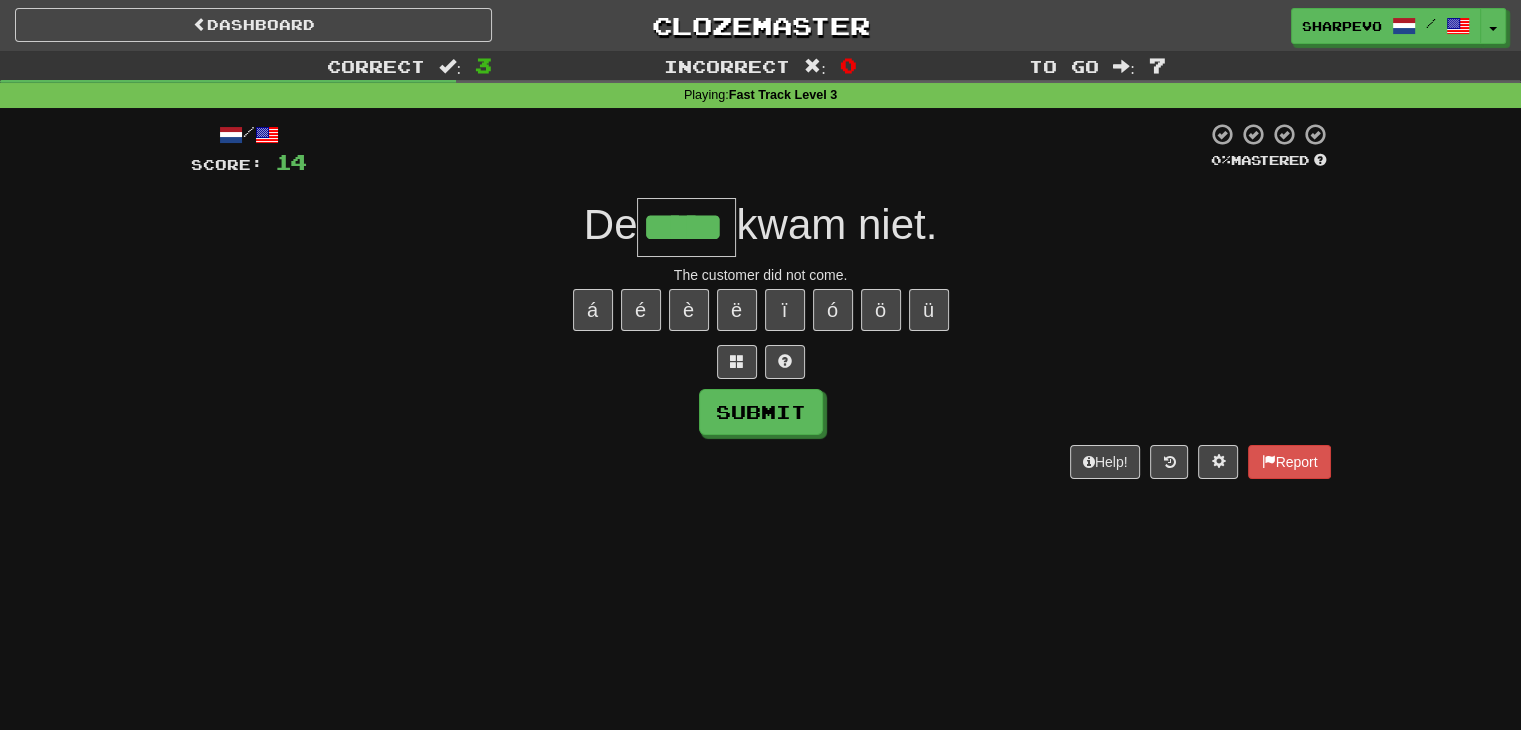 type on "*****" 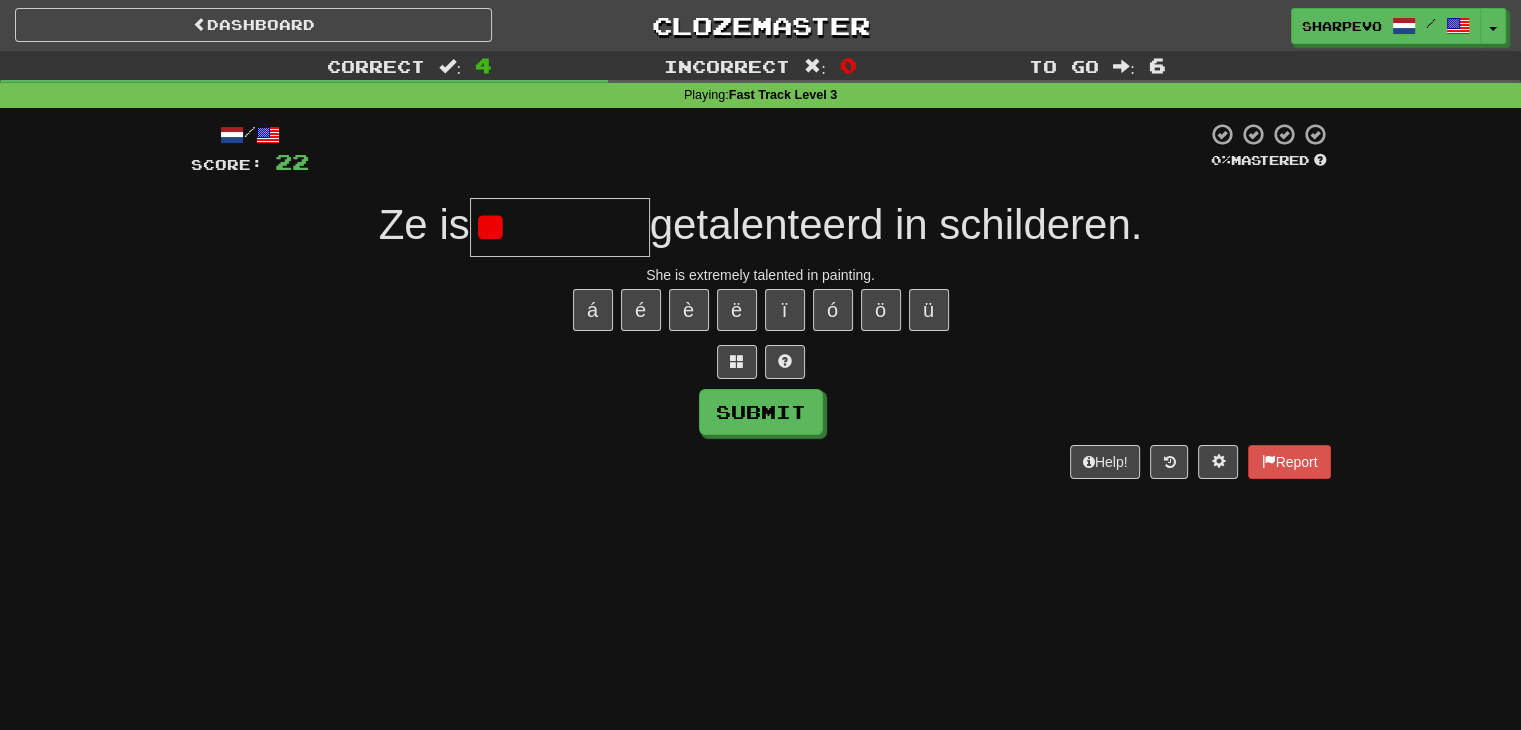 type on "*" 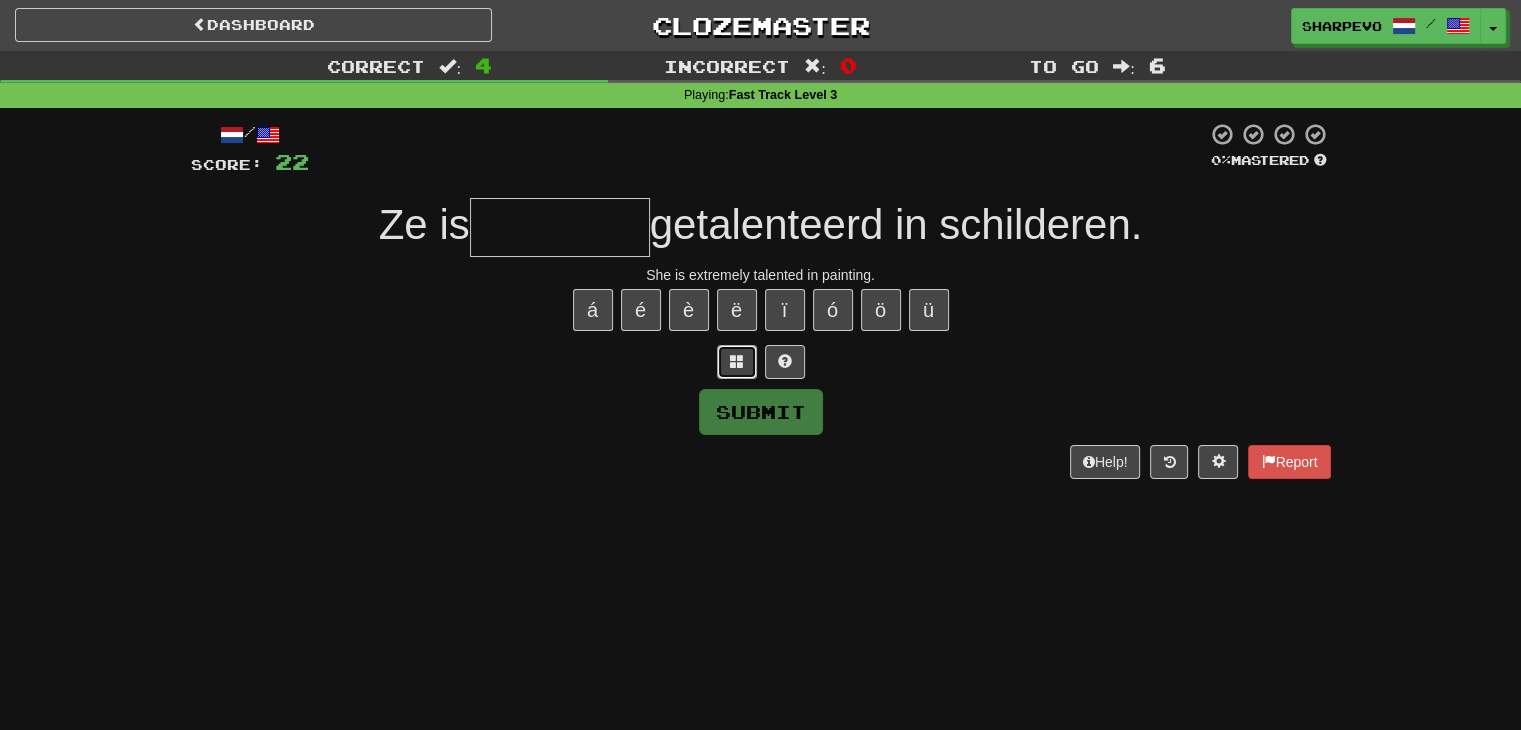 click at bounding box center [737, 361] 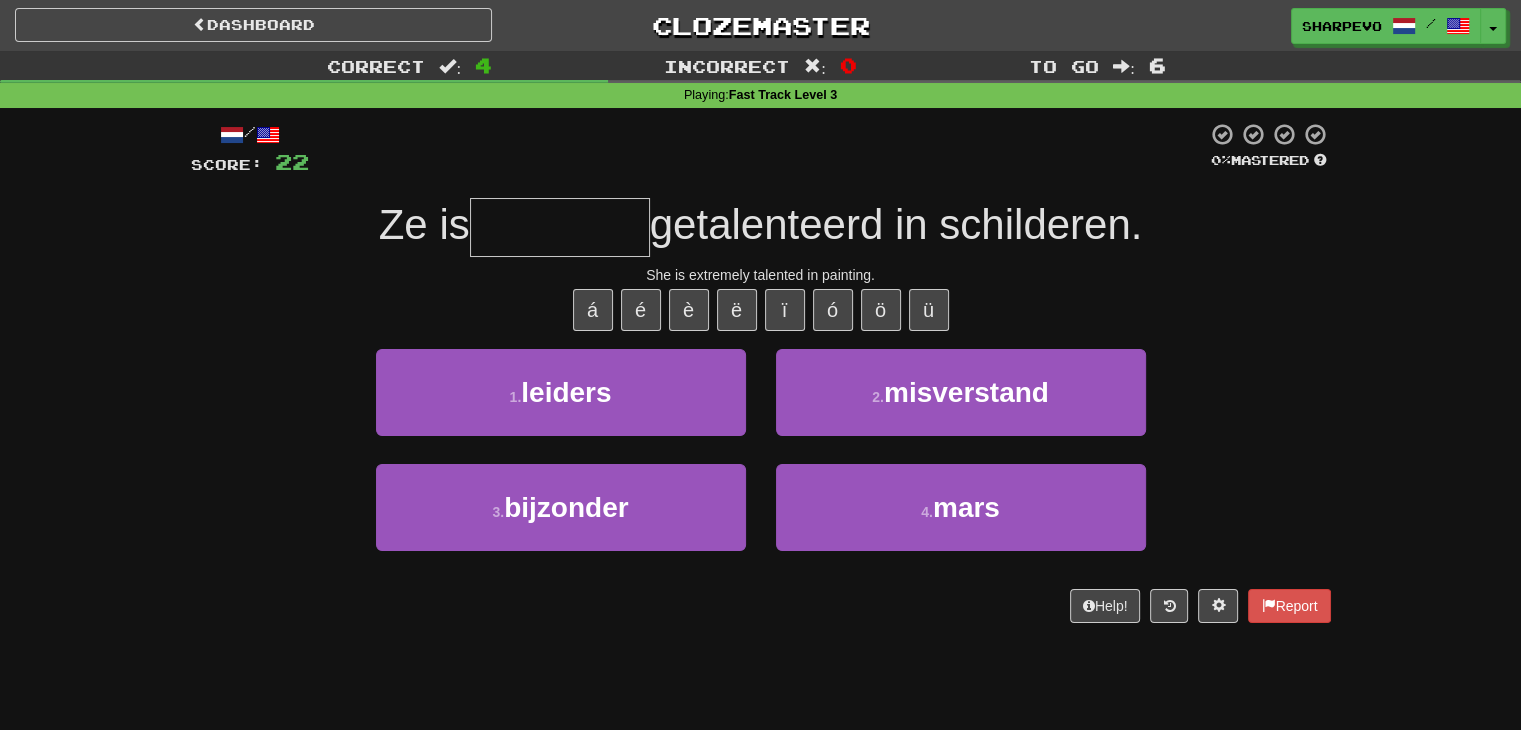 type on "*********" 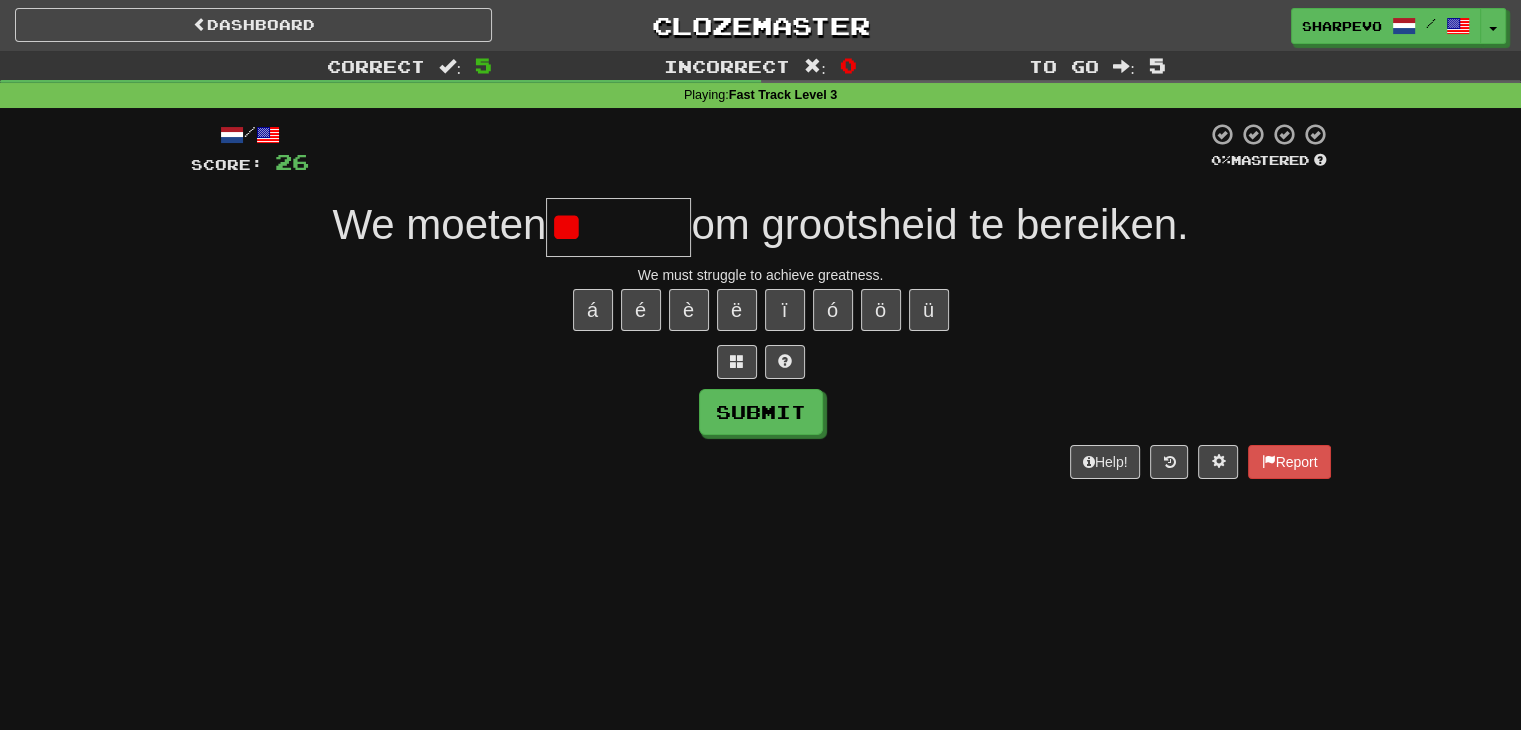 type on "*" 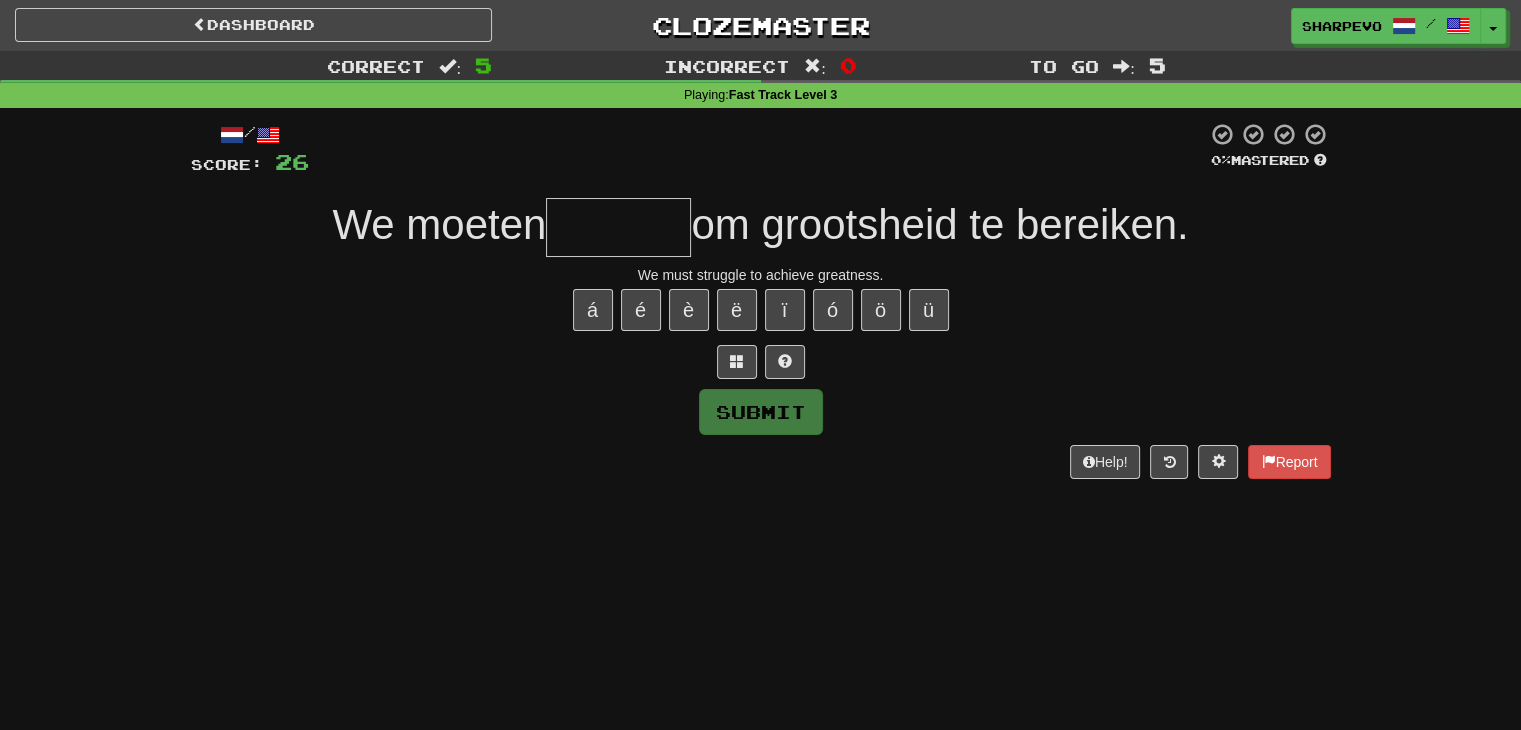 type on "*" 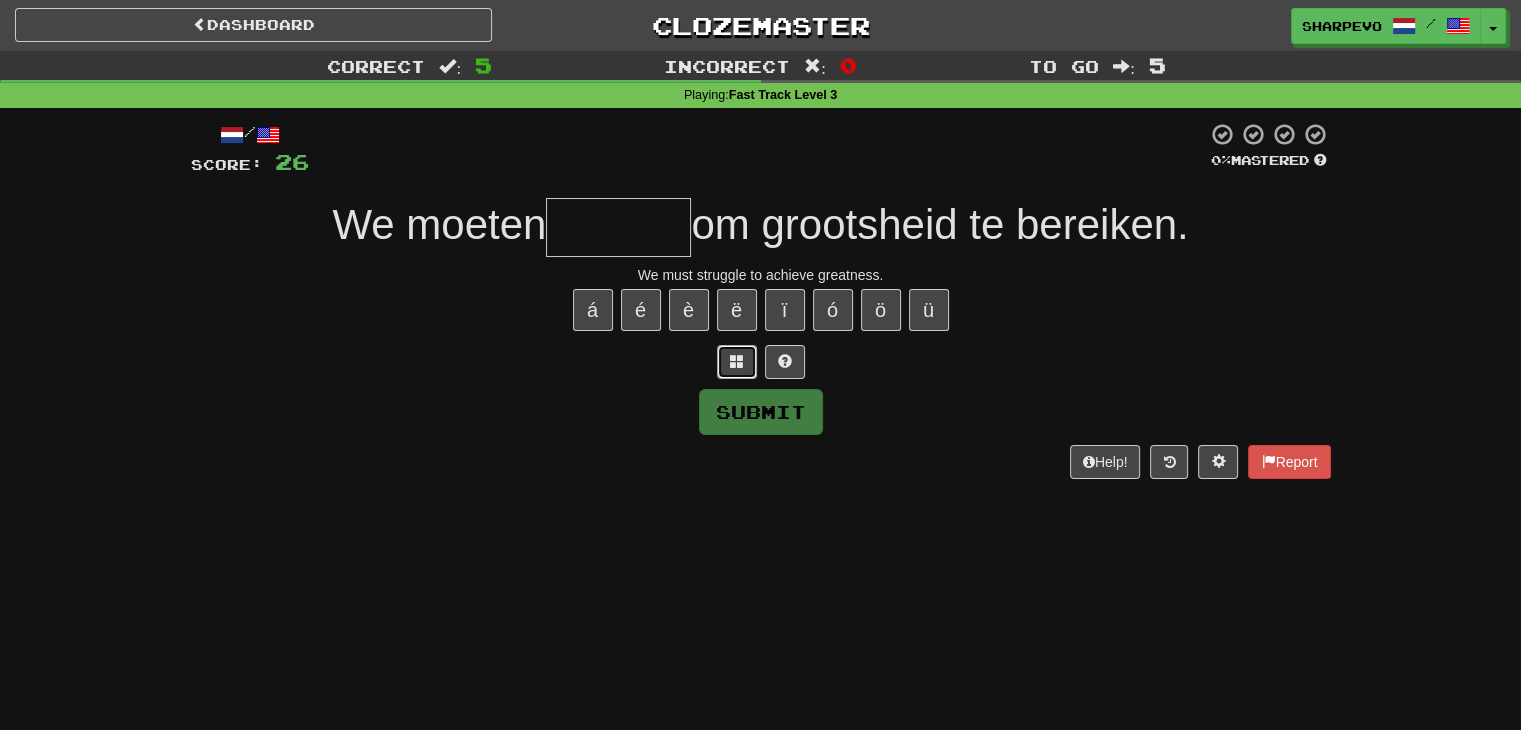 click at bounding box center [737, 362] 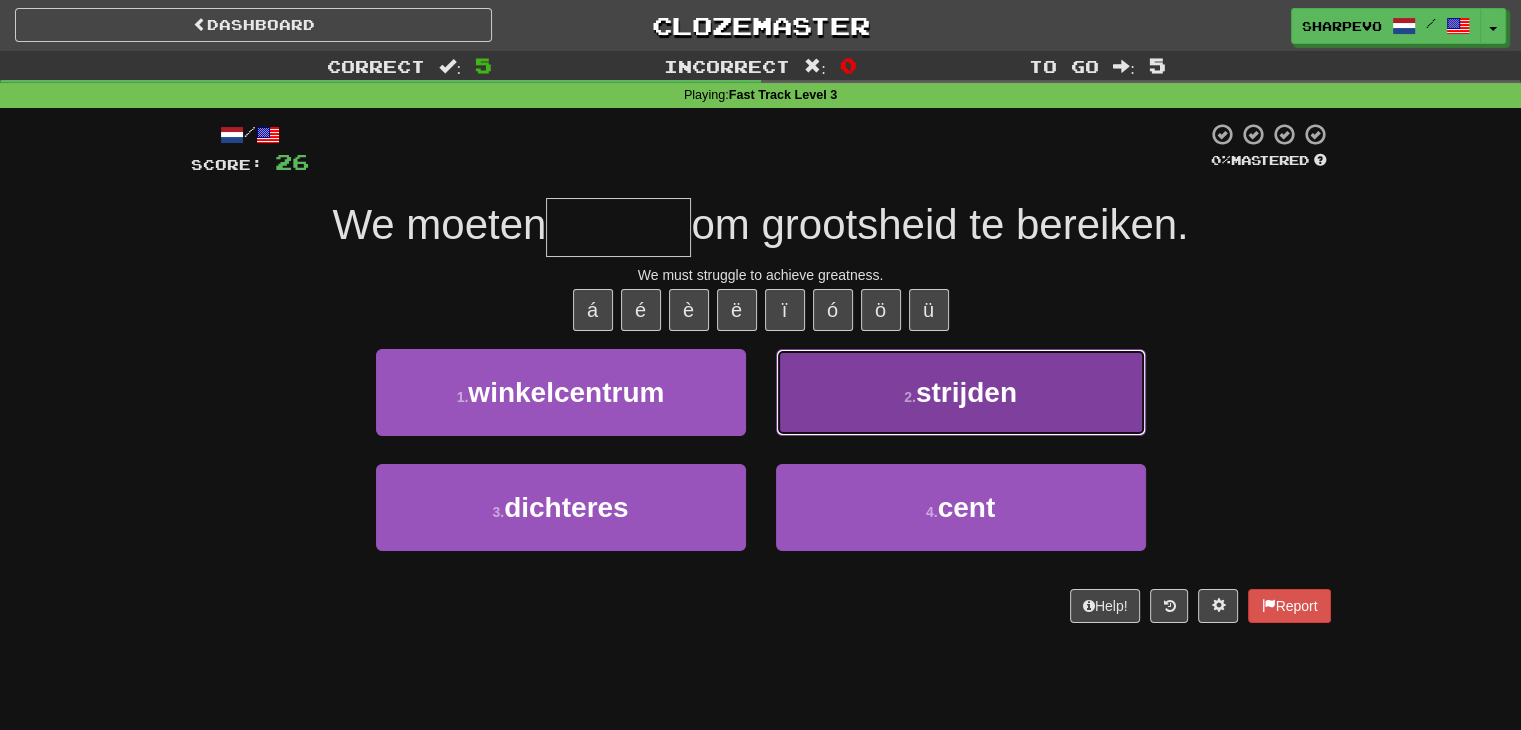 click on "2 .  strijden" at bounding box center (961, 392) 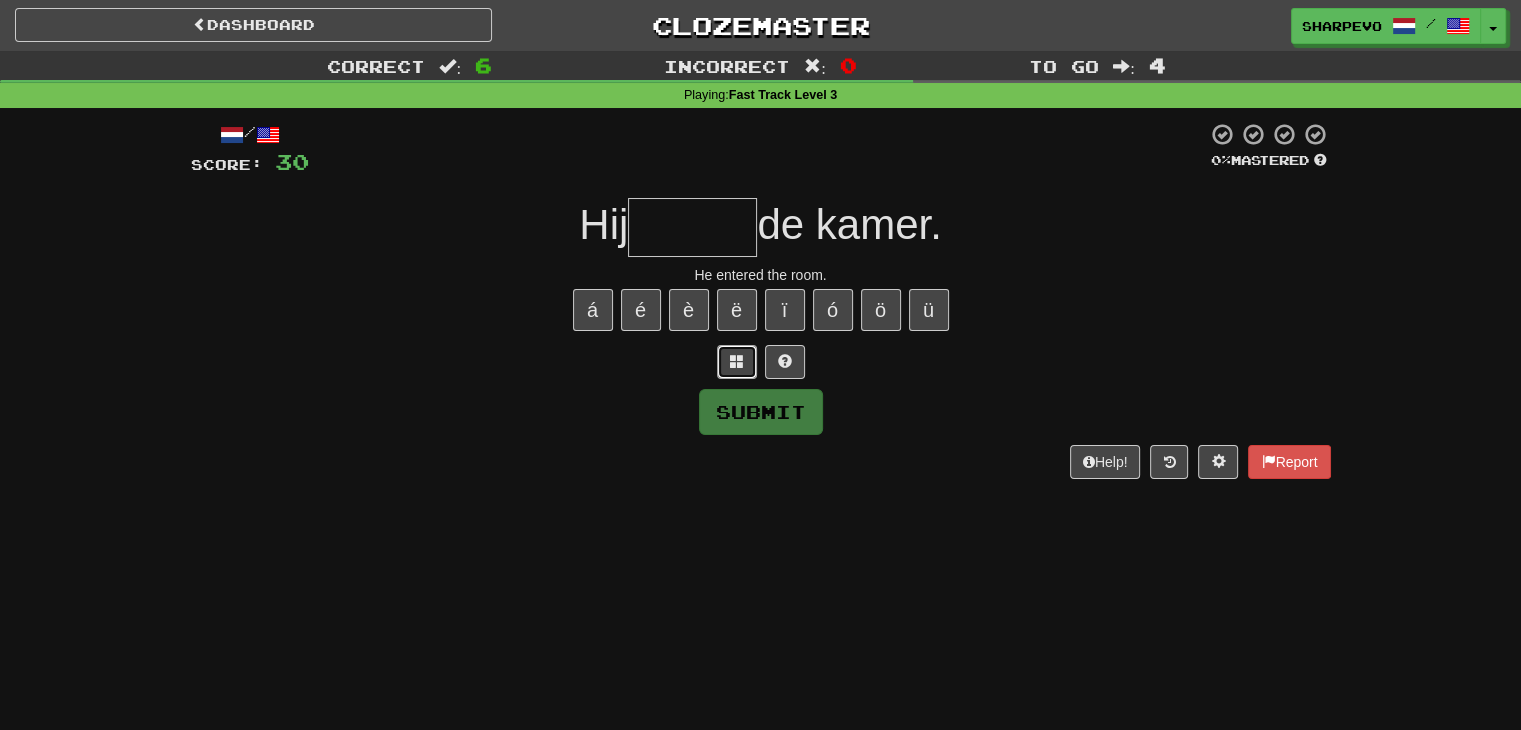click at bounding box center (737, 362) 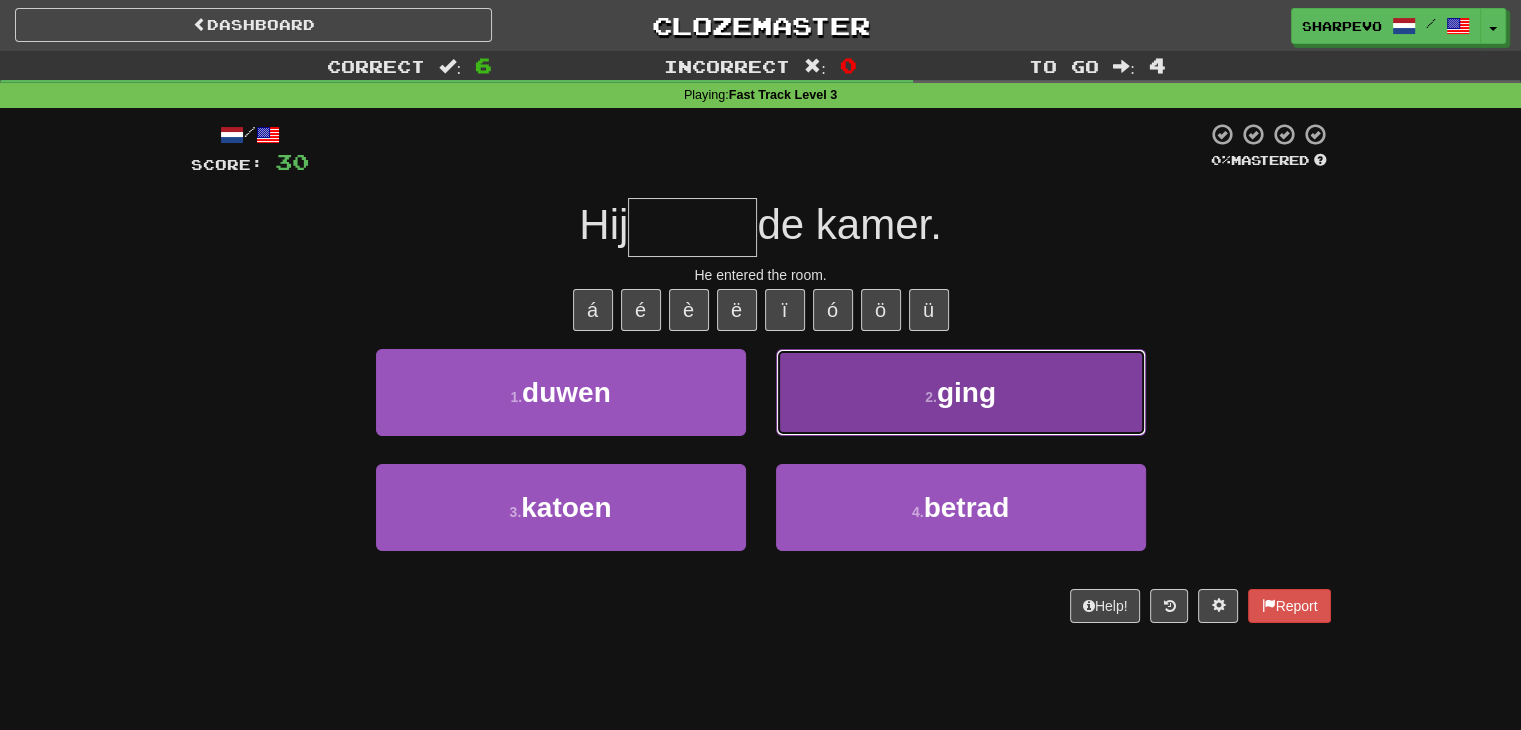 click on "2 .  ging" at bounding box center [961, 392] 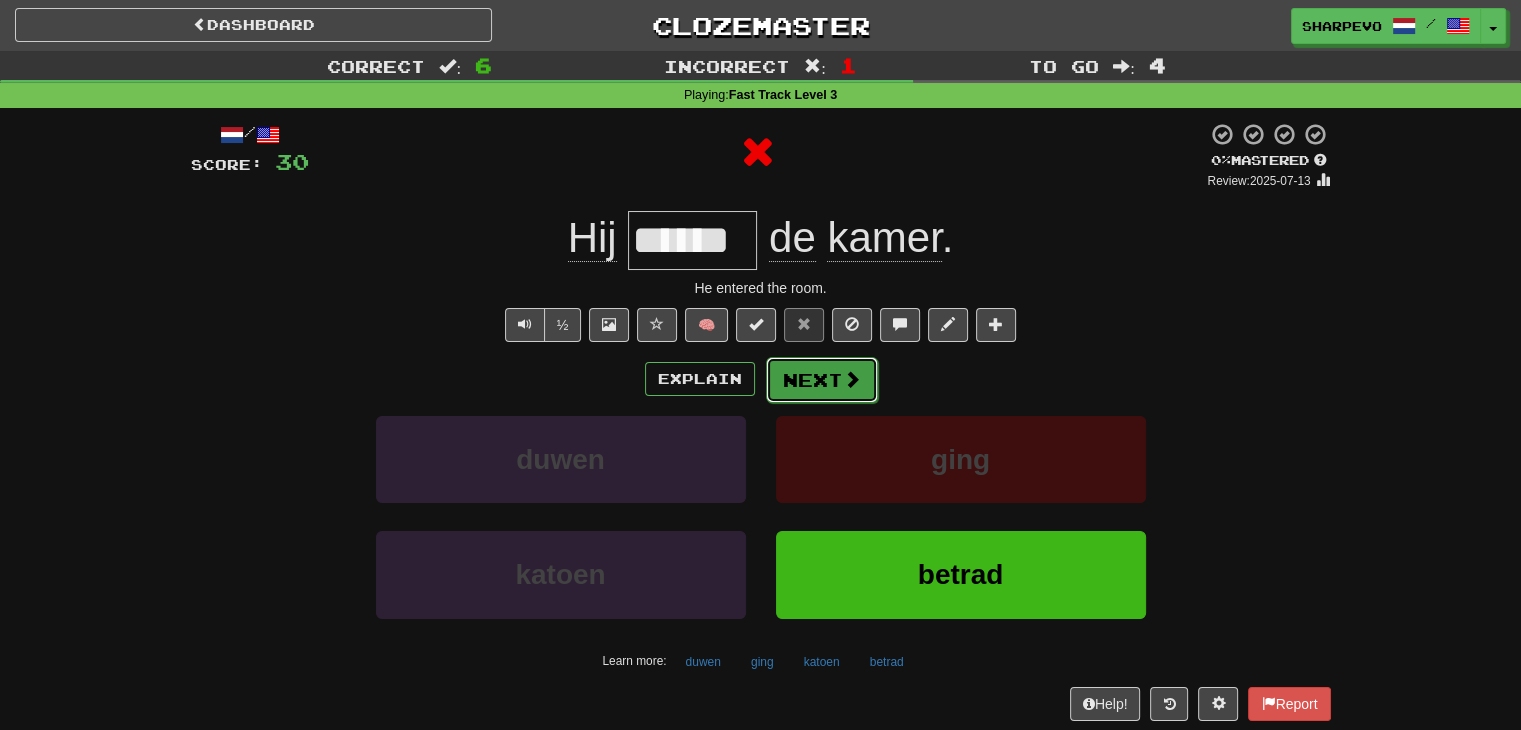 click at bounding box center [852, 379] 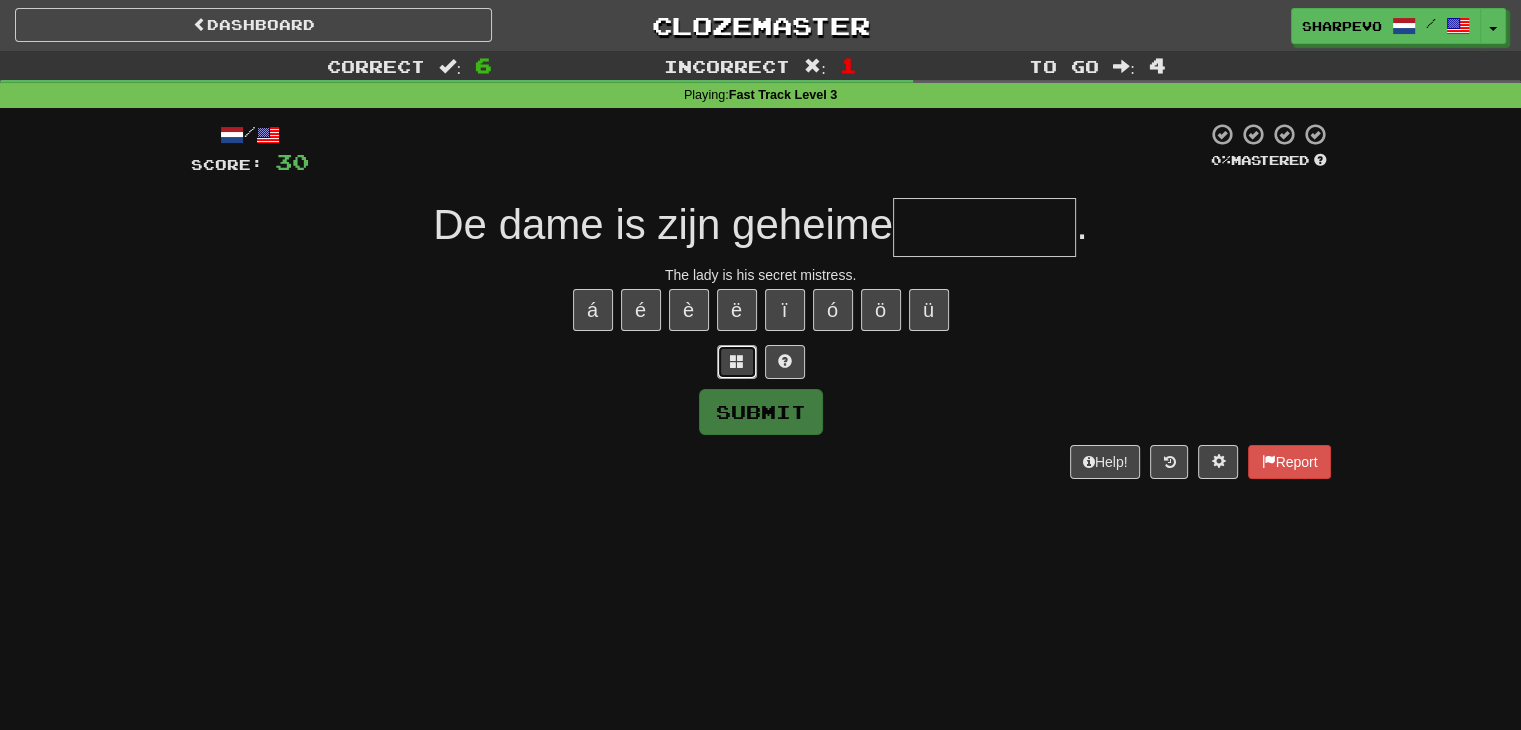 click at bounding box center (737, 362) 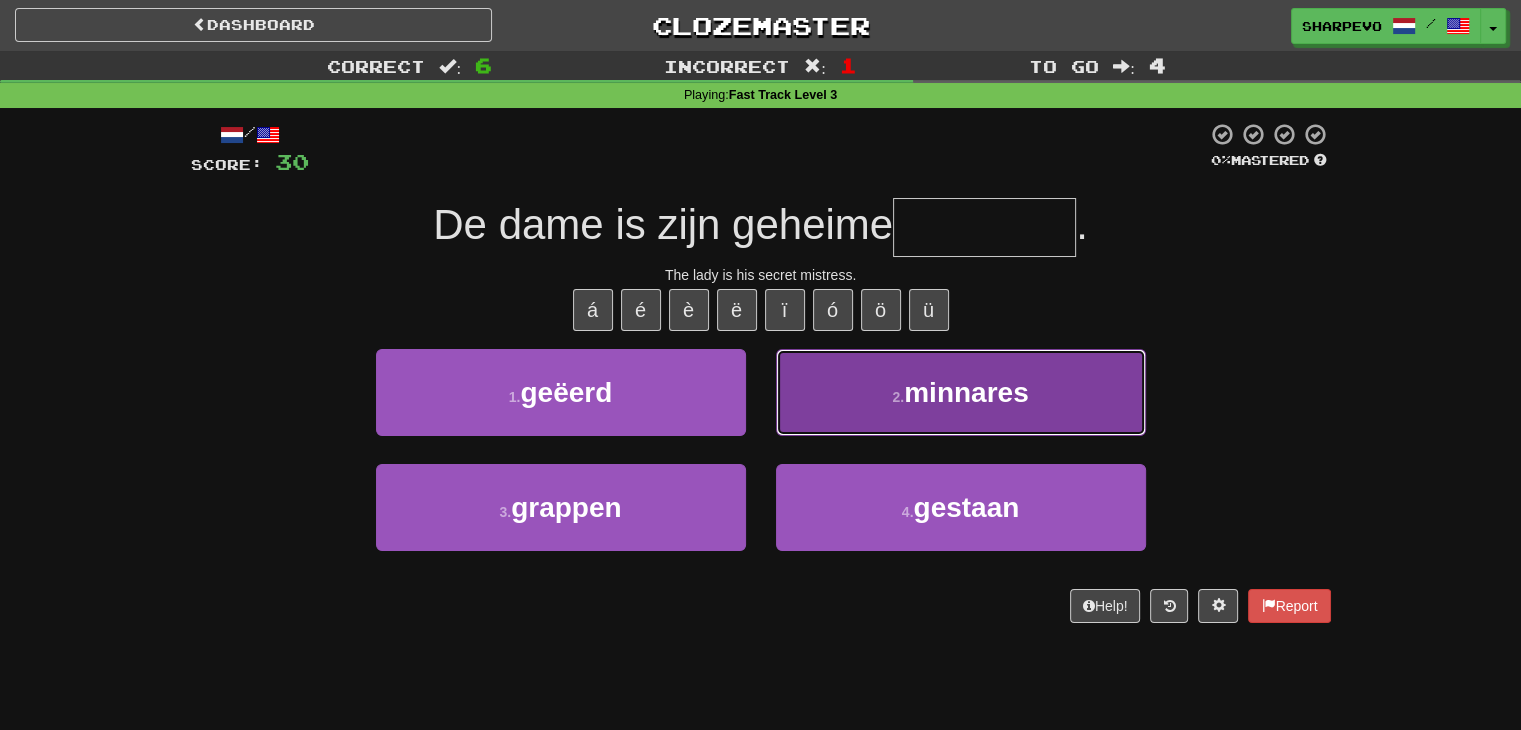 click on "minnares" at bounding box center (966, 392) 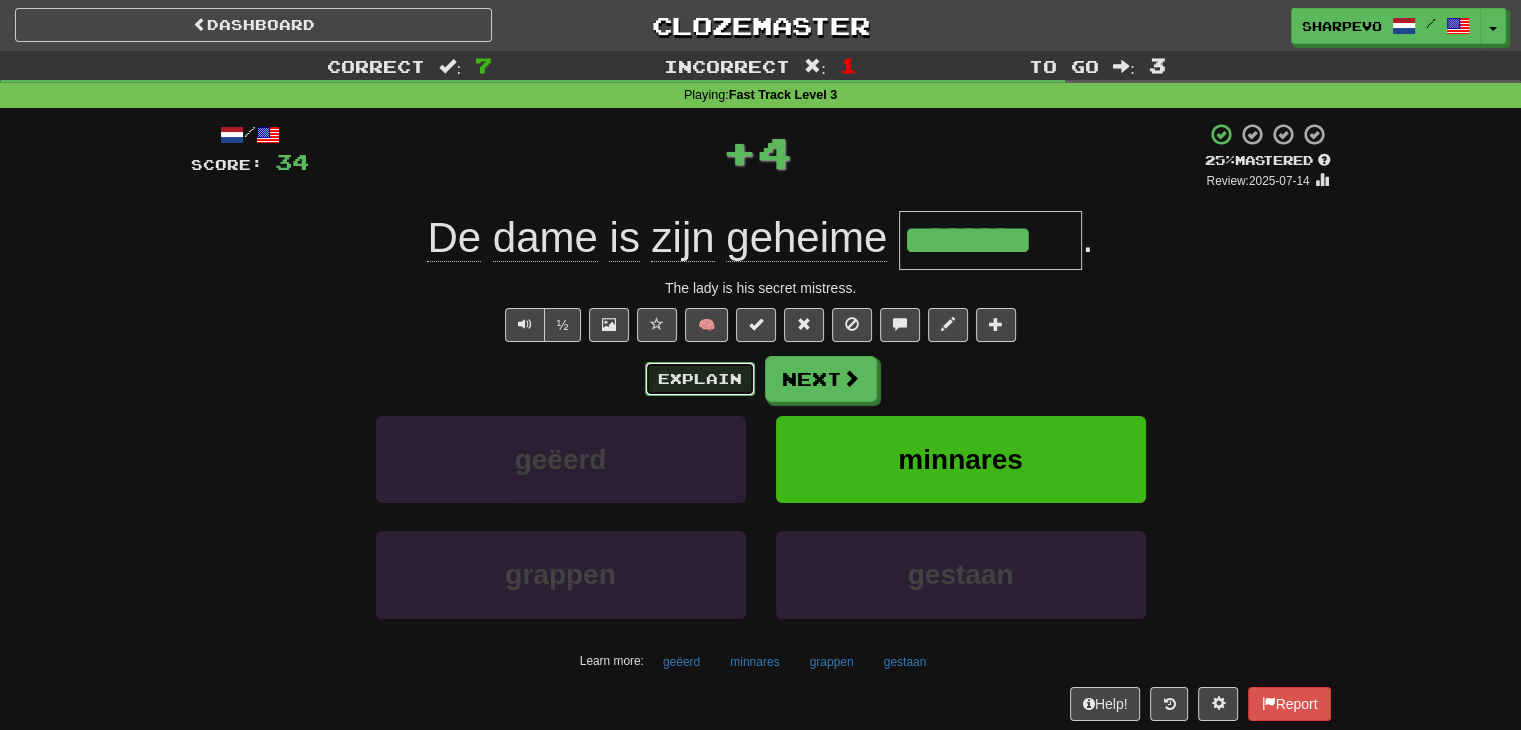 click on "Explain" at bounding box center (700, 379) 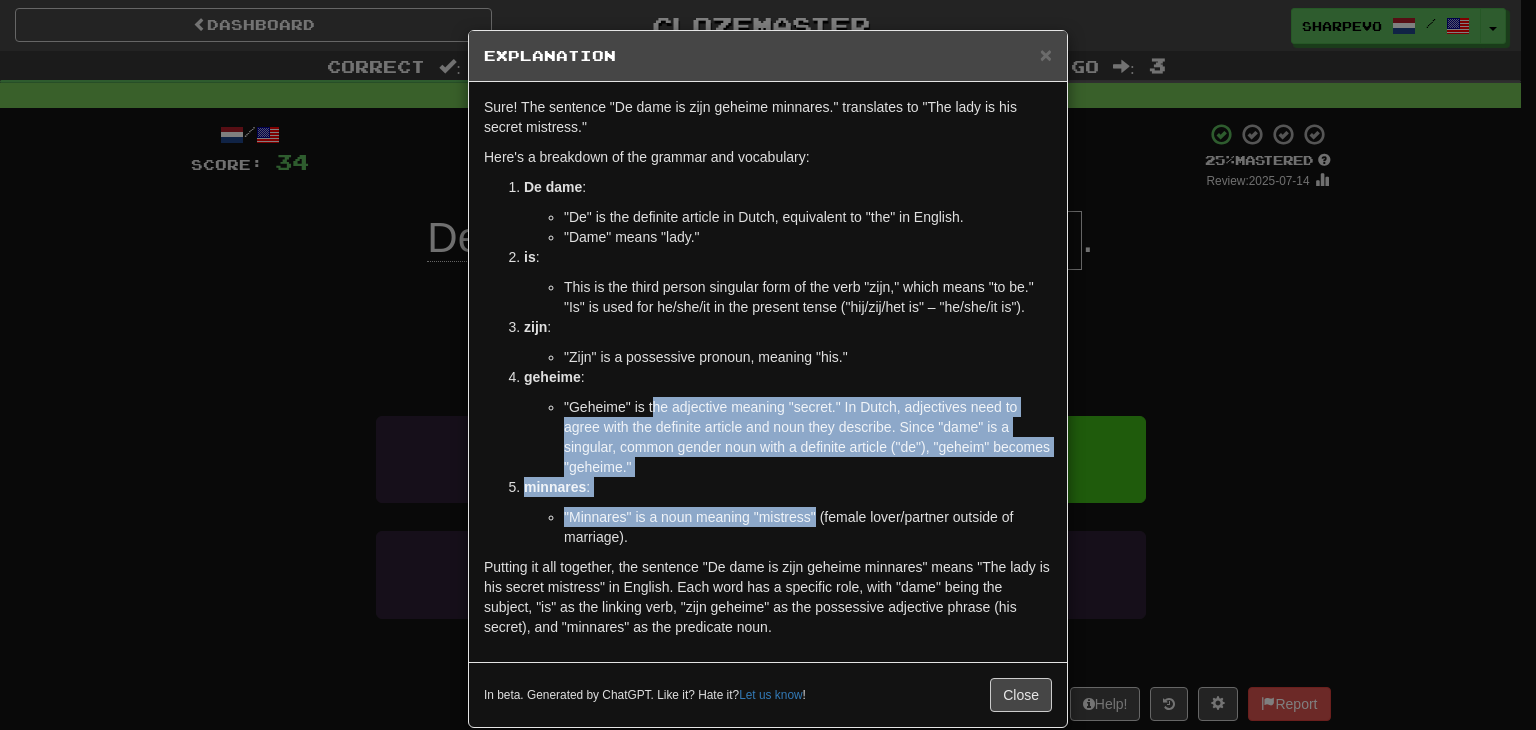drag, startPoint x: 648, startPoint y: 397, endPoint x: 807, endPoint y: 509, distance: 194.4865 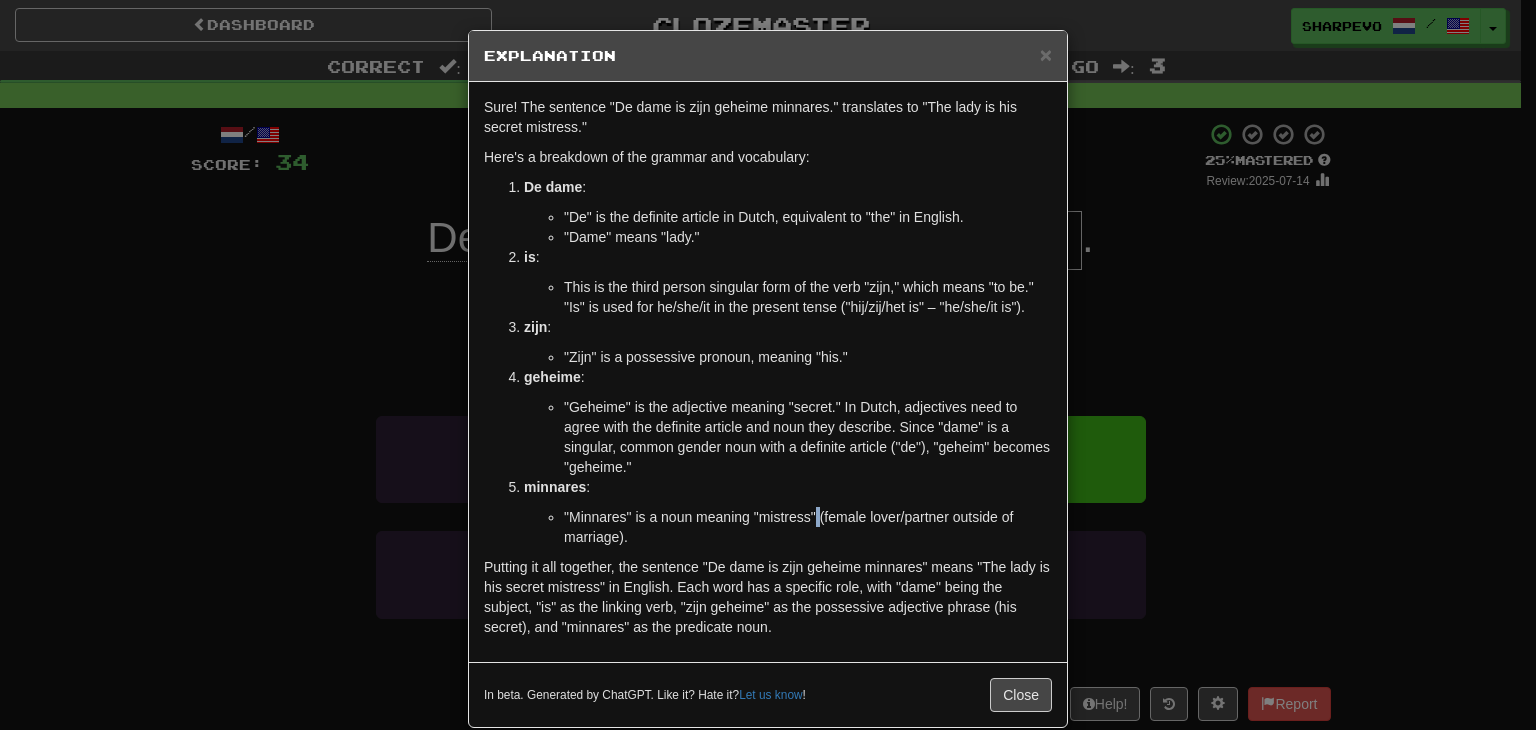 drag, startPoint x: 807, startPoint y: 509, endPoint x: 963, endPoint y: 587, distance: 174.4133 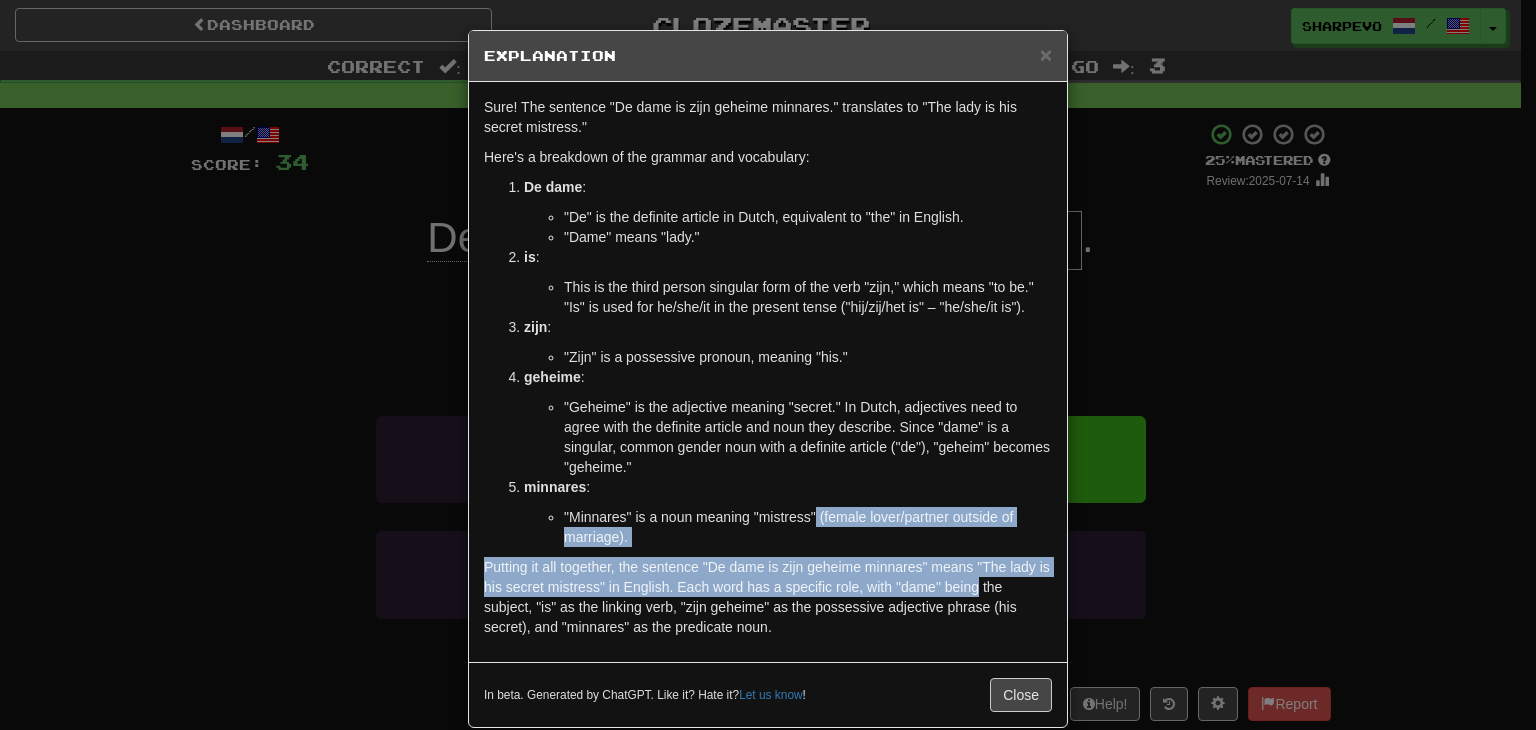 click on "Putting it all together, the sentence "De dame is zijn geheime minnares" means "The lady is his secret mistress" in English. Each word has a specific role, with "dame" being the subject, "is" as the linking verb, "zijn geheime" as the possessive adjective phrase (his secret), and "minnares" as the predicate noun." at bounding box center [768, 597] 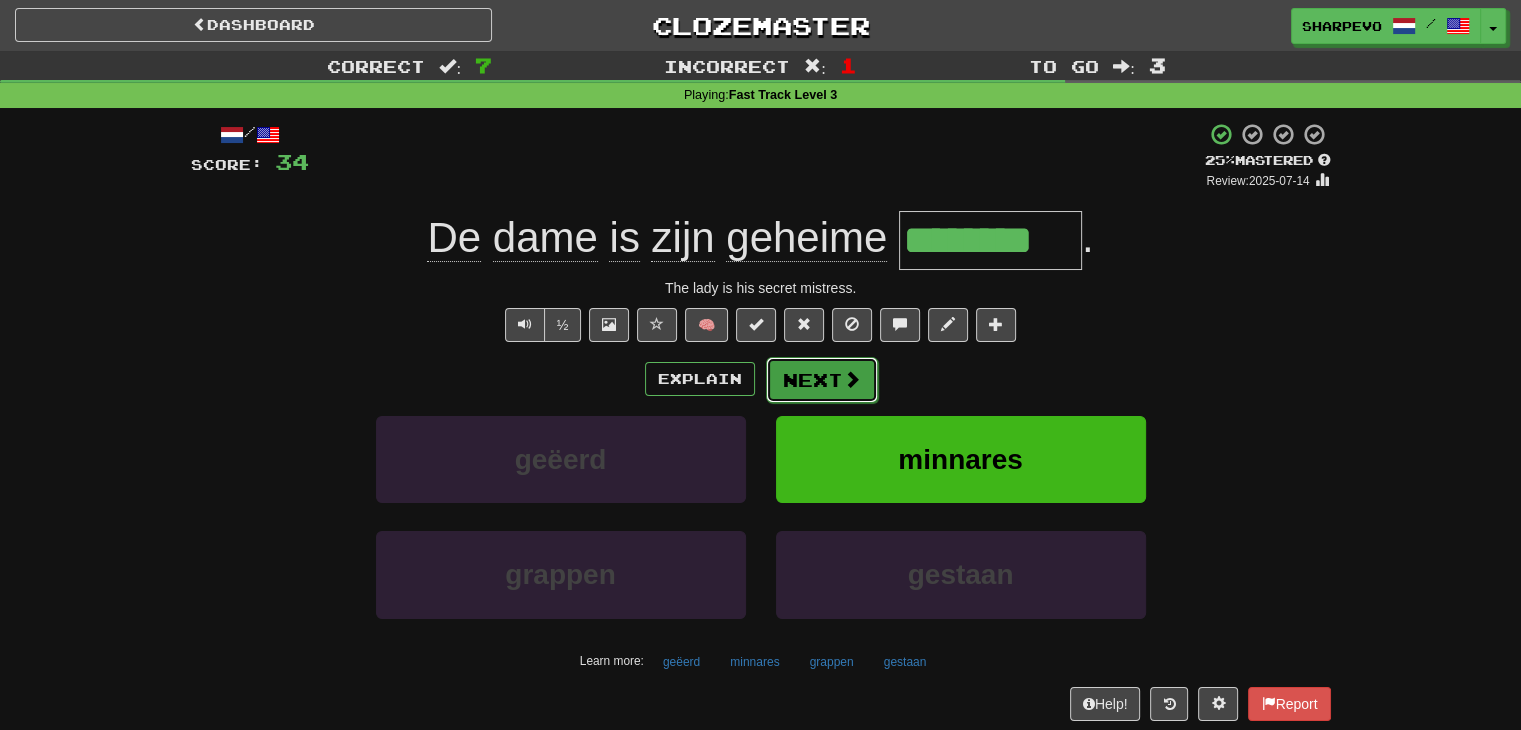 click on "Next" at bounding box center [822, 380] 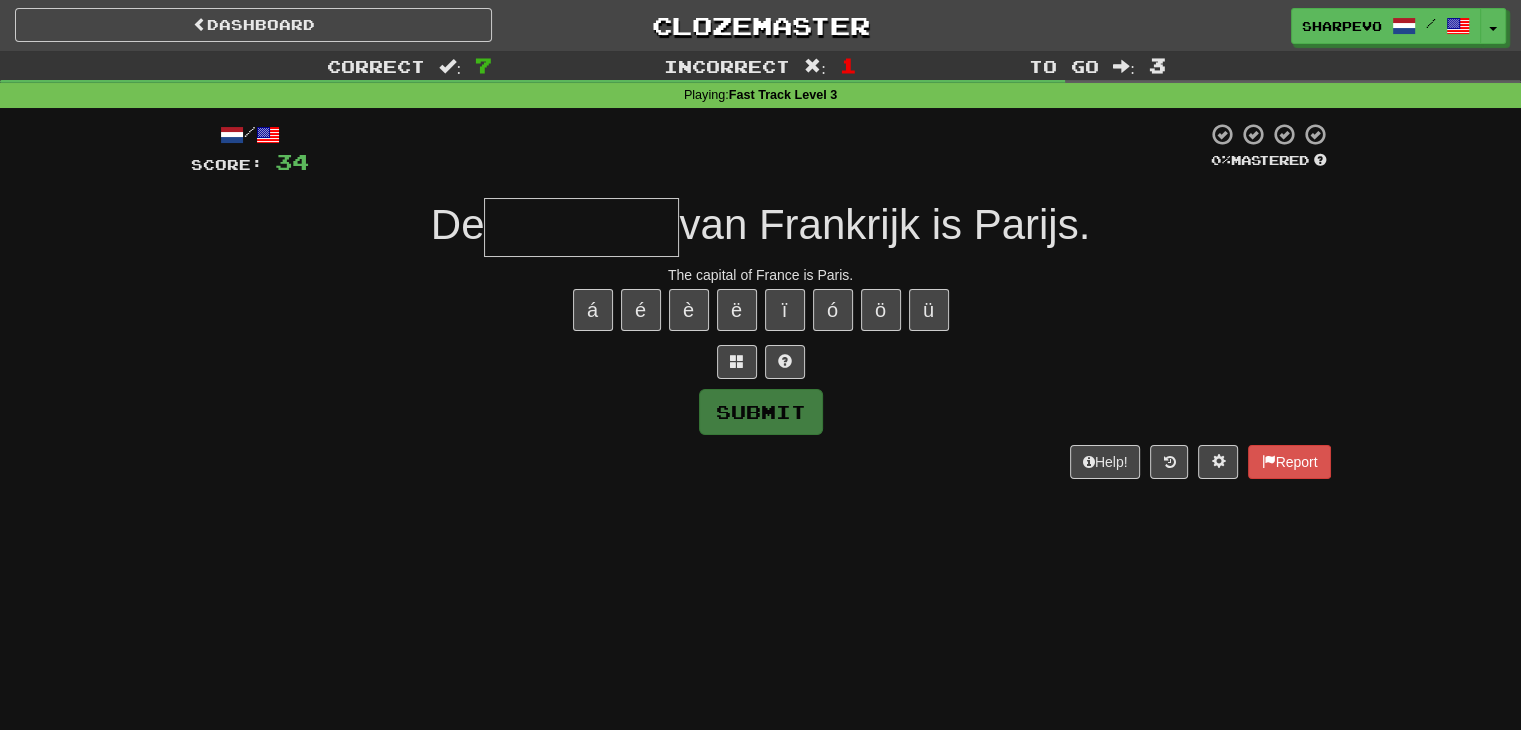 click at bounding box center [581, 227] 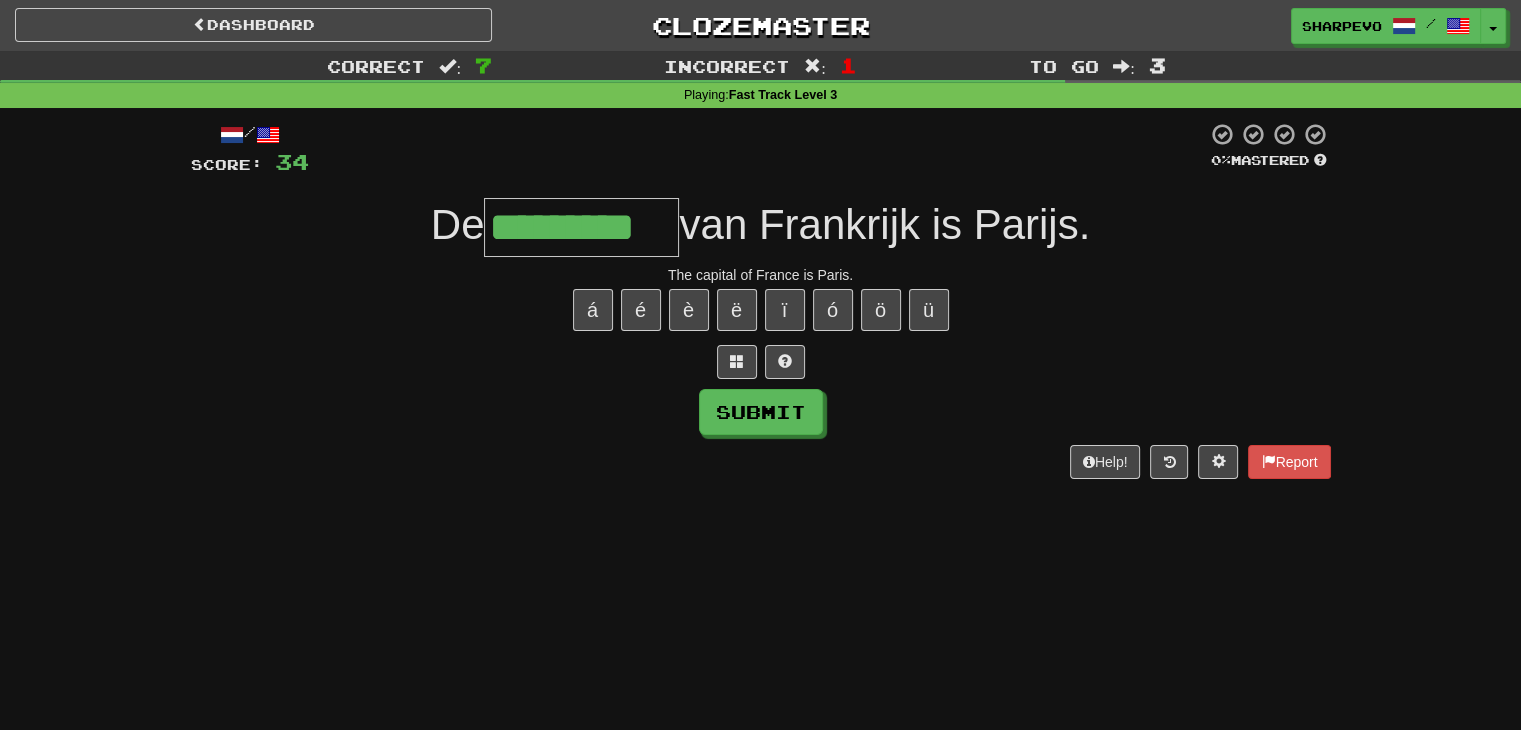 type on "*********" 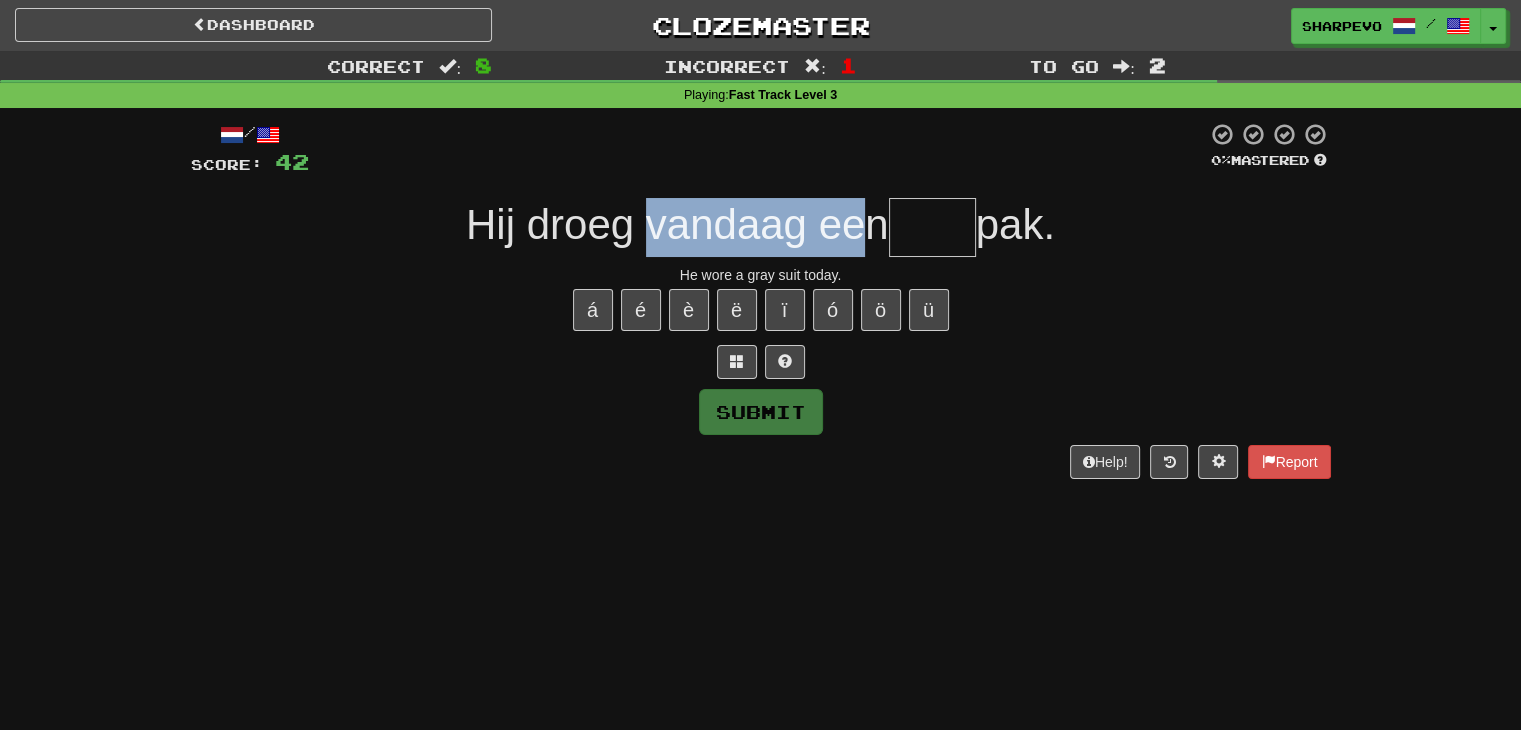 drag, startPoint x: 641, startPoint y: 245, endPoint x: 911, endPoint y: 243, distance: 270.00742 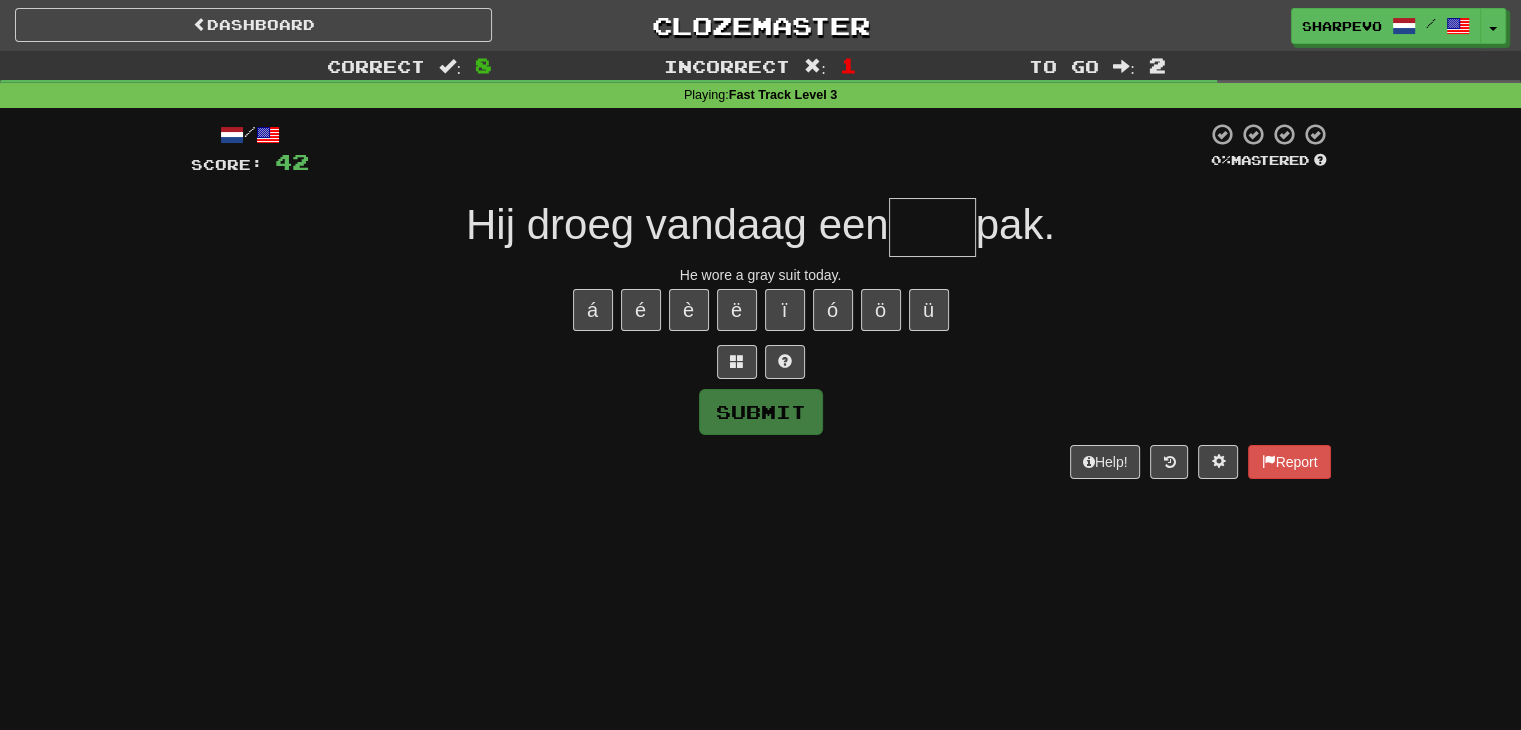 click at bounding box center [932, 227] 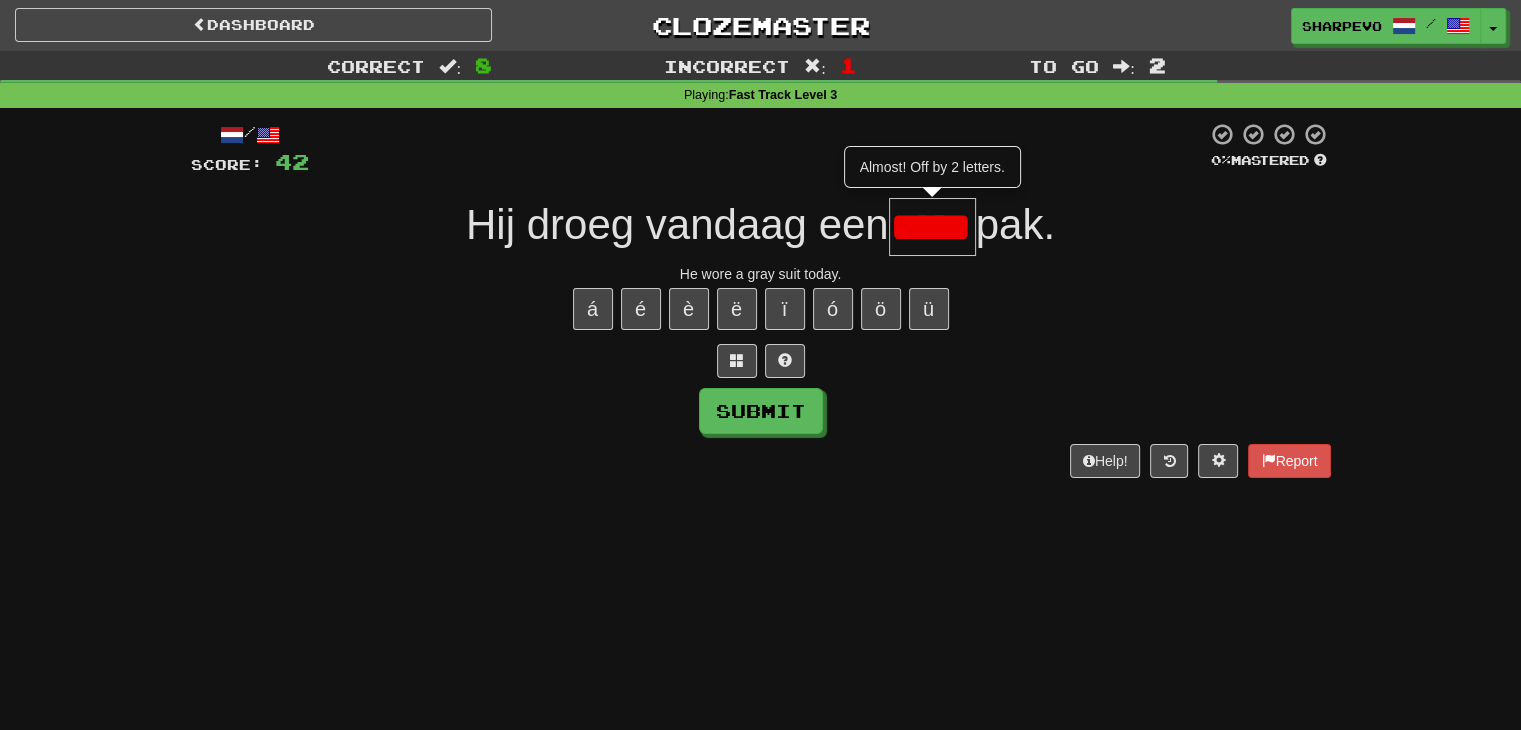 scroll, scrollTop: 0, scrollLeft: 0, axis: both 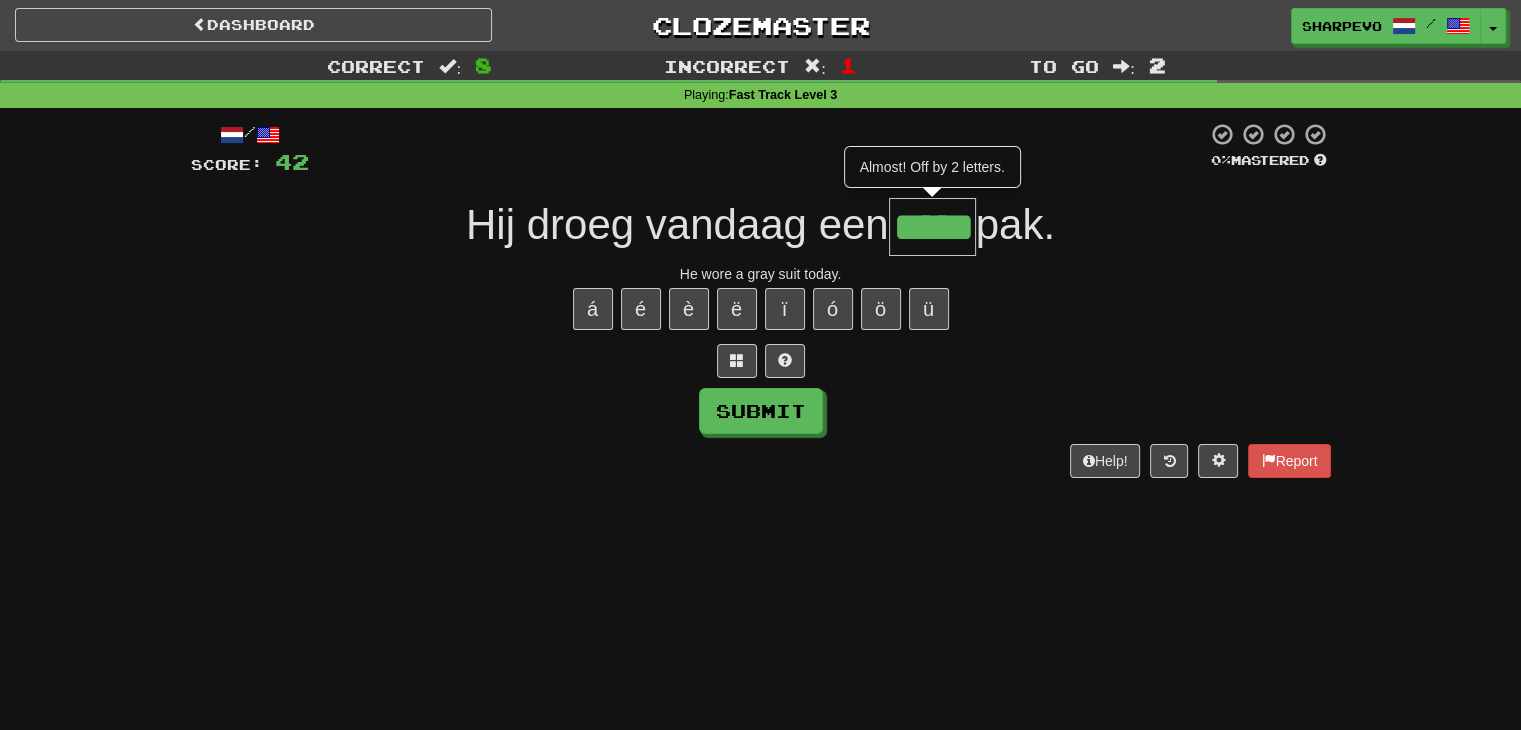 type on "*****" 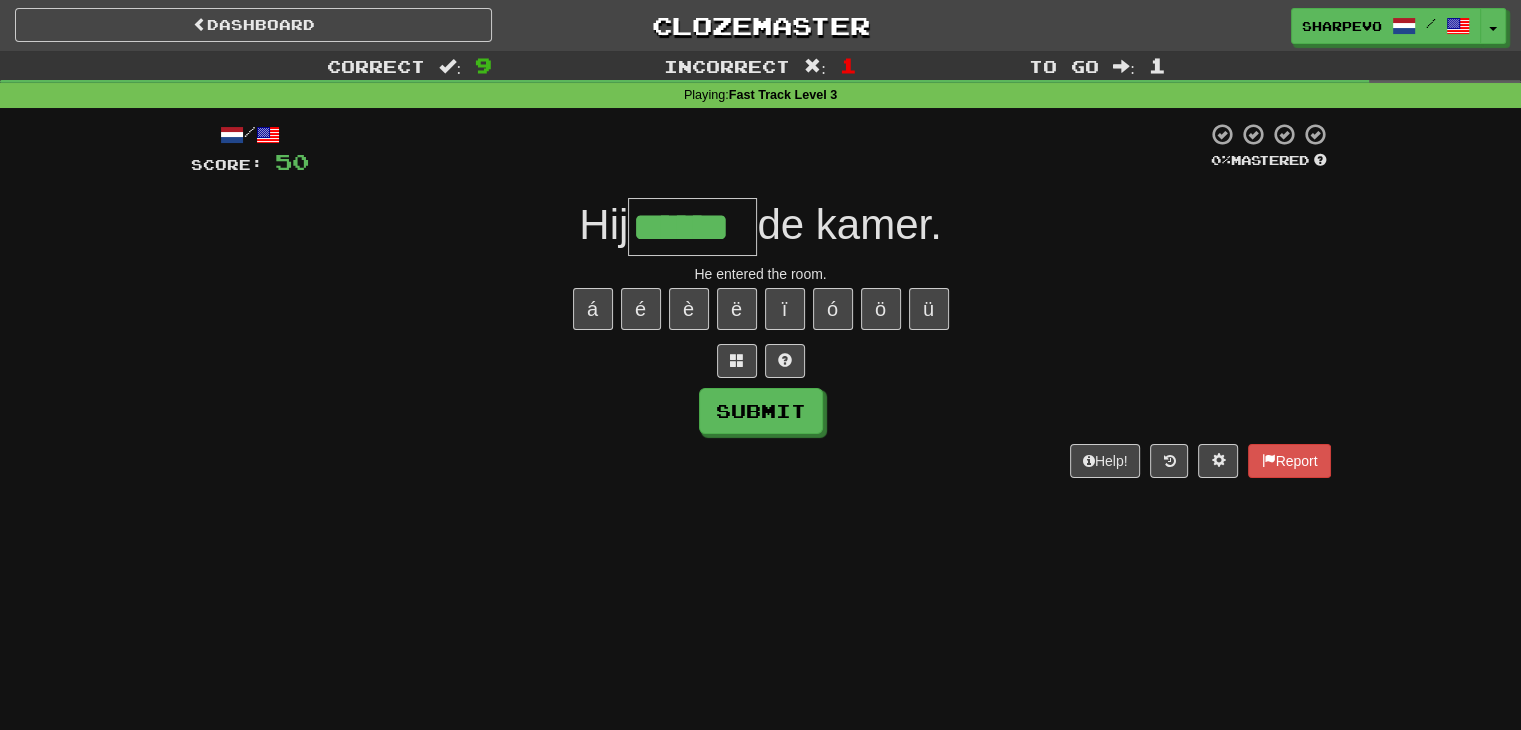 type on "******" 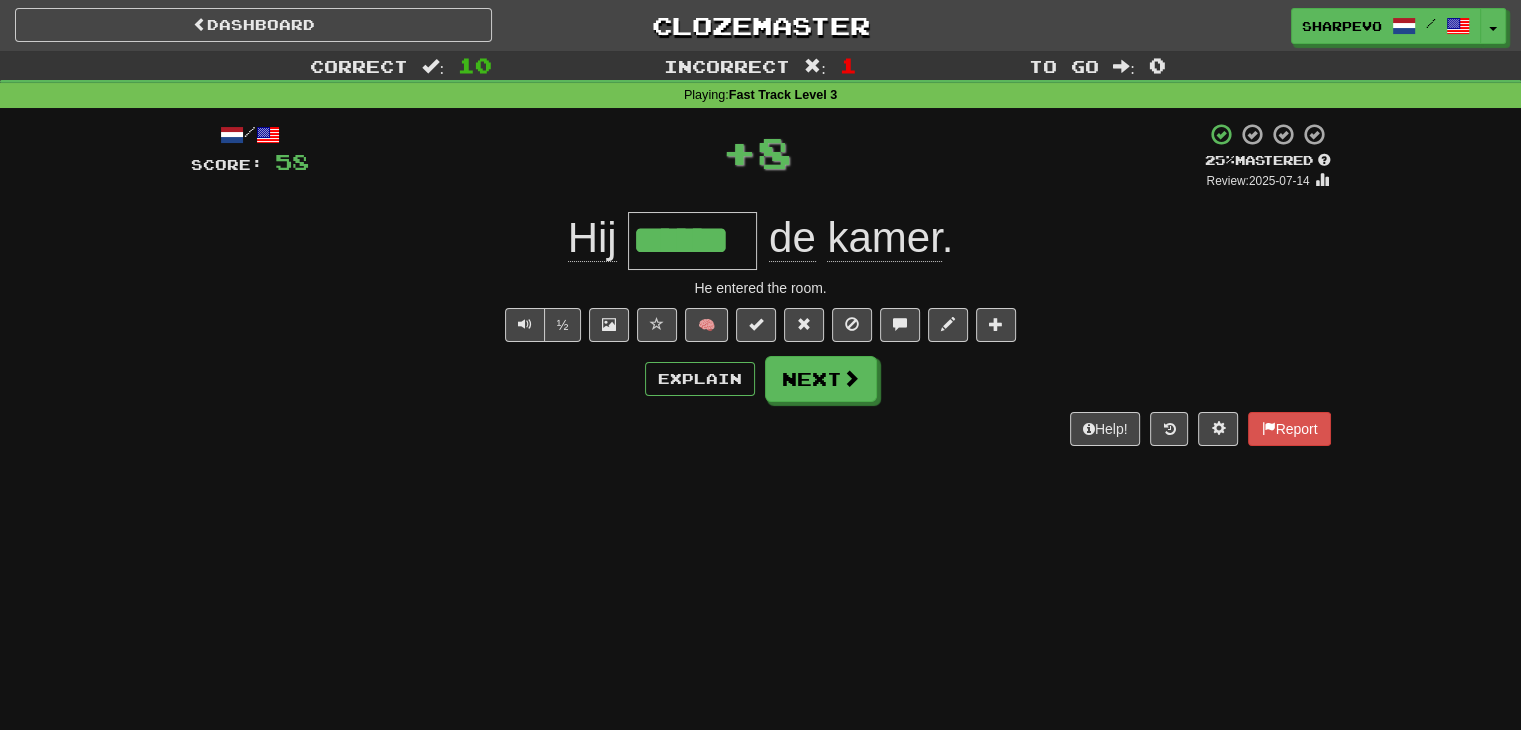 click on "Explain Next" at bounding box center [761, 379] 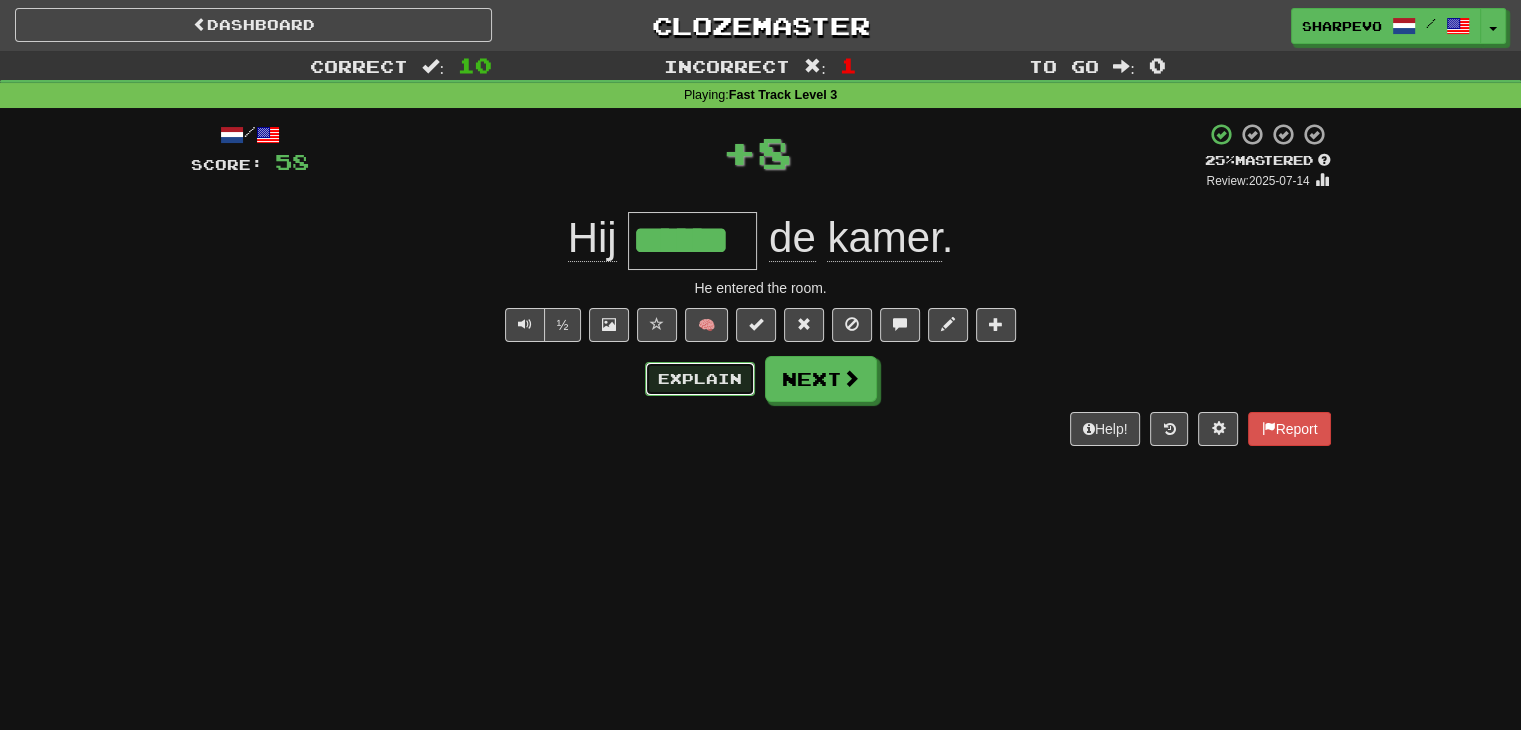 click on "Explain" at bounding box center (700, 379) 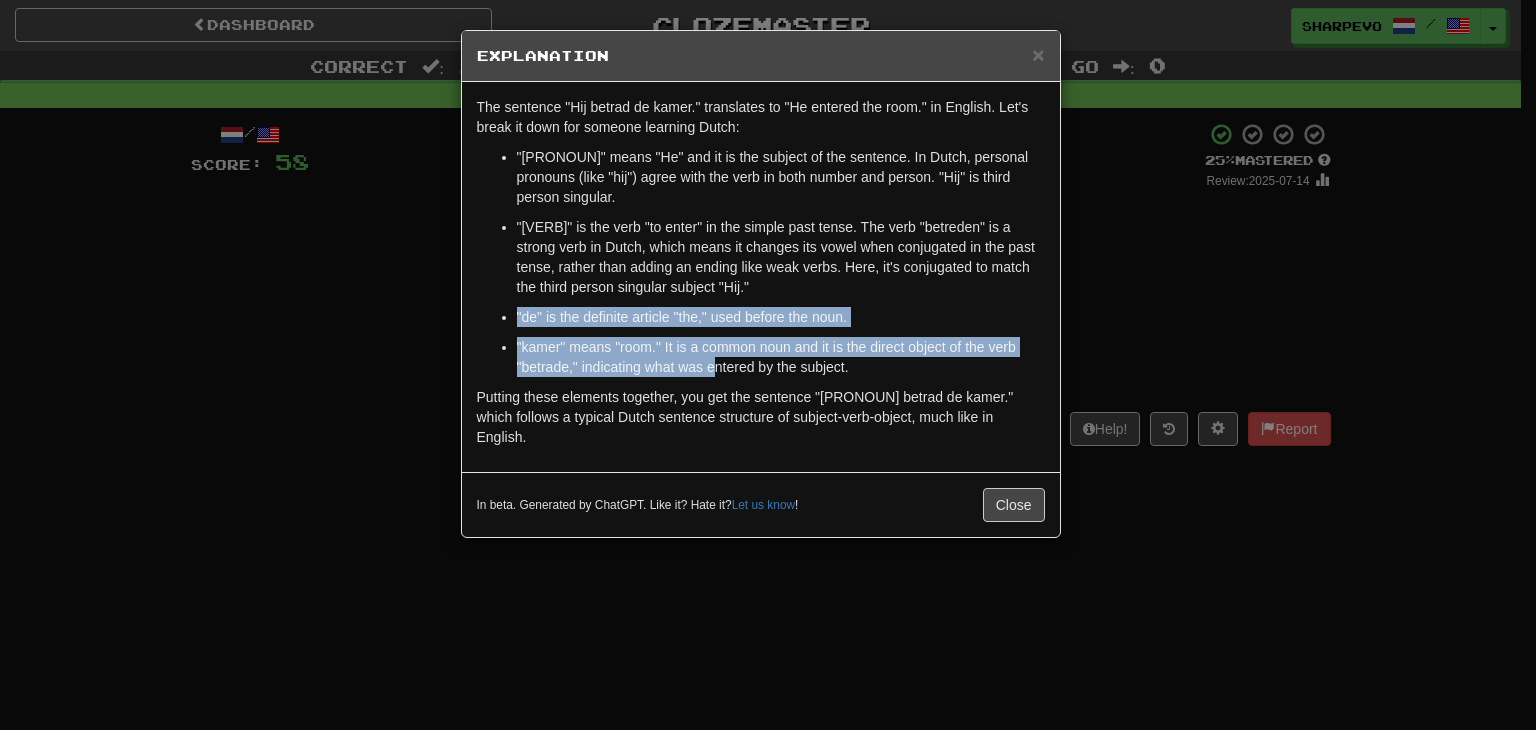 drag, startPoint x: 712, startPoint y: 369, endPoint x: 704, endPoint y: 297, distance: 72.443085 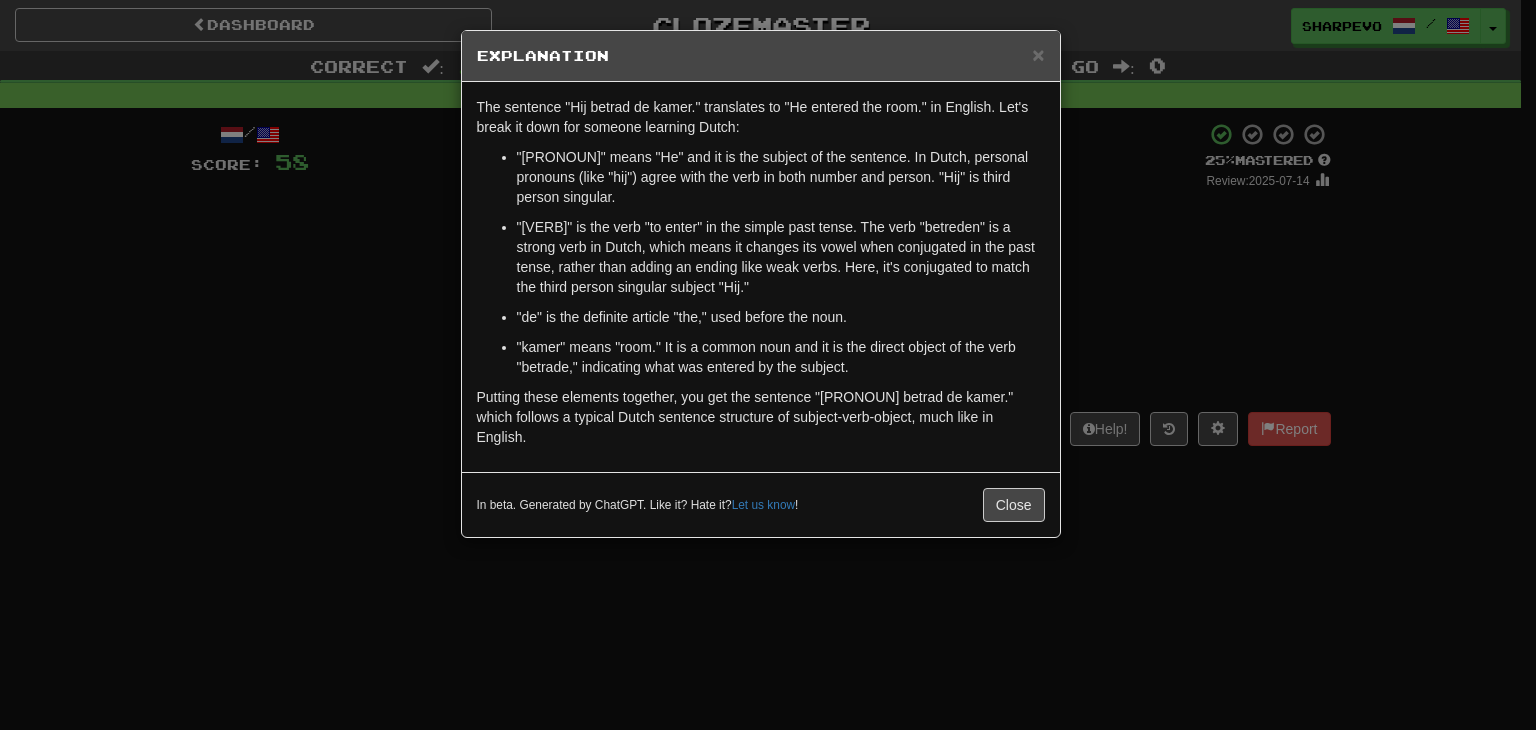 click on ""Hij" means "He" and it is the subject of the sentence. In Dutch, personal pronouns (like "hij") agree with the verb in both number and person. "Hij" is third person singular.
"betrade" is the verb "to enter" in the simple past tense. The verb "betreden" is a strong verb in Dutch, which means it changes its vowel when conjugated in the past tense, rather than adding an ending like weak verbs. Here, it's conjugated to match the third person singular subject "Hij."
"de" is the definite article "the," used before the noun.
"kamer" means "room." It is a common noun and it is the direct object of the verb "betrade," indicating what was entered by the subject." at bounding box center [761, 262] 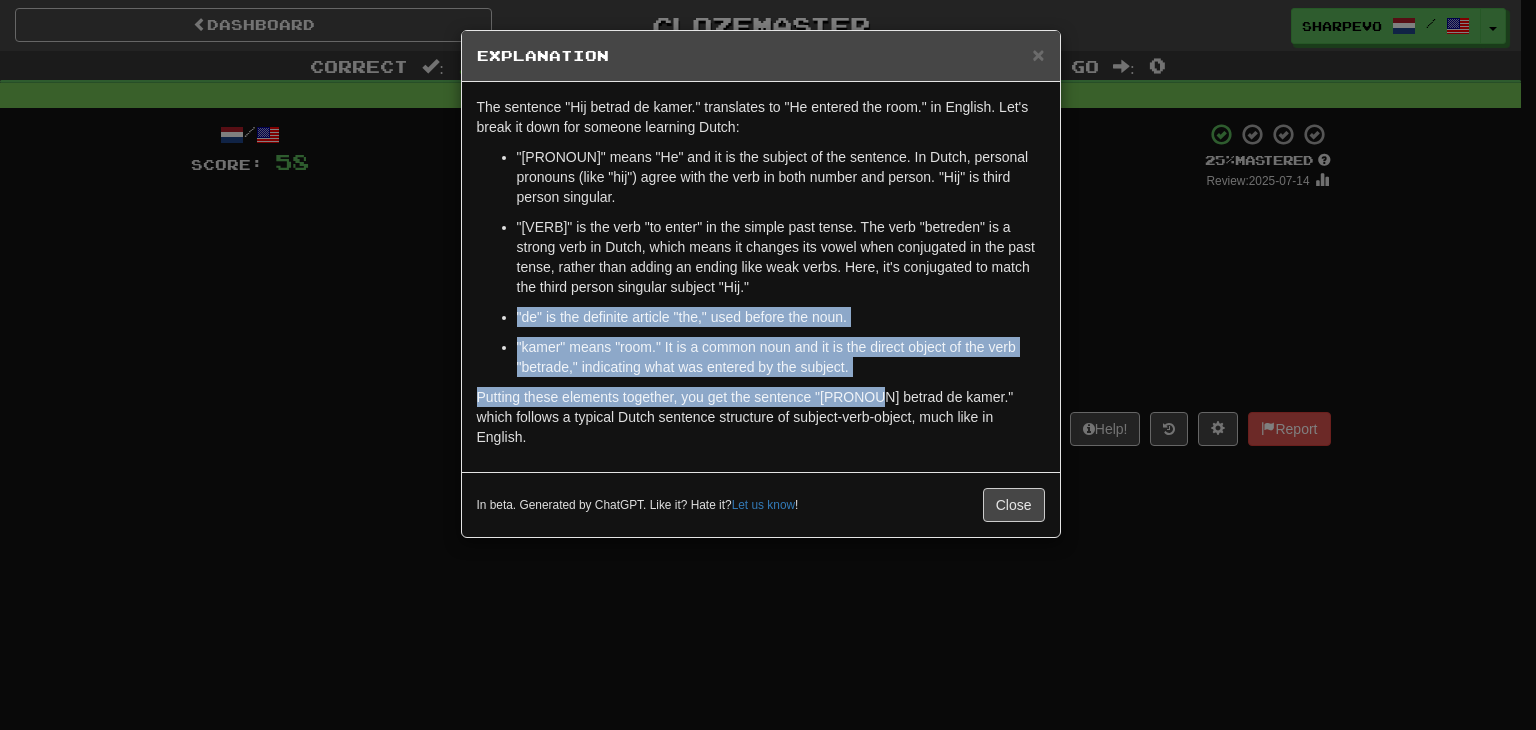 drag, startPoint x: 704, startPoint y: 297, endPoint x: 860, endPoint y: 404, distance: 189.16924 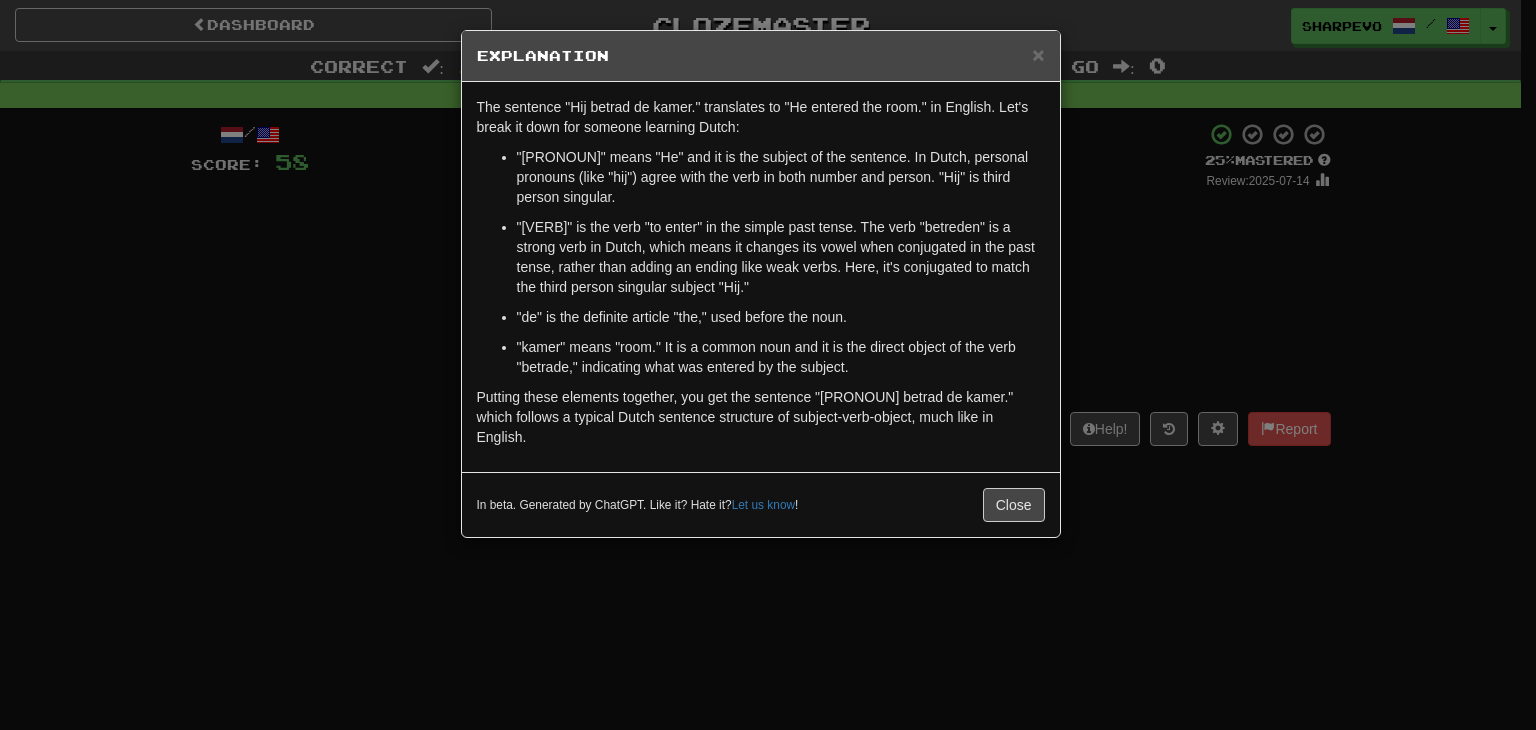 drag, startPoint x: 860, startPoint y: 404, endPoint x: 852, endPoint y: 355, distance: 49.648766 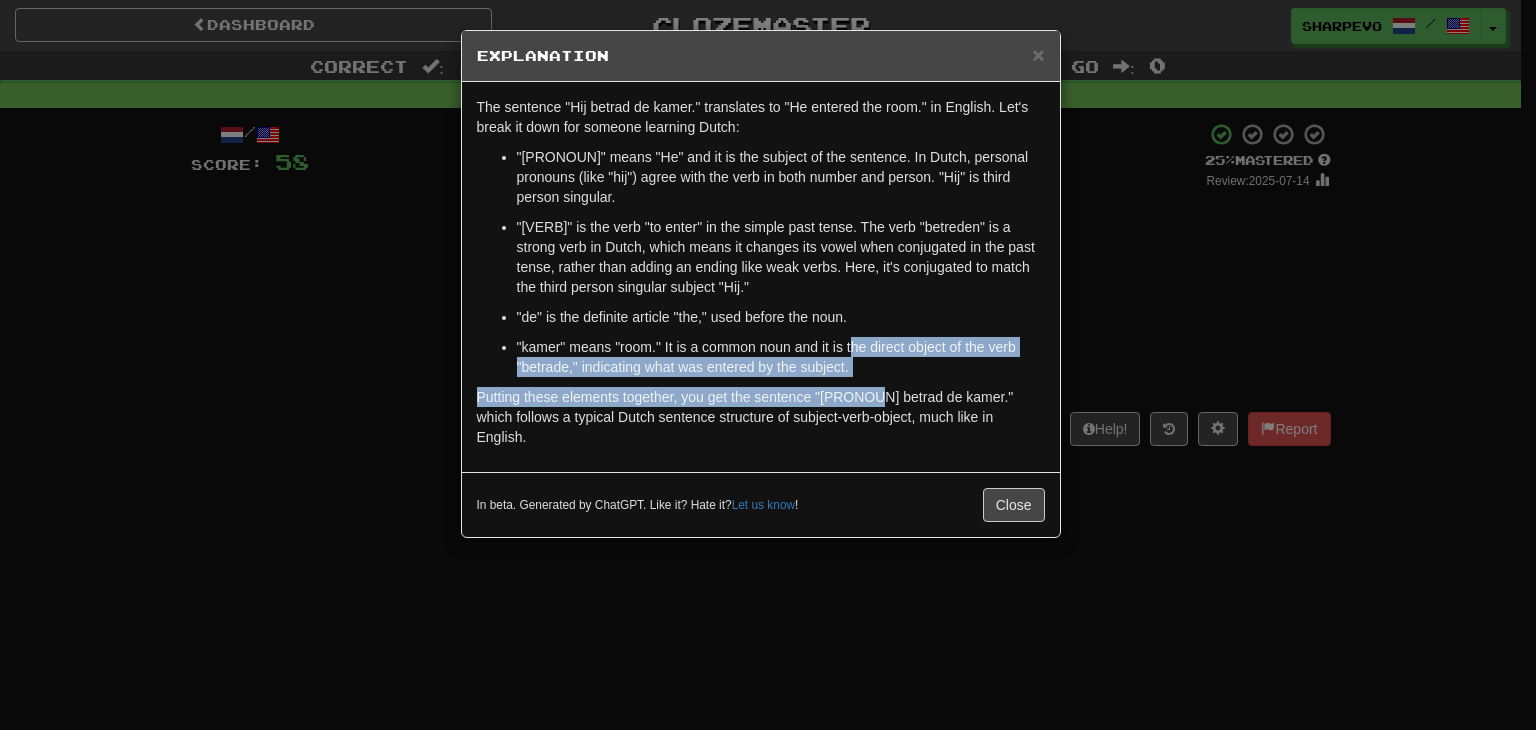 click on "The sentence "Hij betrad de kamer." translates to "He entered the room." in English. Let's break it down for someone learning Dutch:
"Hij" means "He" and it is the subject of the sentence. In Dutch, personal pronouns (like "hij") agree with the verb in both number and person. "Hij" is third person singular.
"betrade" is the verb "to enter" in the simple past tense. The verb "betreden" is a strong verb in Dutch, which means it changes its vowel when conjugated in the past tense, rather than adding an ending like weak verbs. Here, it's conjugated to match the third person singular subject "Hij."
"de" is the definite article "the," used before the noun.
"kamer" means "room." It is a common noun and it is the direct object of the verb "betrade," indicating what was entered by the subject.
Putting these elements together, you get the sentence "Hij betrad de kamer." which follows a typical Dutch sentence structure of subject-verb-object, much like in English." at bounding box center [761, 277] 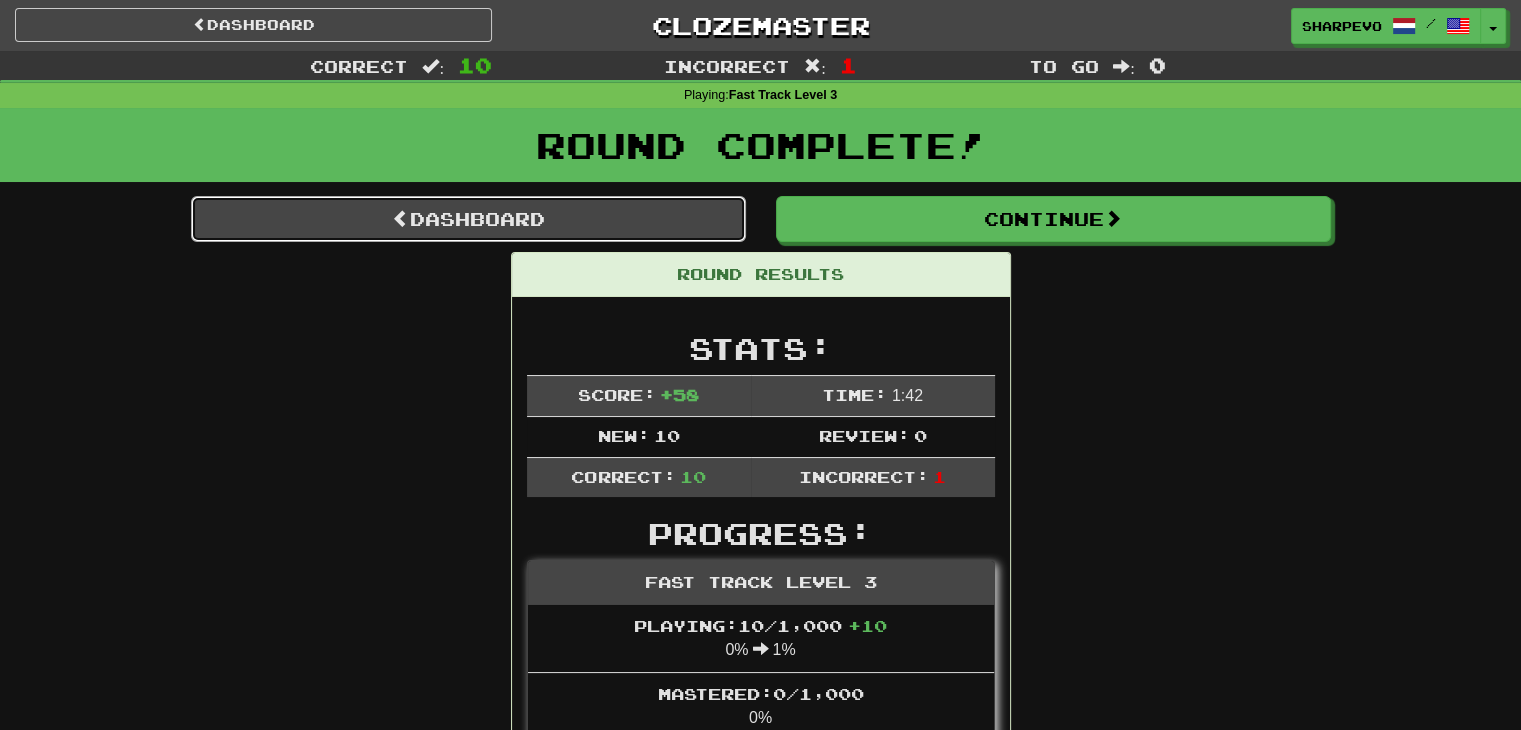 click on "Dashboard" at bounding box center (468, 219) 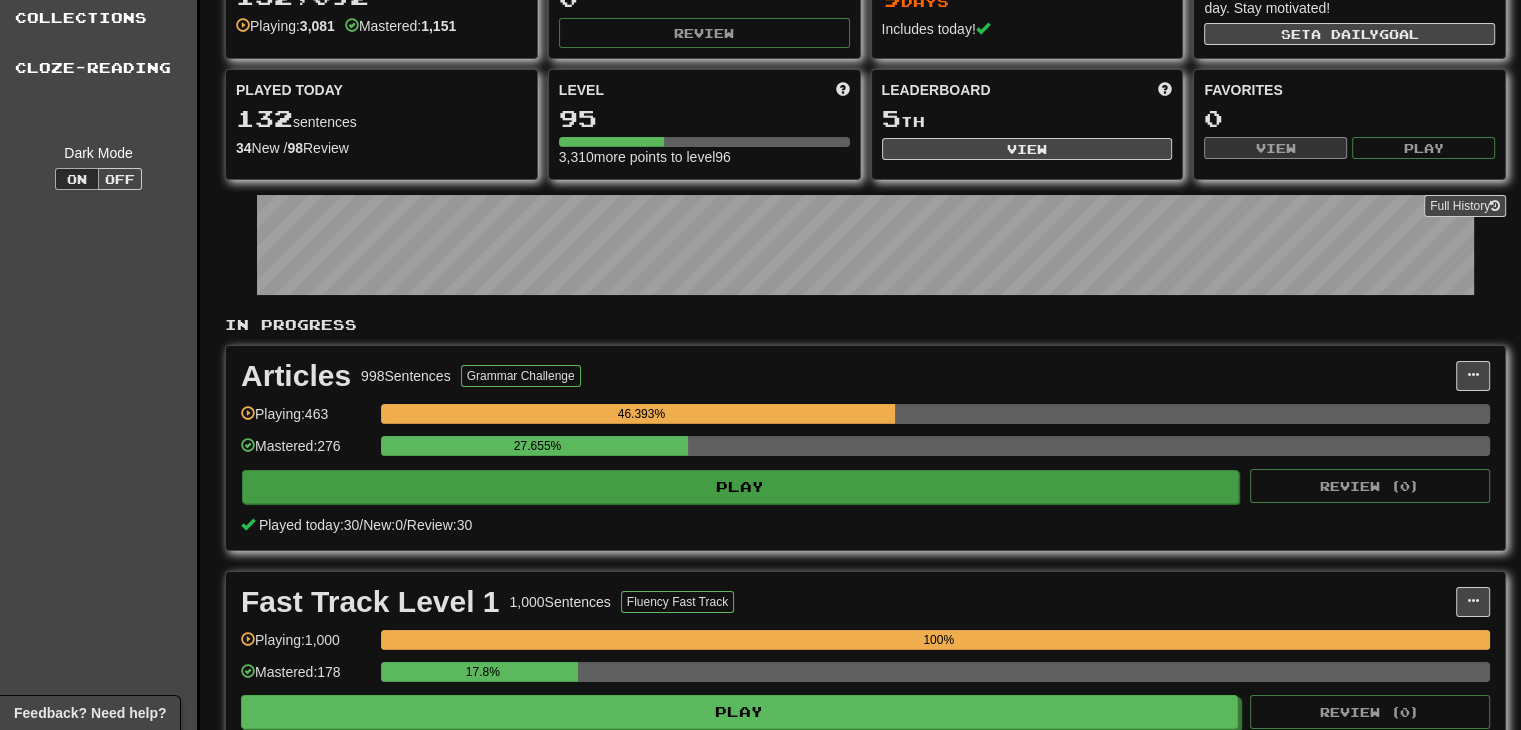 scroll, scrollTop: 0, scrollLeft: 0, axis: both 